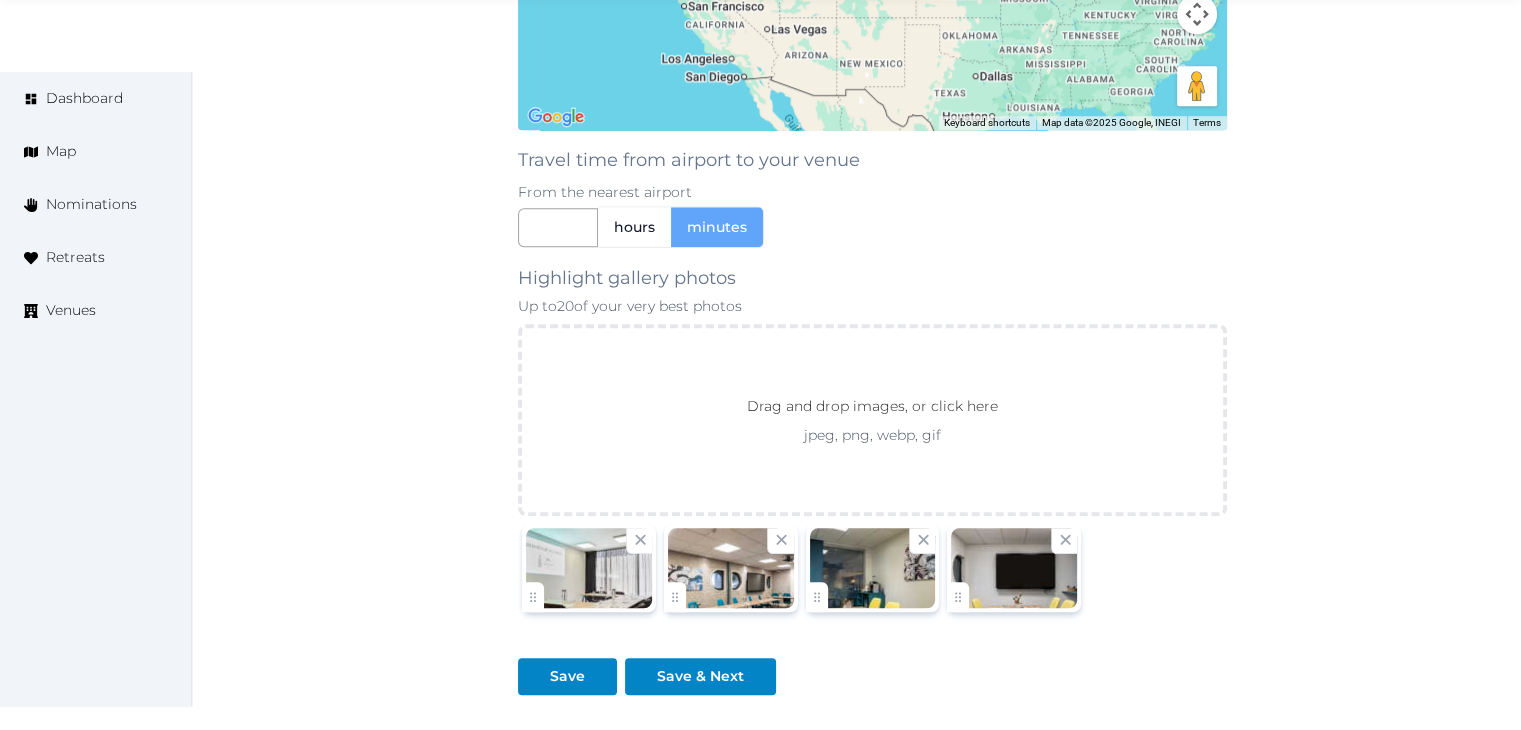 scroll, scrollTop: 1857, scrollLeft: 0, axis: vertical 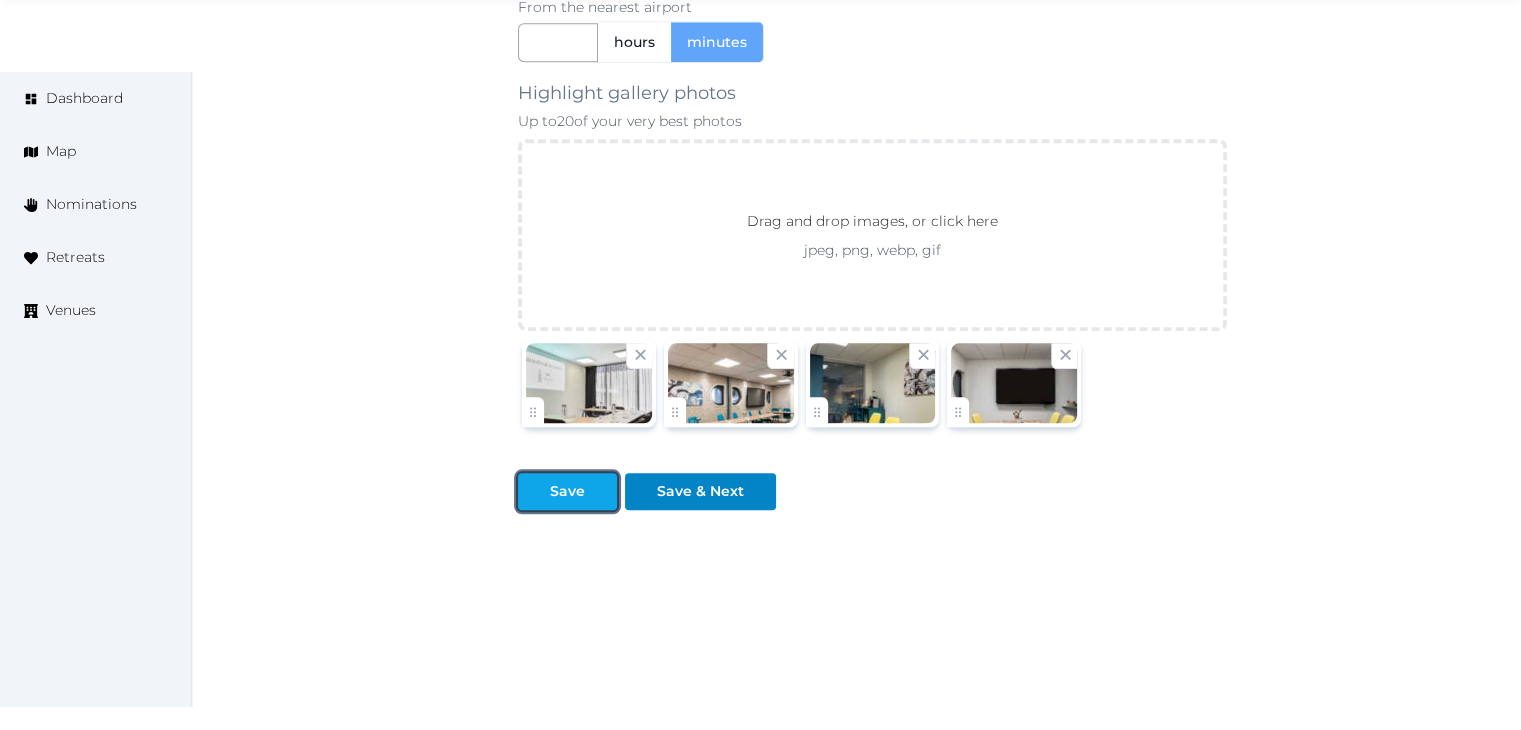 click at bounding box center [534, 491] 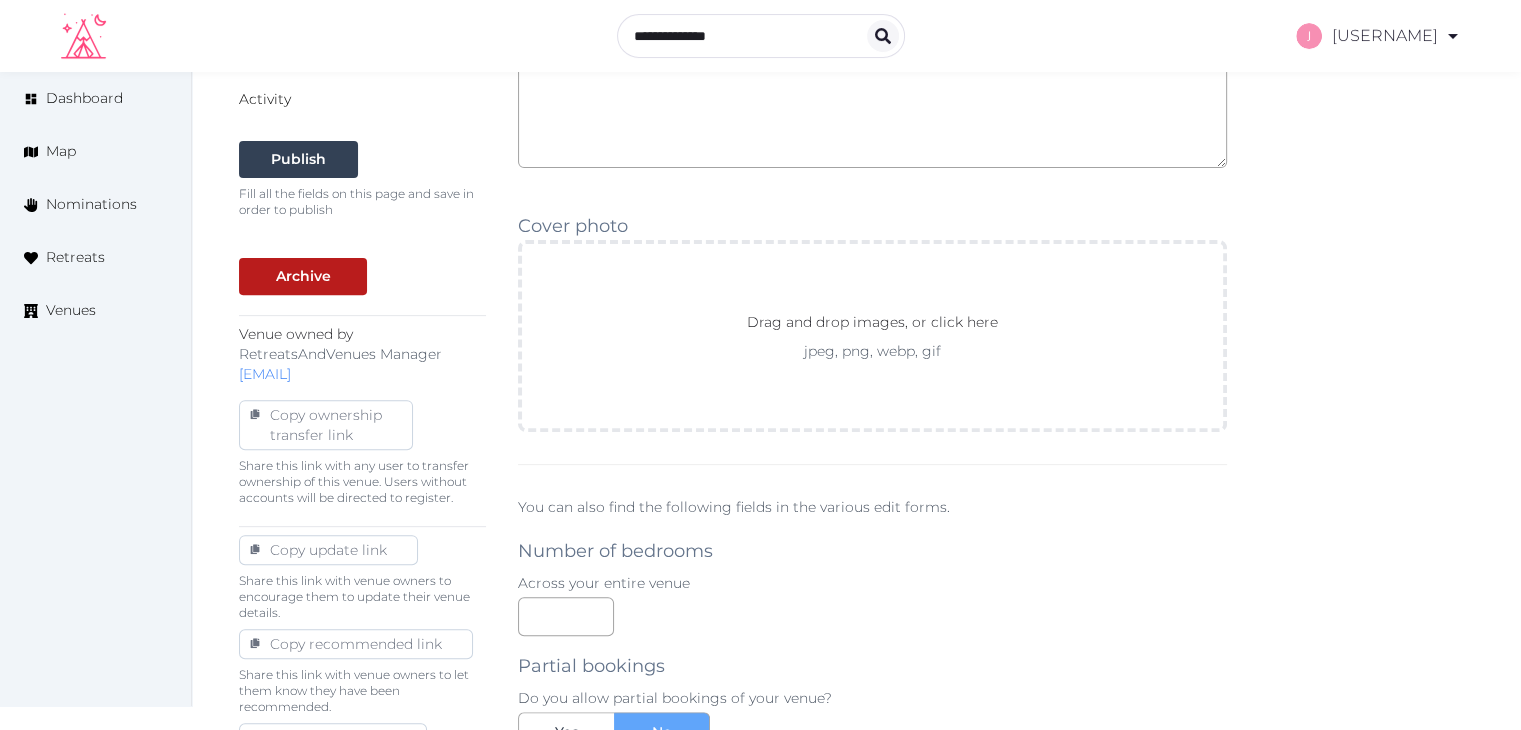 scroll, scrollTop: 57, scrollLeft: 0, axis: vertical 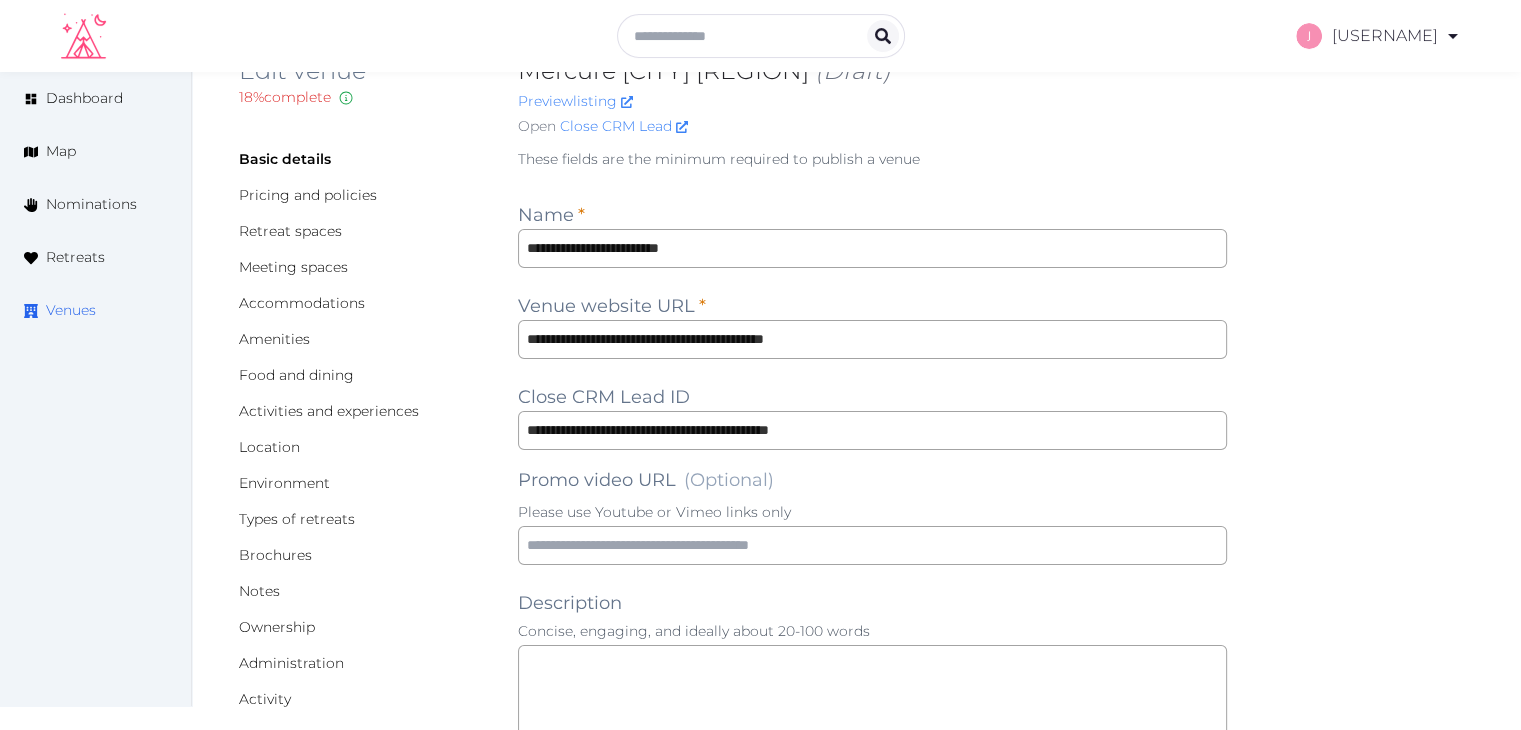 click on "Venues" at bounding box center (71, 310) 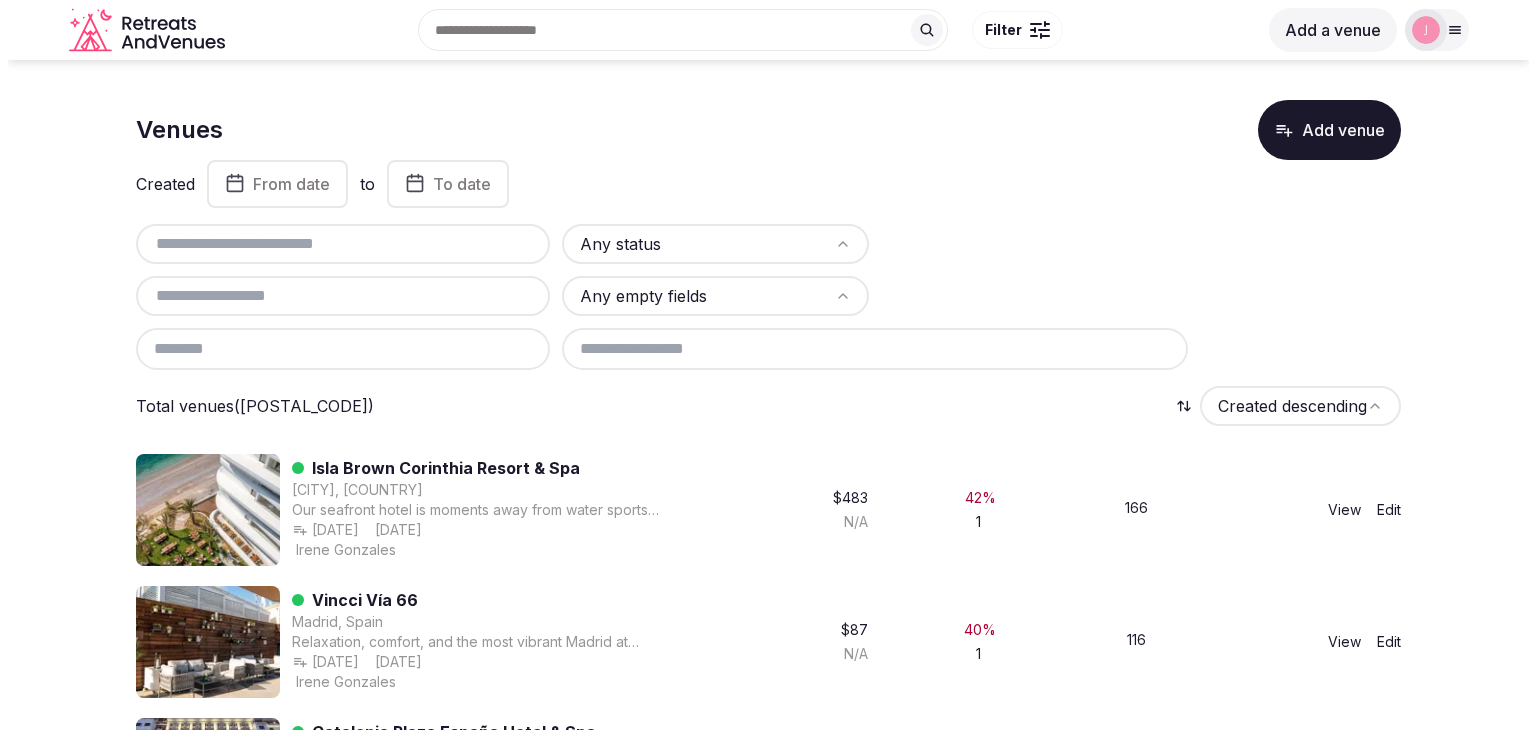 scroll, scrollTop: 0, scrollLeft: 0, axis: both 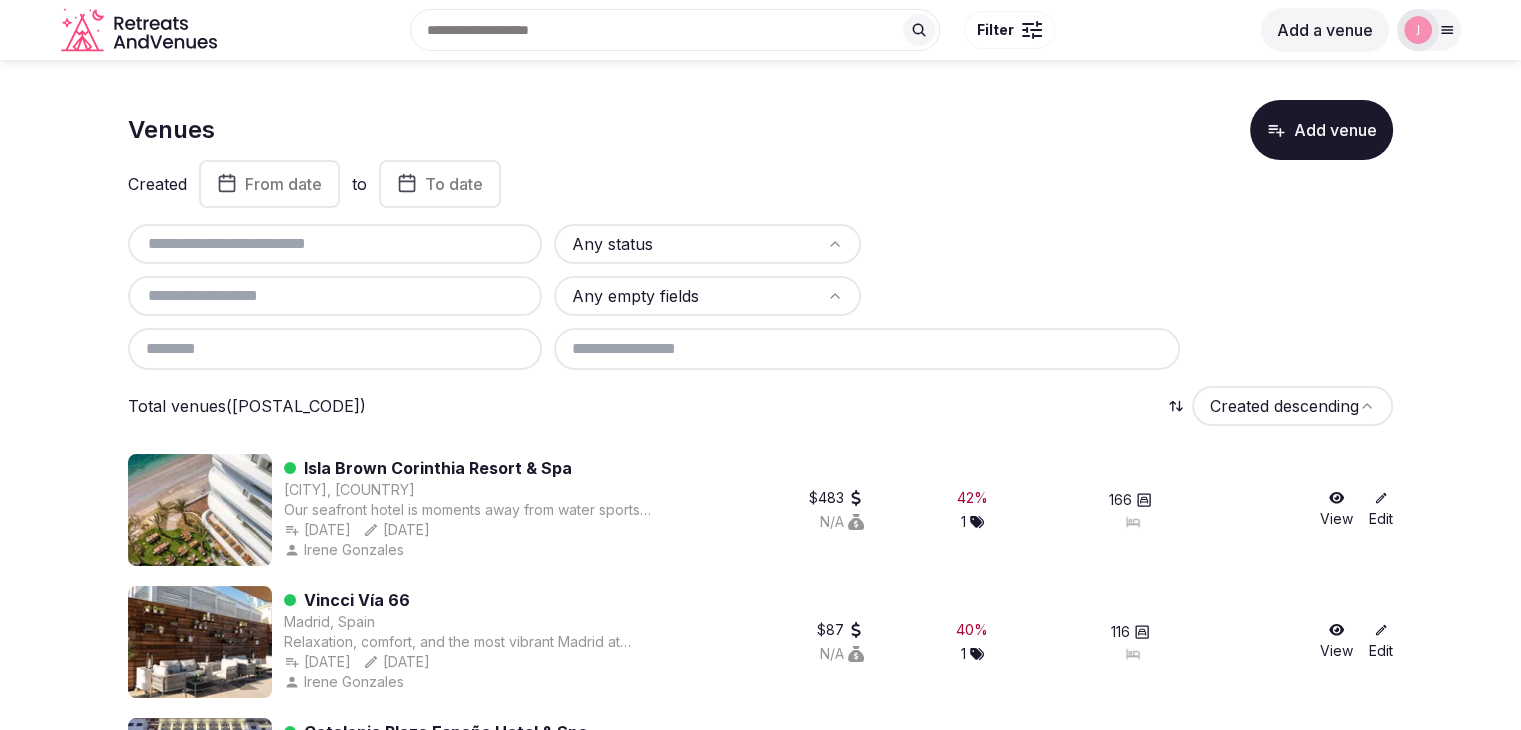 click at bounding box center [335, 244] 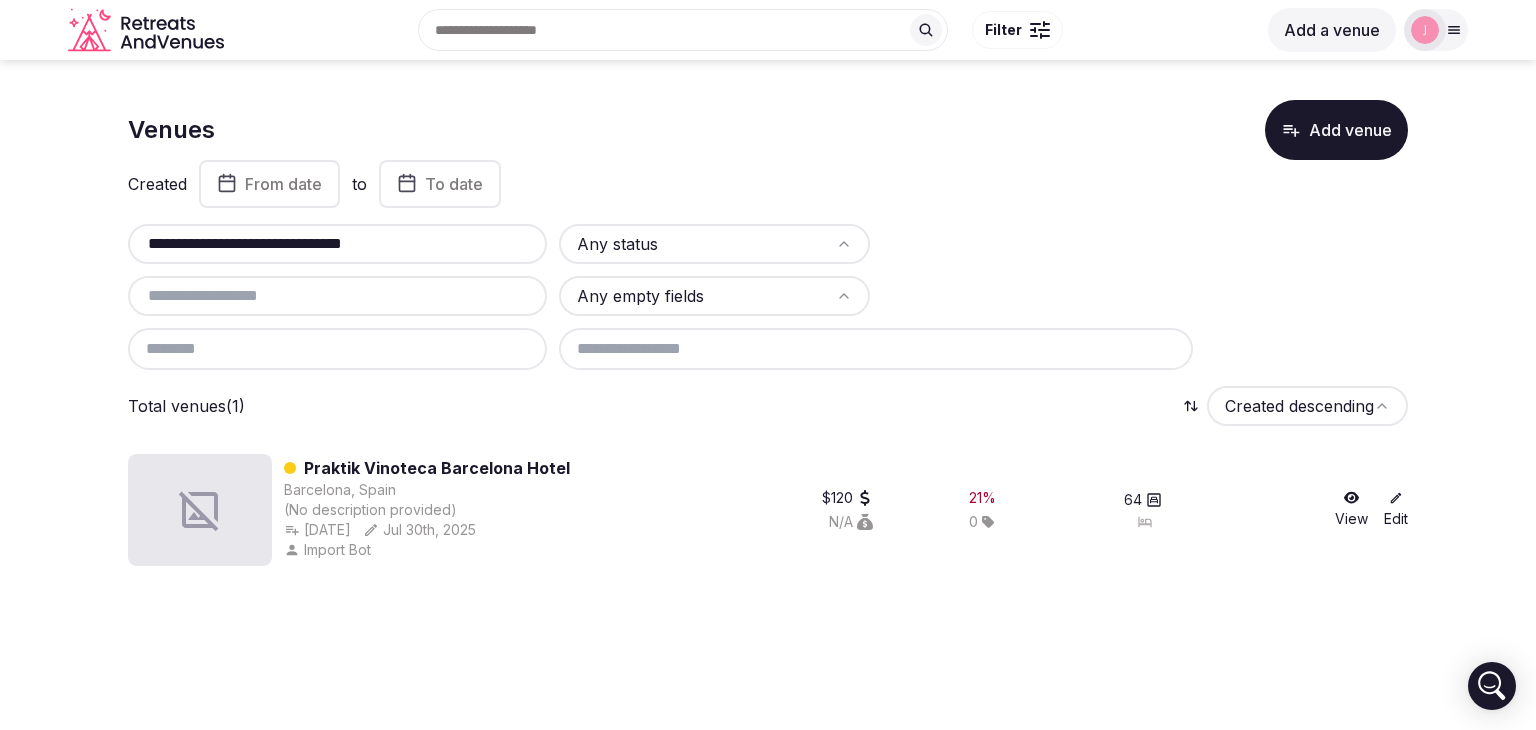 click on "**********" at bounding box center [337, 244] 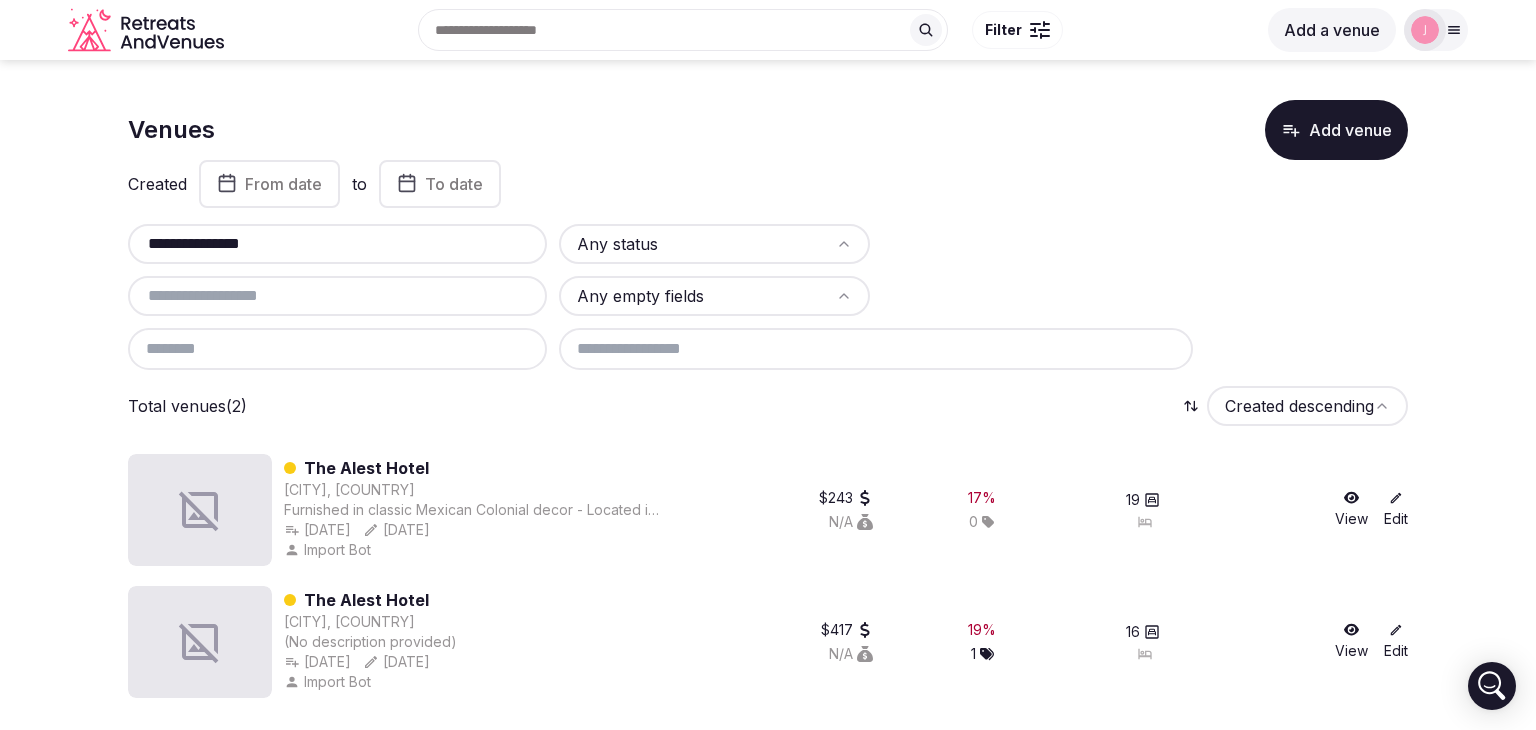 drag, startPoint x: 341, startPoint y: 248, endPoint x: 127, endPoint y: 245, distance: 214.02103 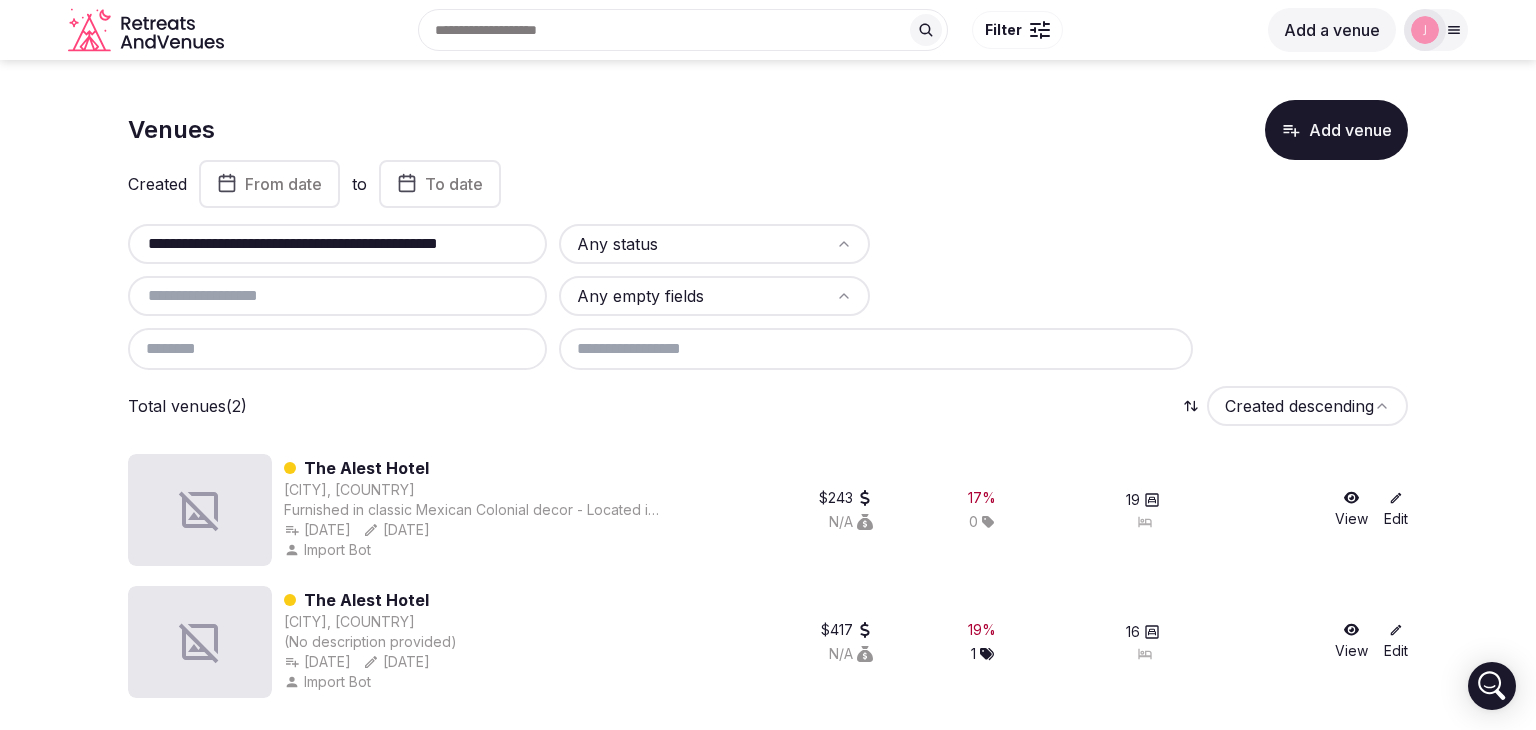 scroll, scrollTop: 0, scrollLeft: 53, axis: horizontal 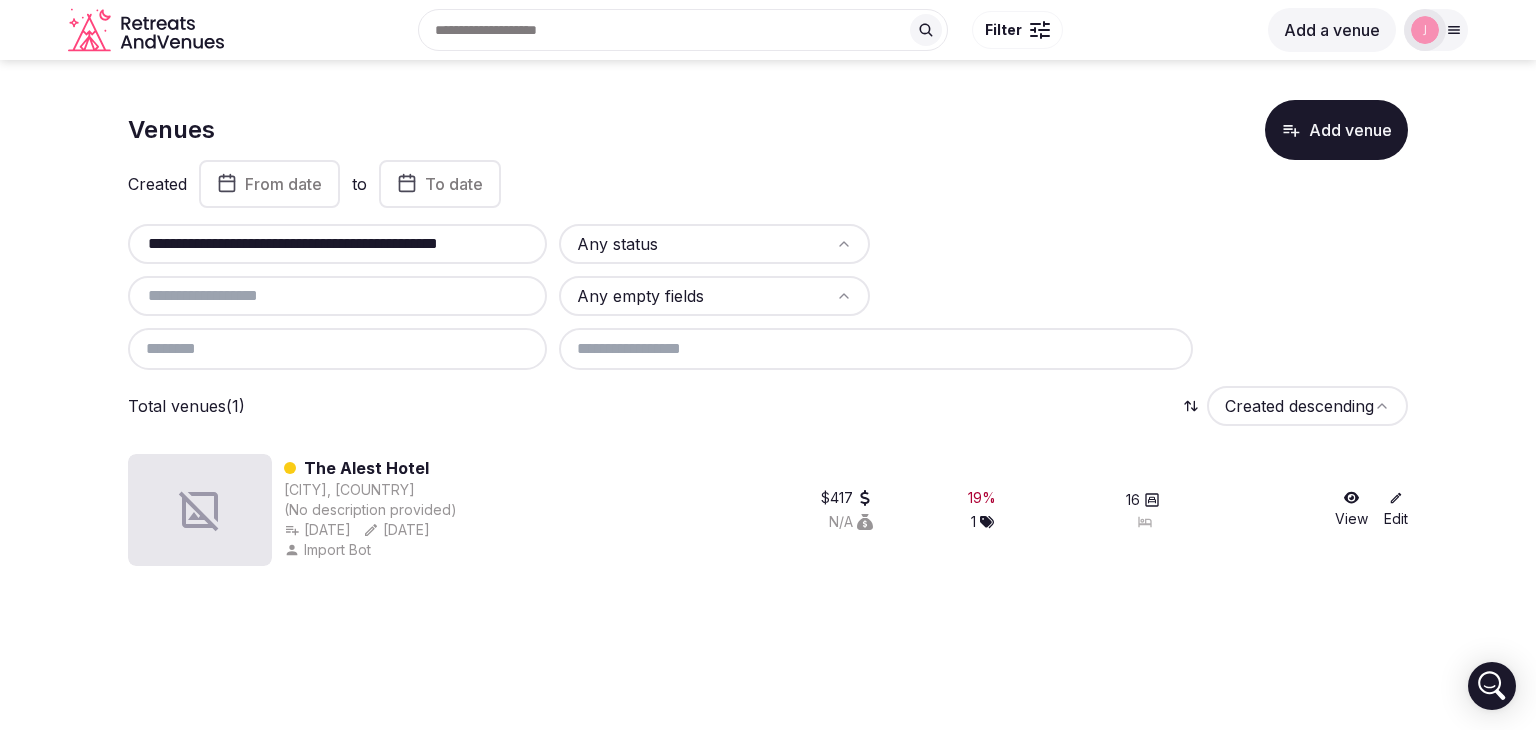 type on "**********" 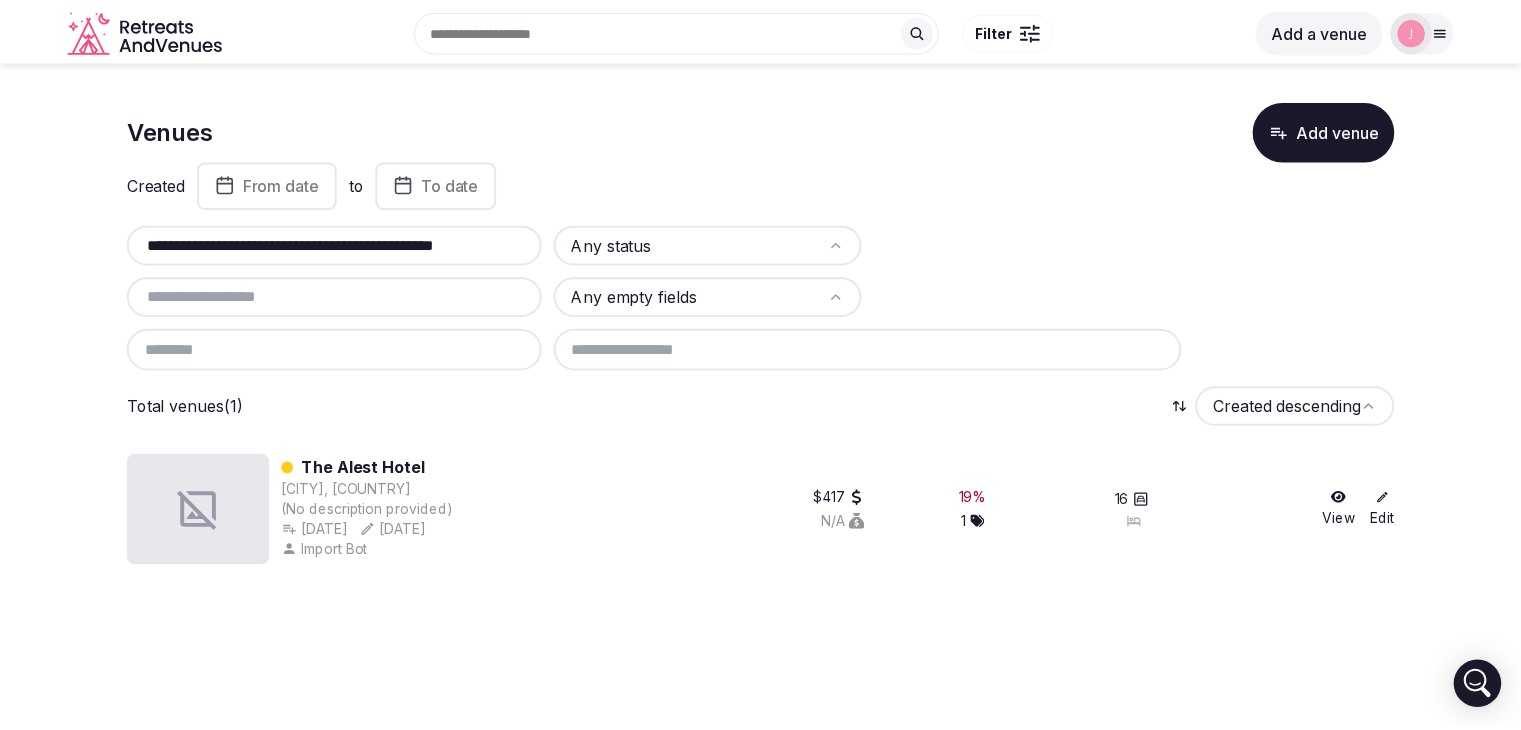 scroll, scrollTop: 0, scrollLeft: 0, axis: both 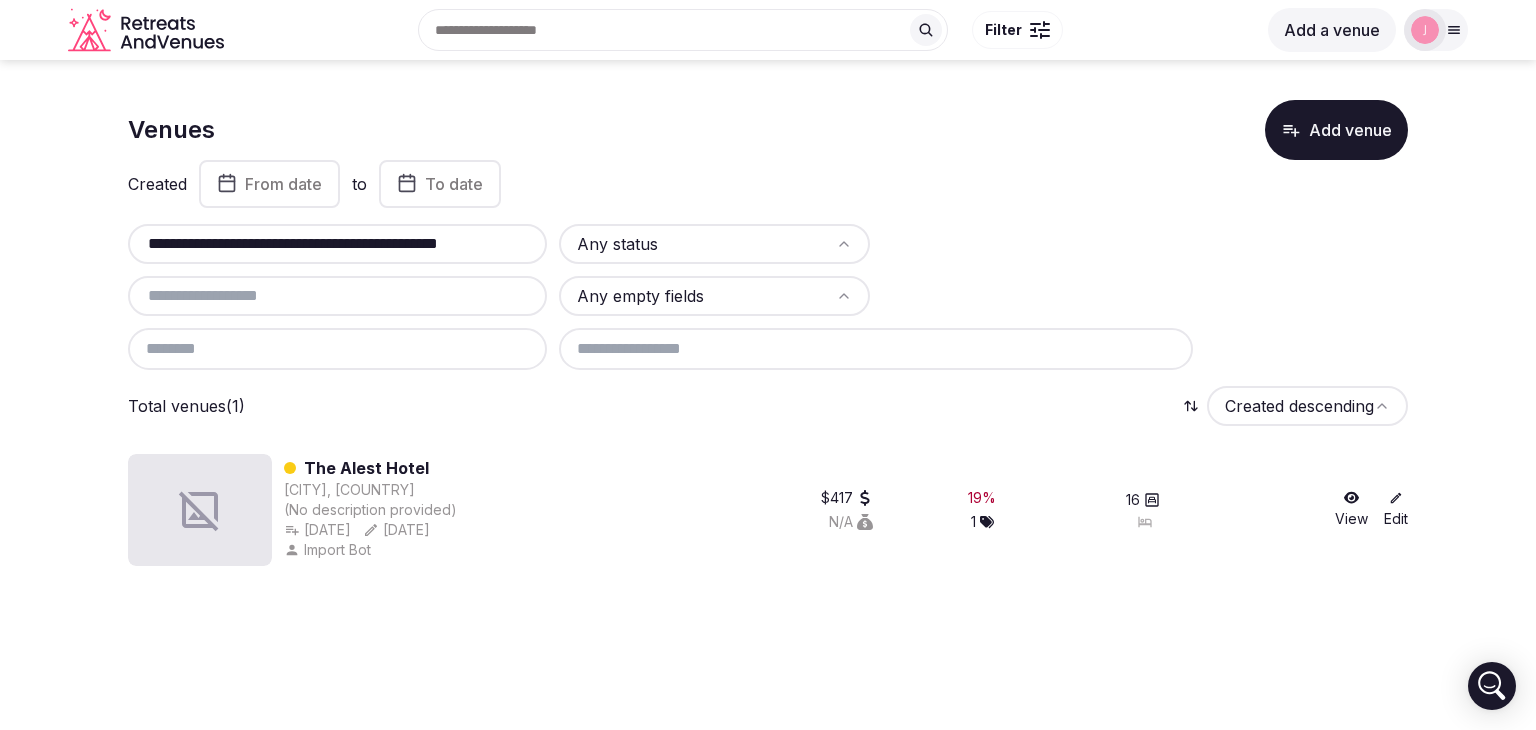 click on "**********" at bounding box center (337, 244) 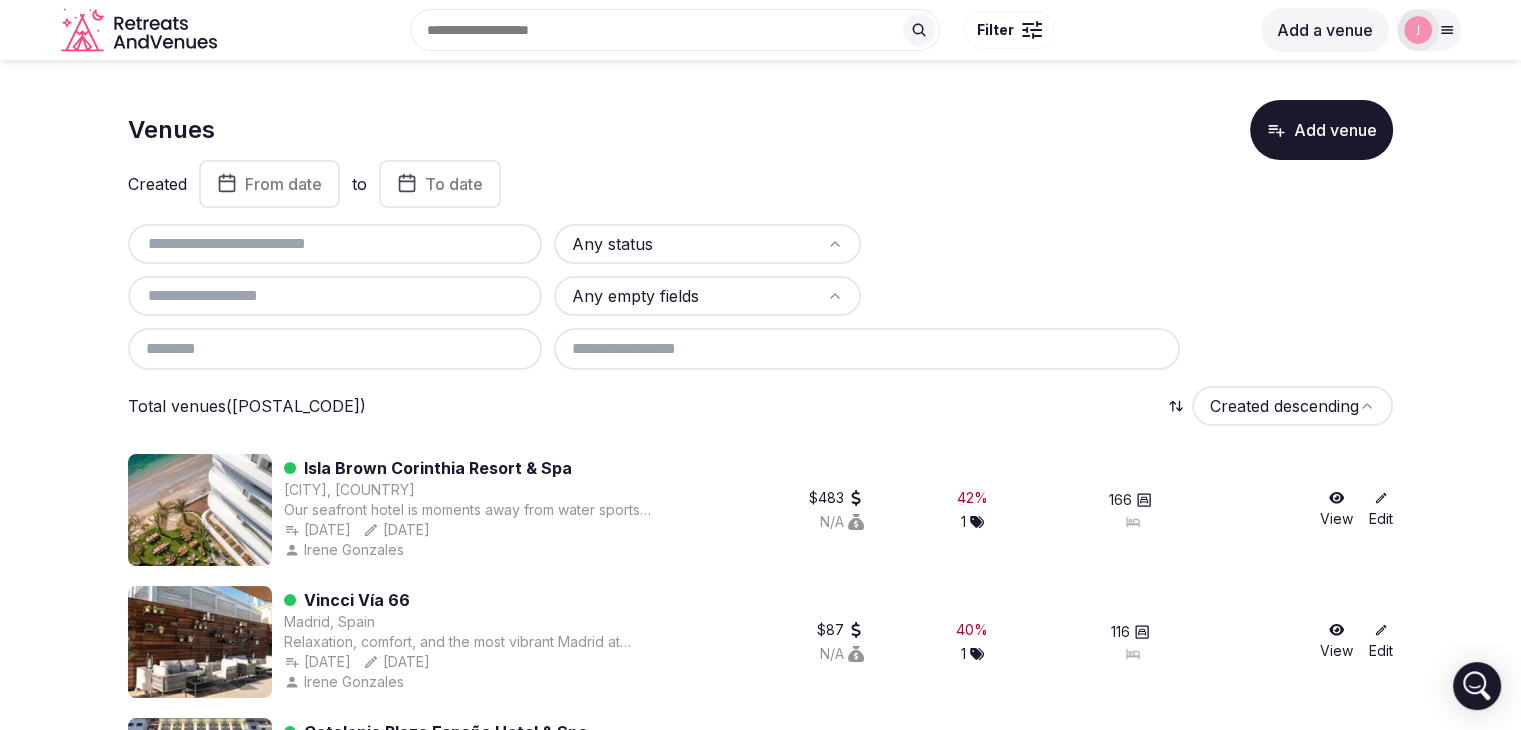 paste on "**********" 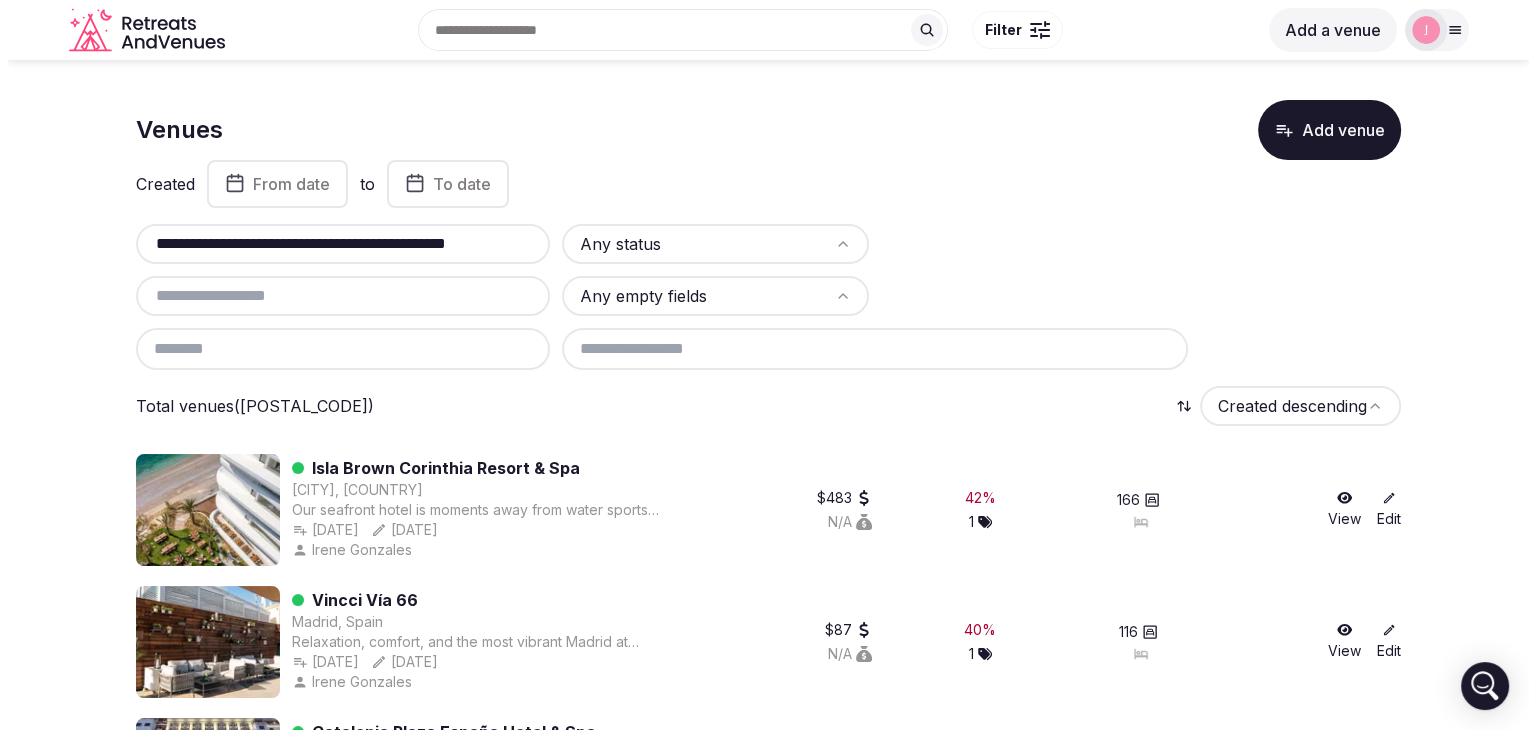 scroll, scrollTop: 0, scrollLeft: 54, axis: horizontal 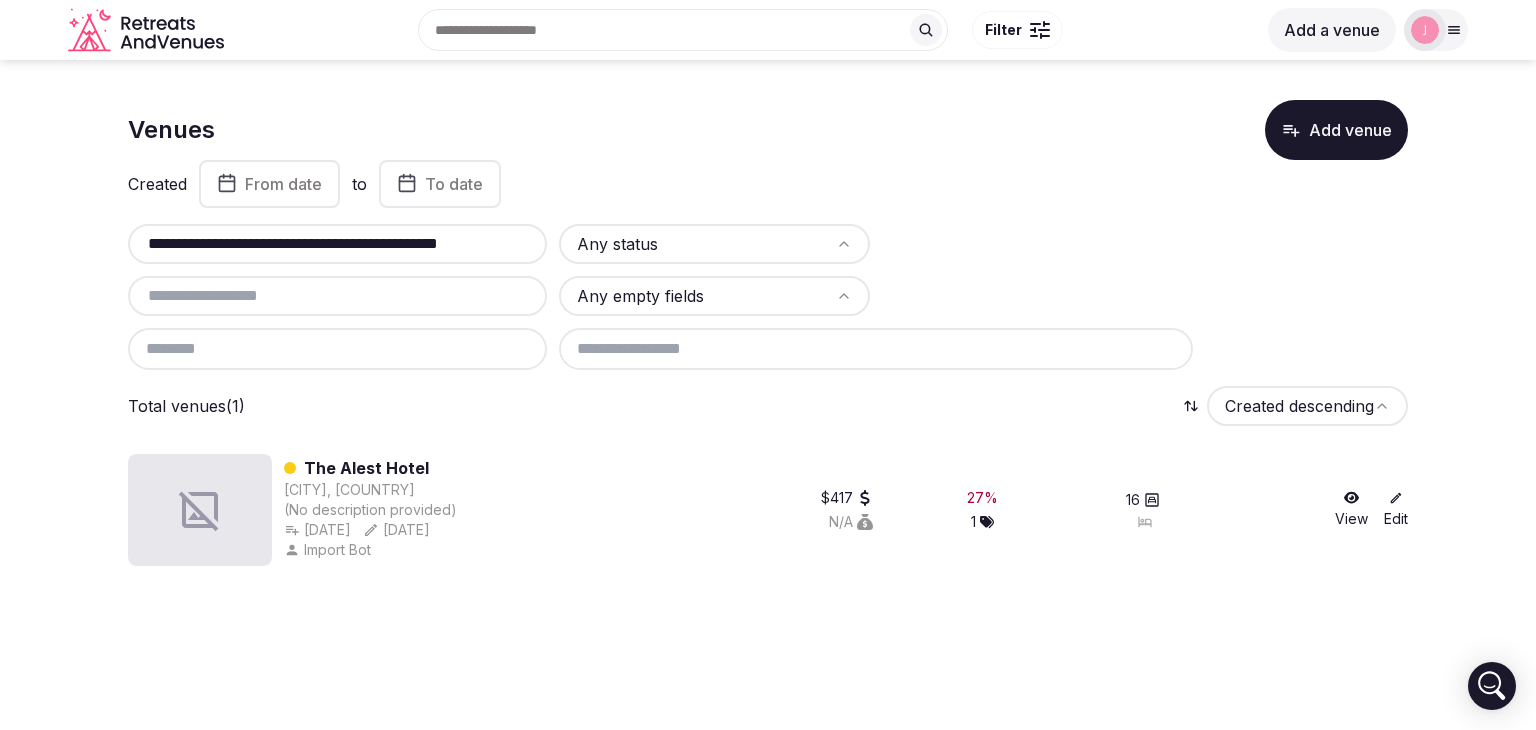 click on "**********" at bounding box center [337, 244] 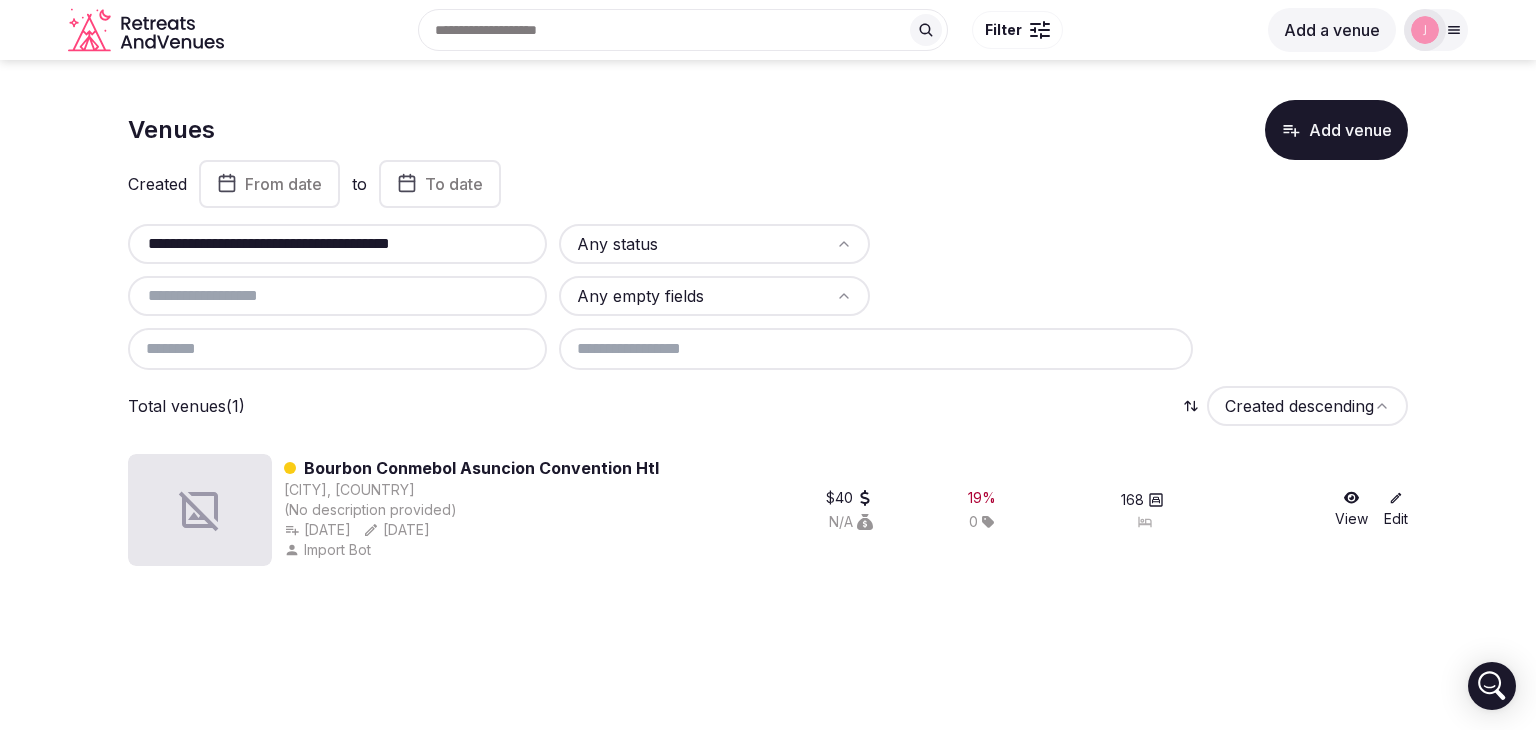 click on "**********" at bounding box center [337, 244] 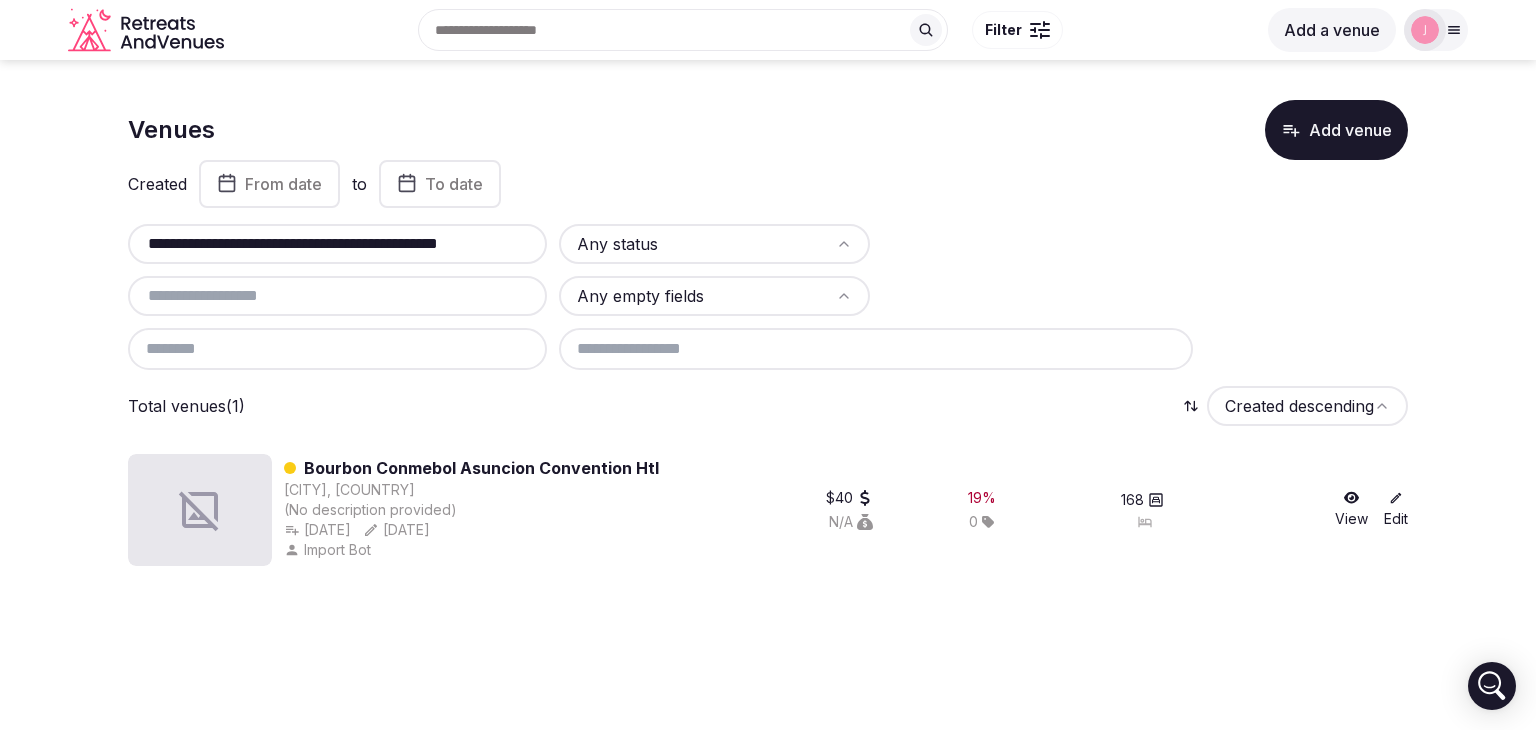 scroll, scrollTop: 0, scrollLeft: 78, axis: horizontal 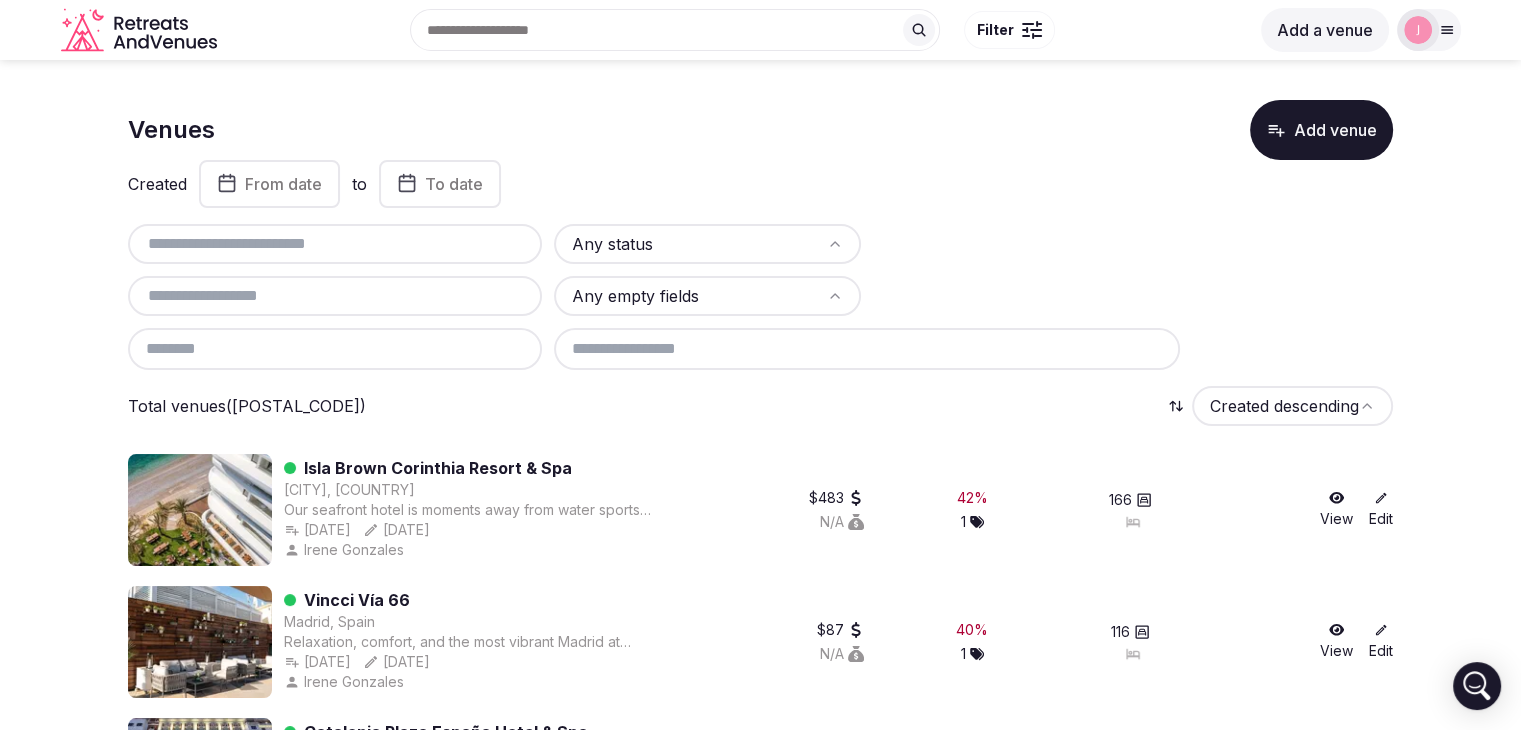 click at bounding box center [335, 244] 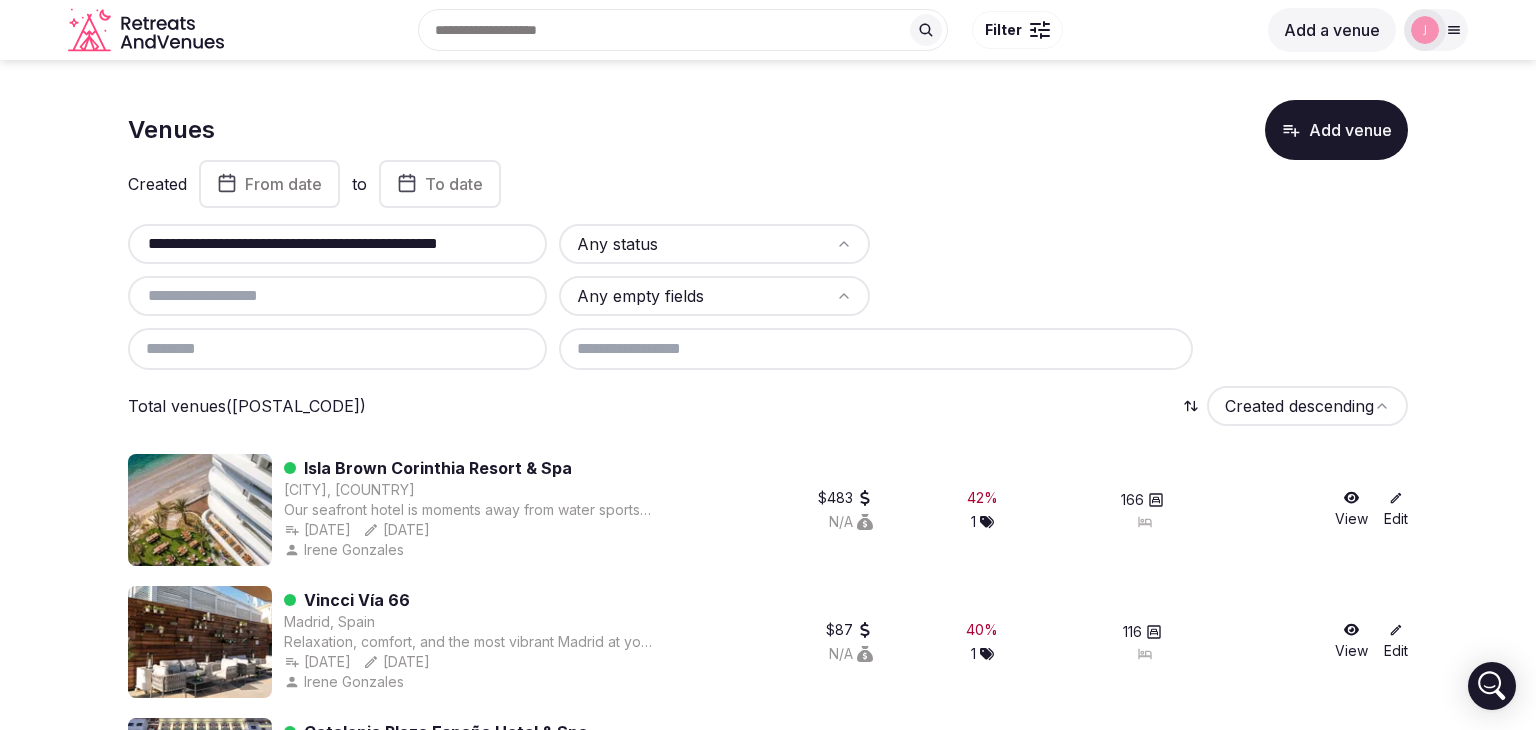 scroll, scrollTop: 0, scrollLeft: 78, axis: horizontal 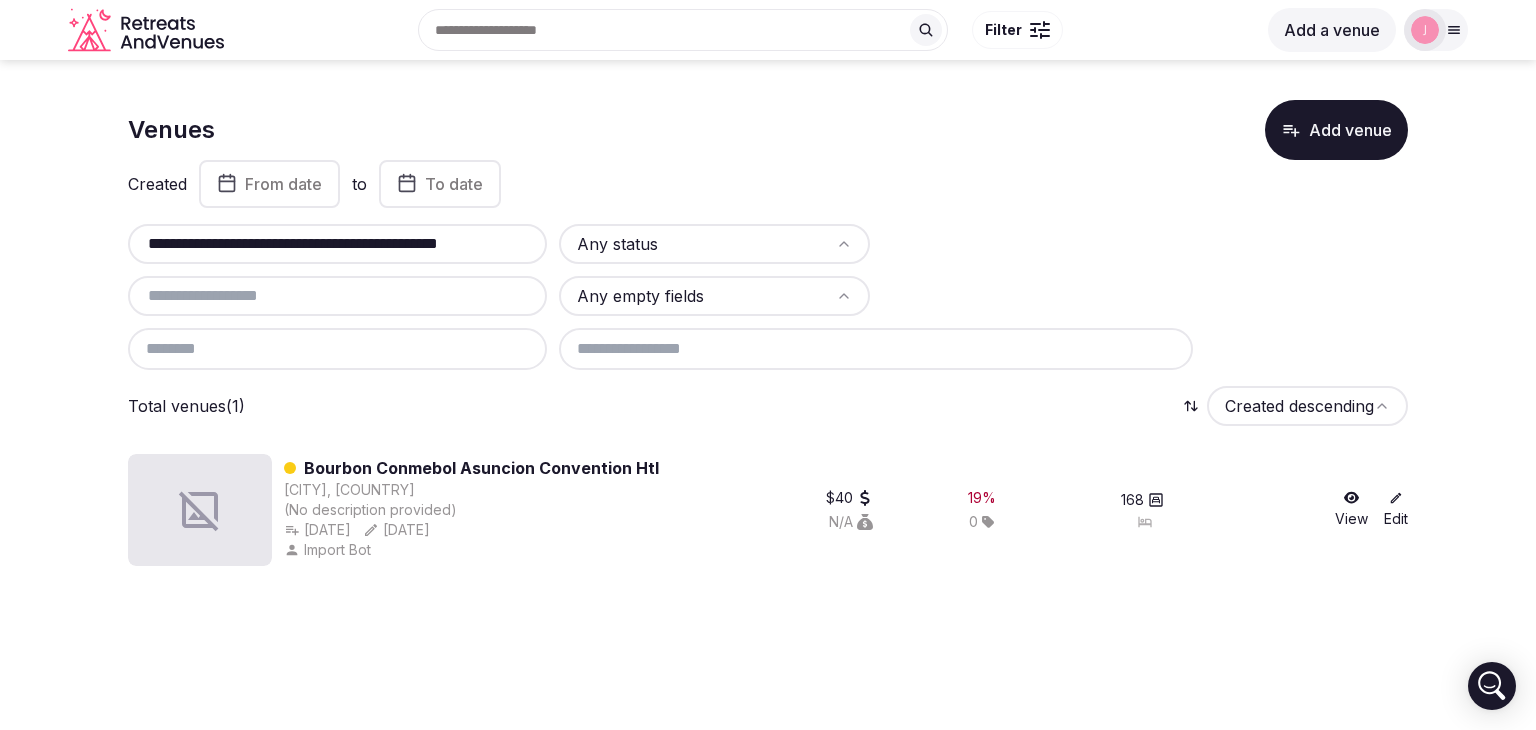 click on "**********" at bounding box center (337, 244) 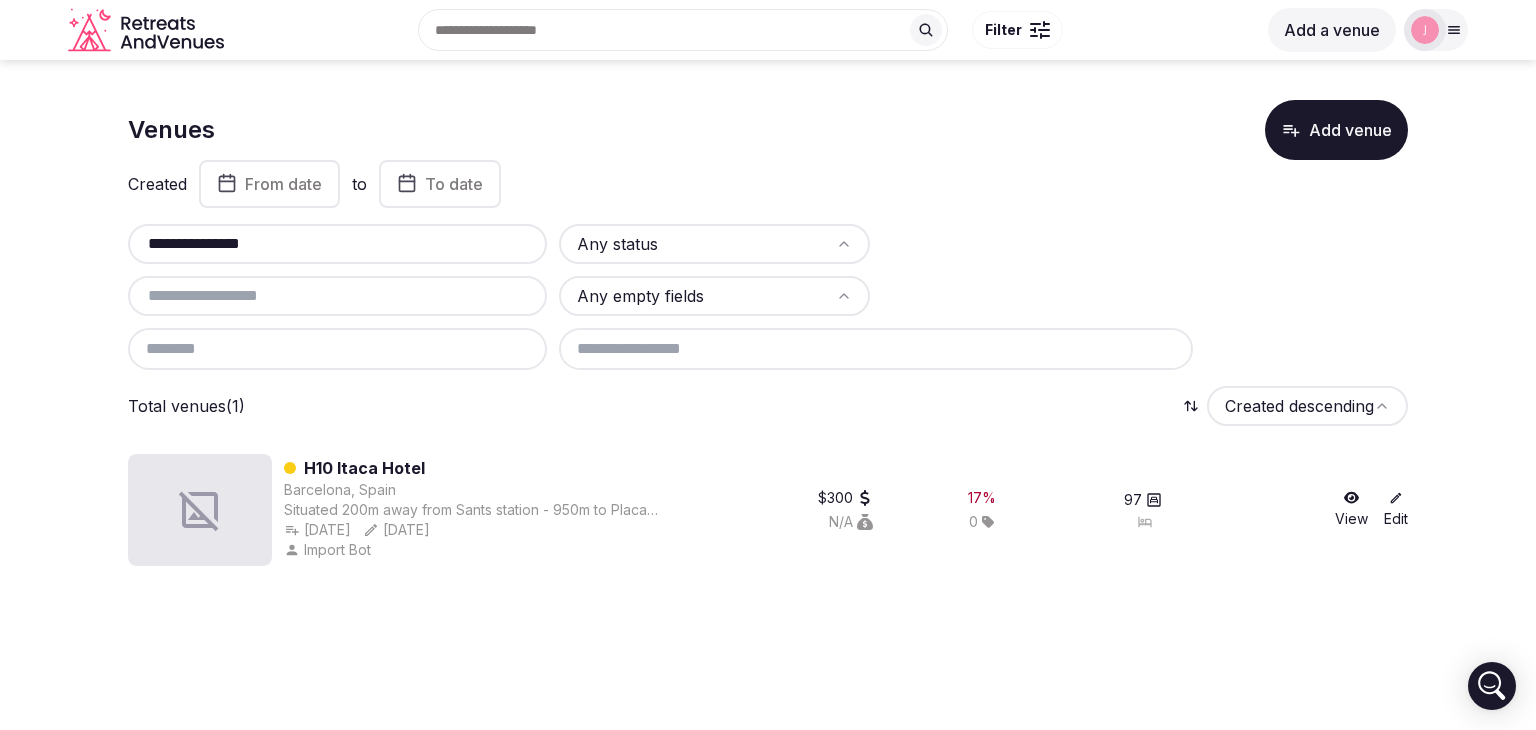 type on "**********" 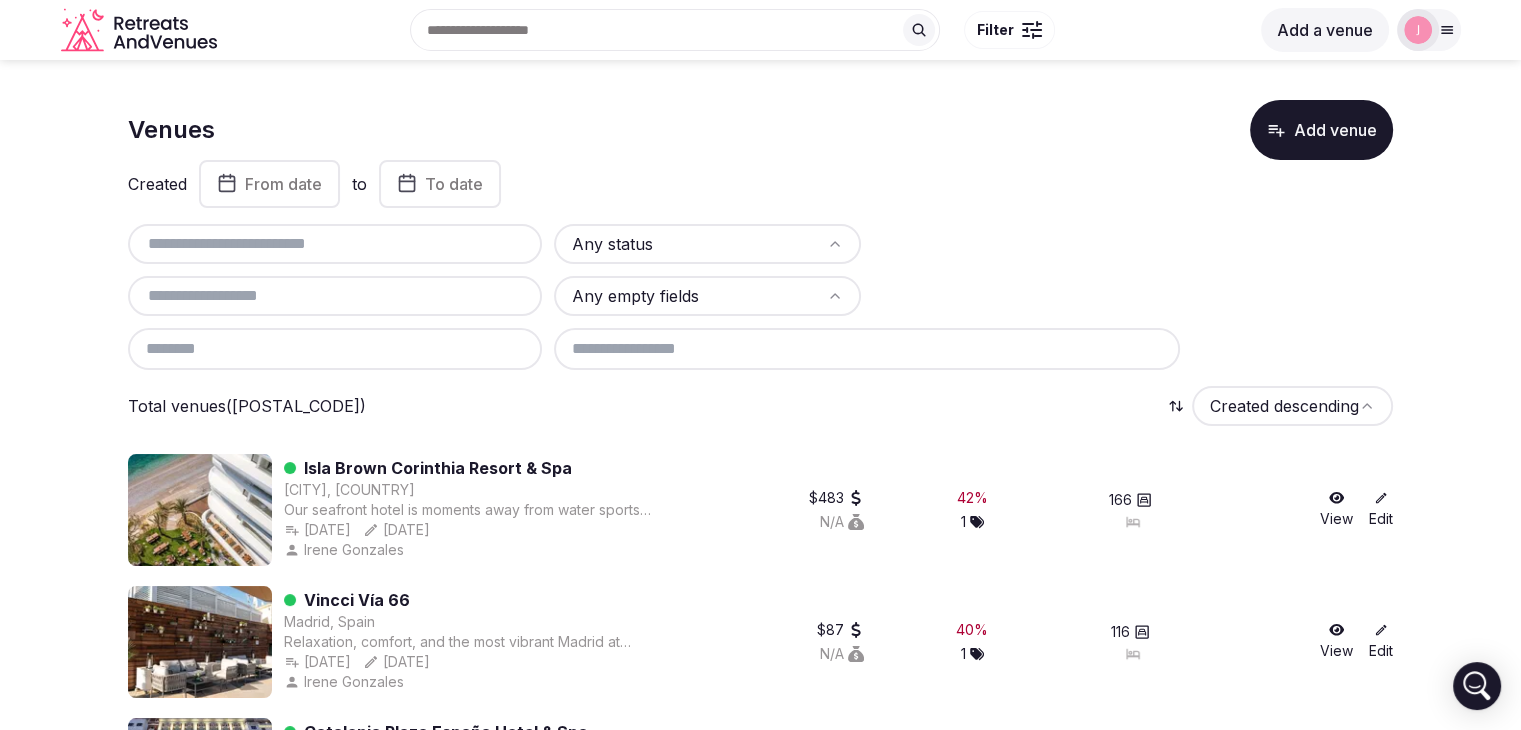 paste on "**********" 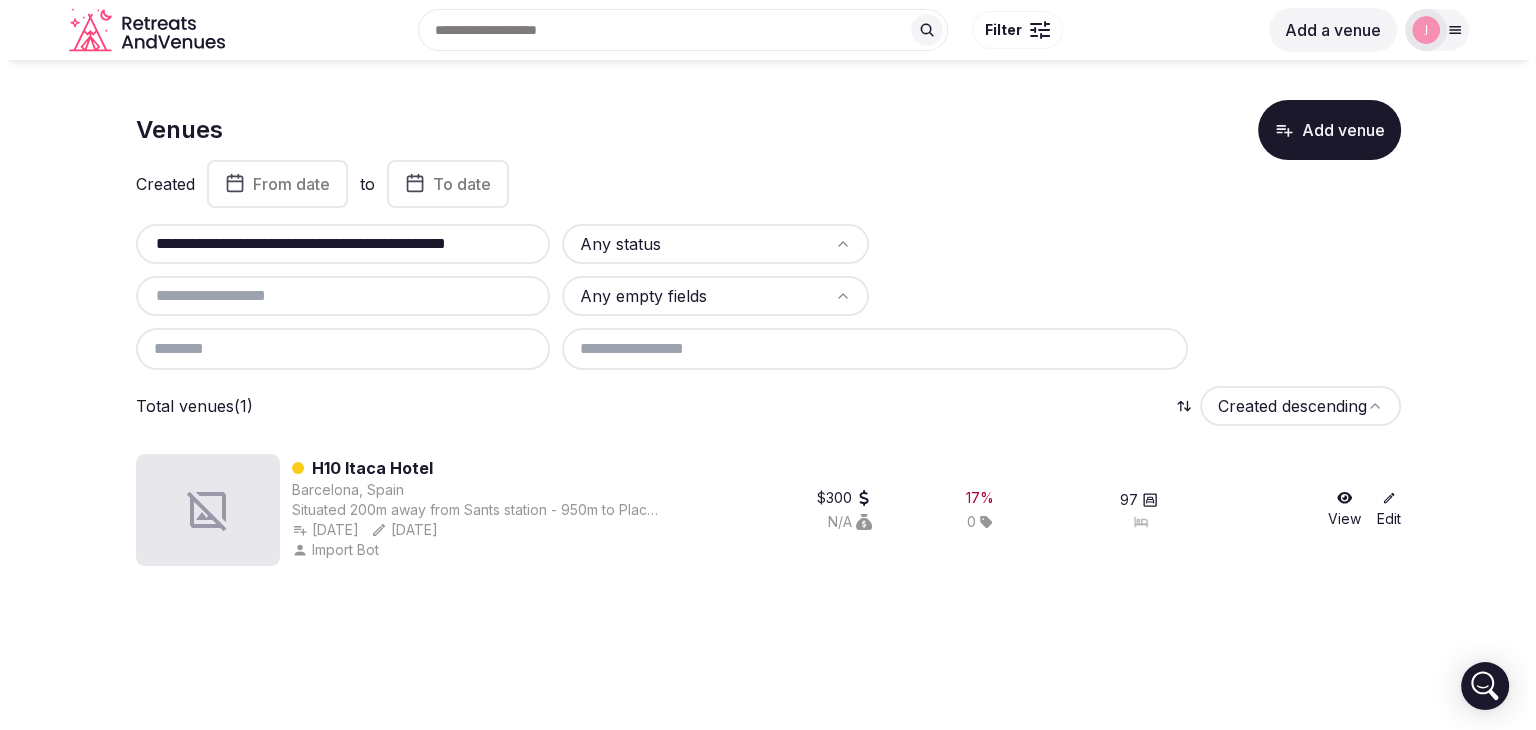 scroll, scrollTop: 0, scrollLeft: 65, axis: horizontal 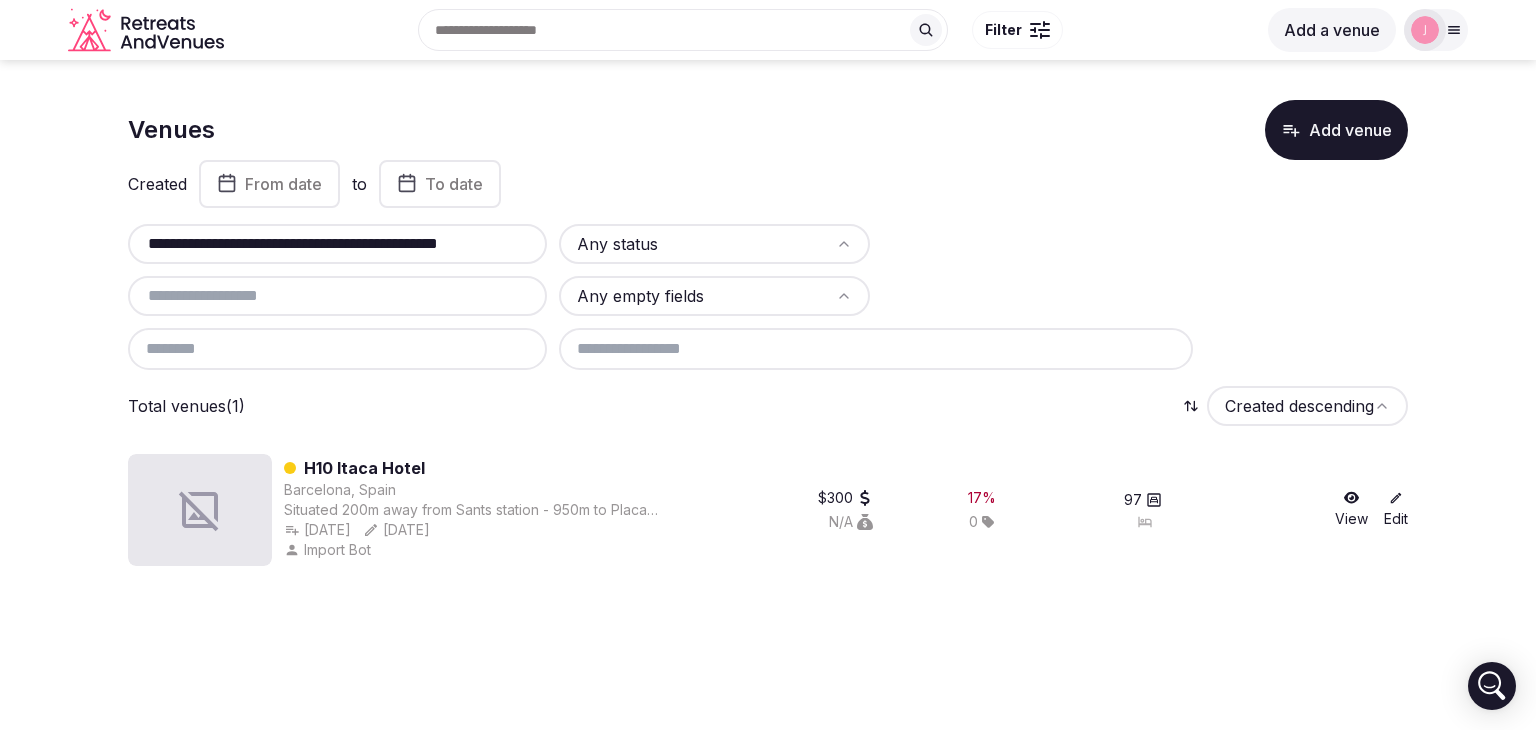click on "**********" at bounding box center [337, 244] 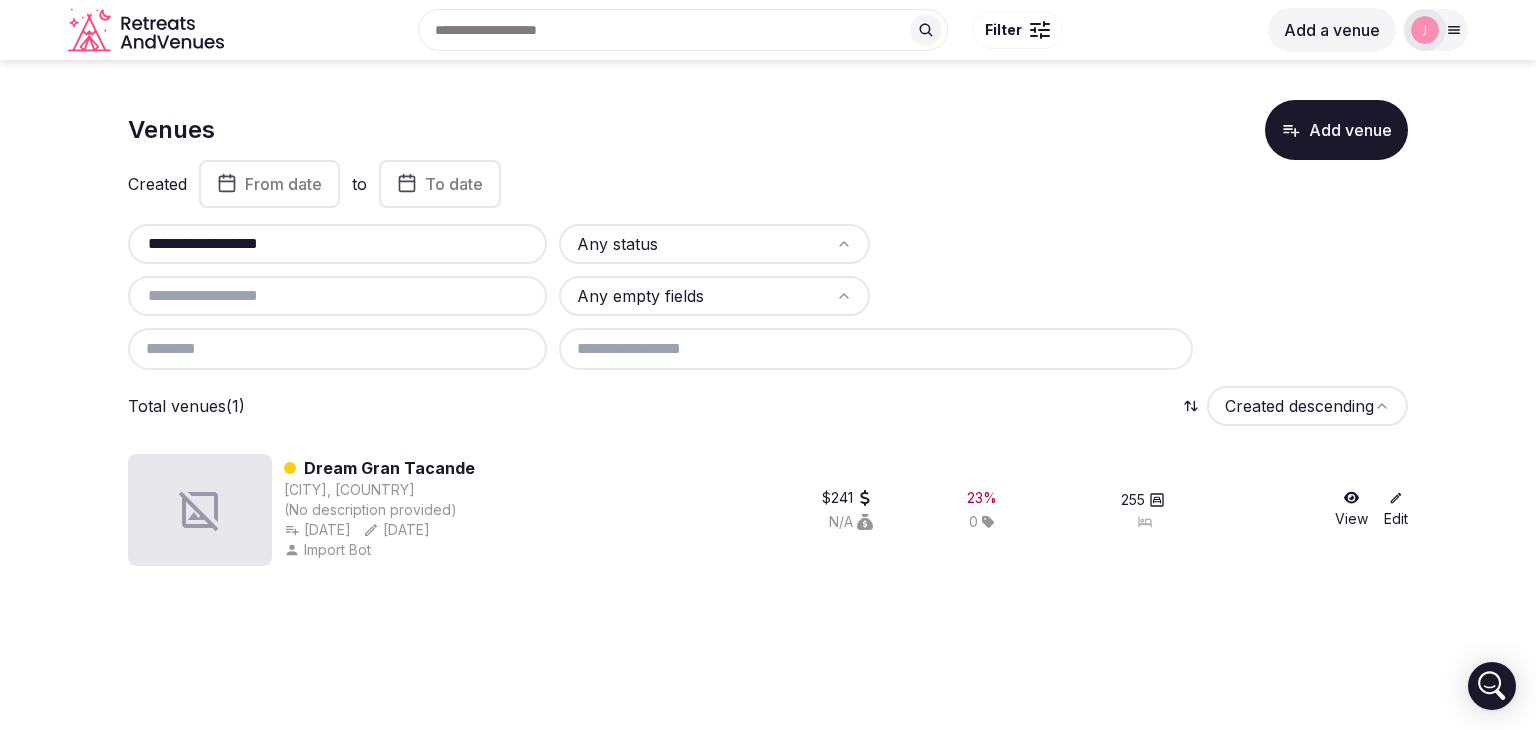 type on "**********" 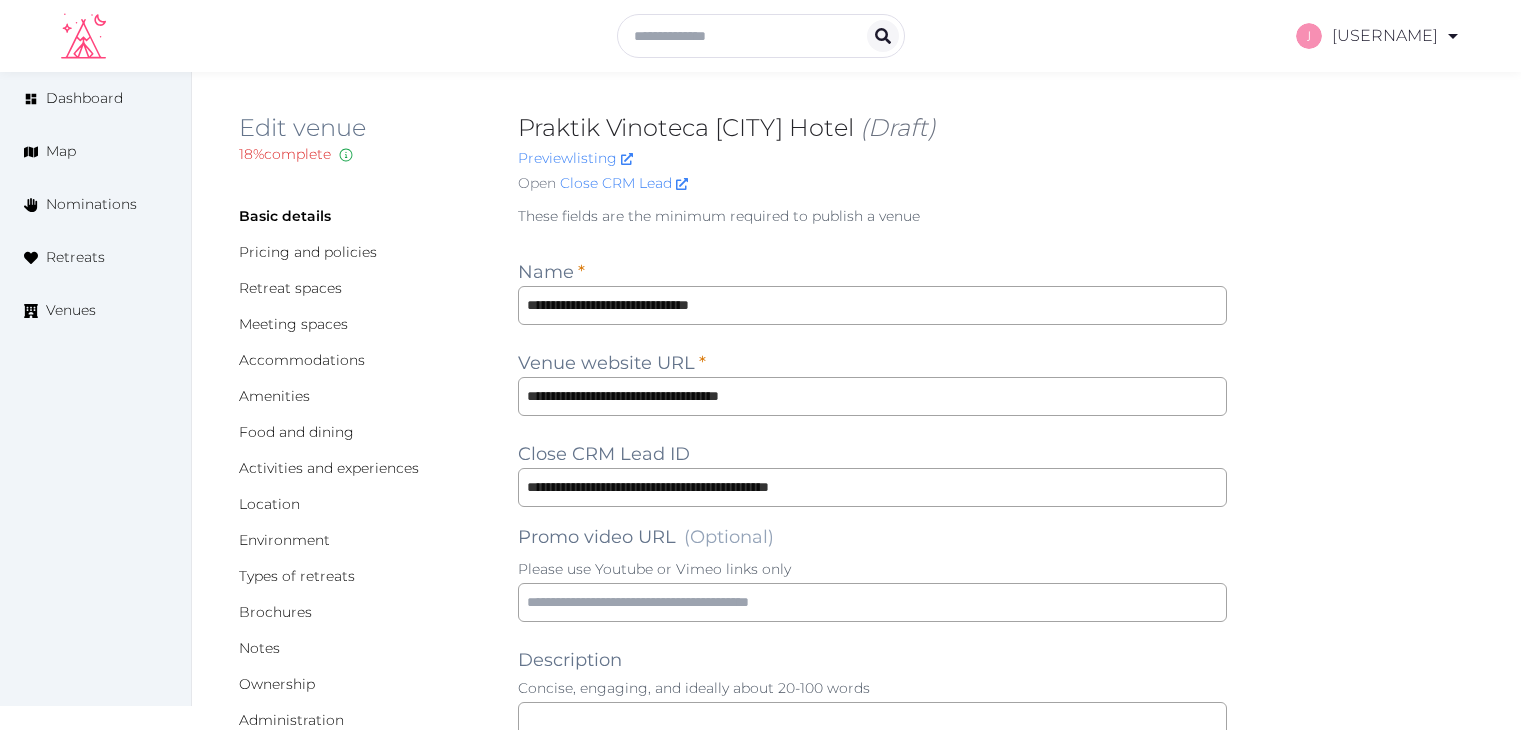 scroll, scrollTop: 0, scrollLeft: 0, axis: both 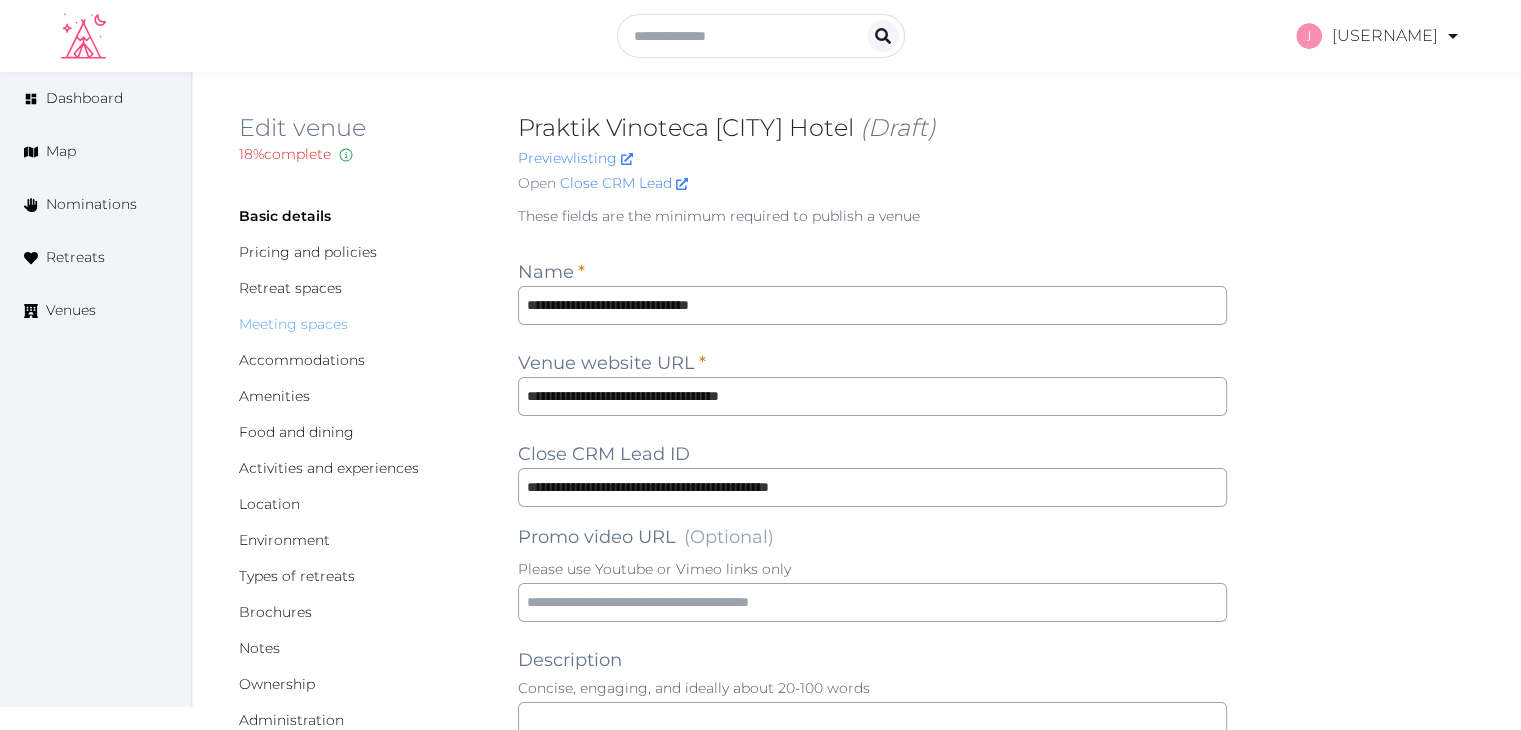 click on "Meeting spaces" at bounding box center (293, 324) 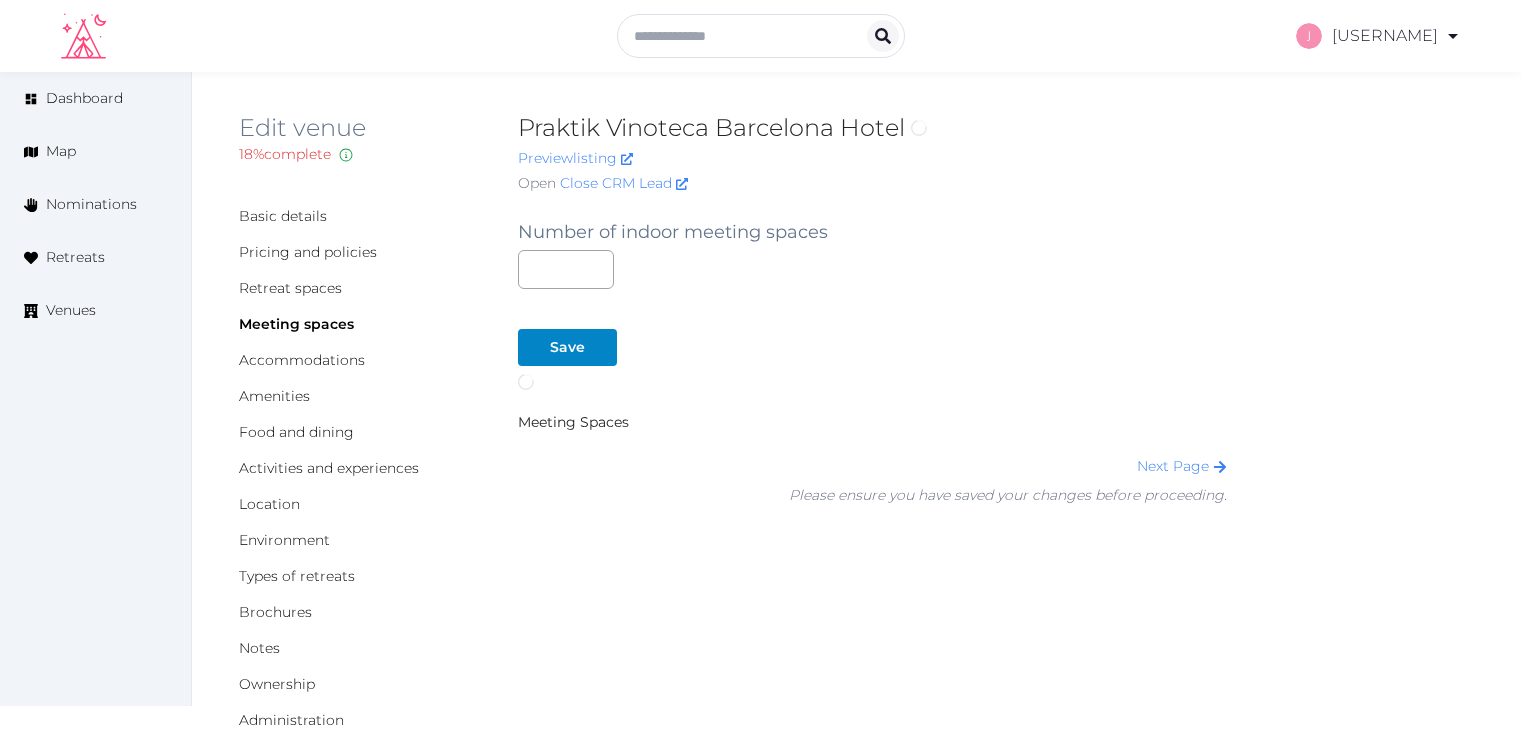 scroll, scrollTop: 0, scrollLeft: 0, axis: both 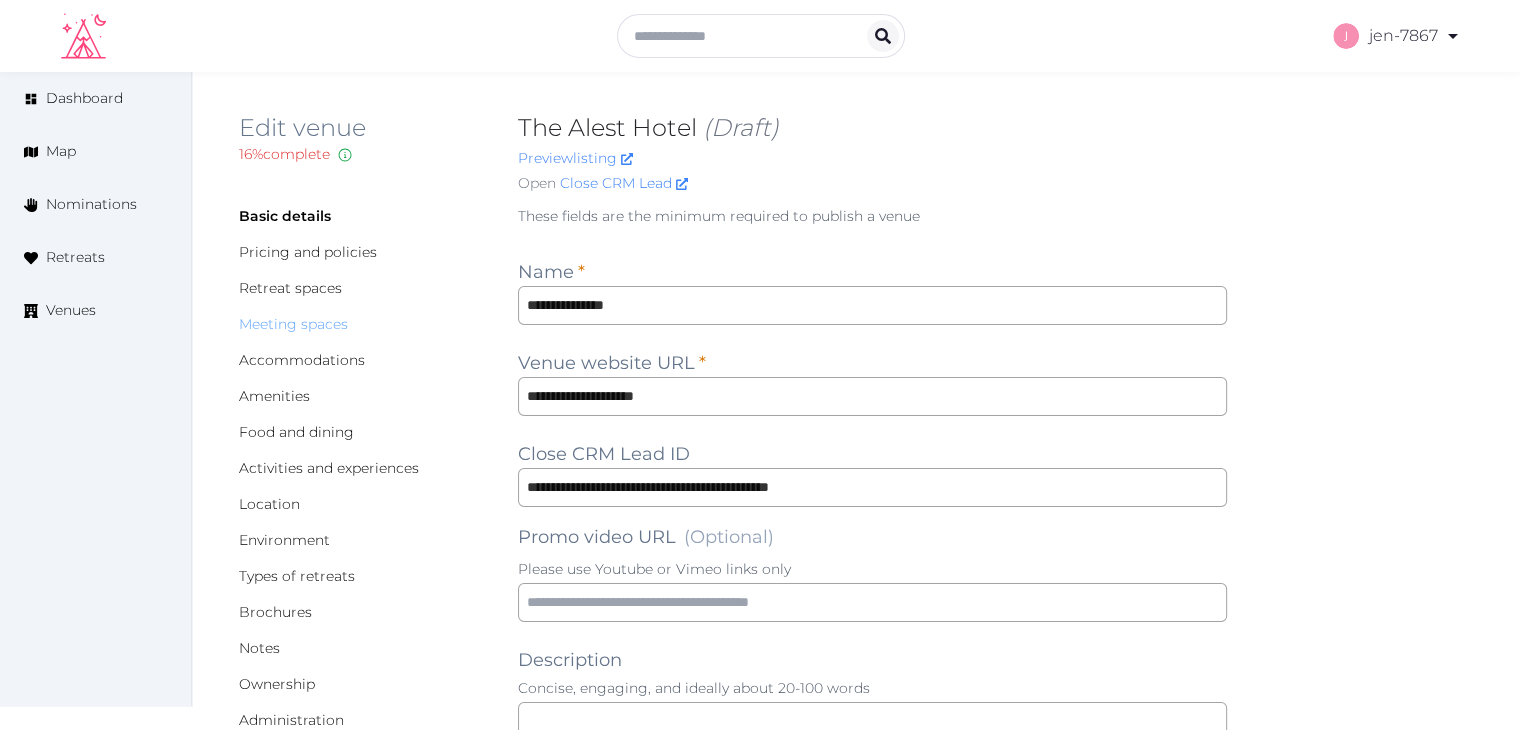 click on "Meeting spaces" at bounding box center [293, 324] 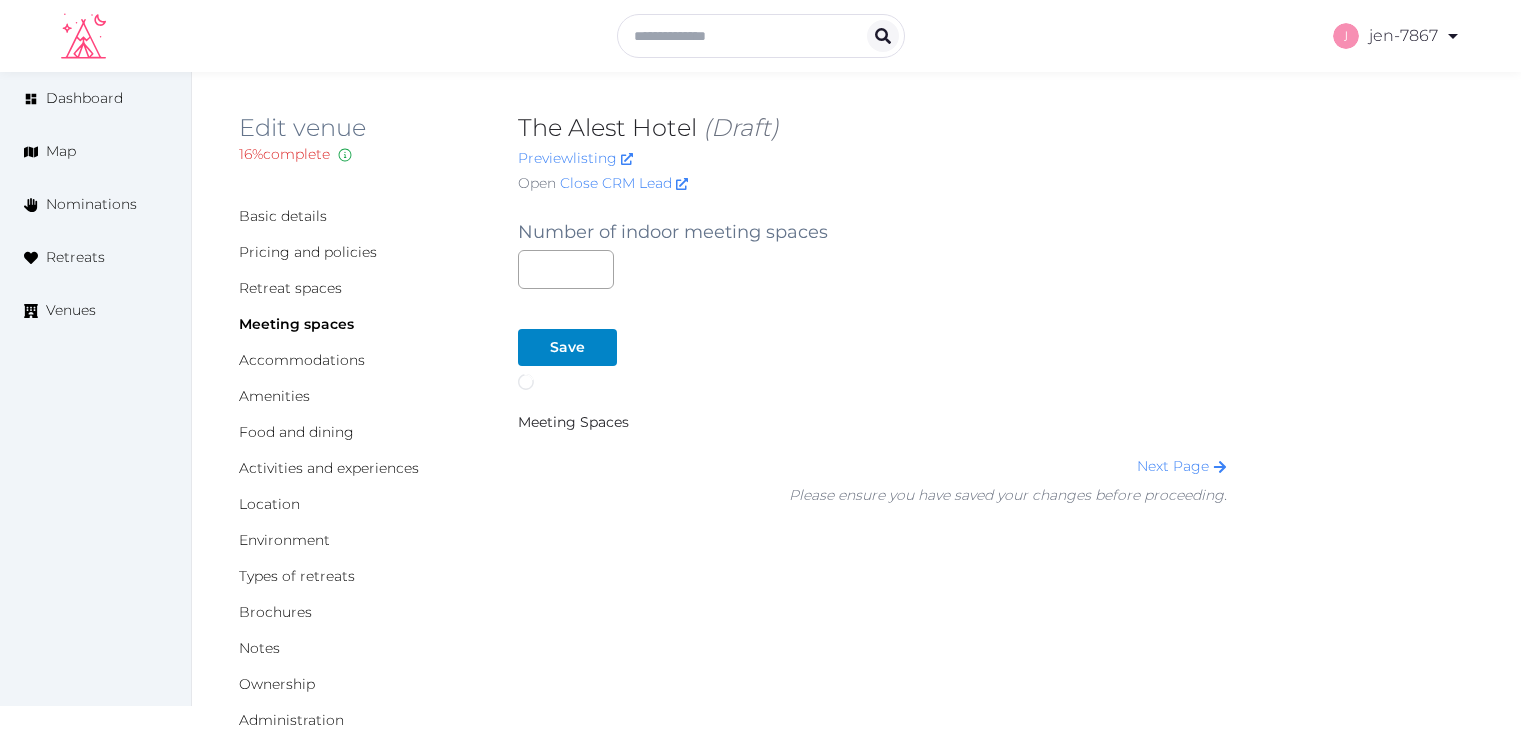 scroll, scrollTop: 0, scrollLeft: 0, axis: both 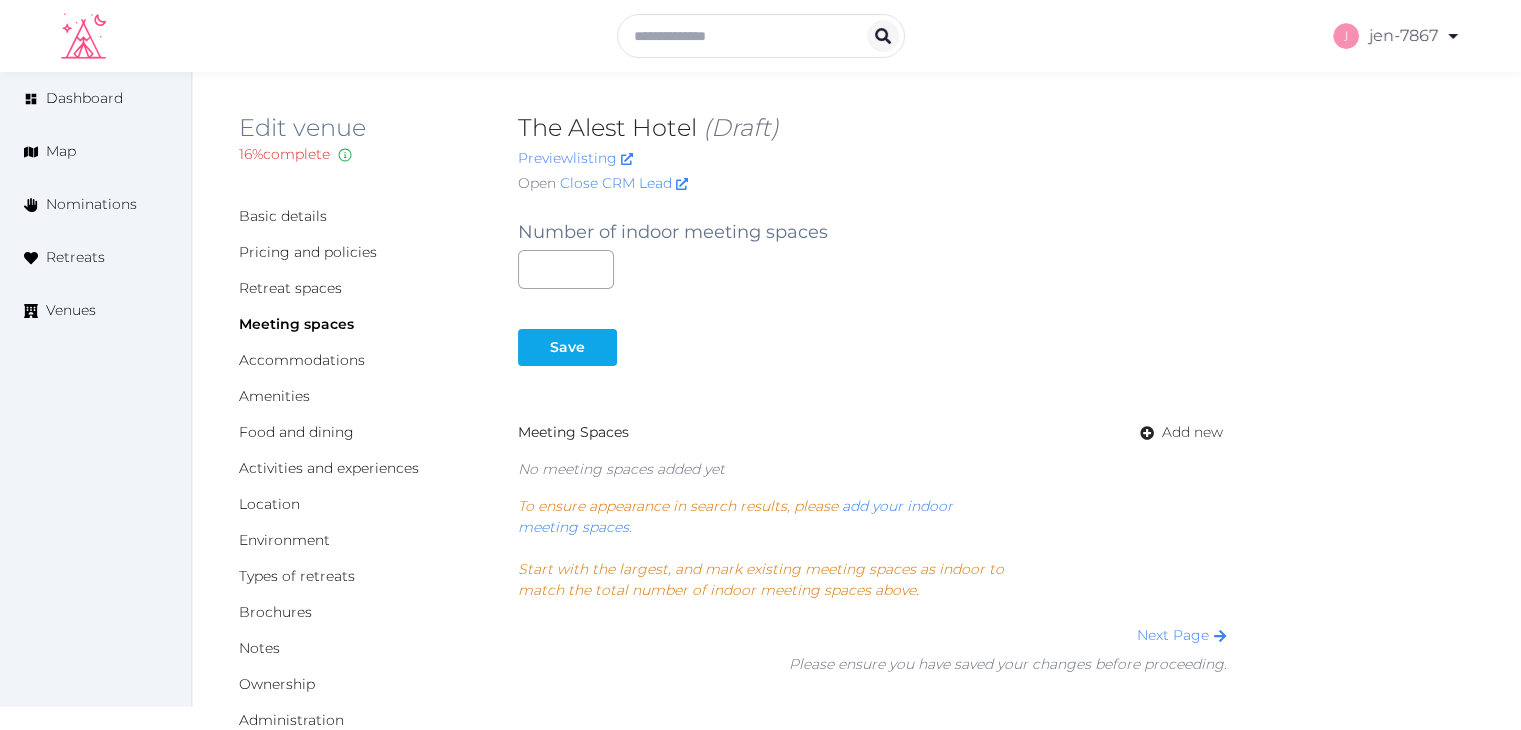 type on "*" 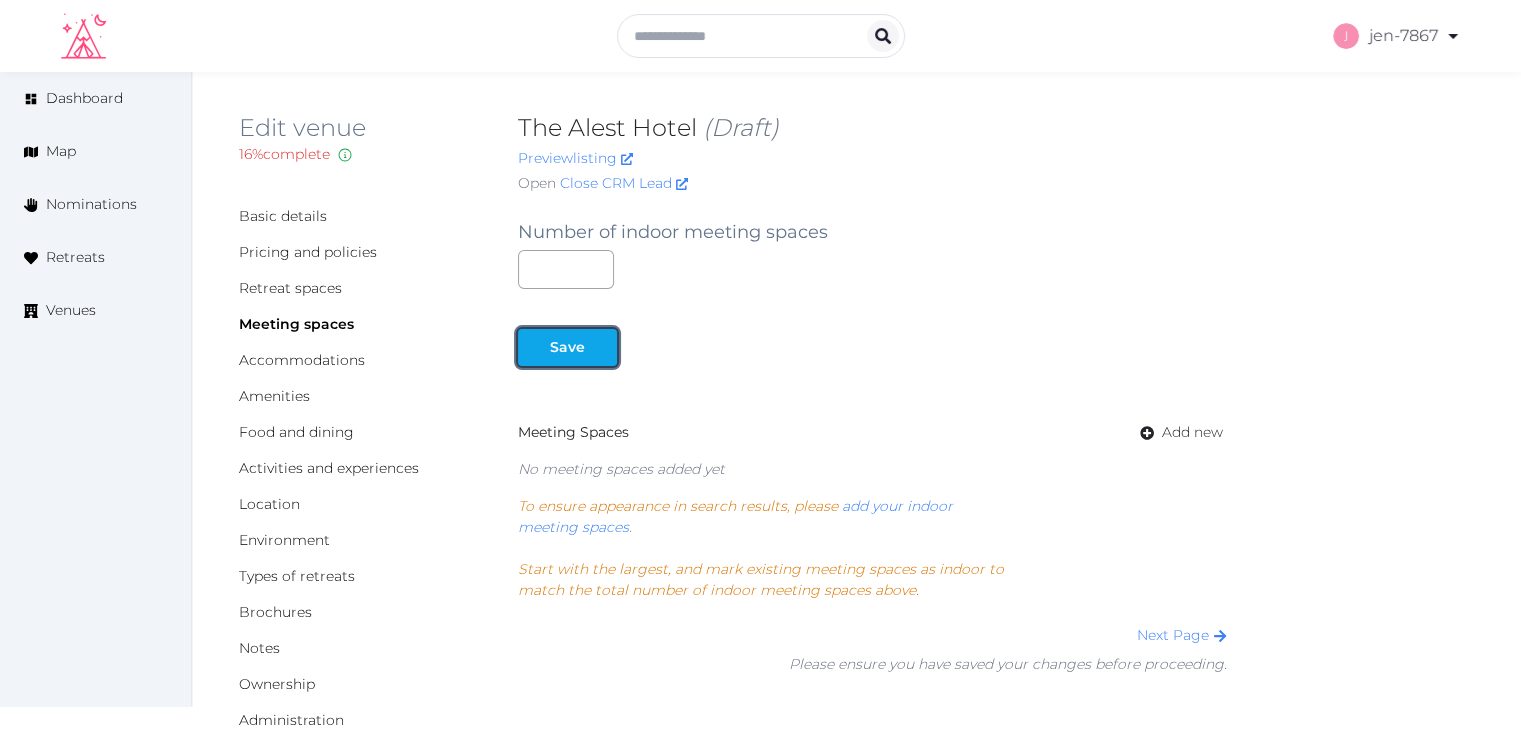 click at bounding box center [534, 347] 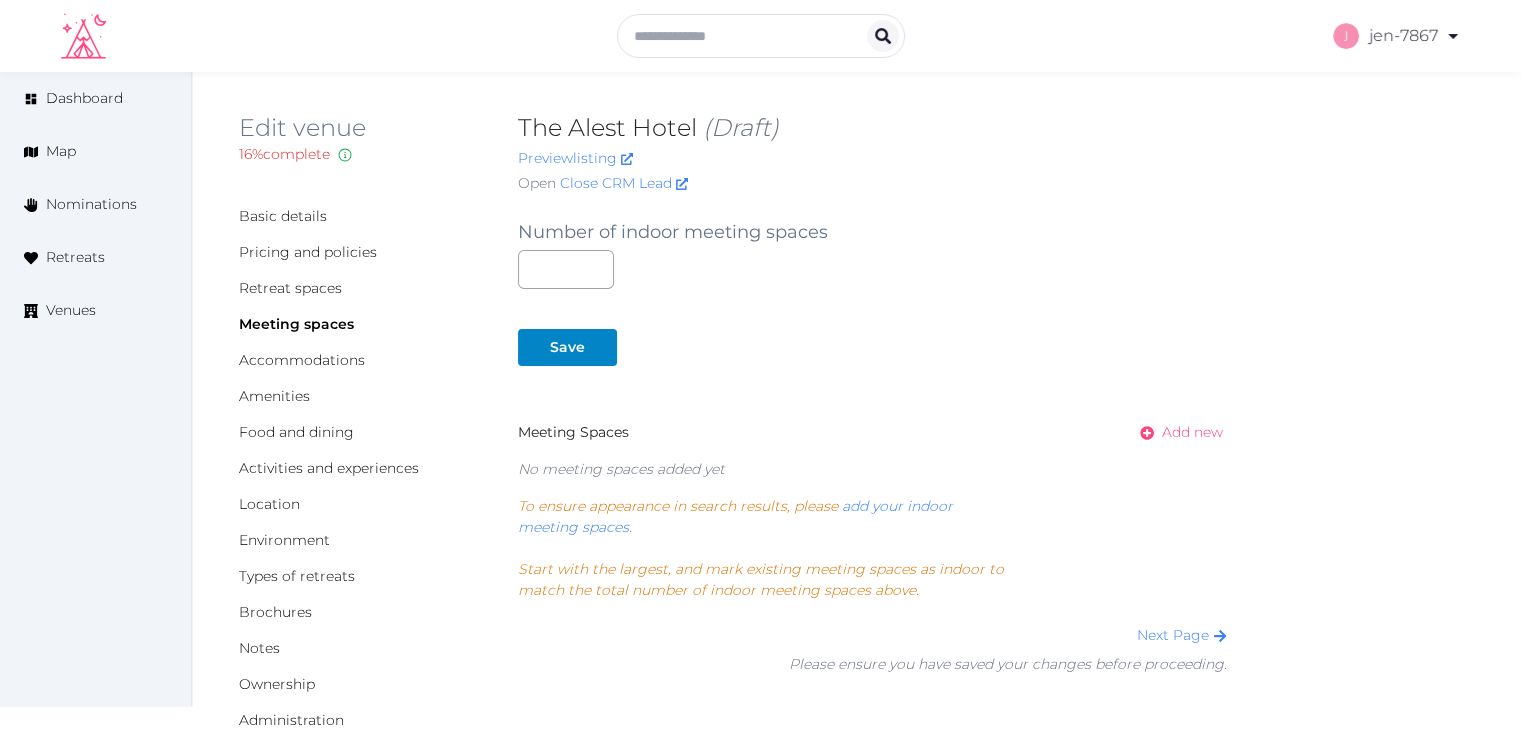 click on "Add new" at bounding box center [1175, 432] 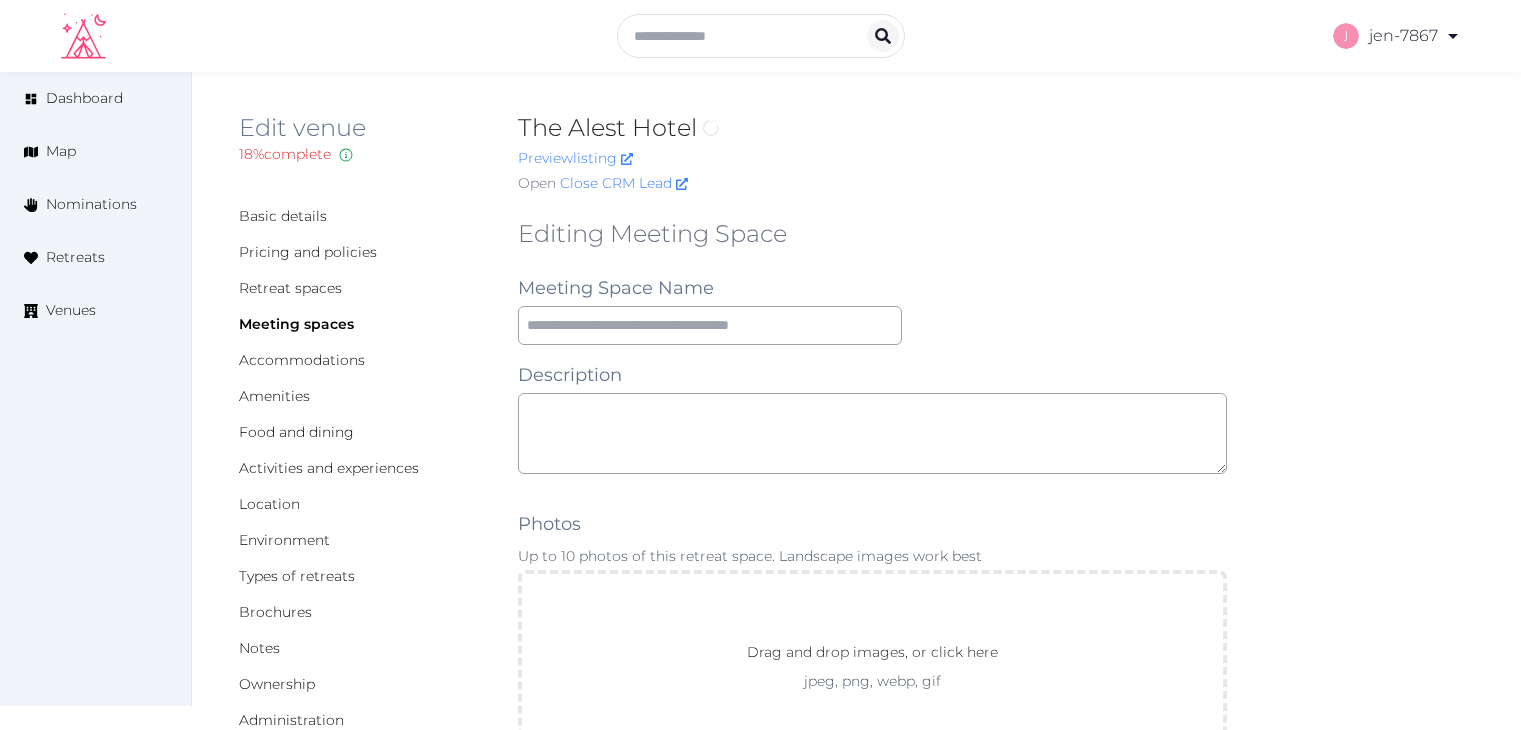 scroll, scrollTop: 0, scrollLeft: 0, axis: both 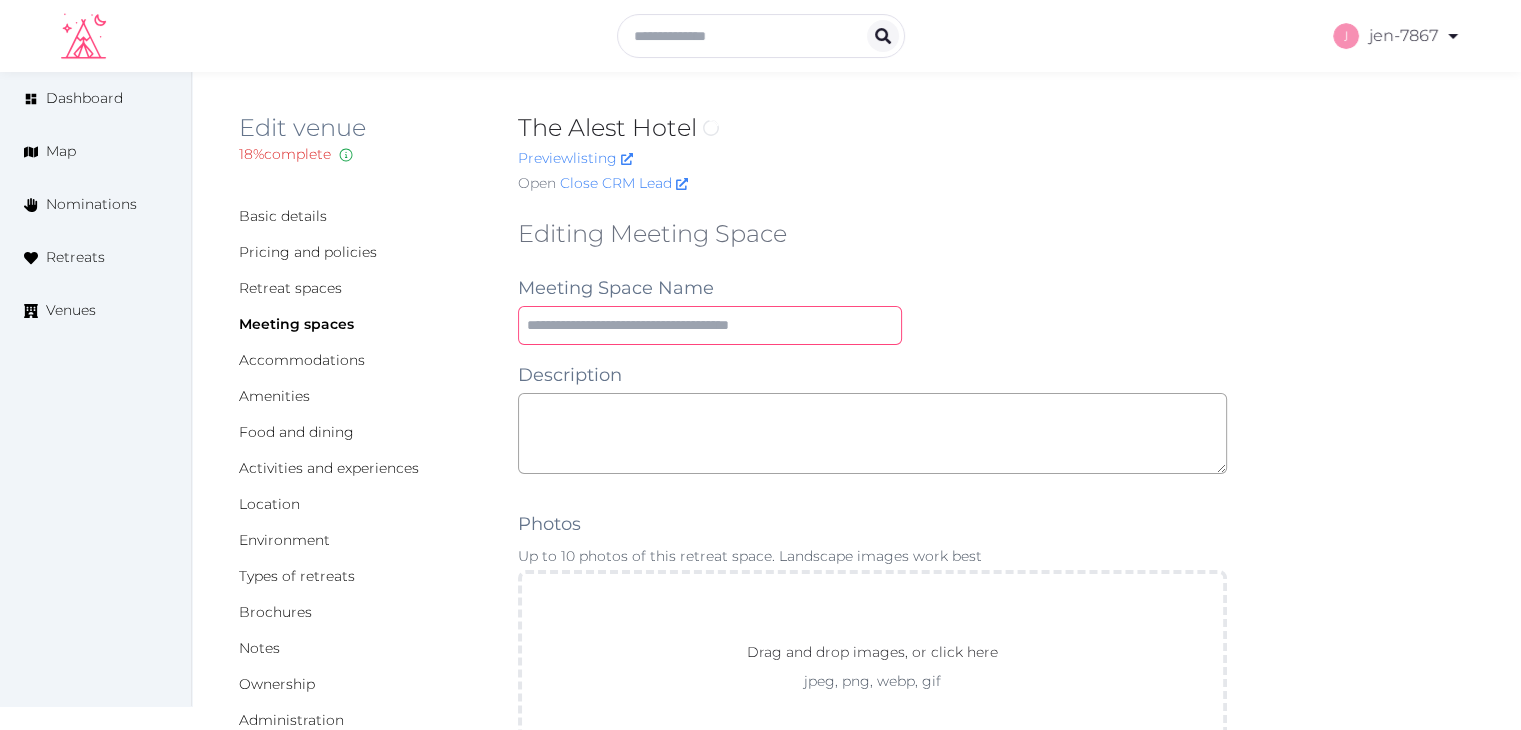 click at bounding box center (710, 325) 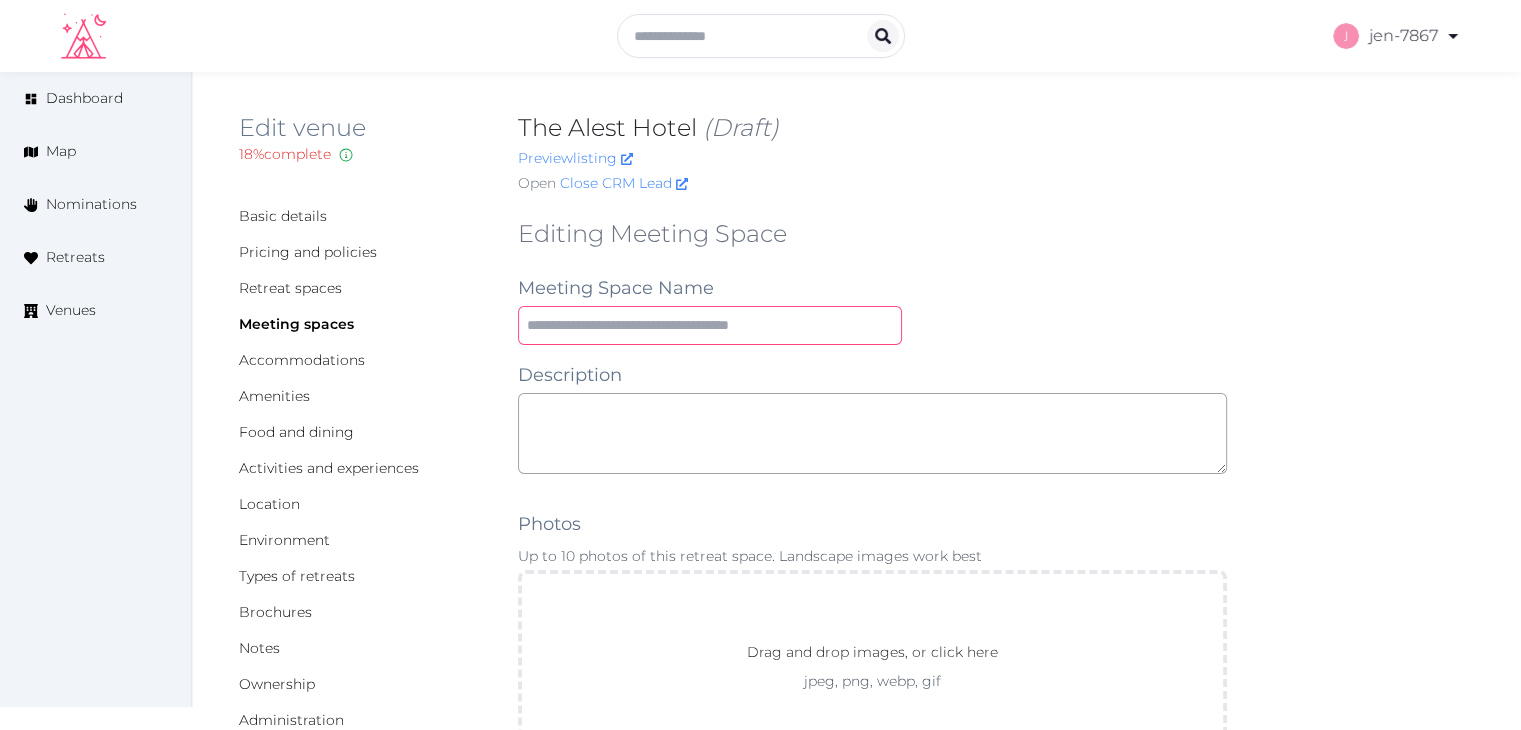 type on "**********" 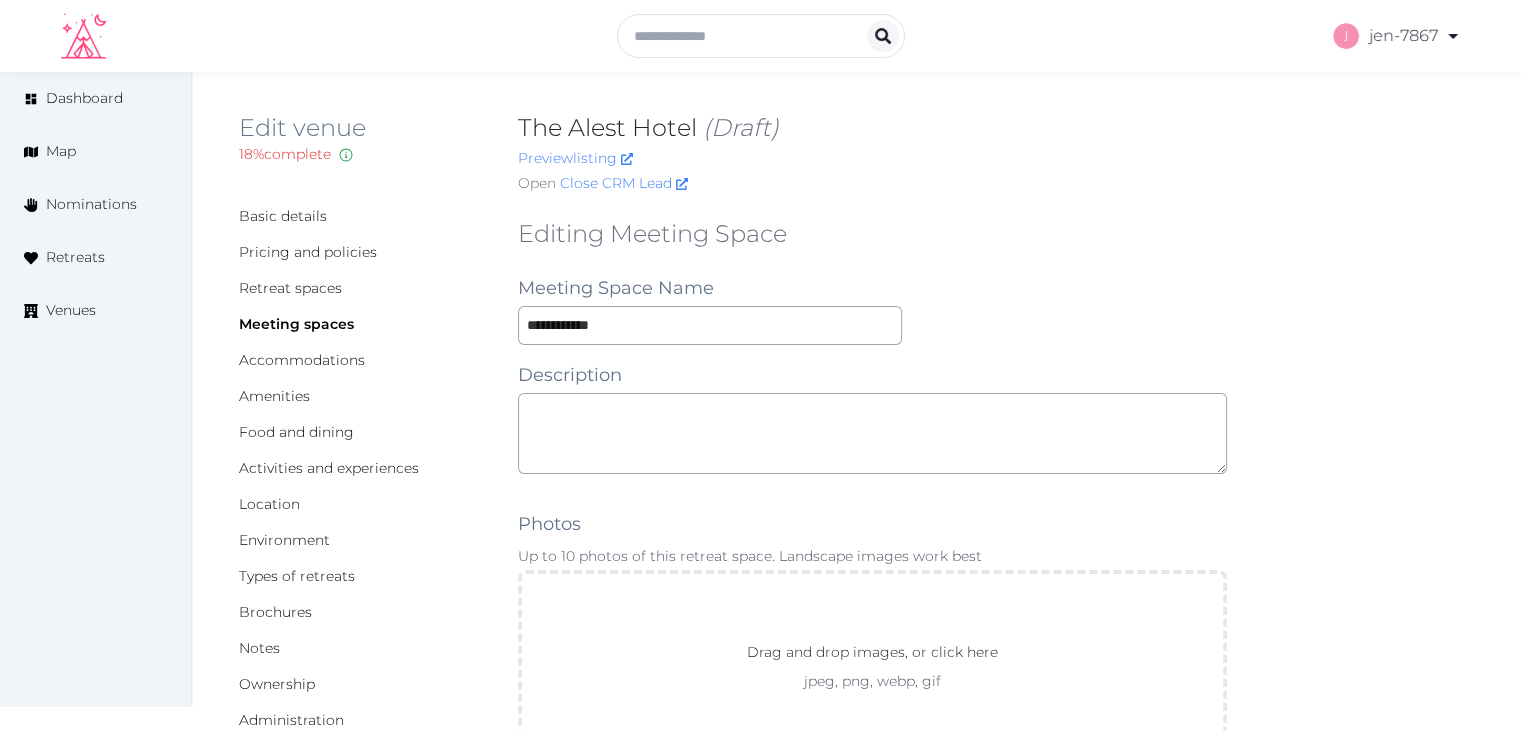 click on "**********" at bounding box center (872, 325) 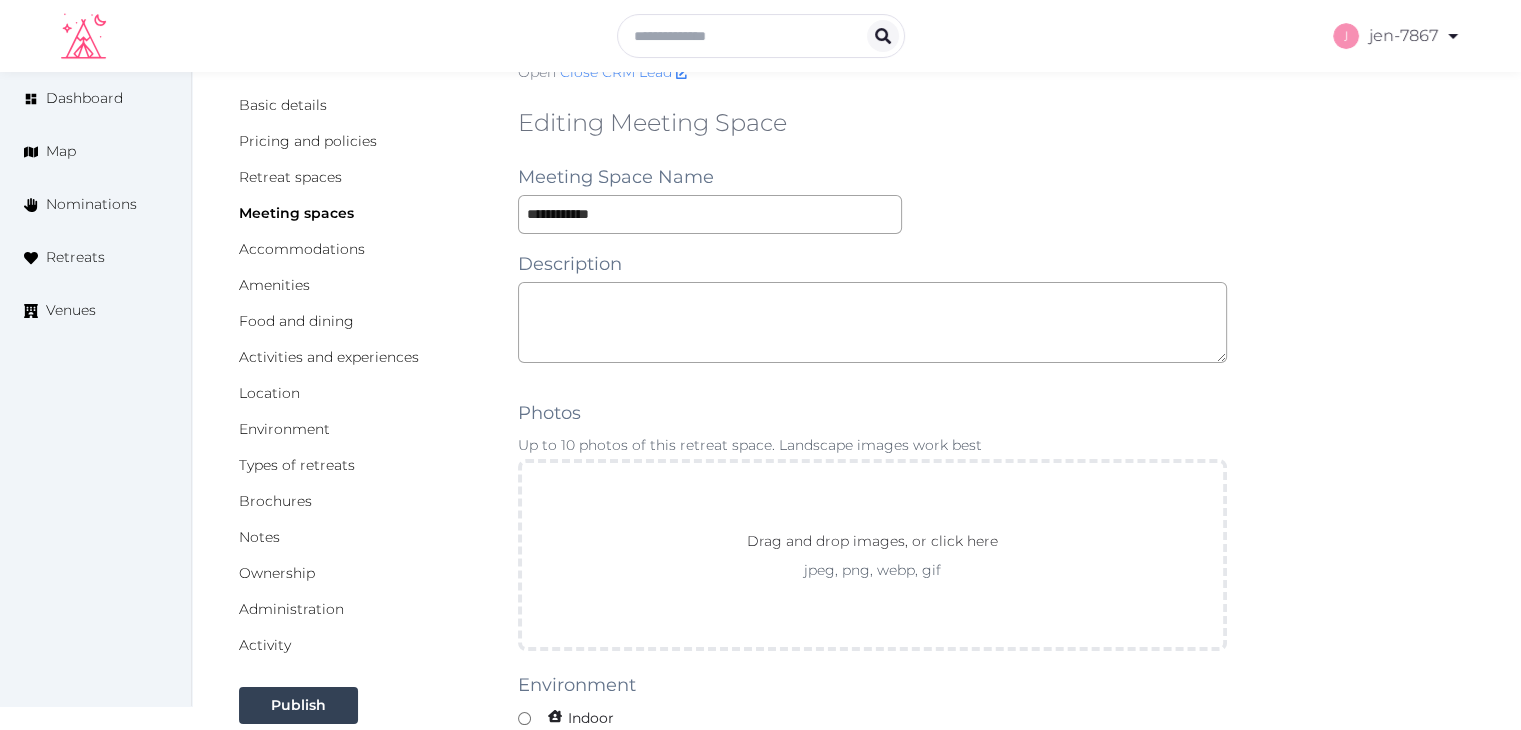 scroll, scrollTop: 400, scrollLeft: 0, axis: vertical 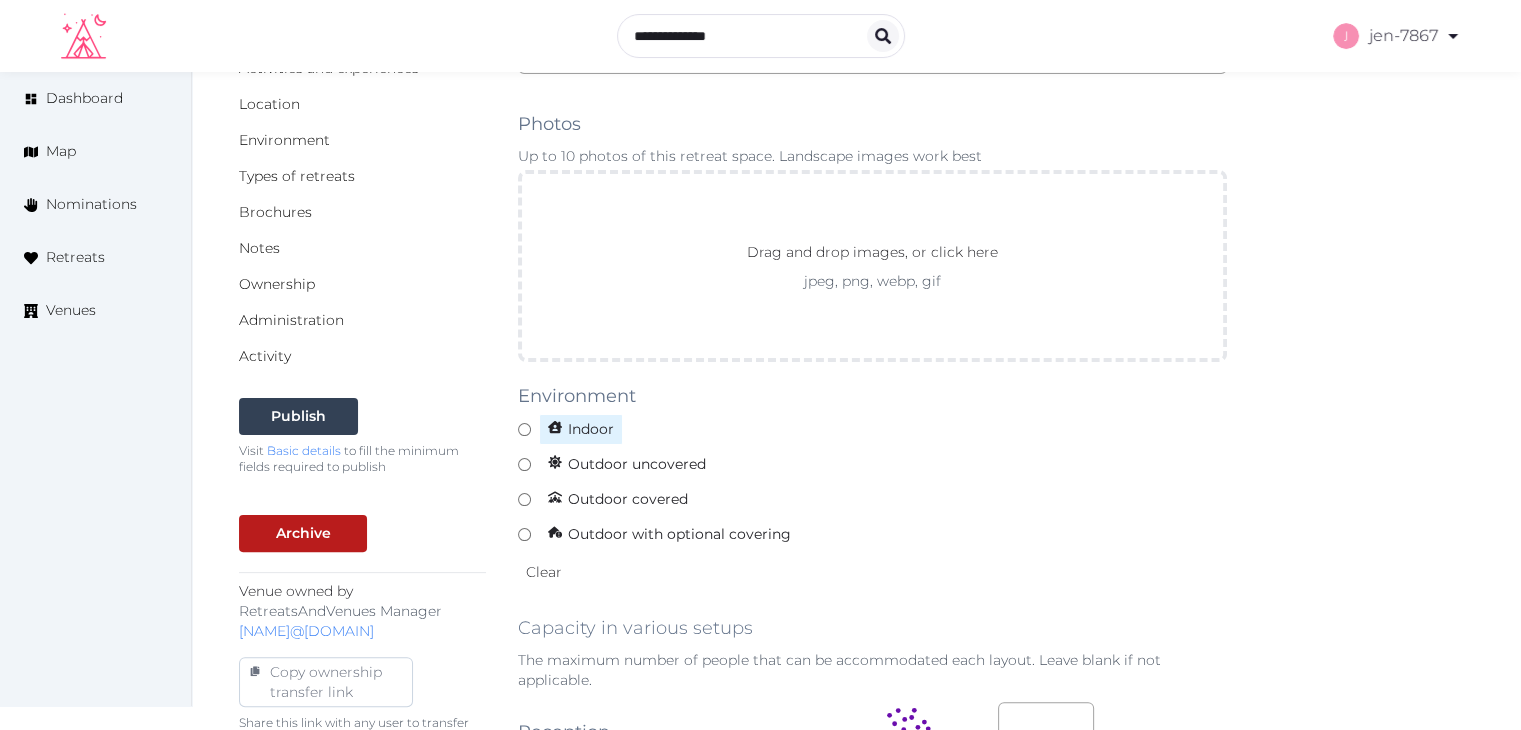 click on "Indoor" at bounding box center [581, 429] 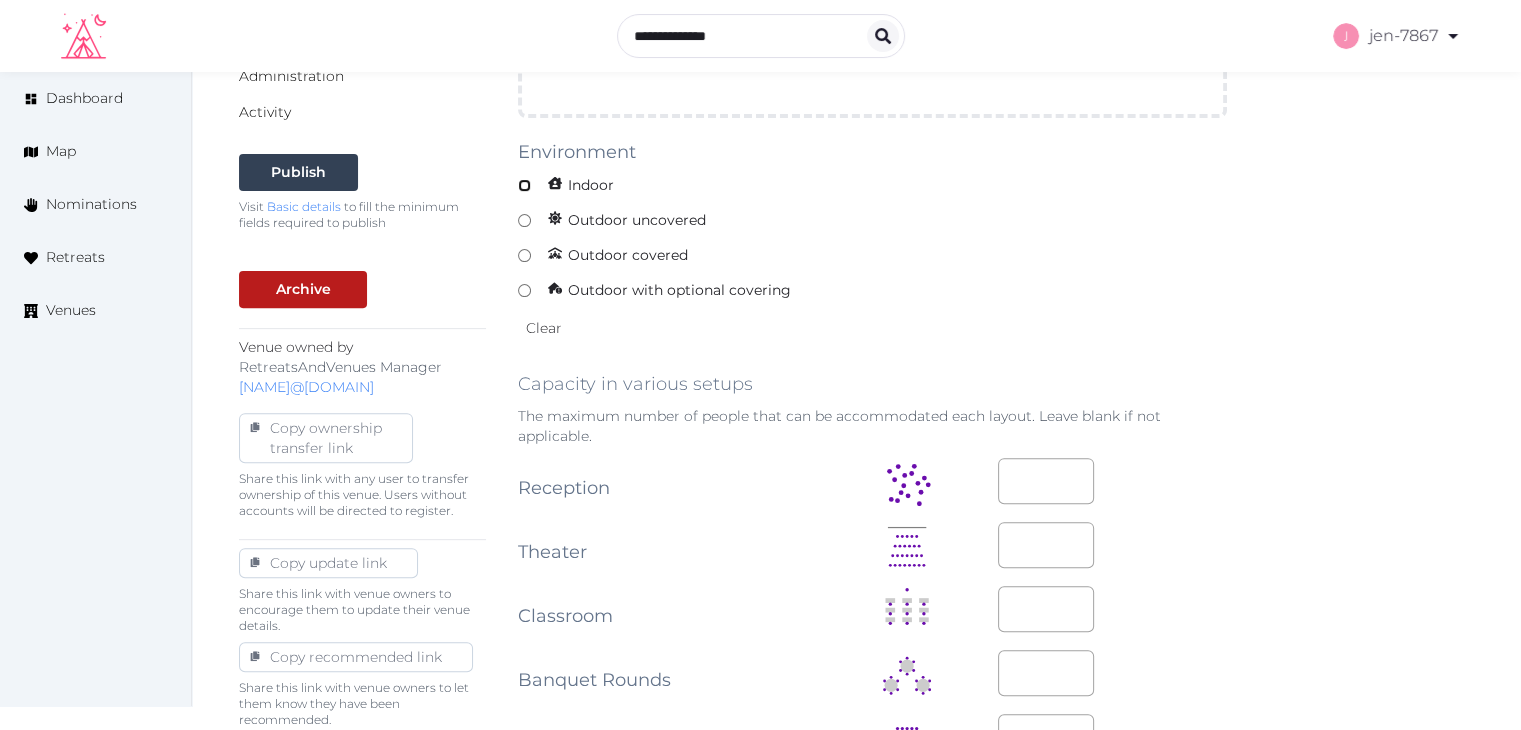 scroll, scrollTop: 900, scrollLeft: 0, axis: vertical 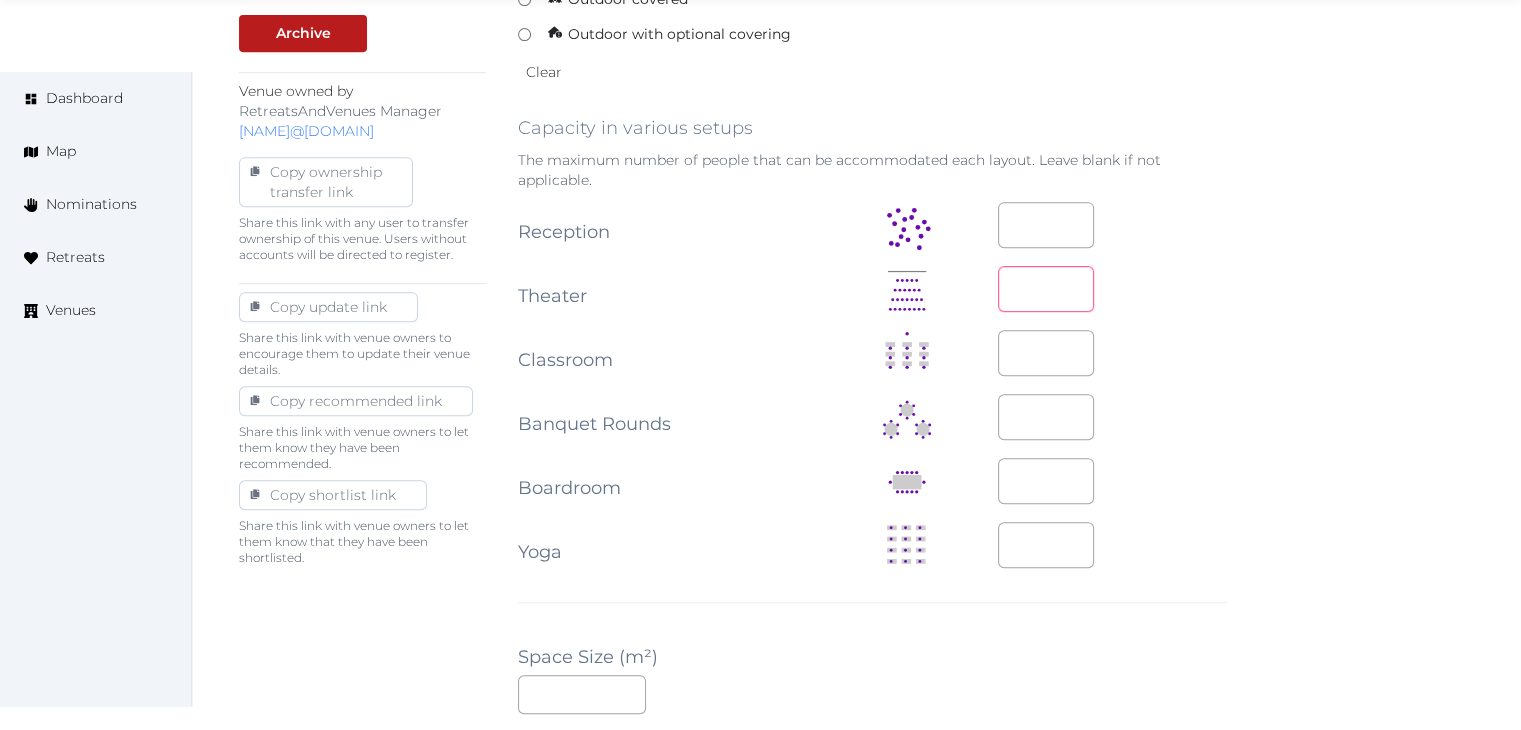 click at bounding box center [1046, 289] 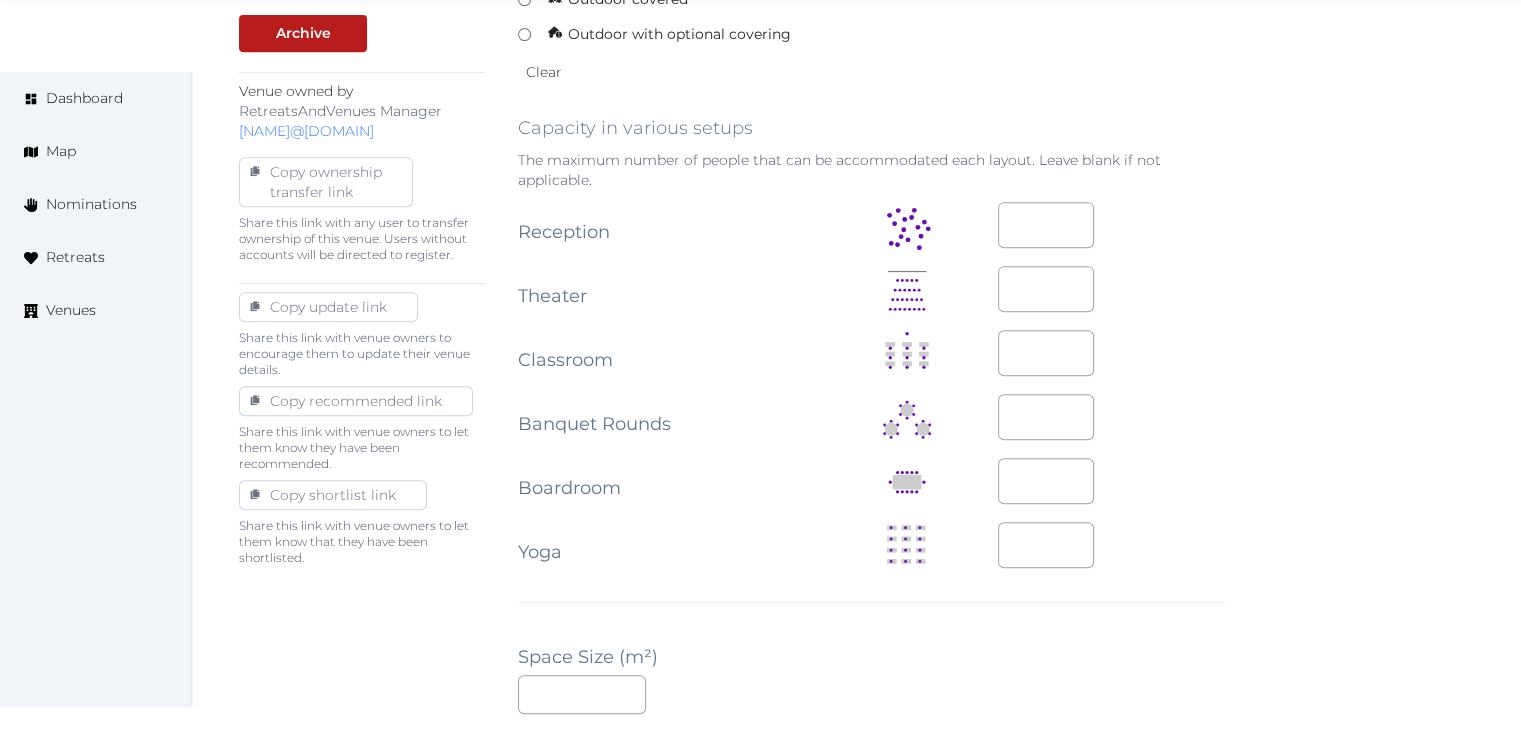 click at bounding box center (1112, 417) 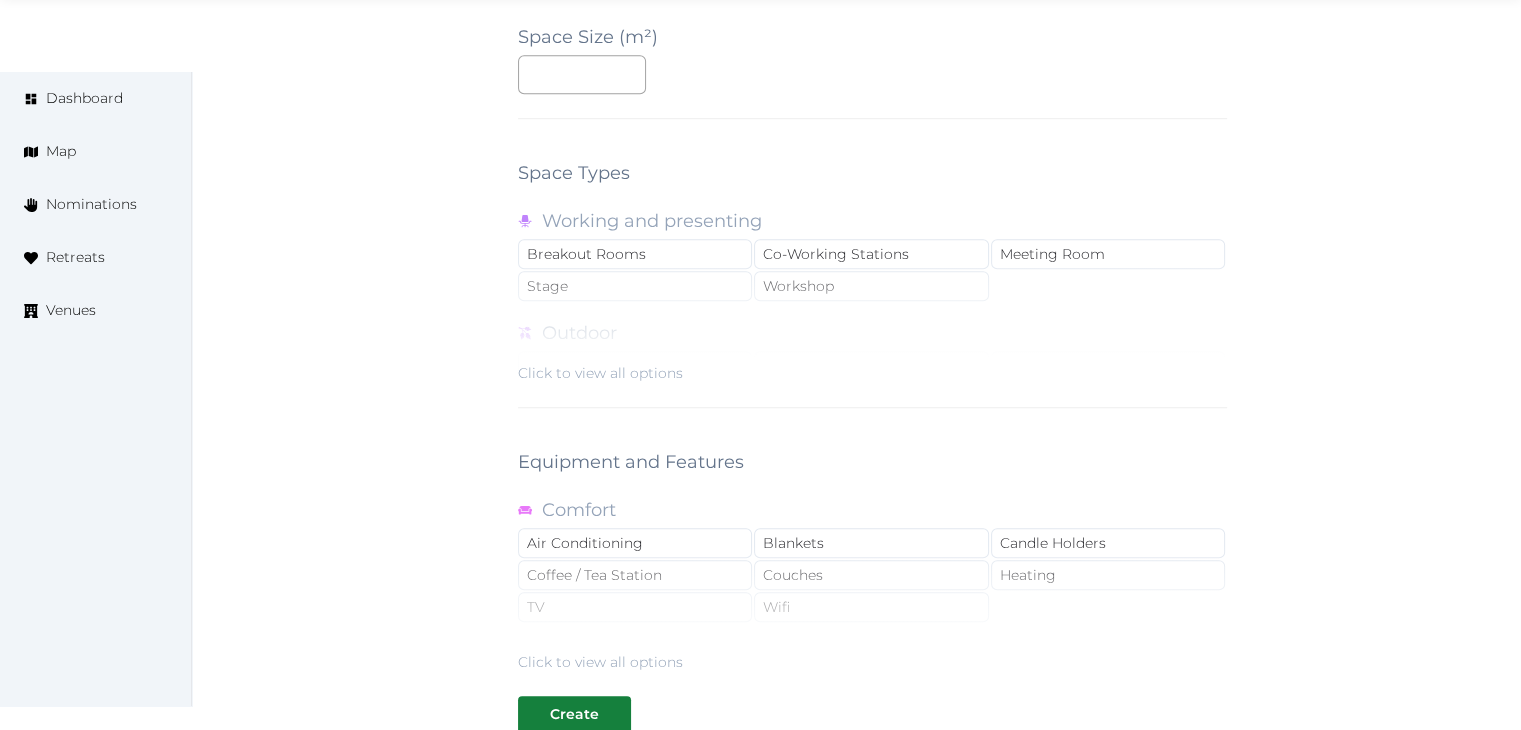 scroll, scrollTop: 1788, scrollLeft: 0, axis: vertical 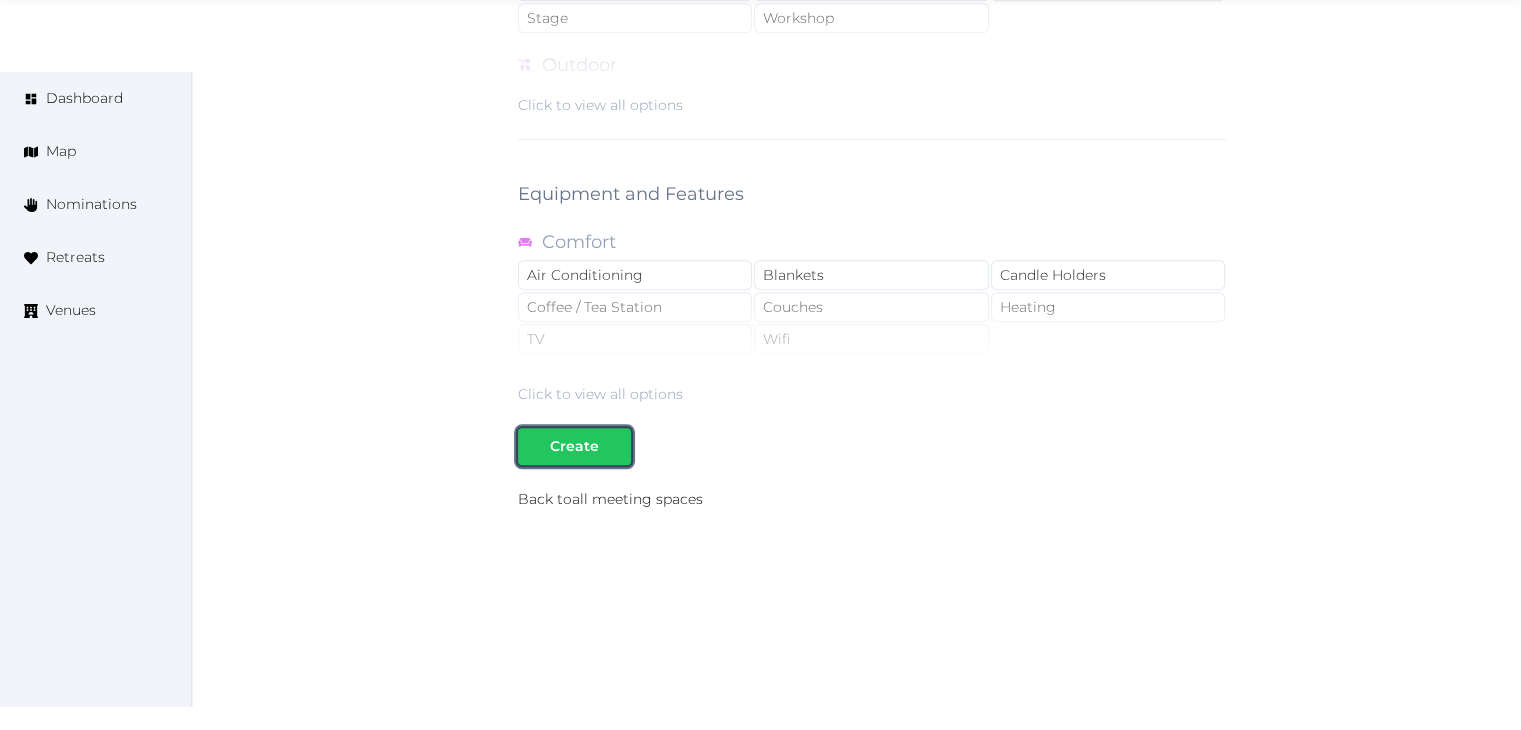 click on "Create" at bounding box center (574, 446) 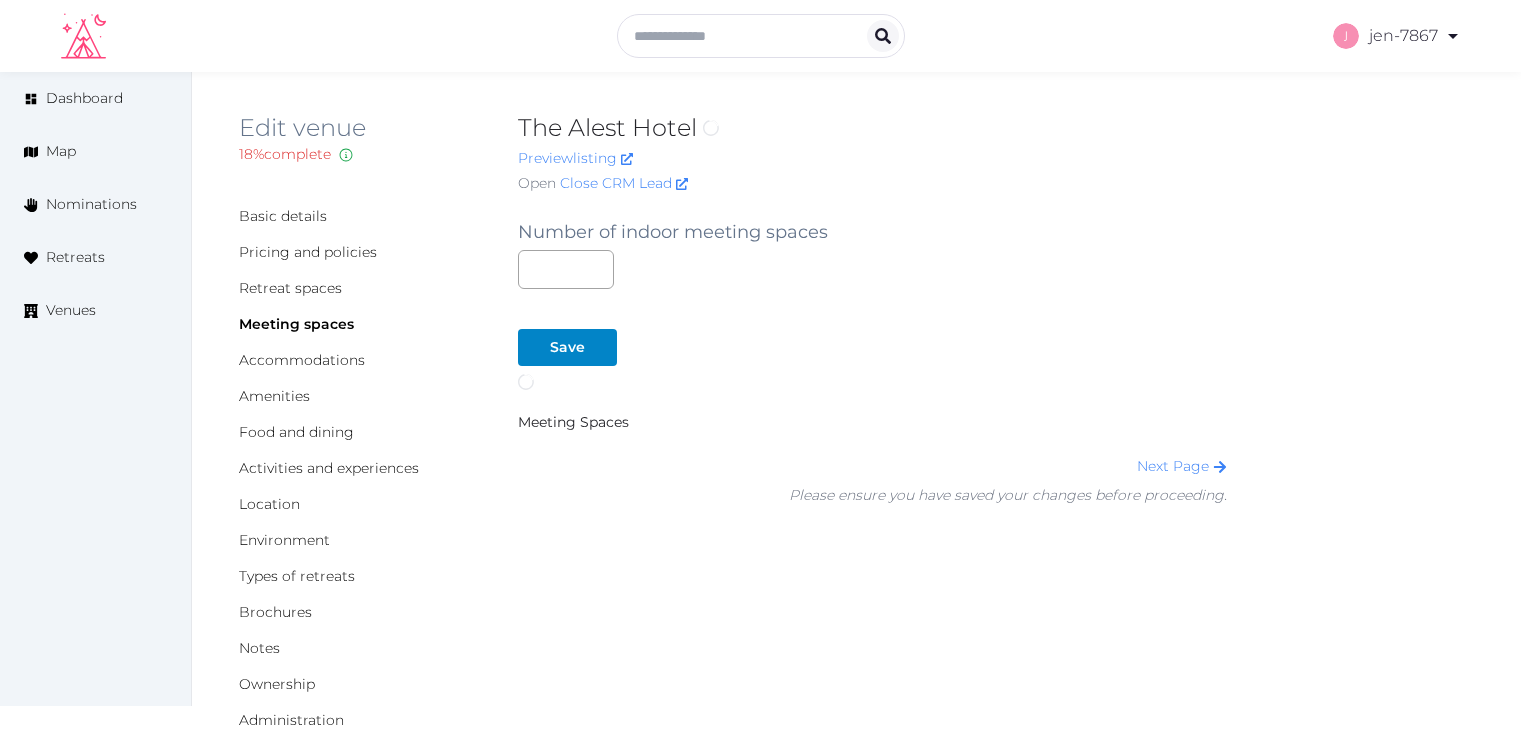scroll, scrollTop: 0, scrollLeft: 0, axis: both 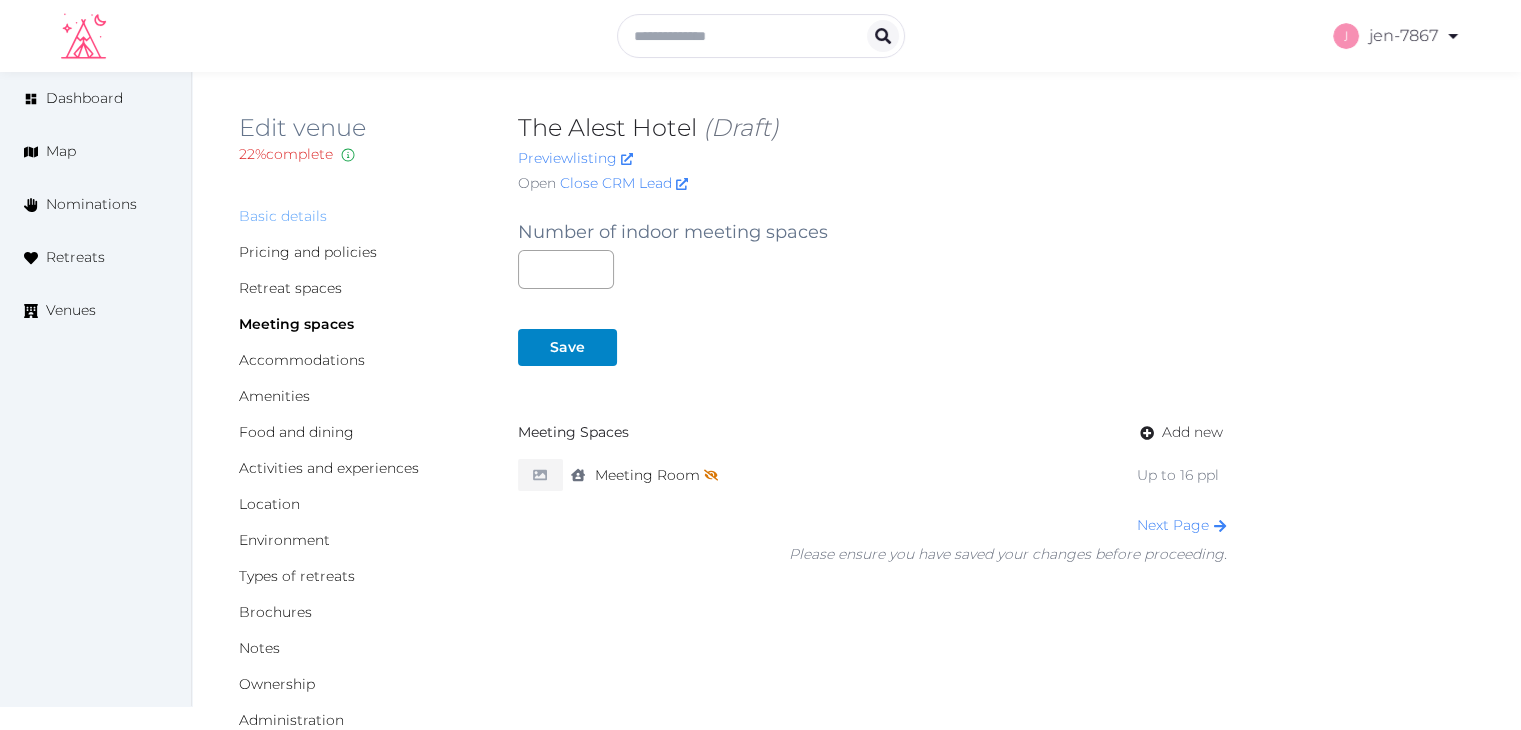 click on "Basic details" at bounding box center [283, 216] 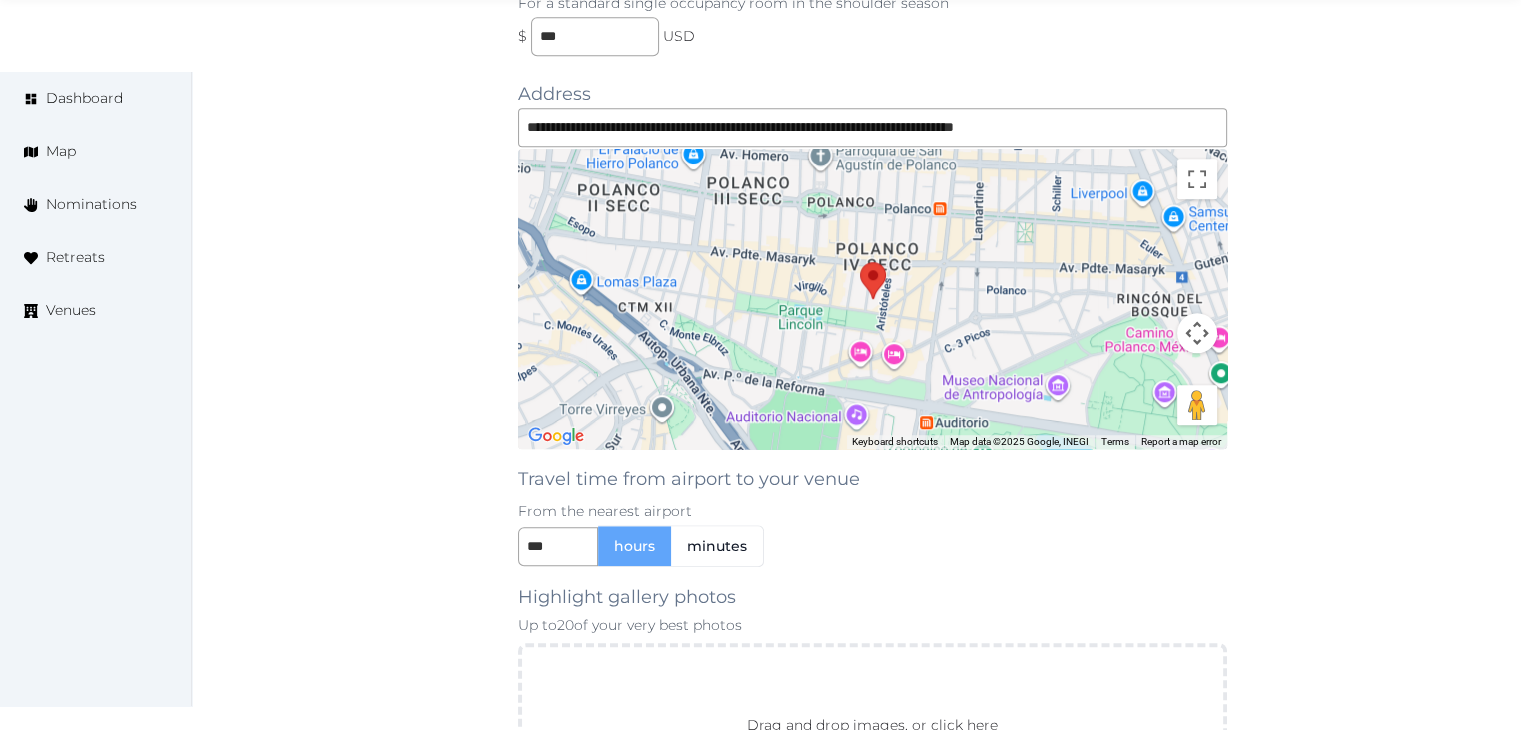 scroll, scrollTop: 1800, scrollLeft: 0, axis: vertical 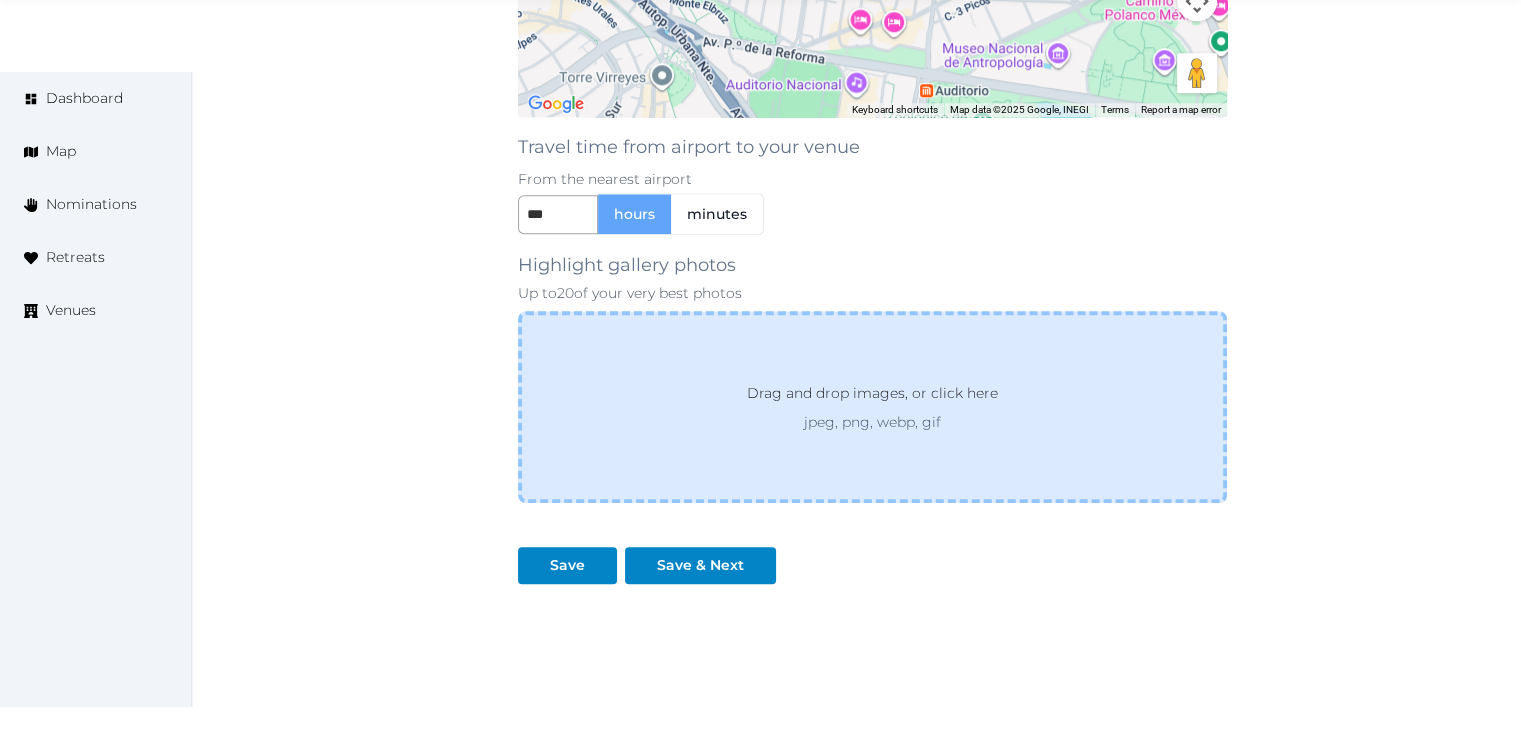click on "Drag and drop images, or click here jpeg, png, webp, gif" at bounding box center (872, 407) 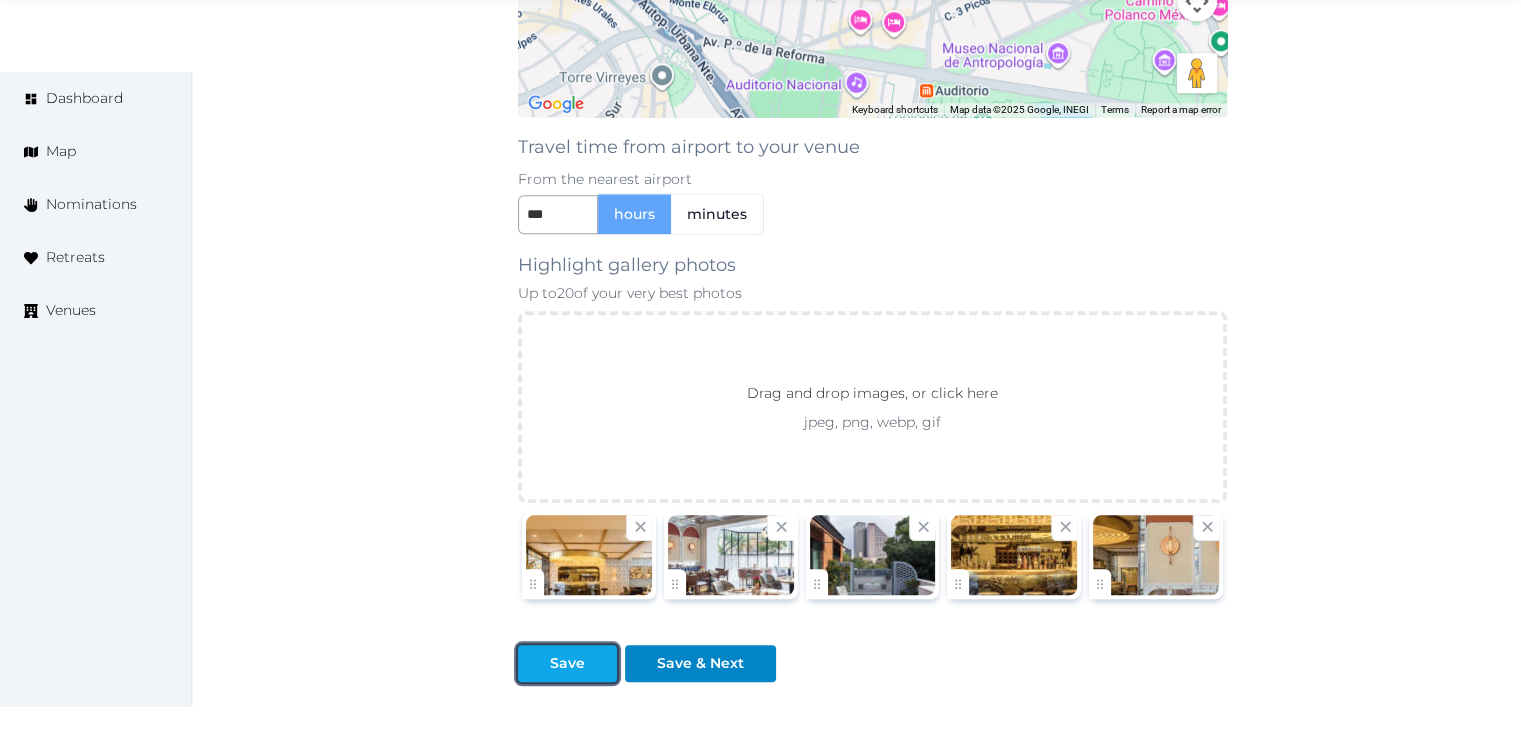 click on "Save" at bounding box center (567, 663) 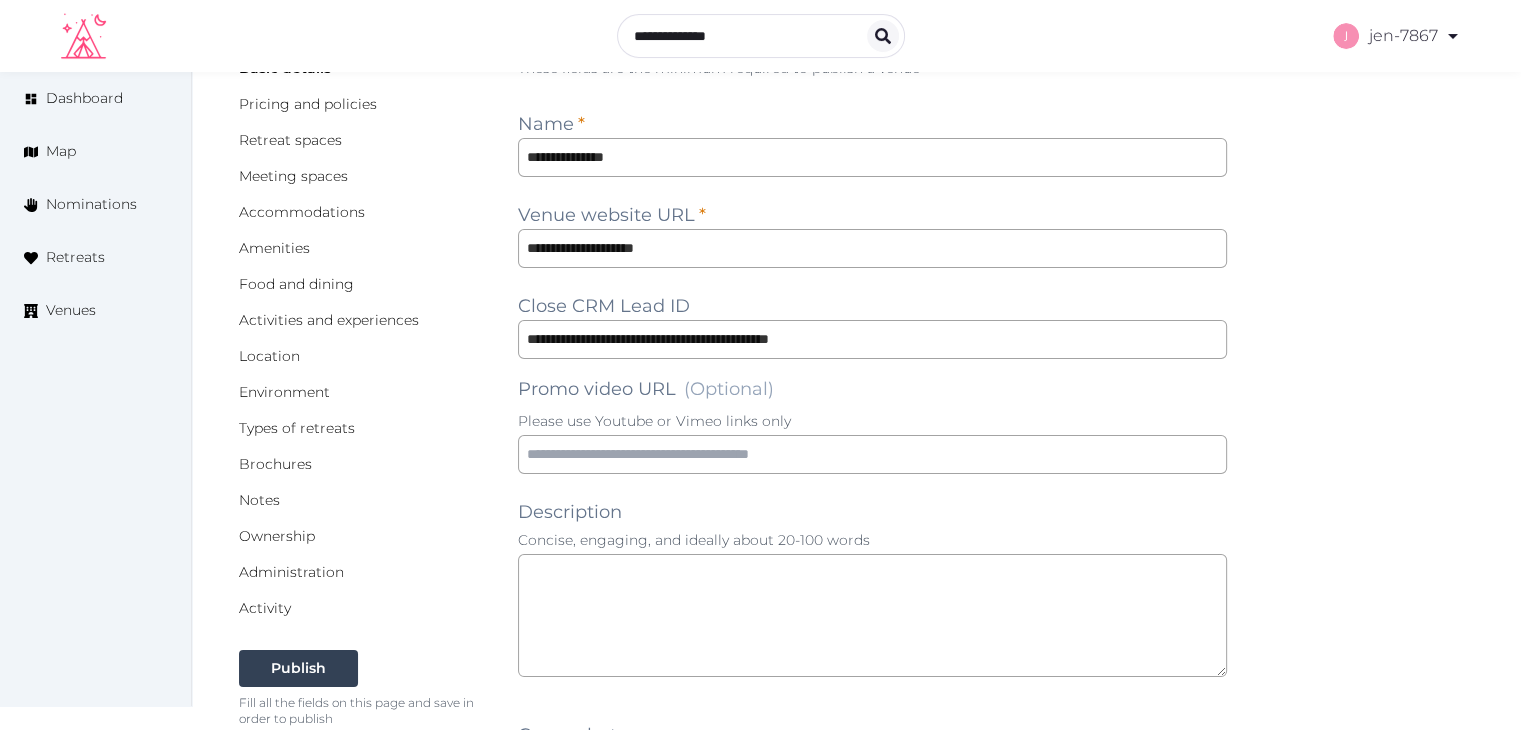 scroll, scrollTop: 0, scrollLeft: 0, axis: both 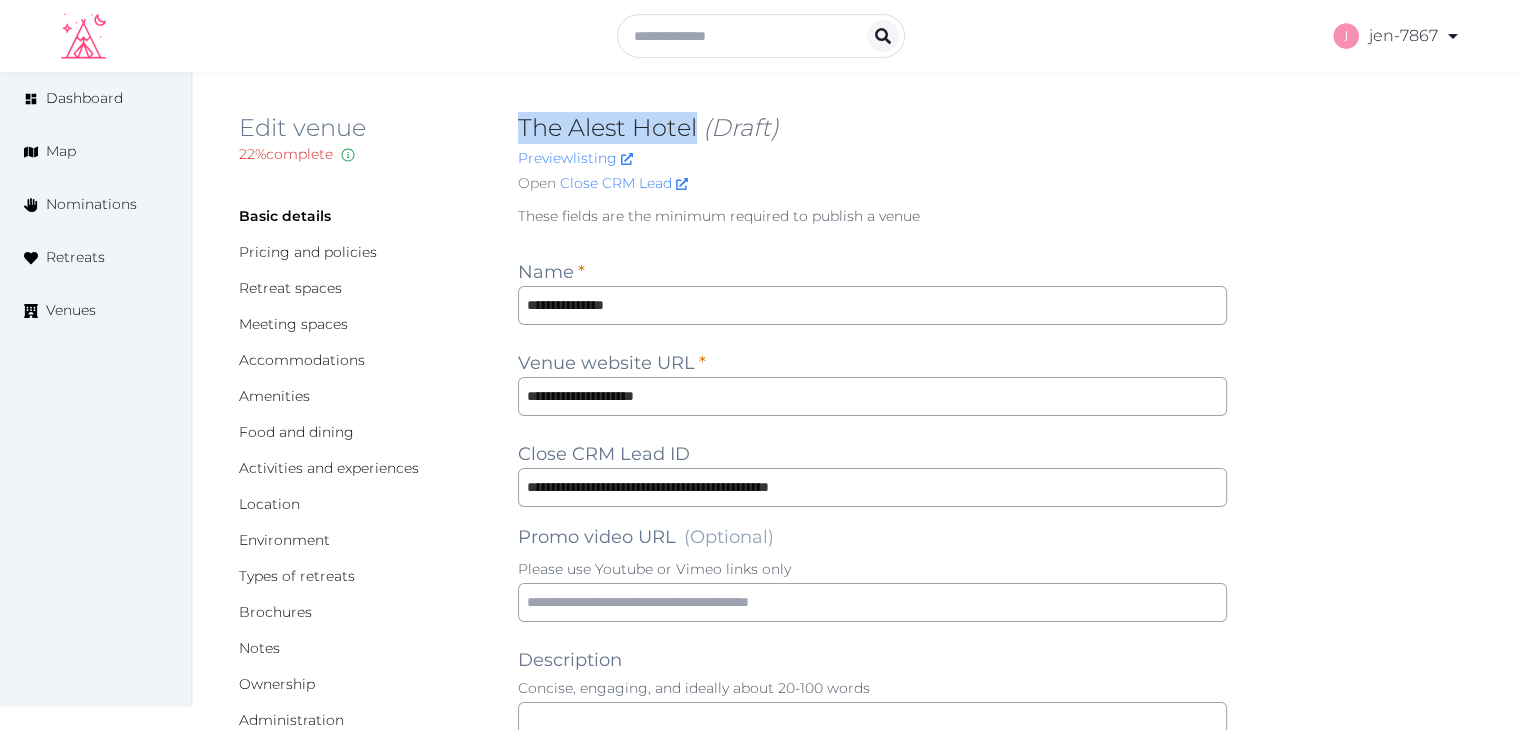 drag, startPoint x: 698, startPoint y: 123, endPoint x: 521, endPoint y: 115, distance: 177.1807 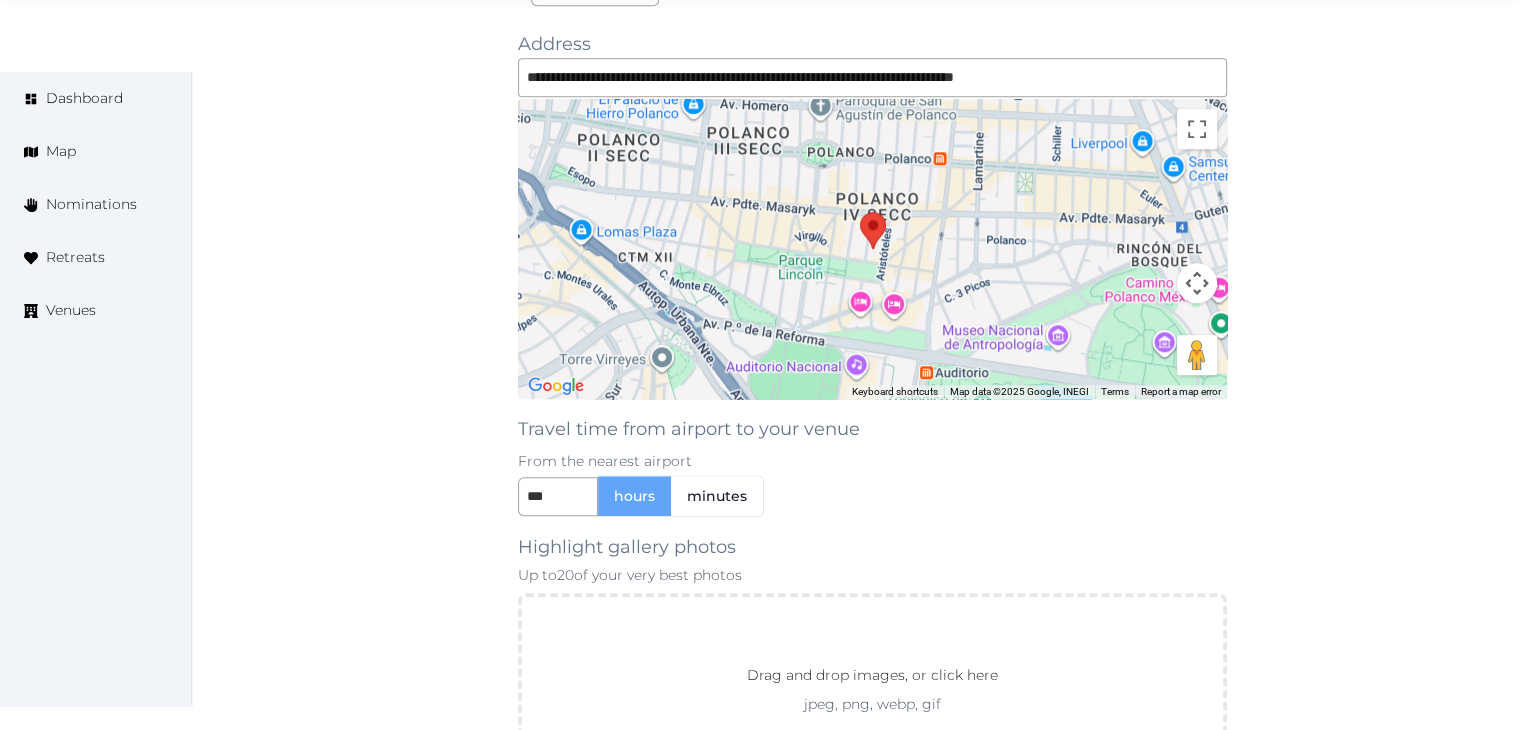 scroll, scrollTop: 1900, scrollLeft: 0, axis: vertical 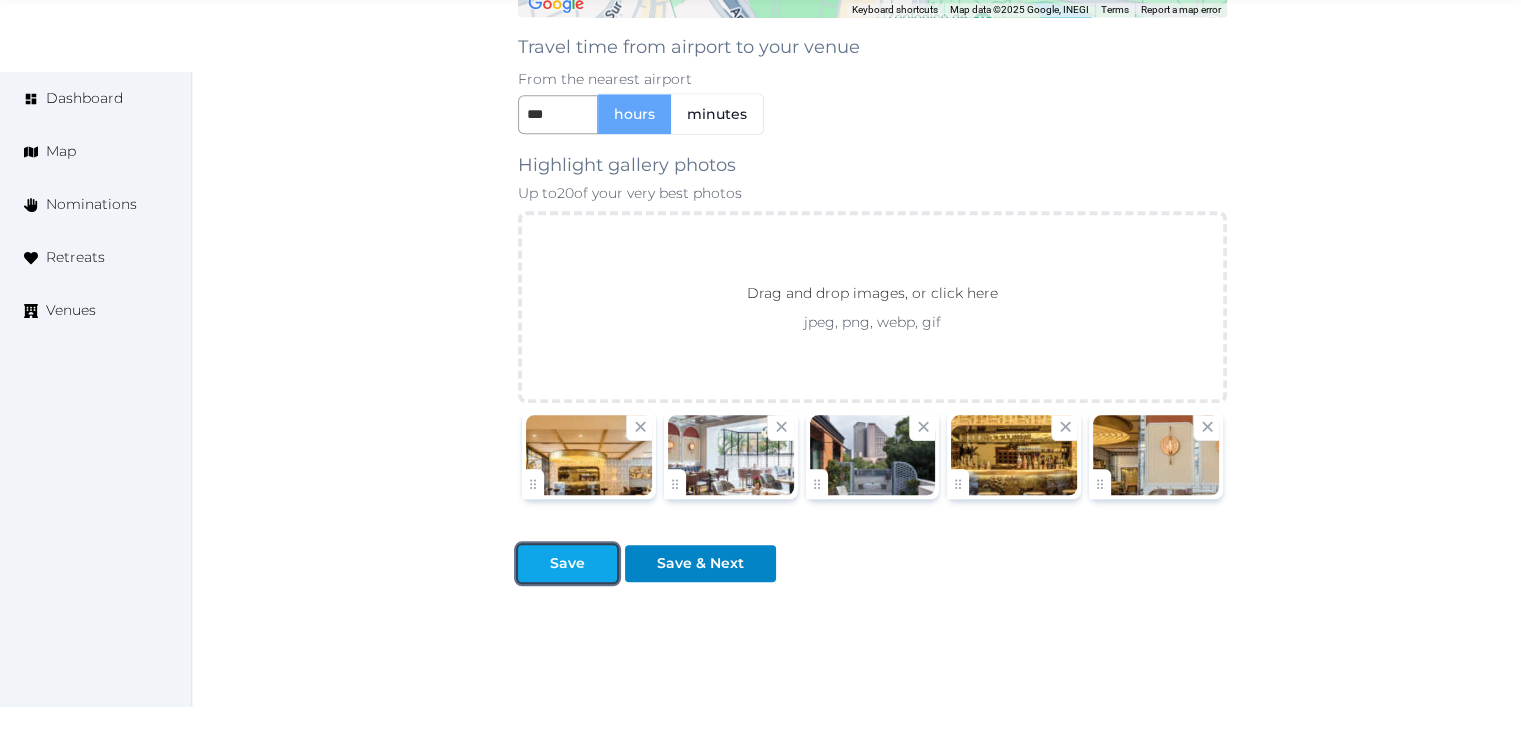 click on "Save" at bounding box center (567, 563) 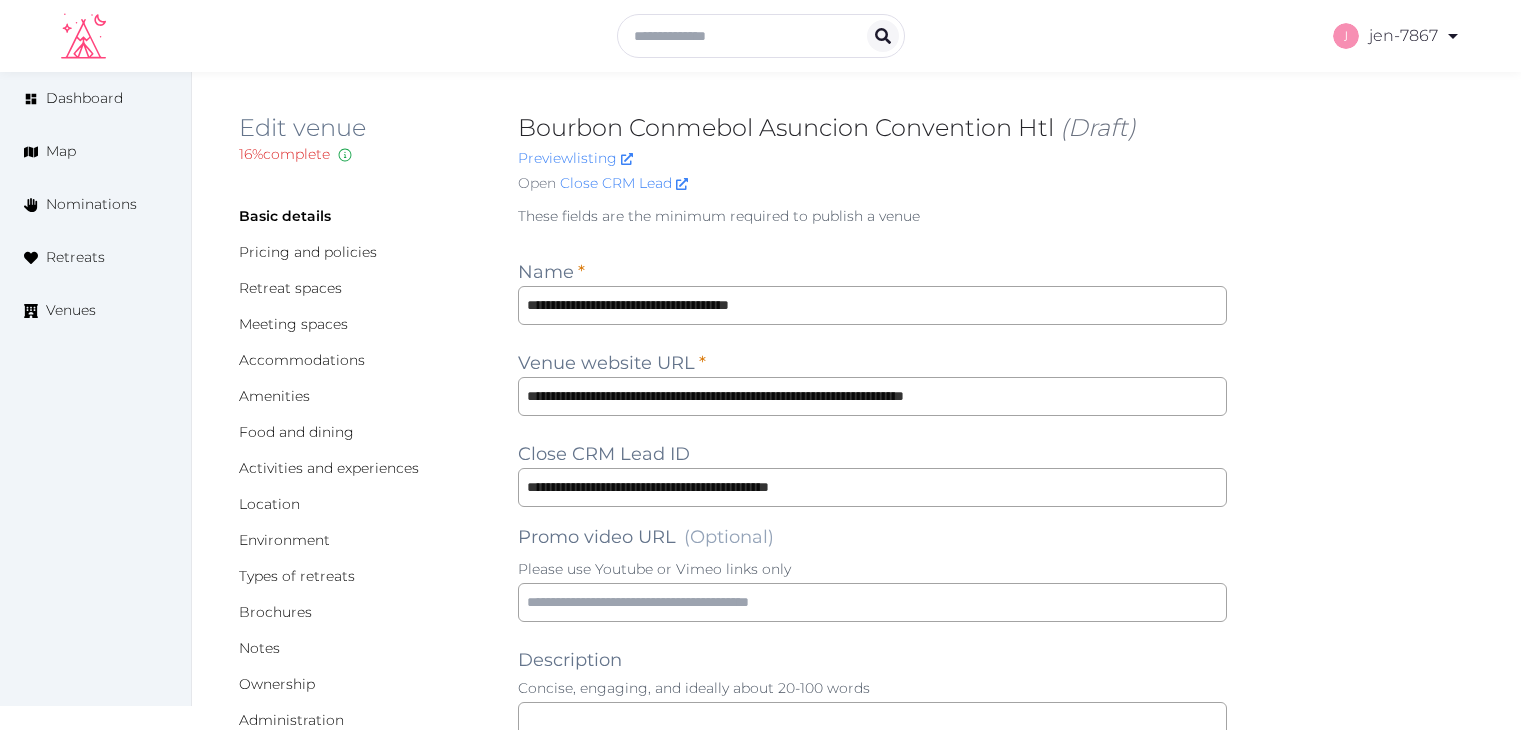scroll, scrollTop: 0, scrollLeft: 0, axis: both 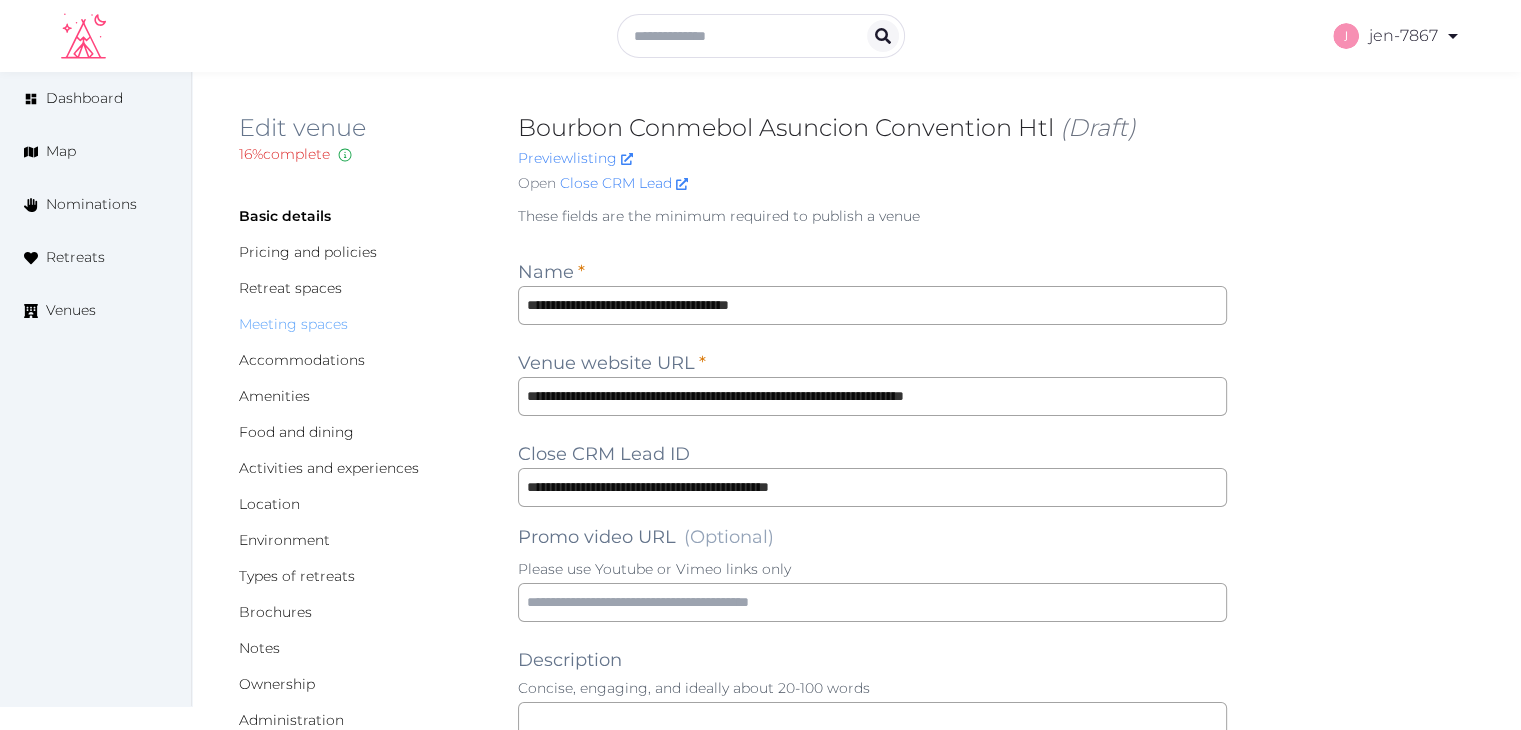 click on "Meeting spaces" at bounding box center (293, 324) 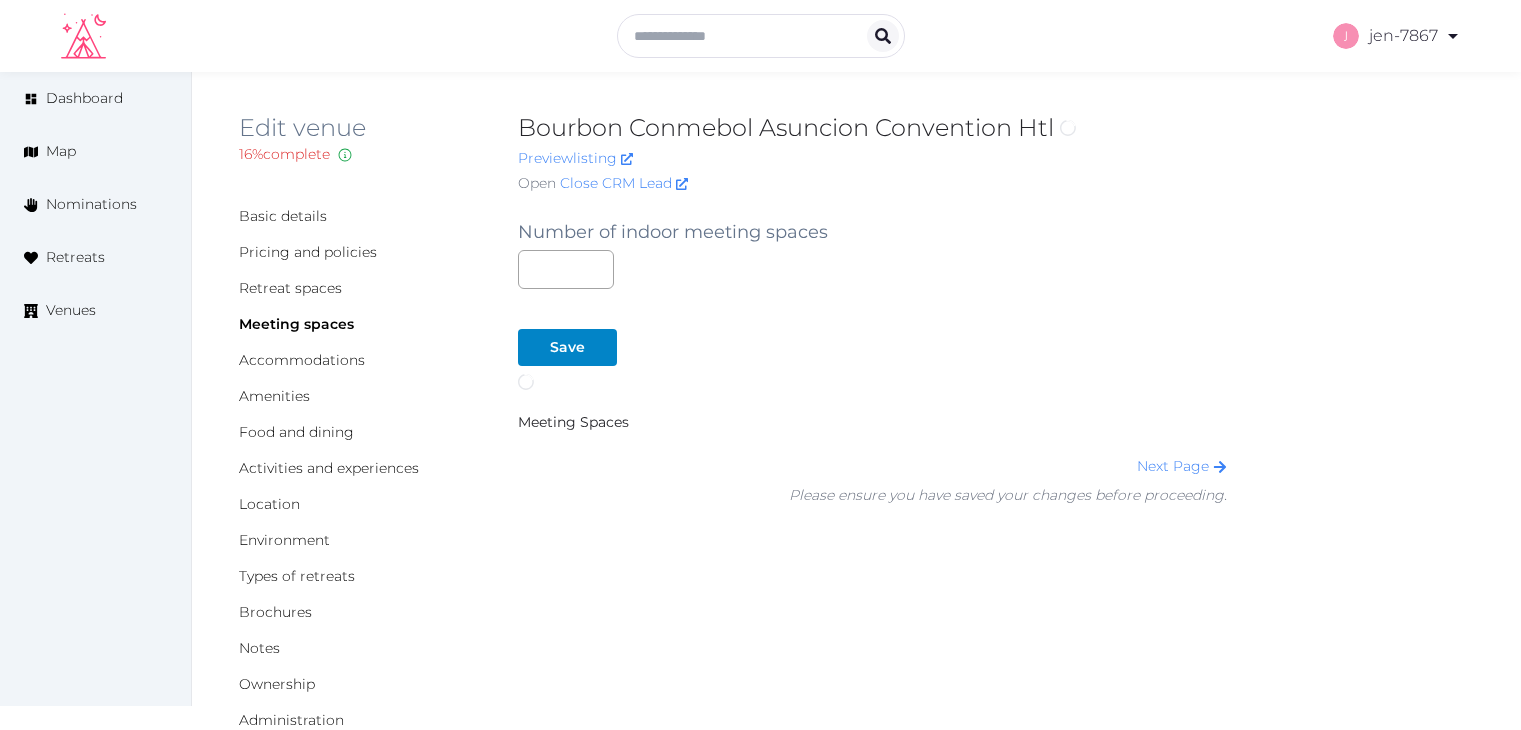 scroll, scrollTop: 0, scrollLeft: 0, axis: both 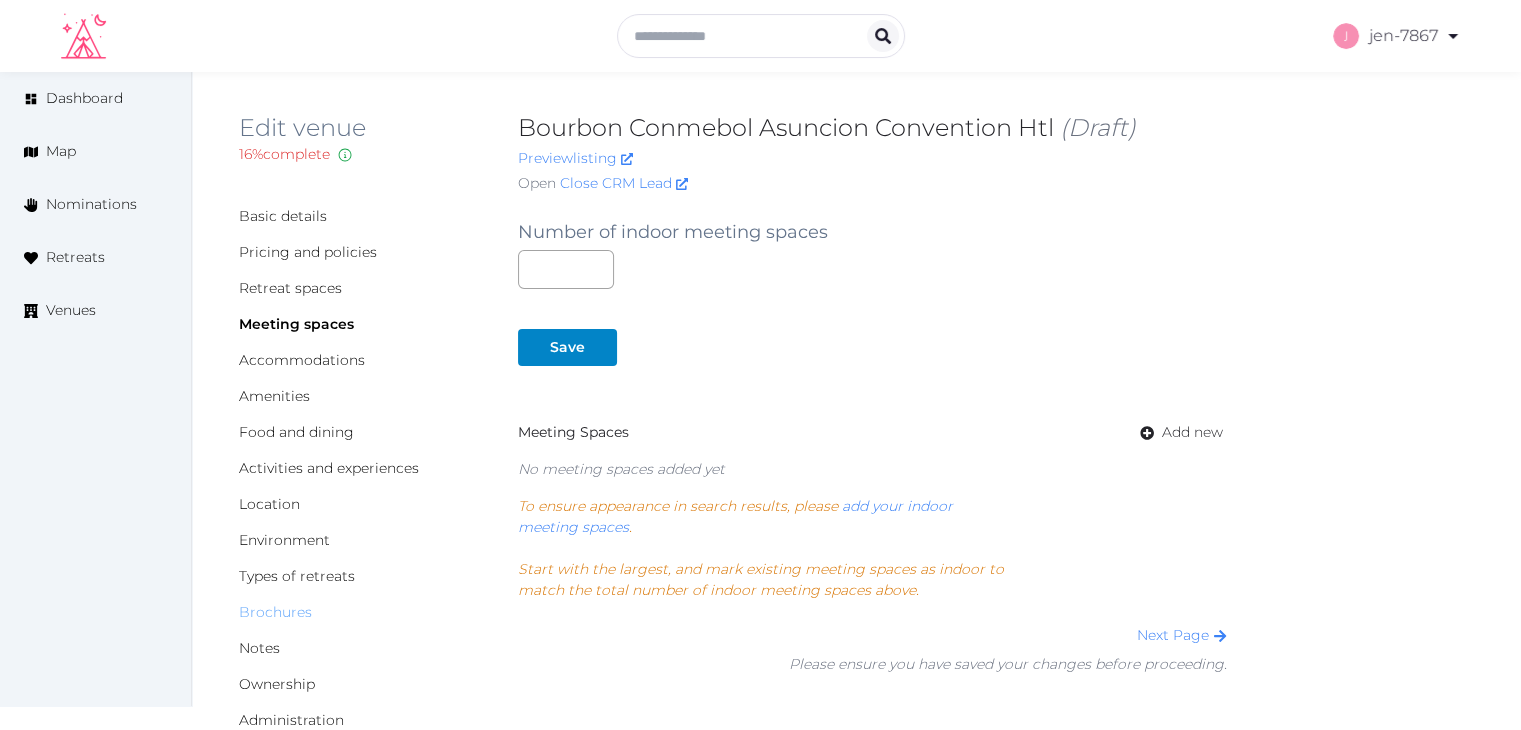 click on "Brochures" at bounding box center [275, 612] 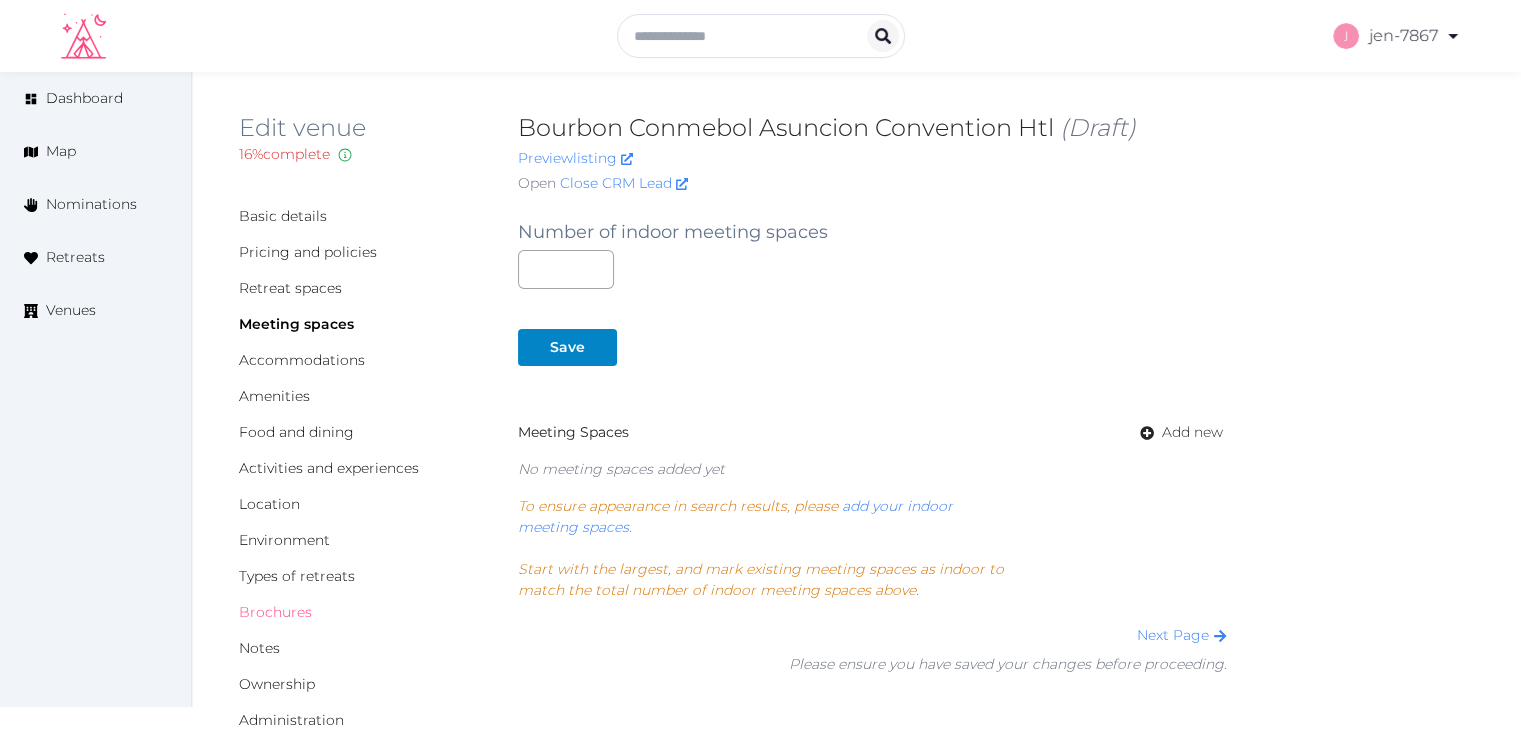 scroll, scrollTop: 97, scrollLeft: 0, axis: vertical 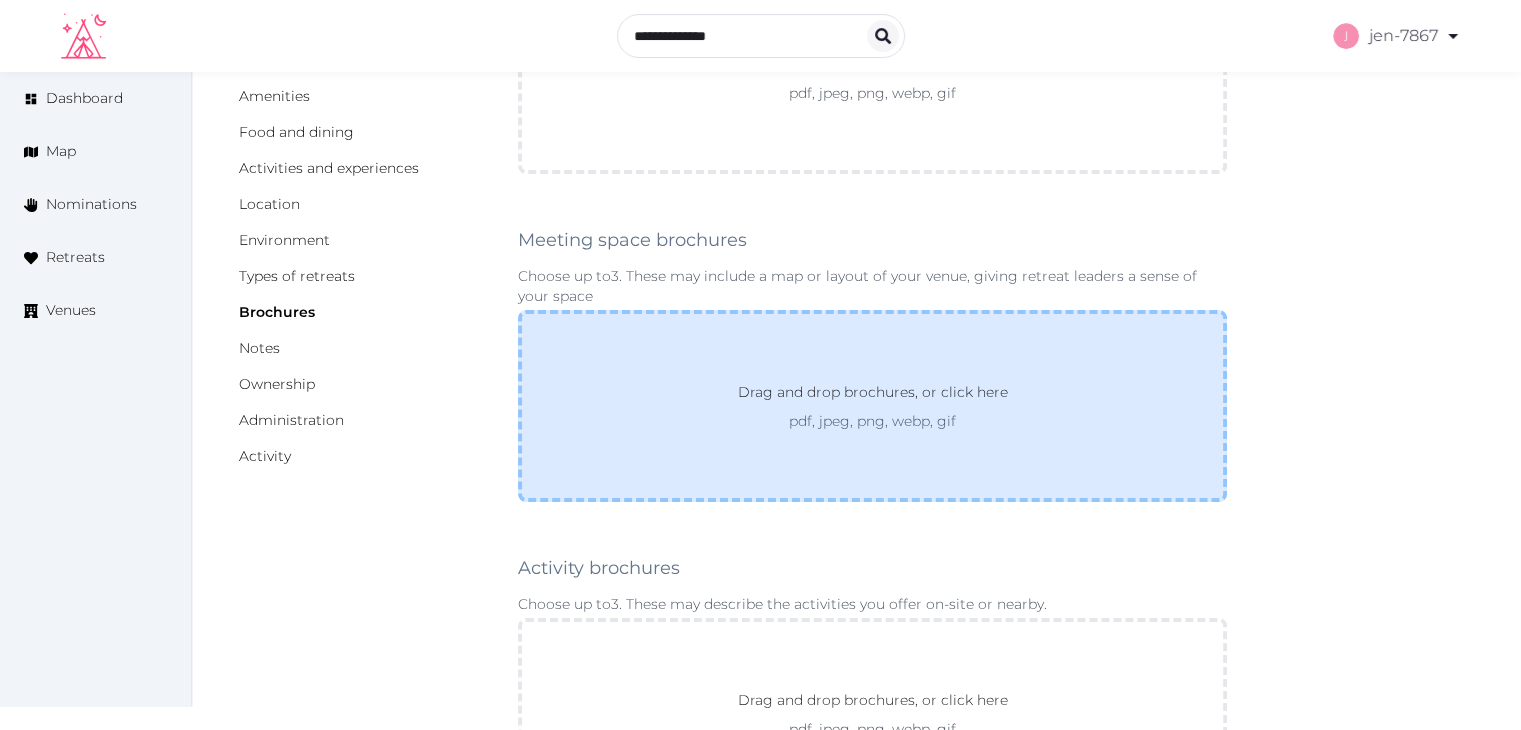 click on "Drag and drop brochures, or click here pdf, jpeg, png, webp, gif" at bounding box center [872, 406] 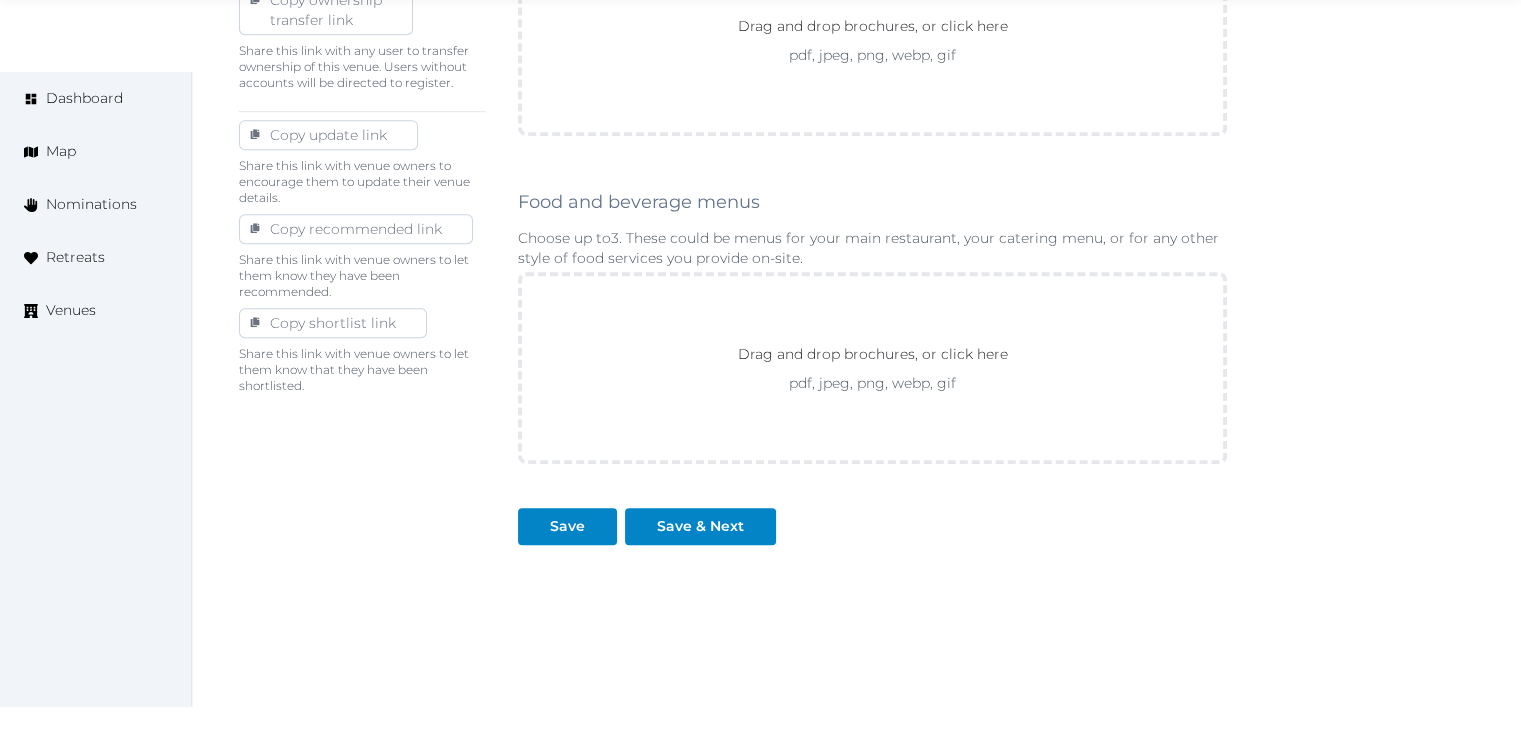 scroll, scrollTop: 1111, scrollLeft: 0, axis: vertical 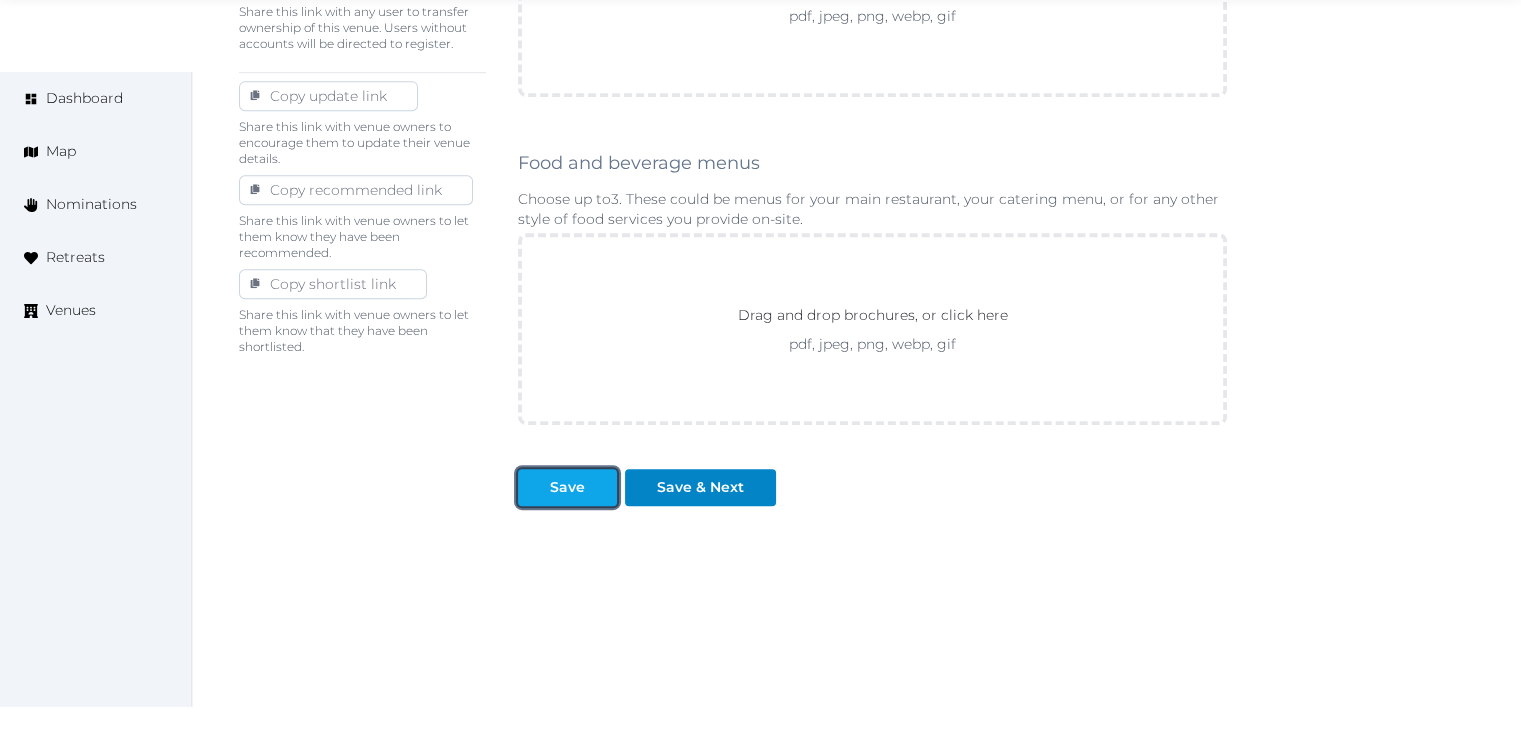 click on "Save" at bounding box center (567, 487) 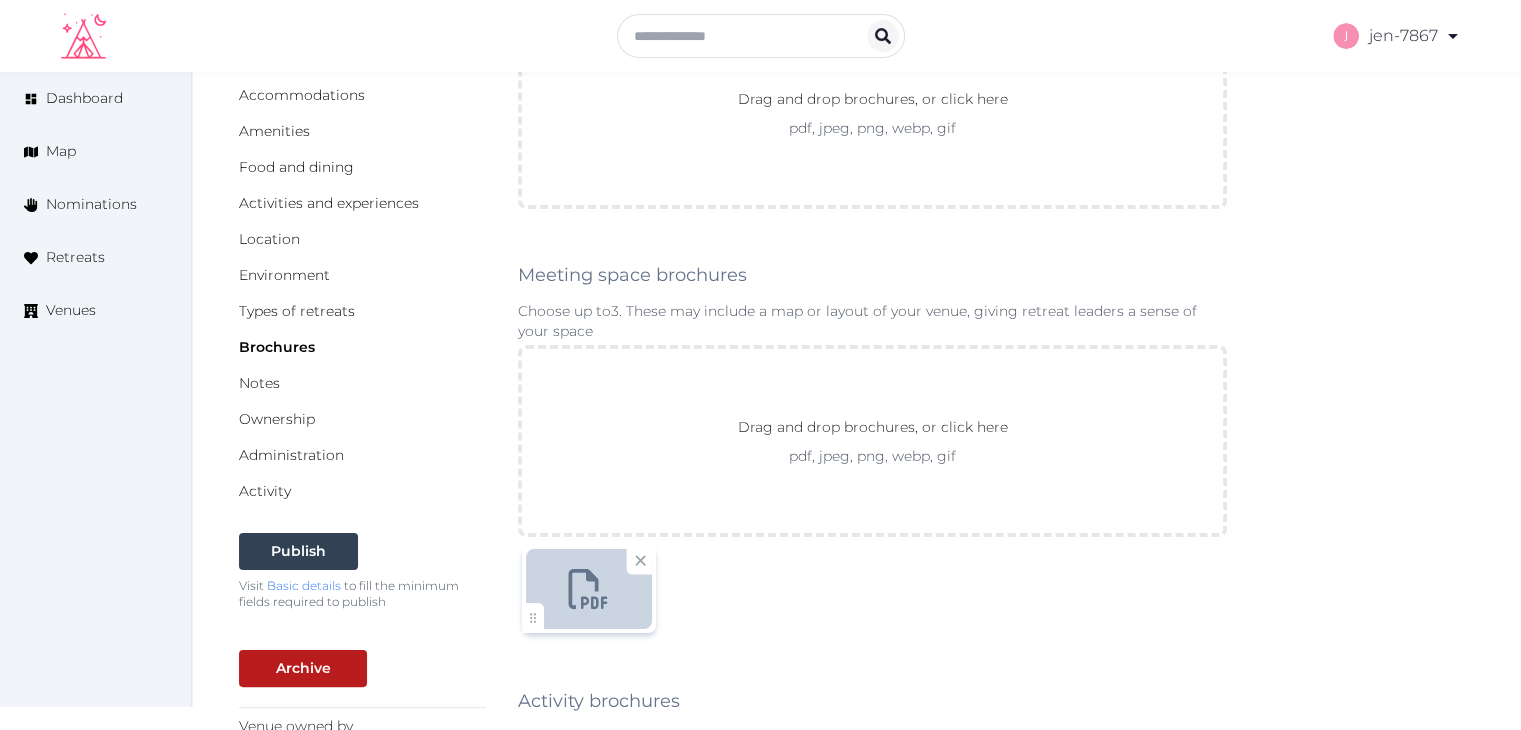 scroll, scrollTop: 0, scrollLeft: 0, axis: both 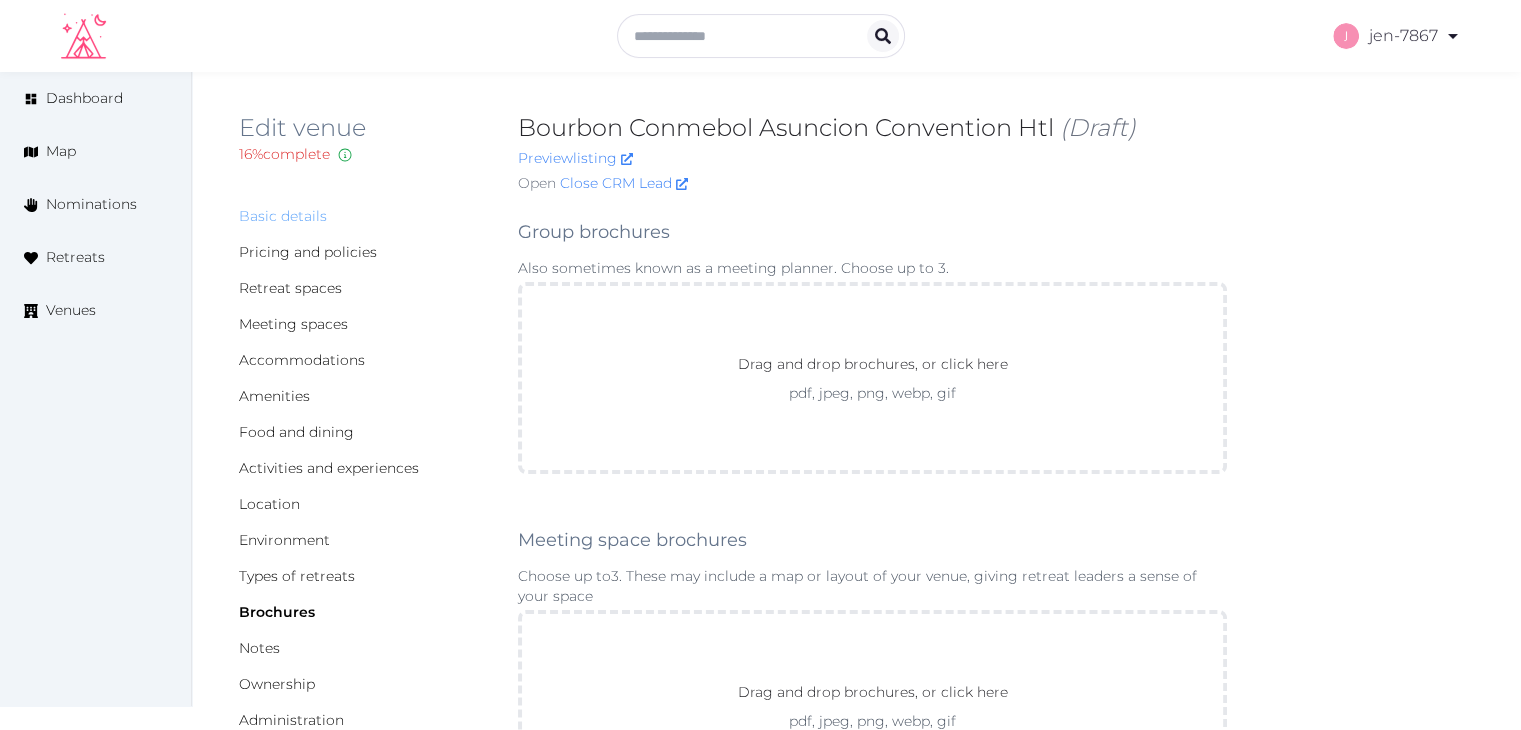 click on "Basic details" at bounding box center [283, 216] 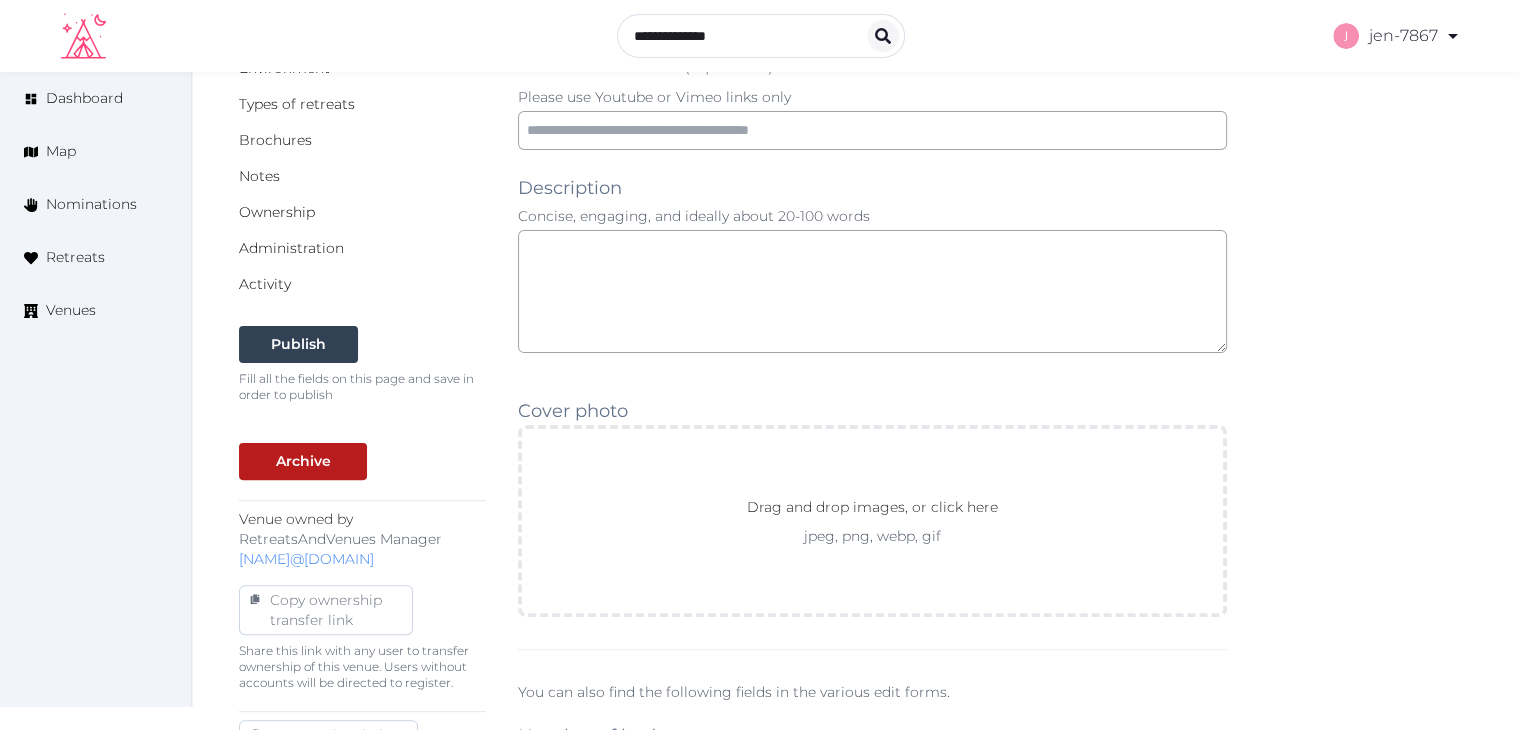 scroll, scrollTop: 0, scrollLeft: 0, axis: both 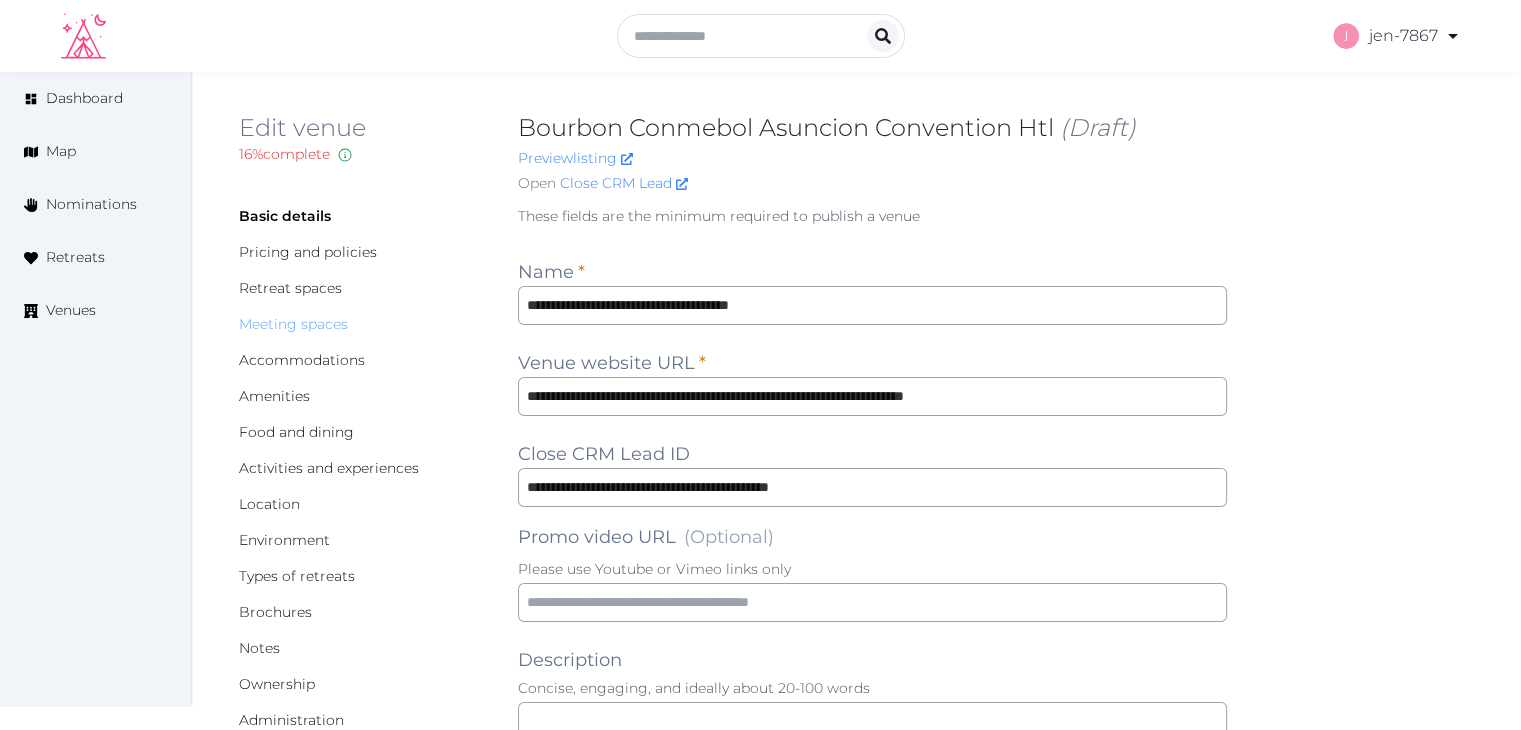 click on "Meeting spaces" at bounding box center [293, 324] 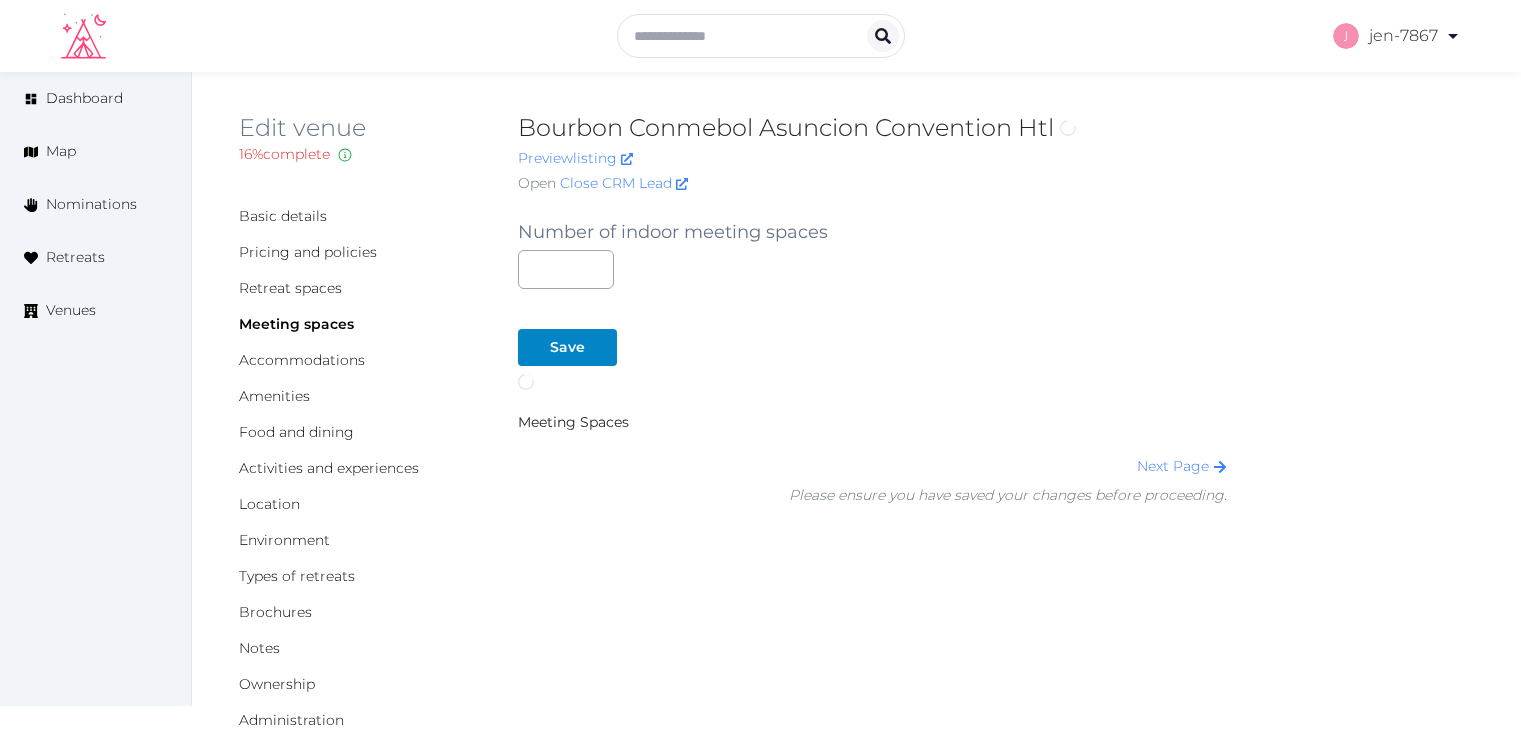 scroll, scrollTop: 0, scrollLeft: 0, axis: both 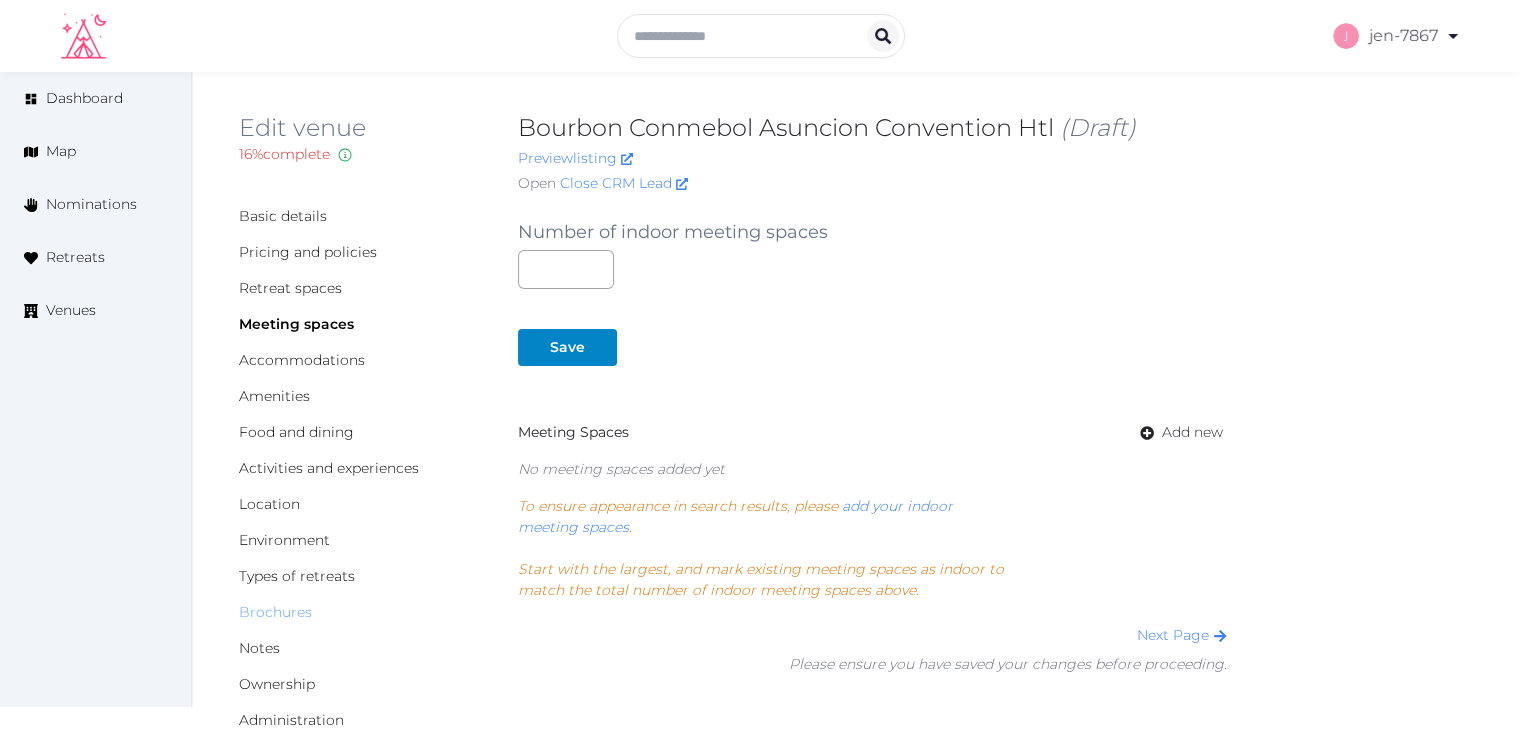 click on "Brochures" at bounding box center [275, 612] 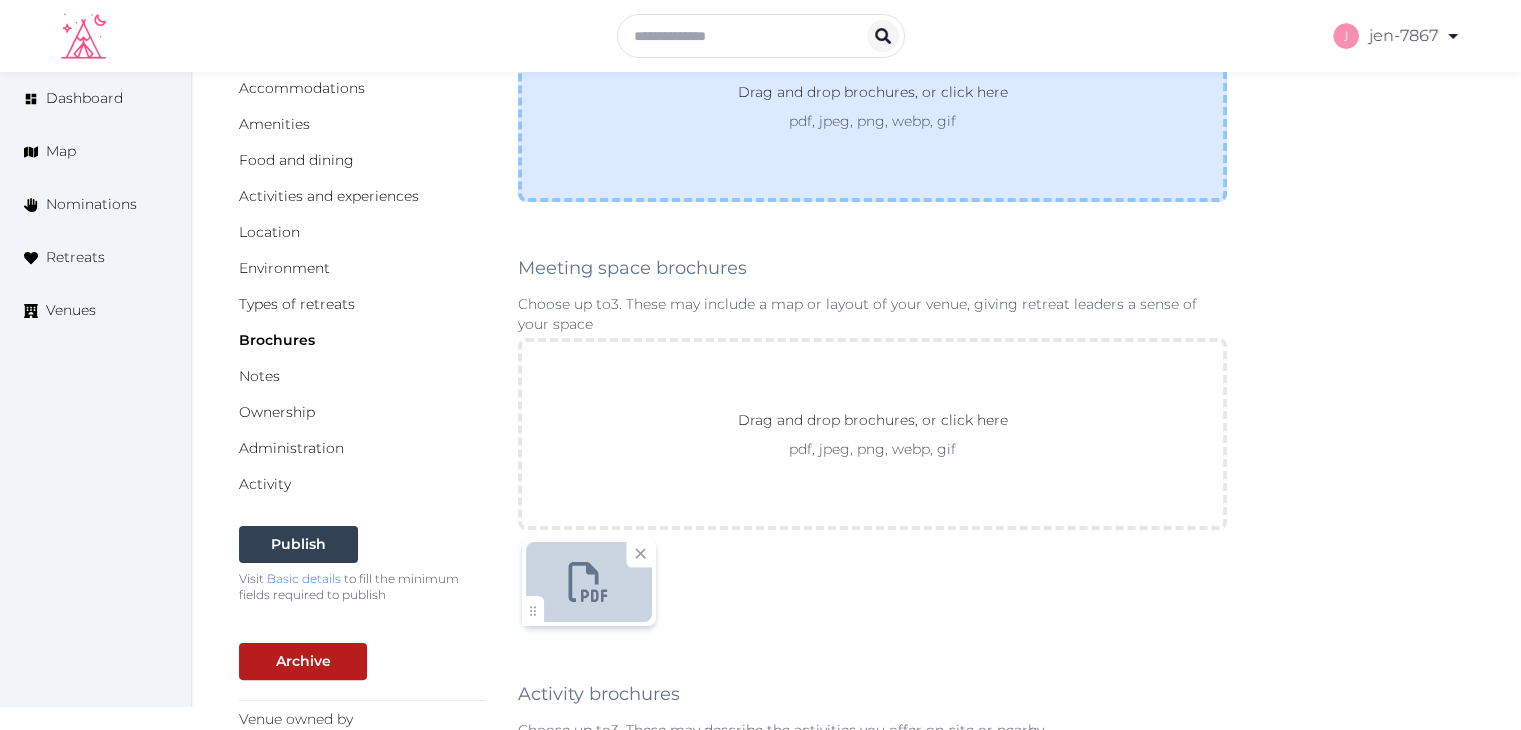 scroll, scrollTop: 300, scrollLeft: 0, axis: vertical 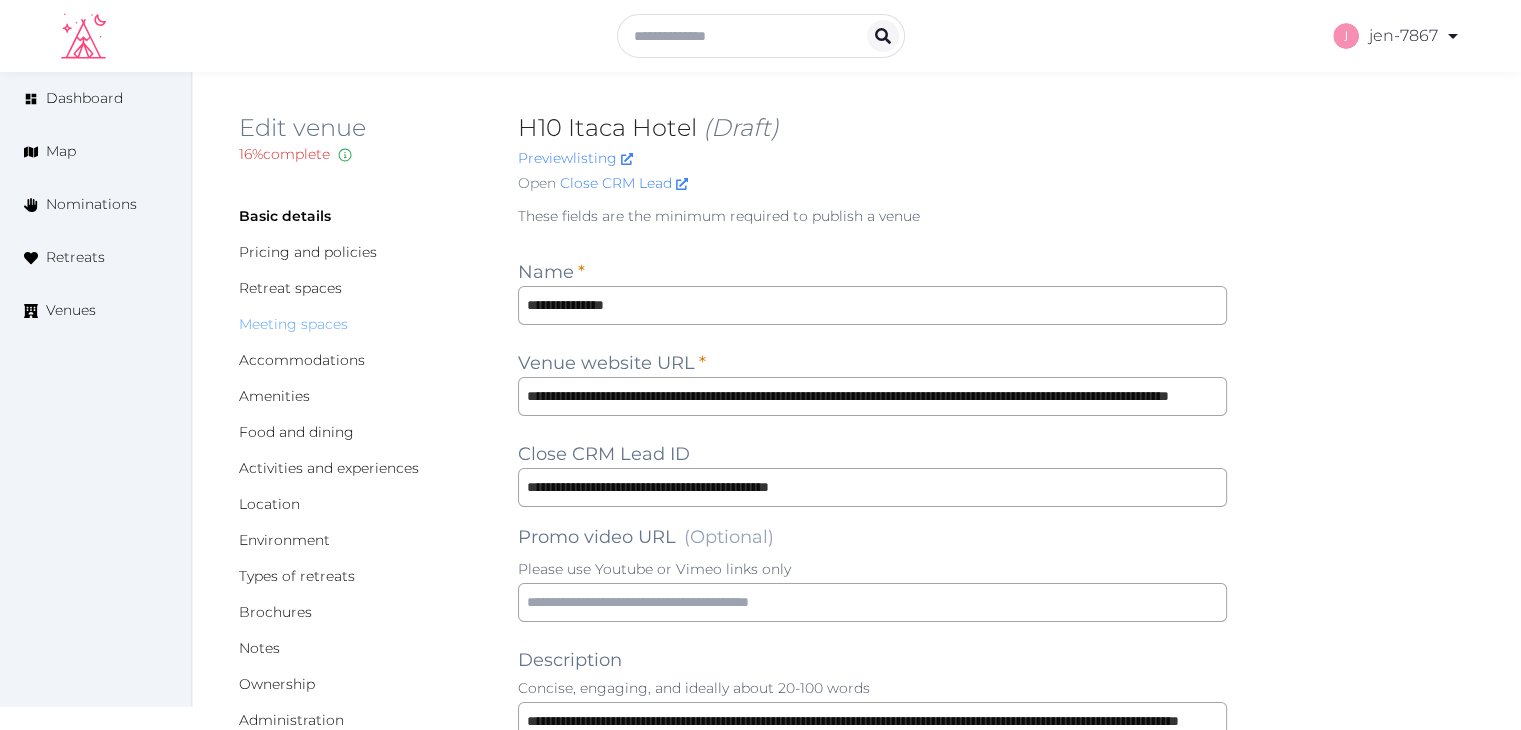 click on "Meeting spaces" at bounding box center [293, 324] 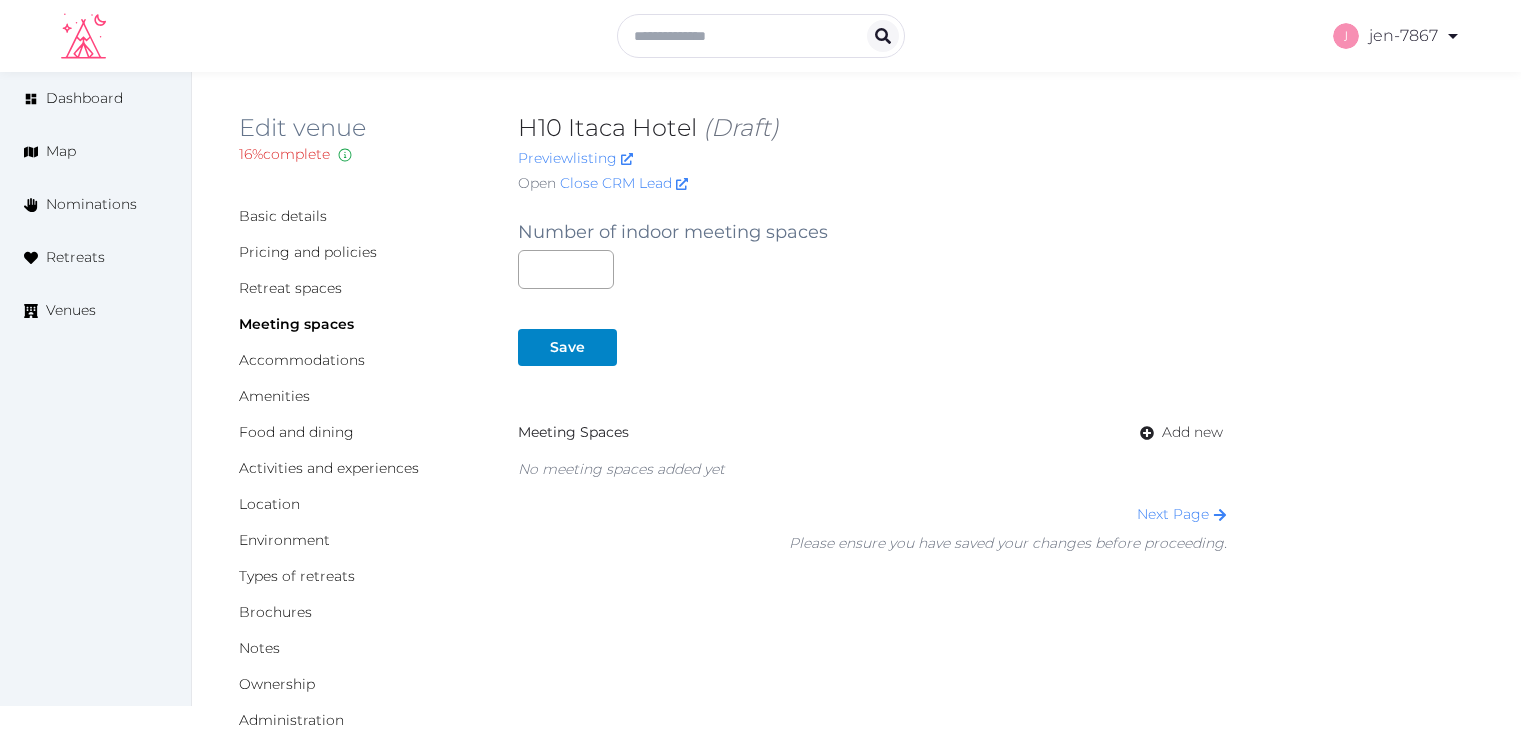 scroll, scrollTop: 0, scrollLeft: 0, axis: both 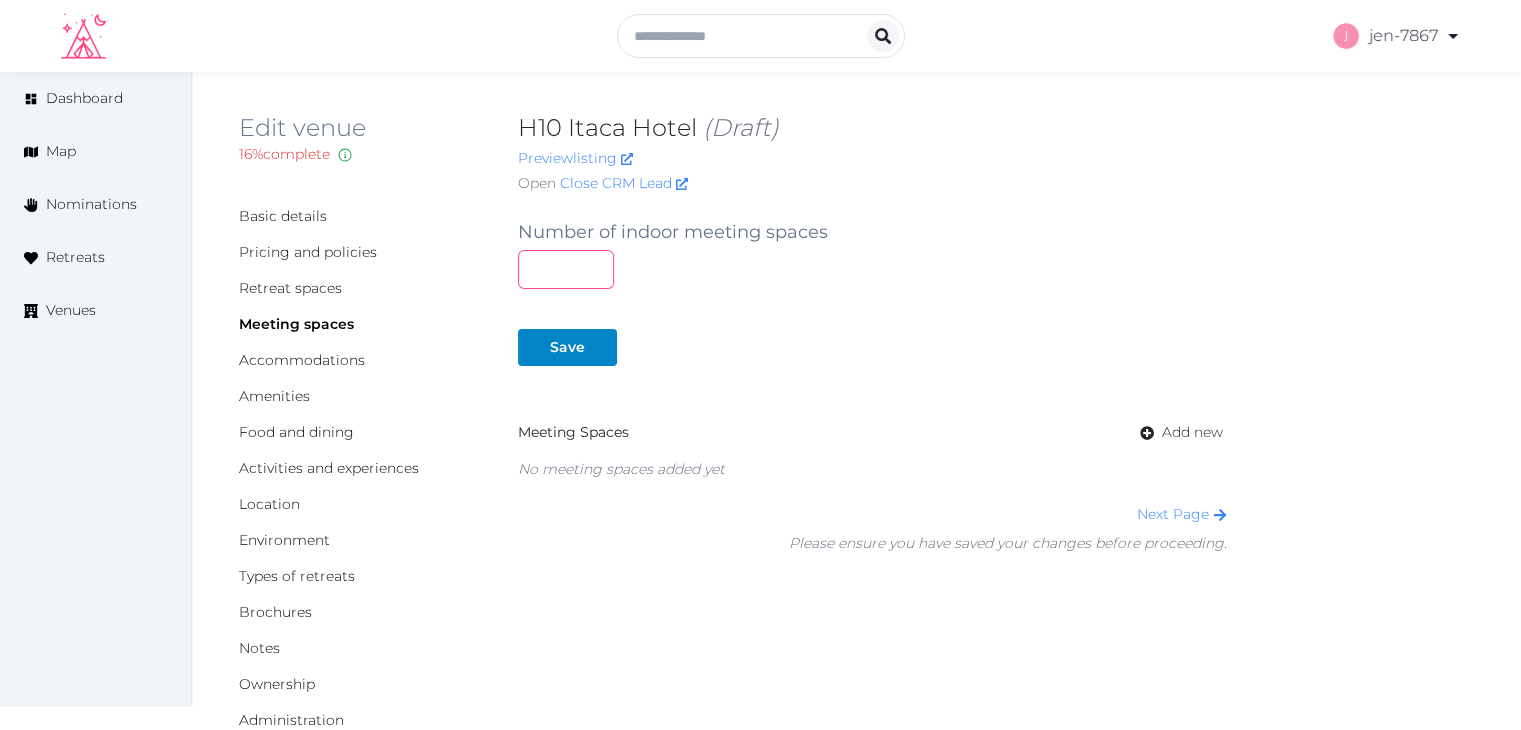 click at bounding box center [566, 269] 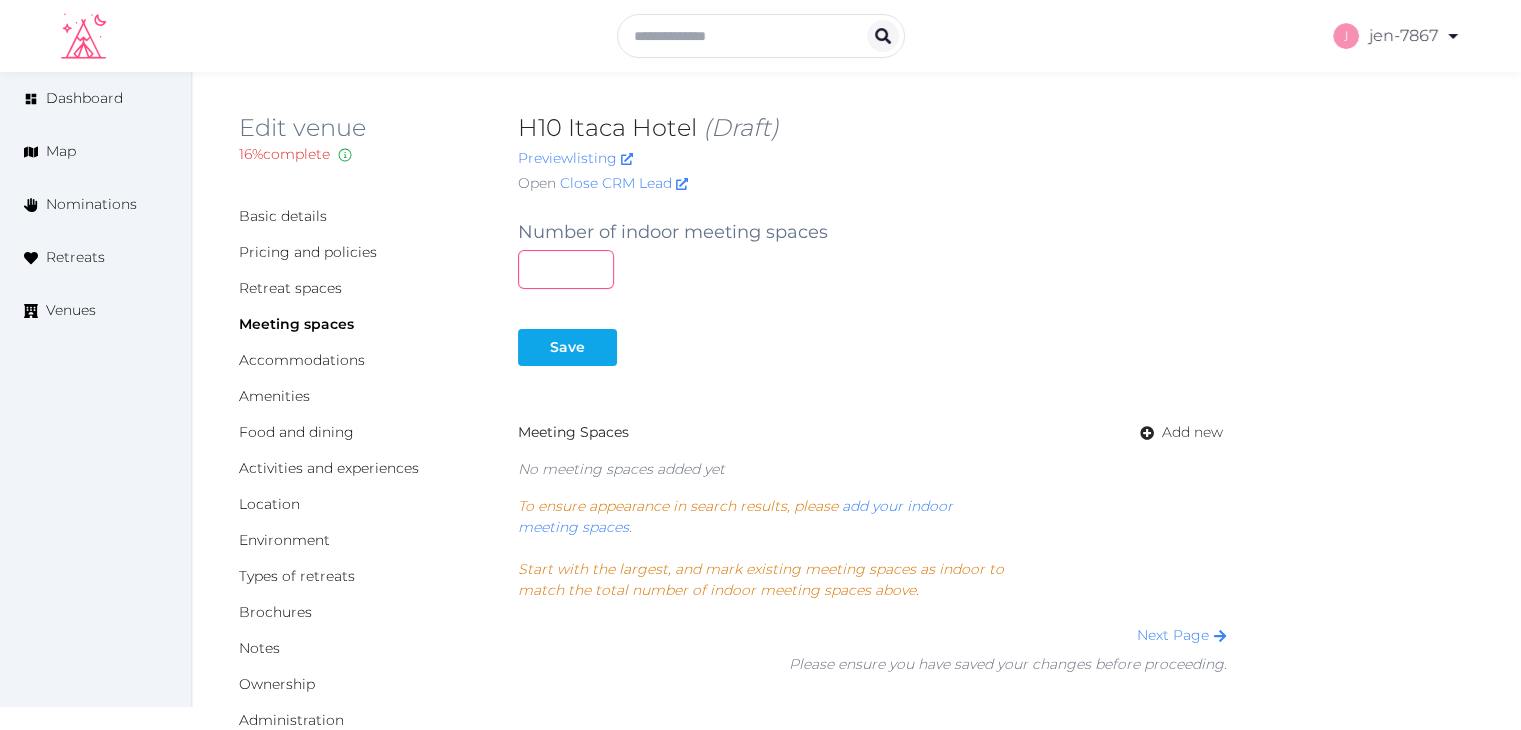 type on "*" 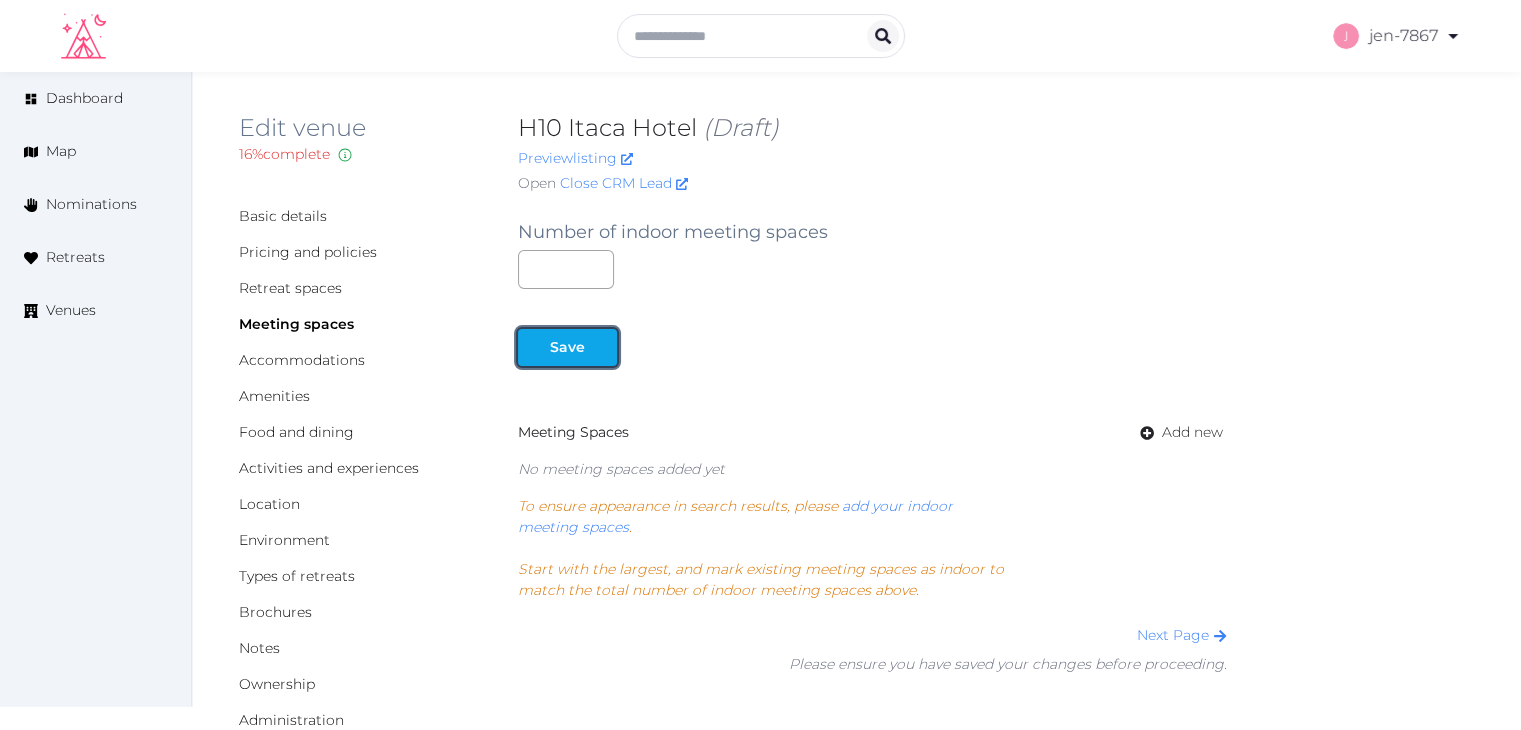 click on "Save" at bounding box center (567, 347) 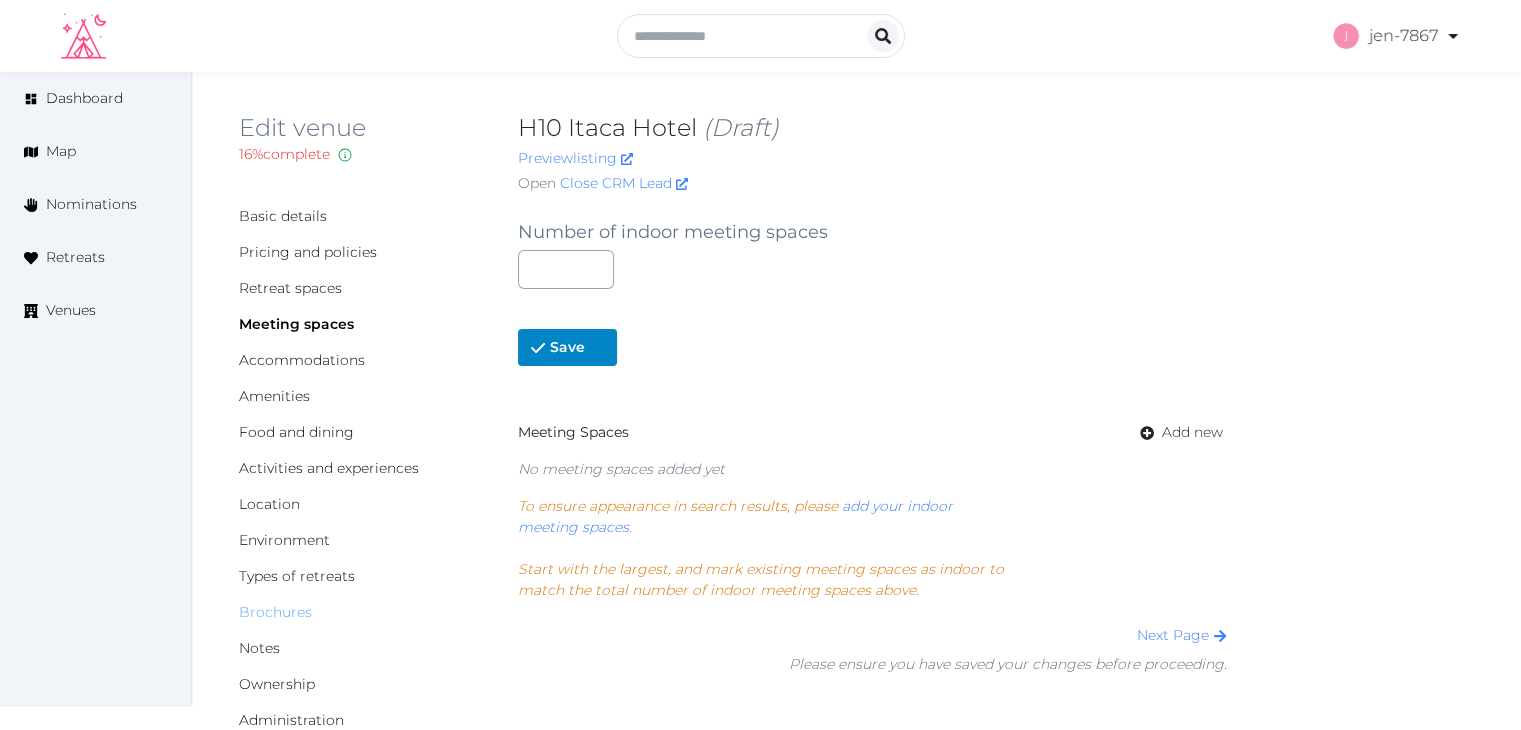 click on "Brochures" at bounding box center [275, 612] 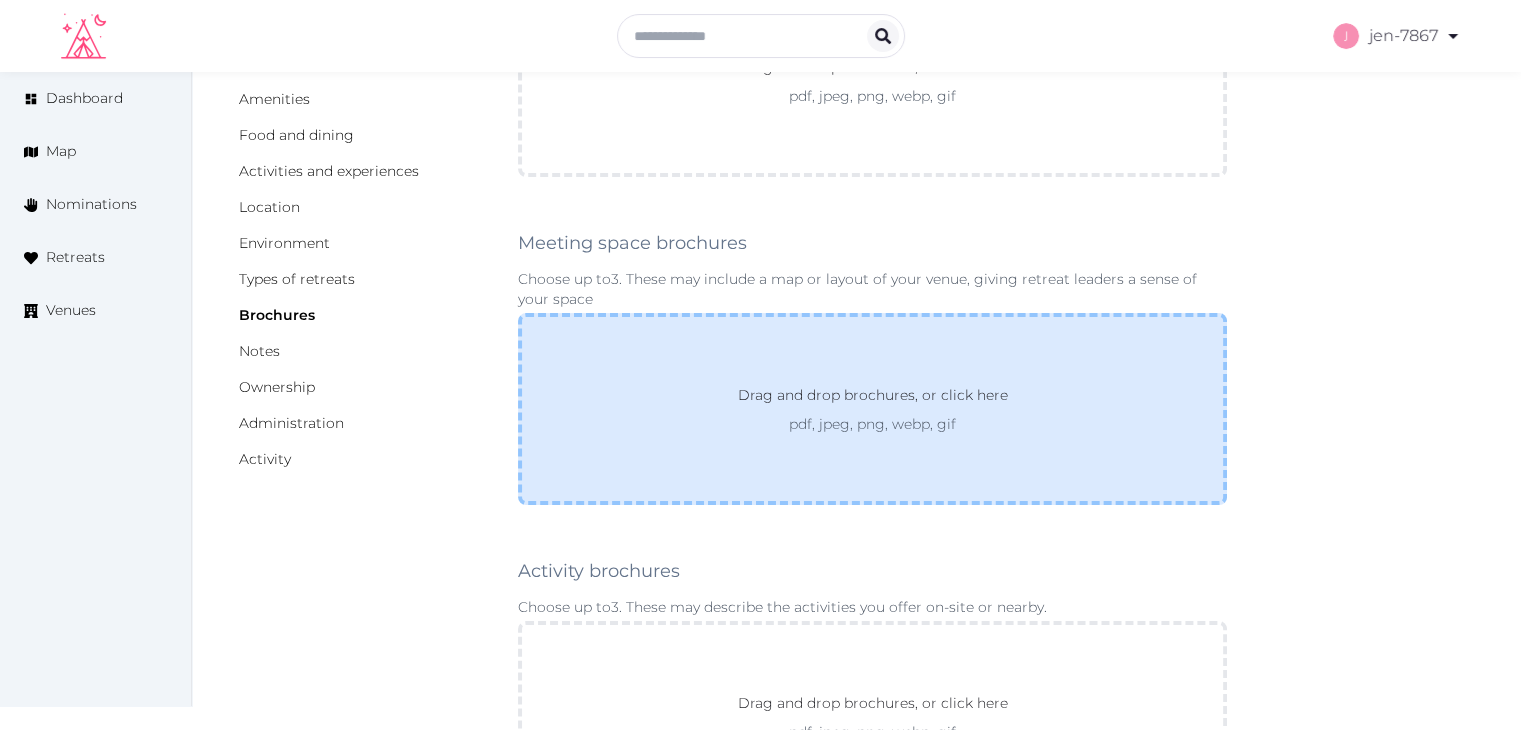 scroll, scrollTop: 300, scrollLeft: 0, axis: vertical 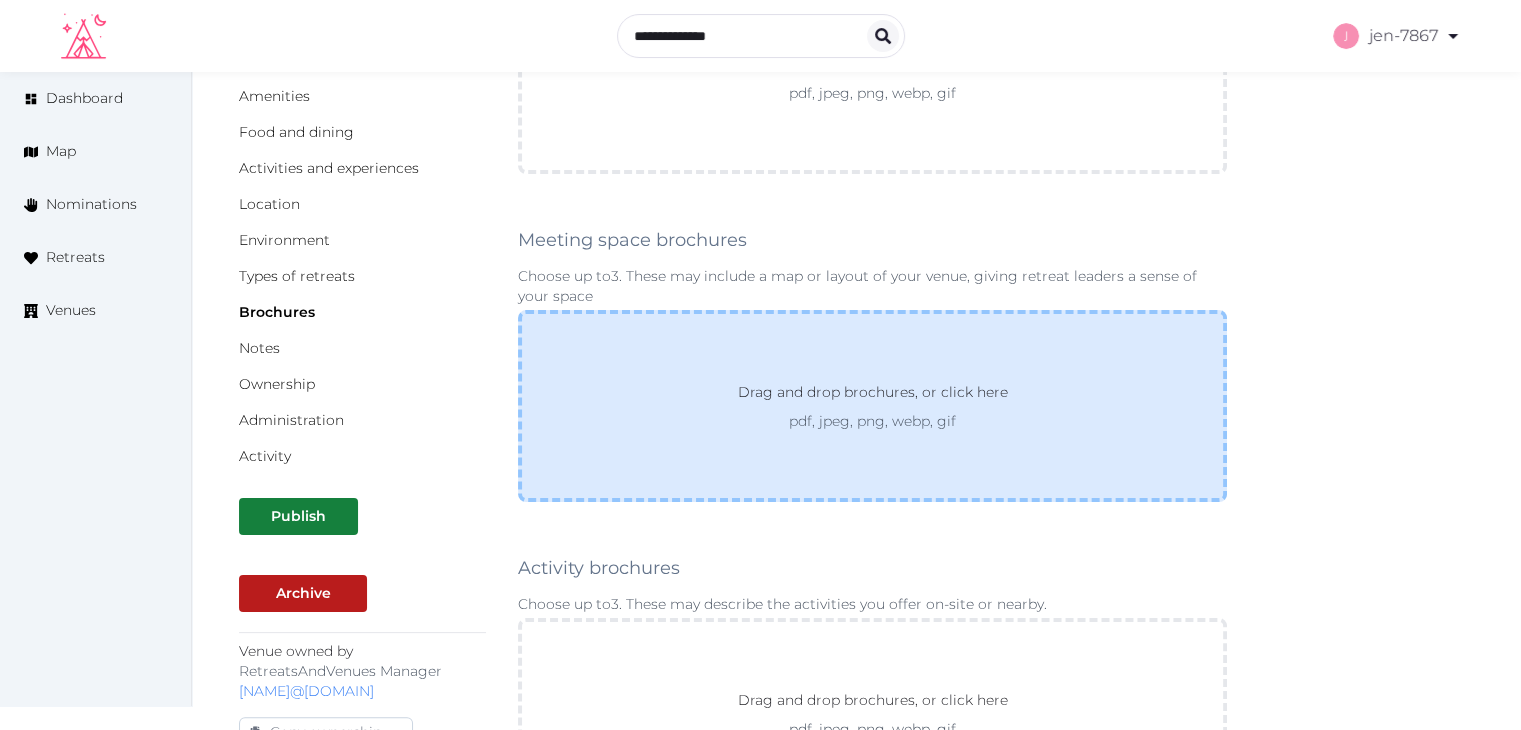 click on "Drag and drop brochures, or click here pdf, jpeg, png, webp, gif" at bounding box center (873, 406) 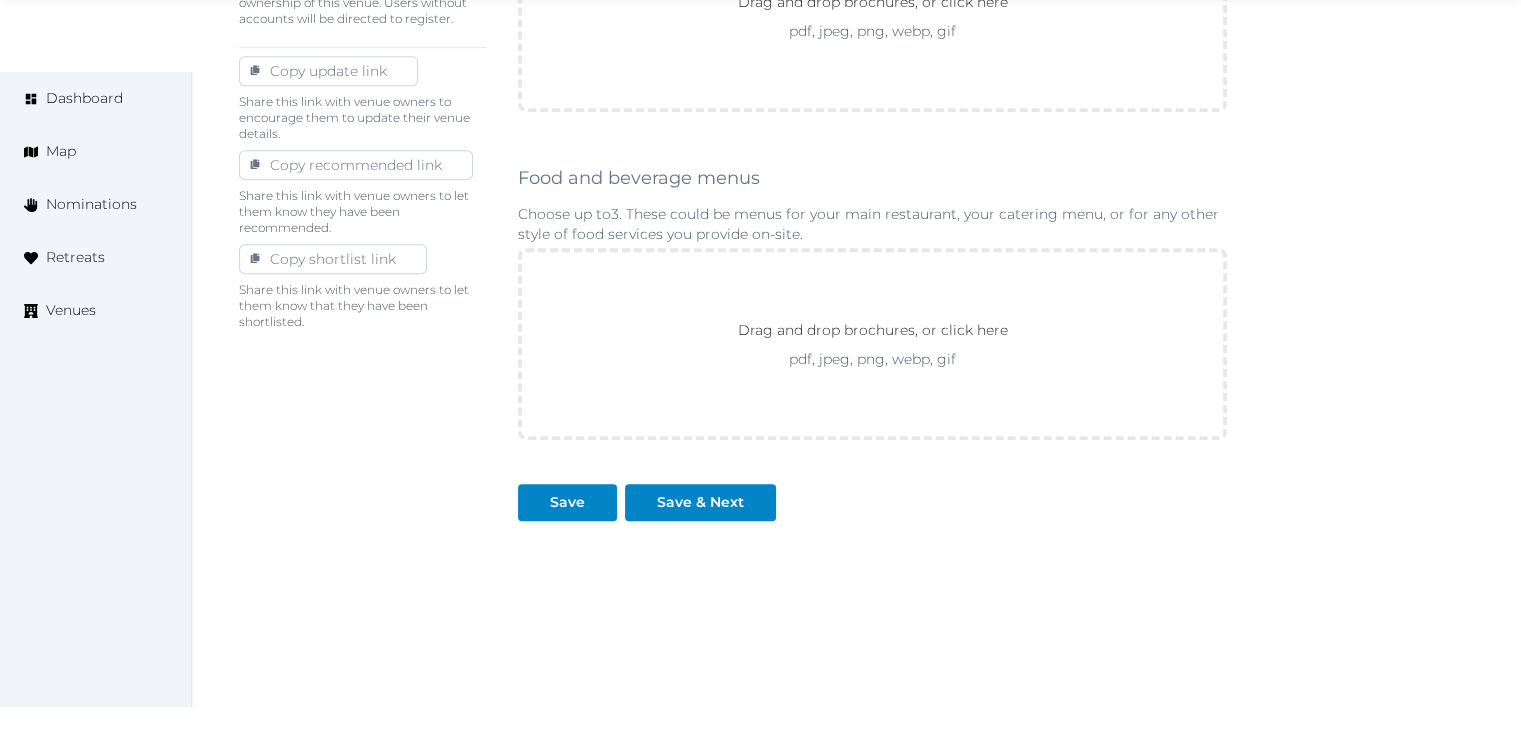 scroll, scrollTop: 1111, scrollLeft: 0, axis: vertical 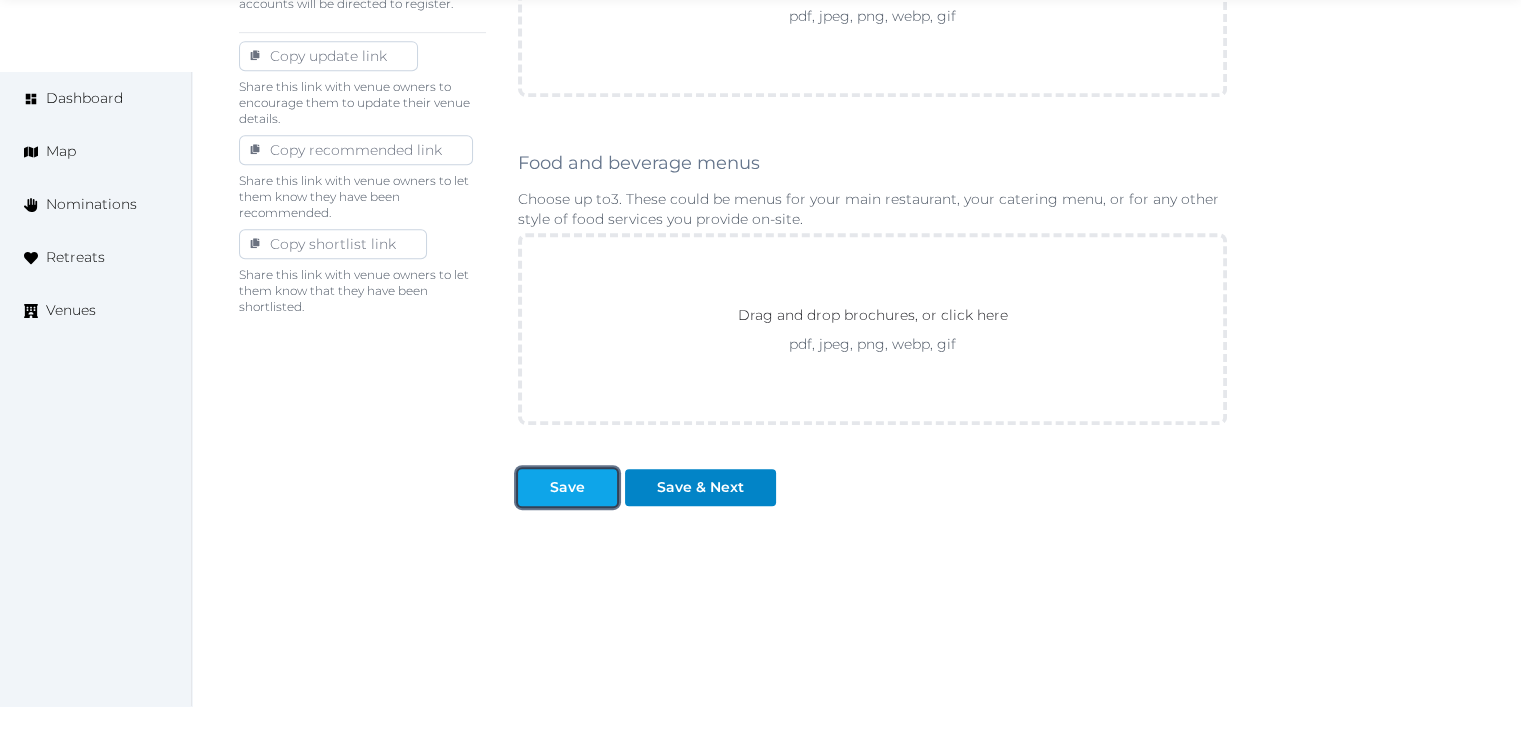 click on "Save" at bounding box center [567, 487] 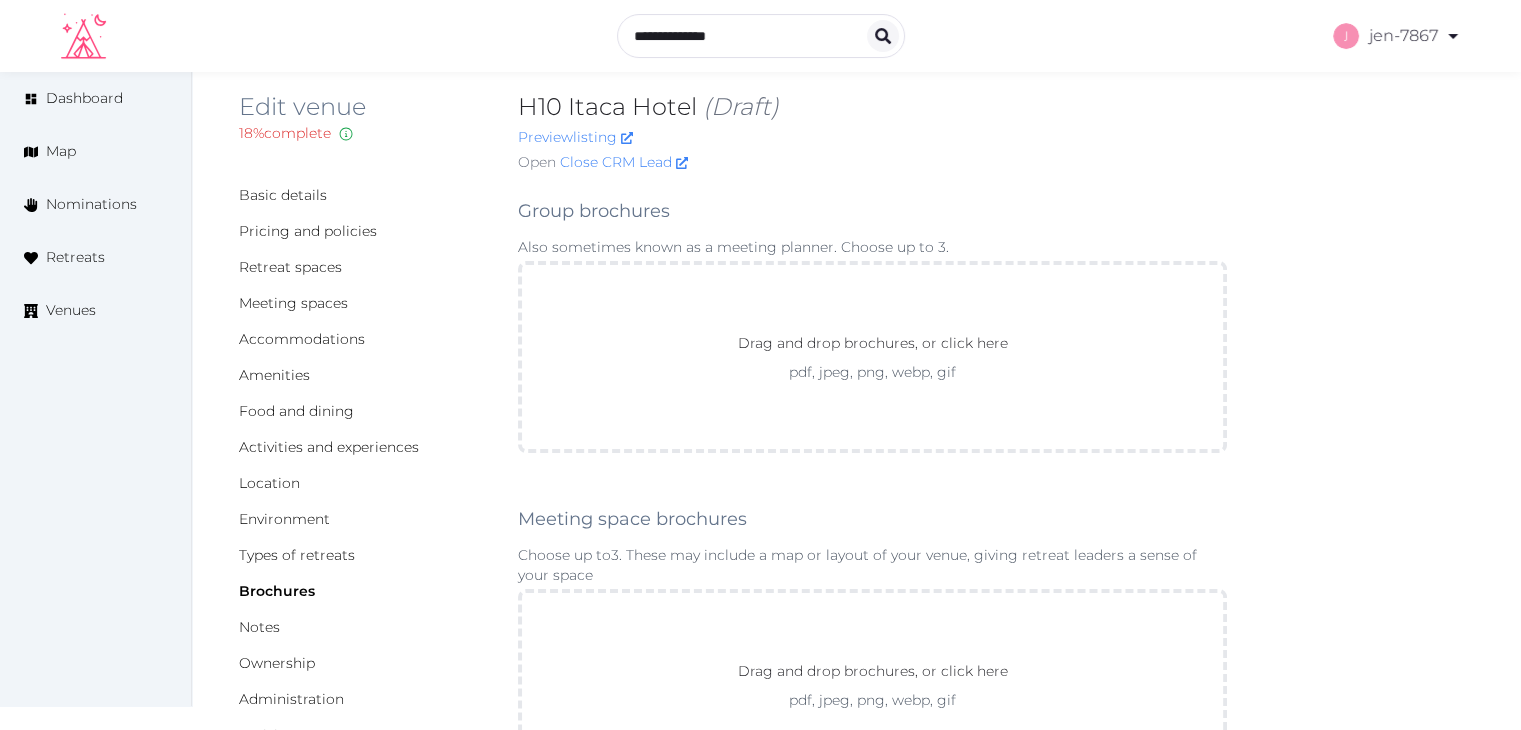 scroll, scrollTop: 0, scrollLeft: 0, axis: both 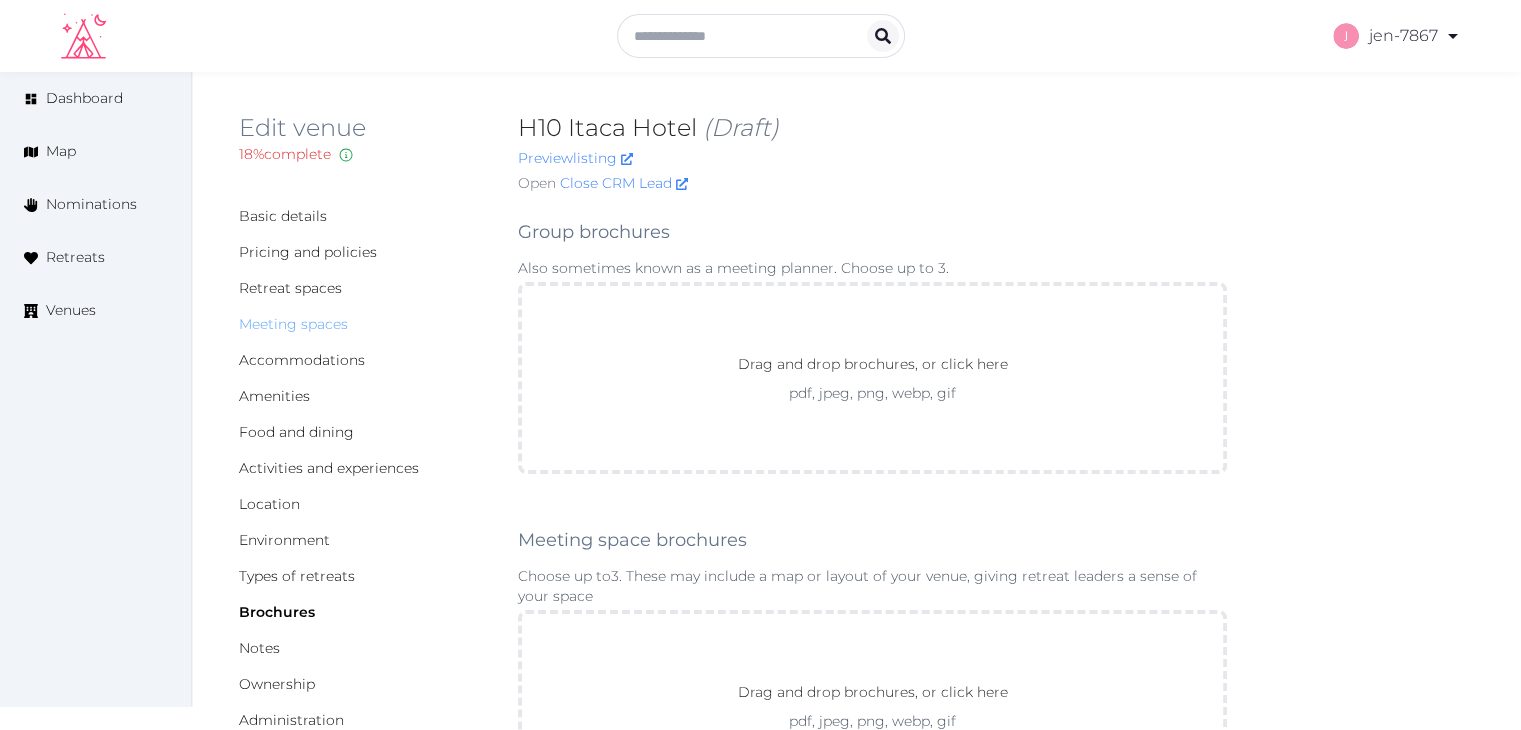 click on "Meeting spaces" at bounding box center [293, 324] 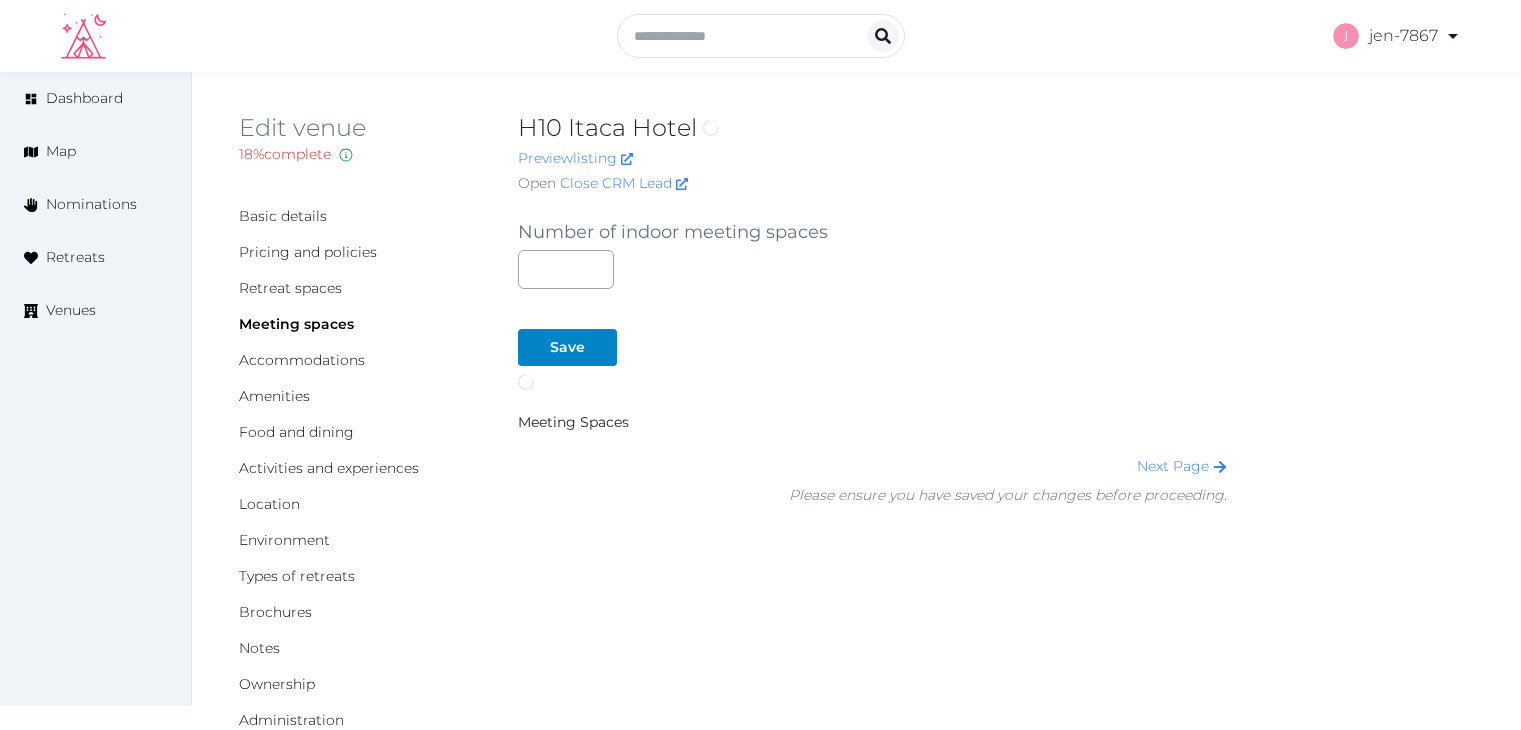 scroll, scrollTop: 0, scrollLeft: 0, axis: both 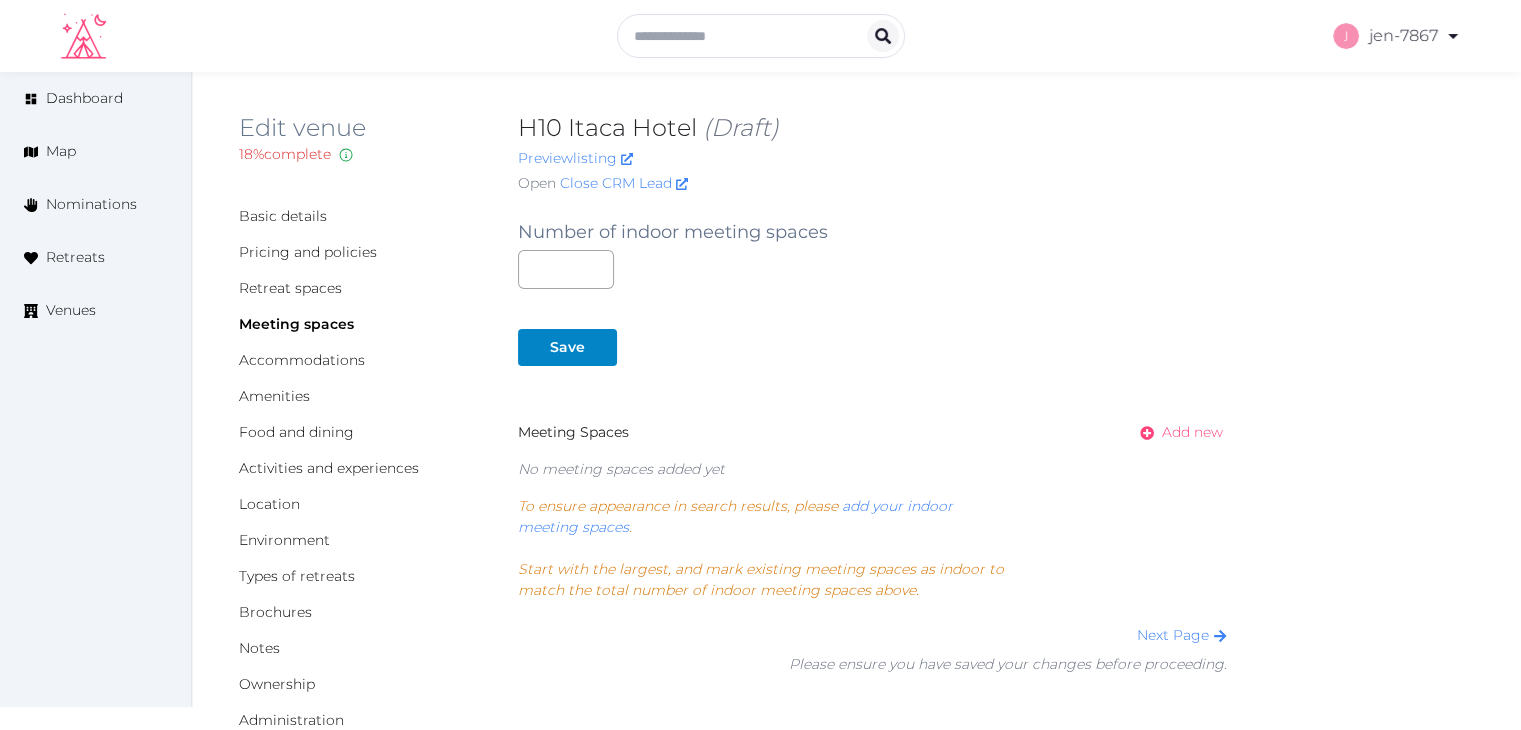 click on "Add new" at bounding box center (1192, 432) 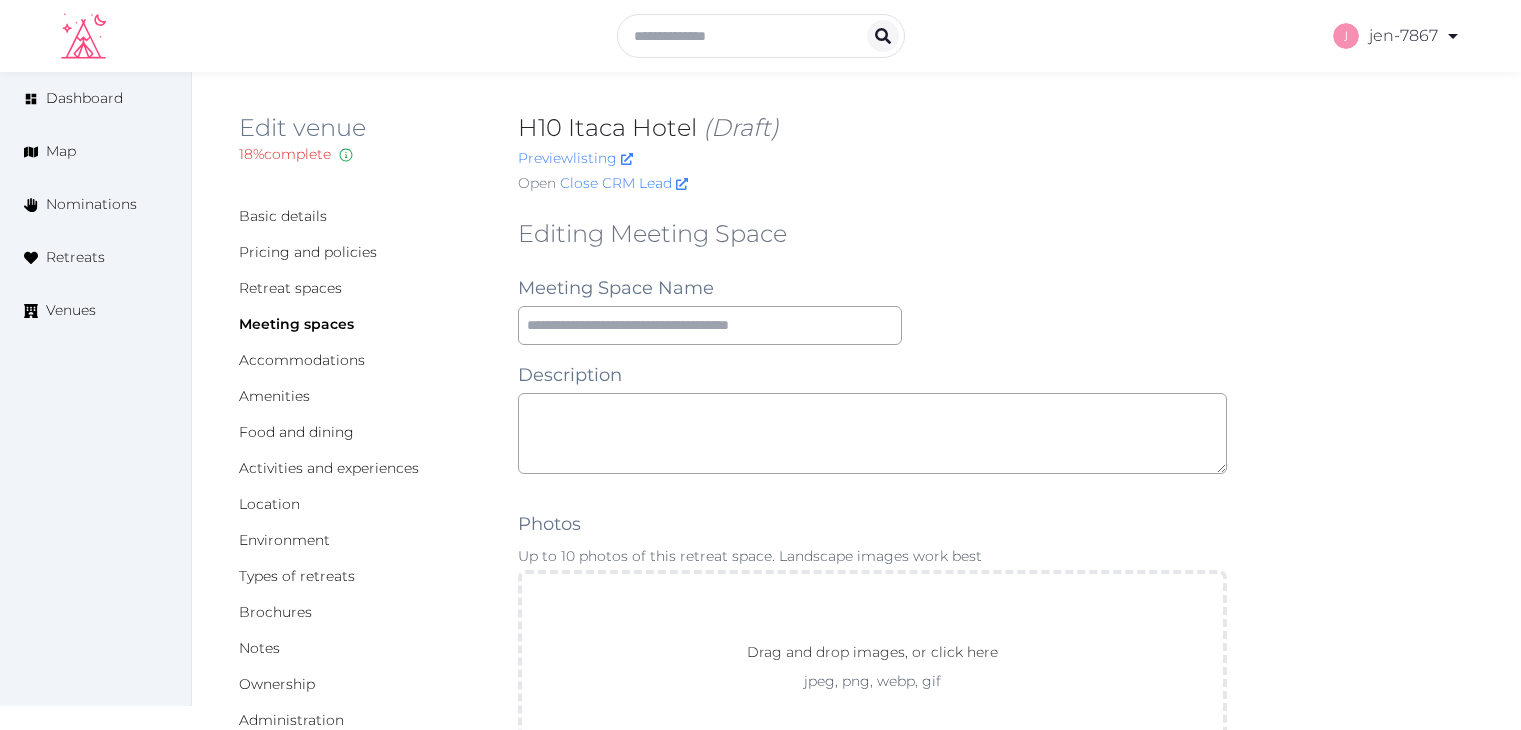 scroll, scrollTop: 0, scrollLeft: 0, axis: both 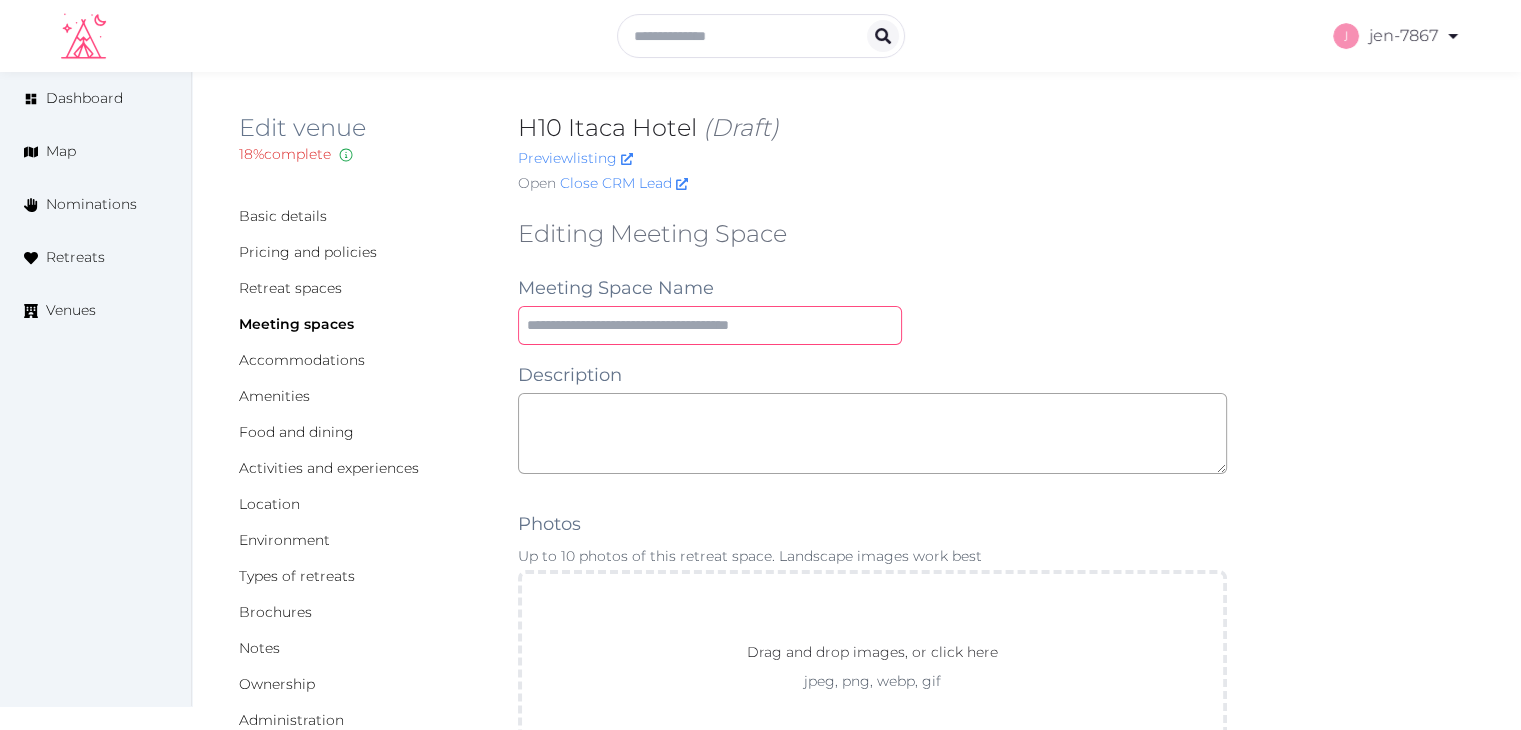 click at bounding box center [710, 325] 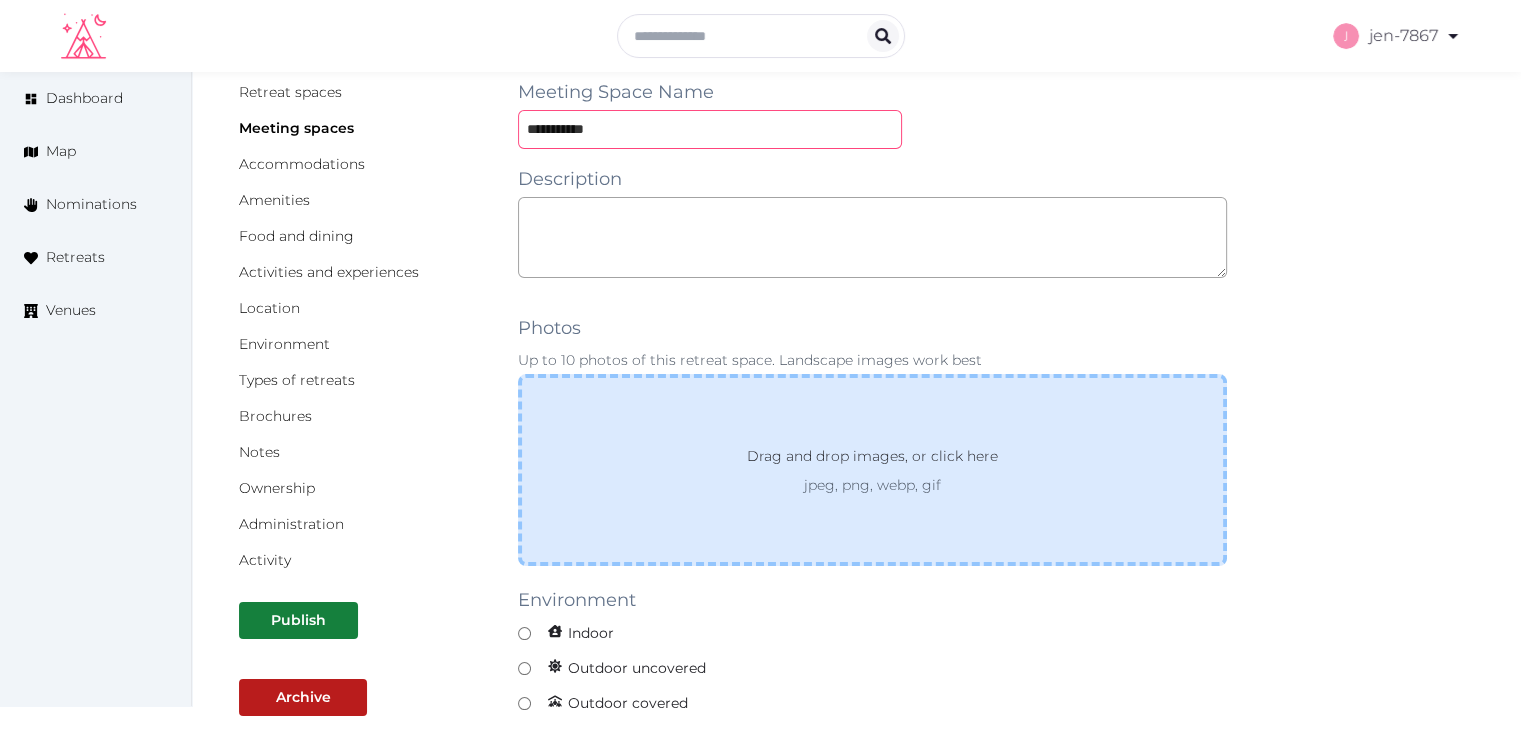 scroll, scrollTop: 200, scrollLeft: 0, axis: vertical 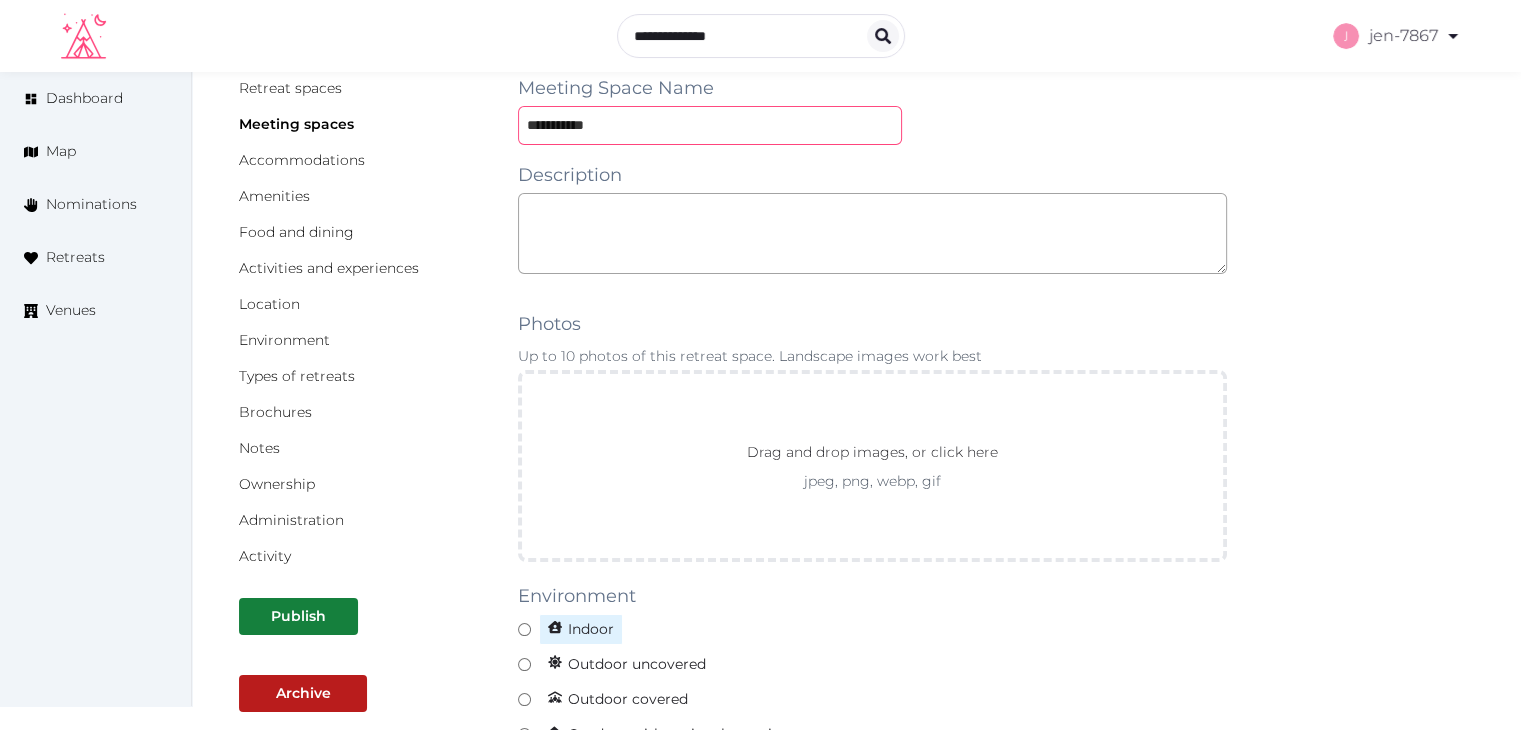 type on "**********" 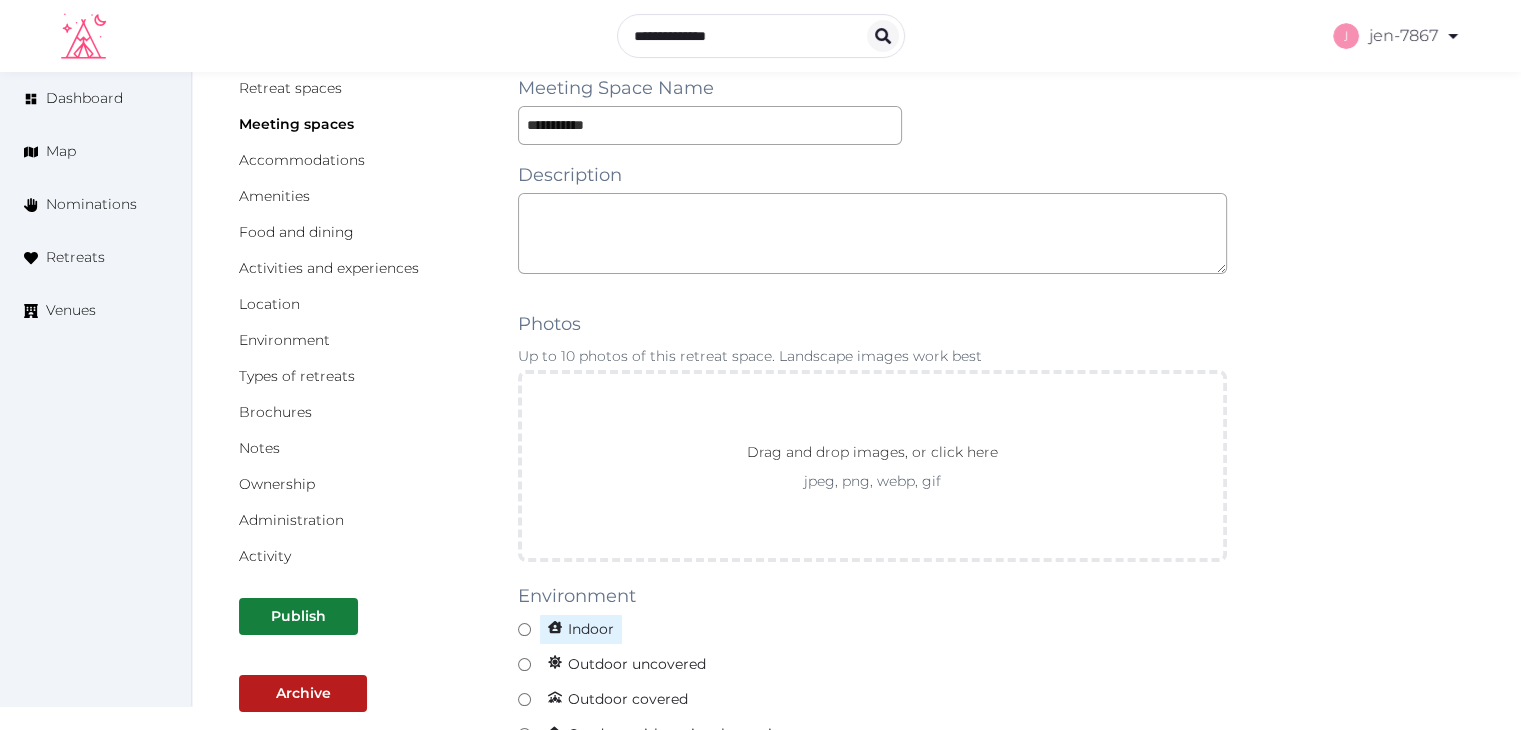 click on "Indoor" at bounding box center (872, 629) 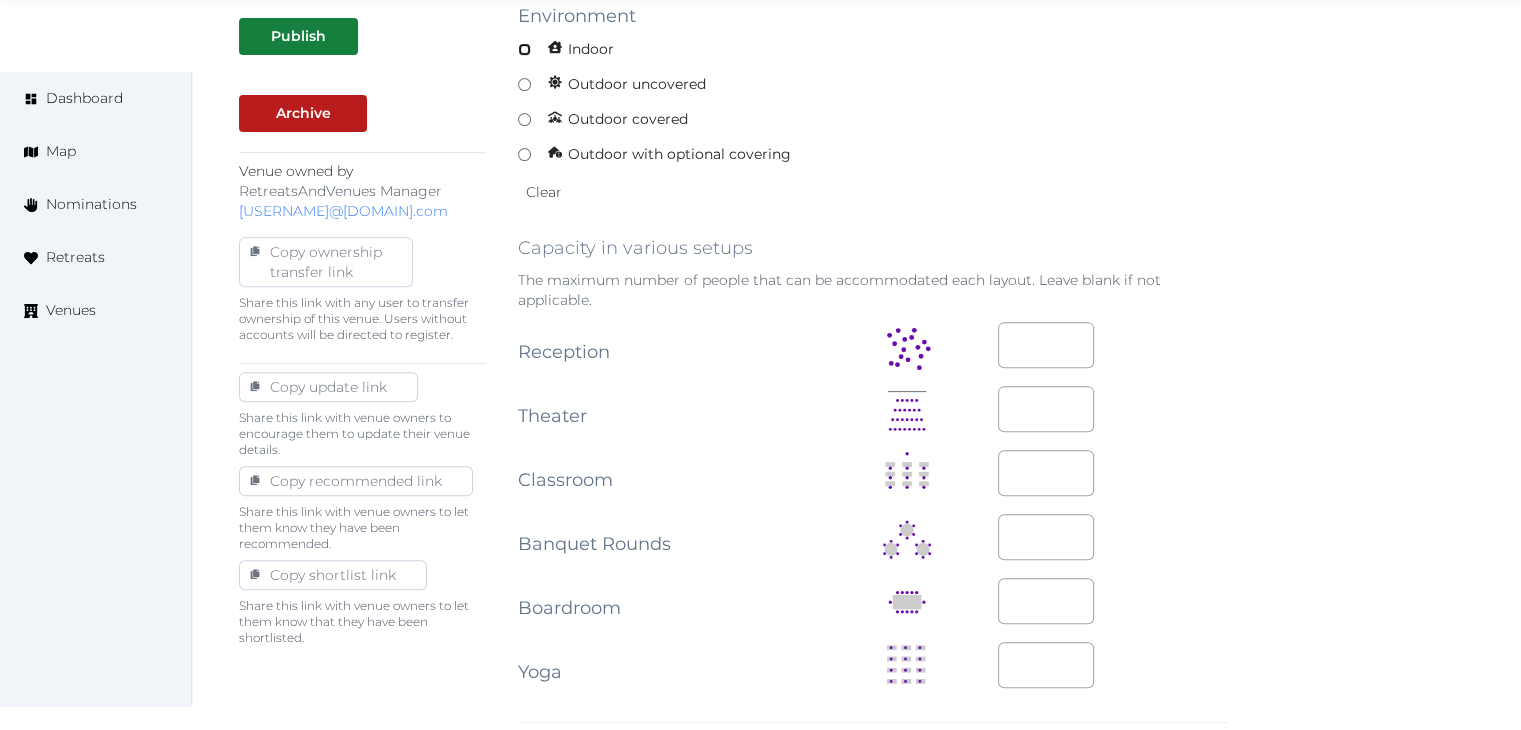 scroll, scrollTop: 800, scrollLeft: 0, axis: vertical 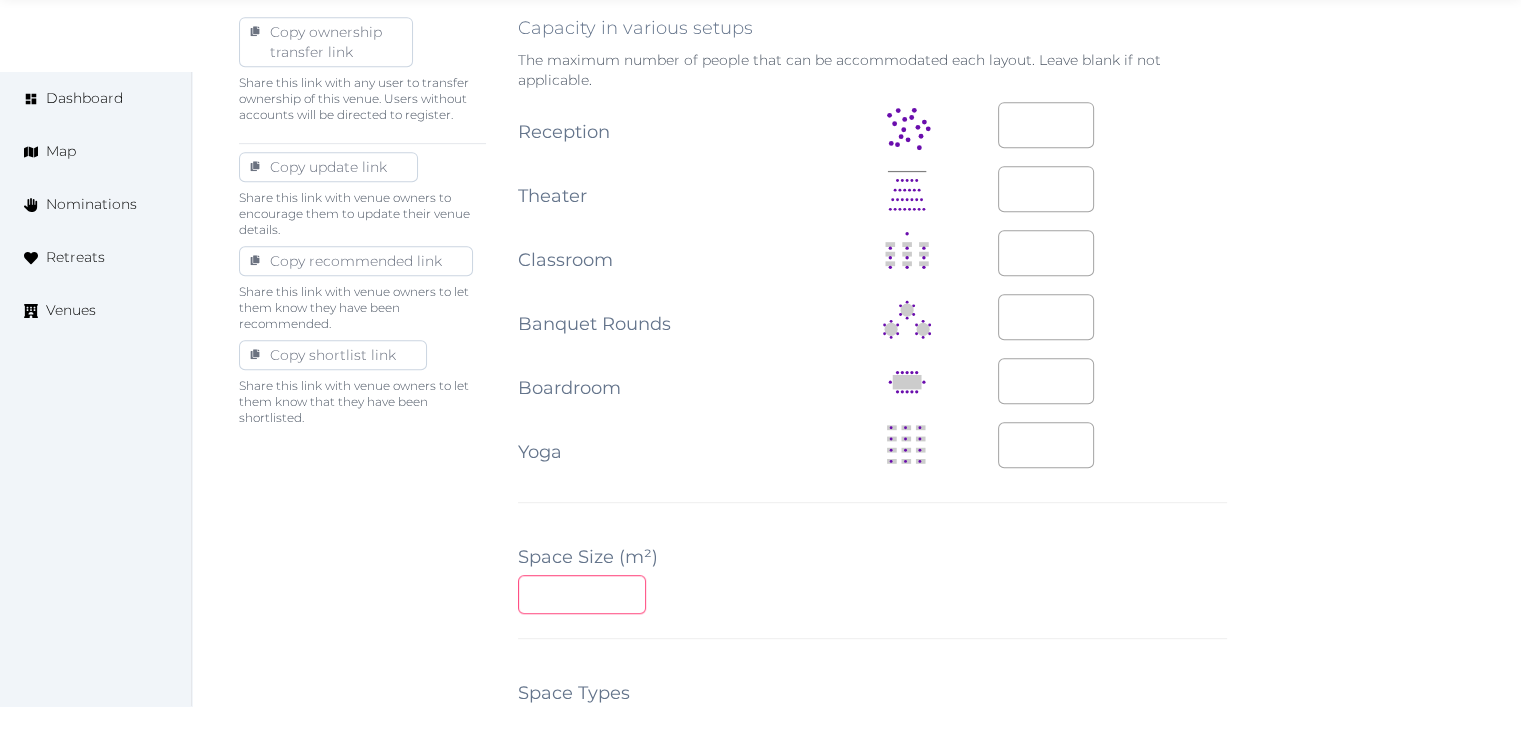 click at bounding box center (582, 594) 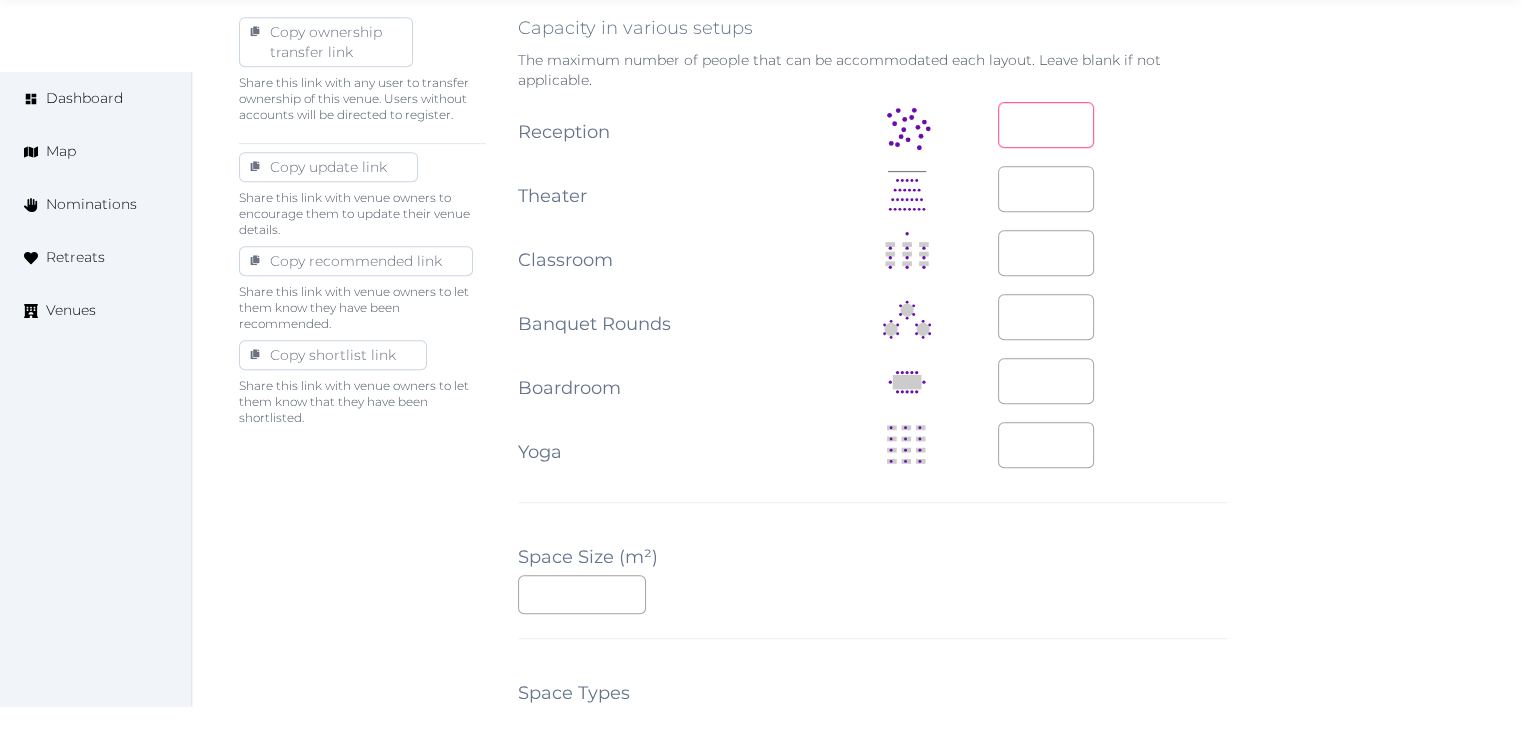click at bounding box center [1046, 125] 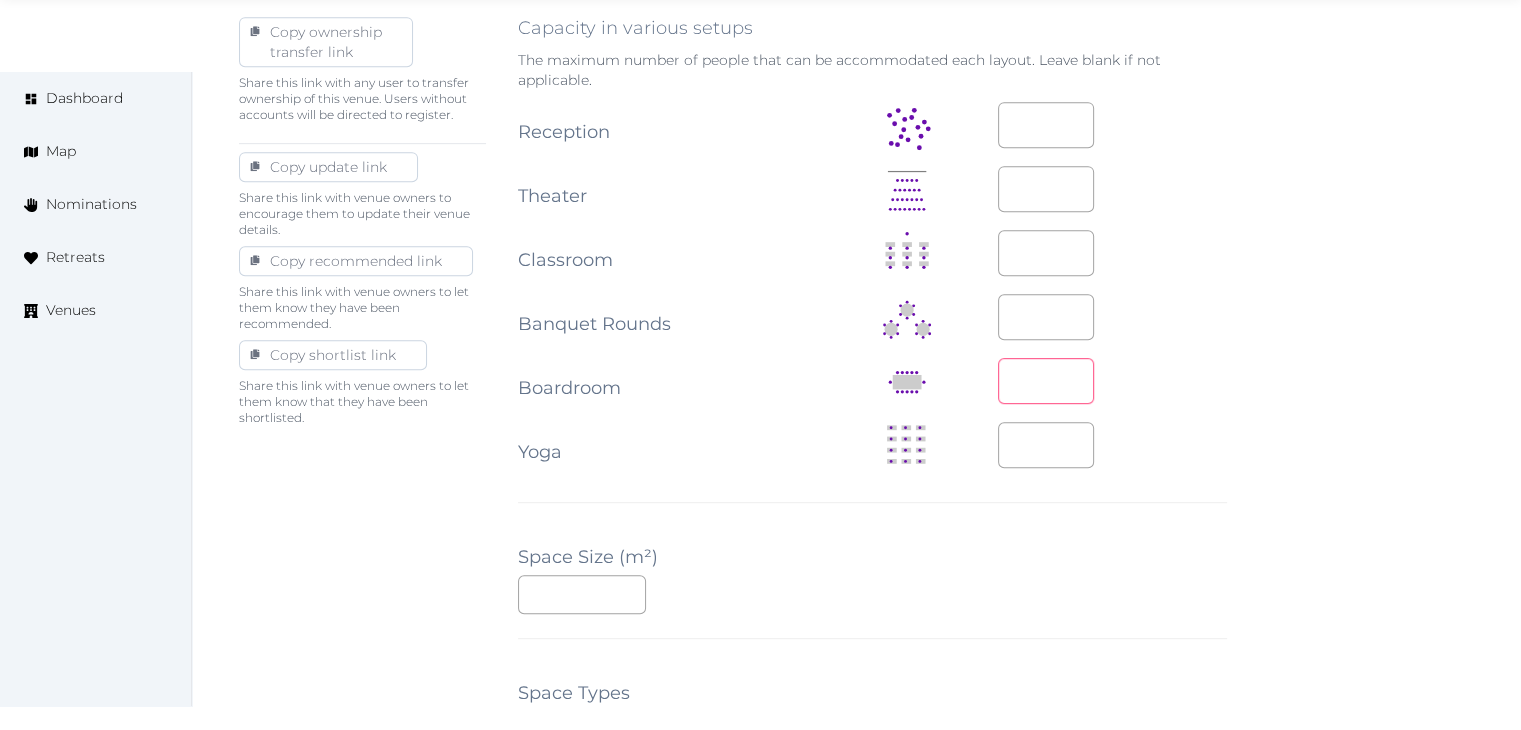 click at bounding box center (1046, 381) 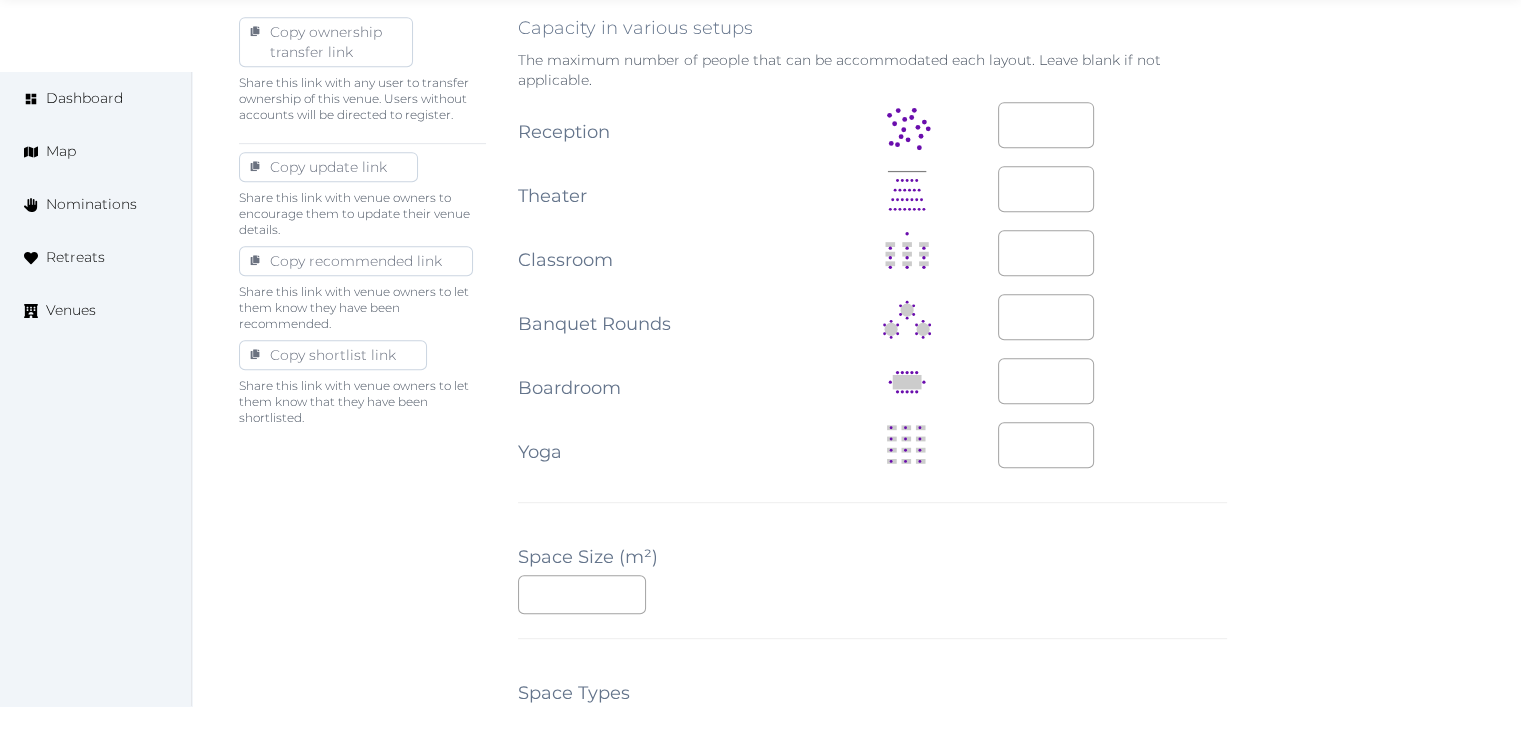 click on "**********" at bounding box center (872, 346) 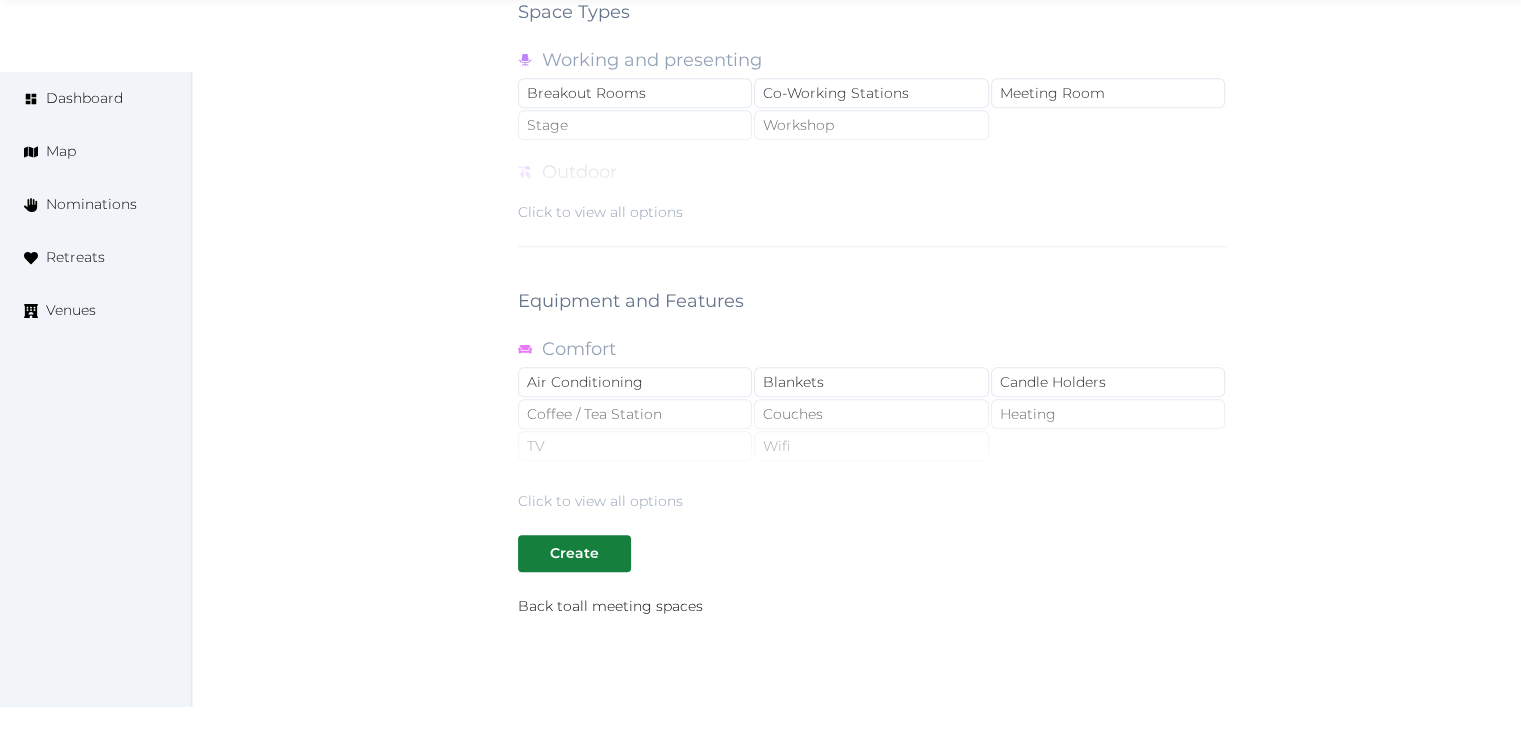 scroll, scrollTop: 1788, scrollLeft: 0, axis: vertical 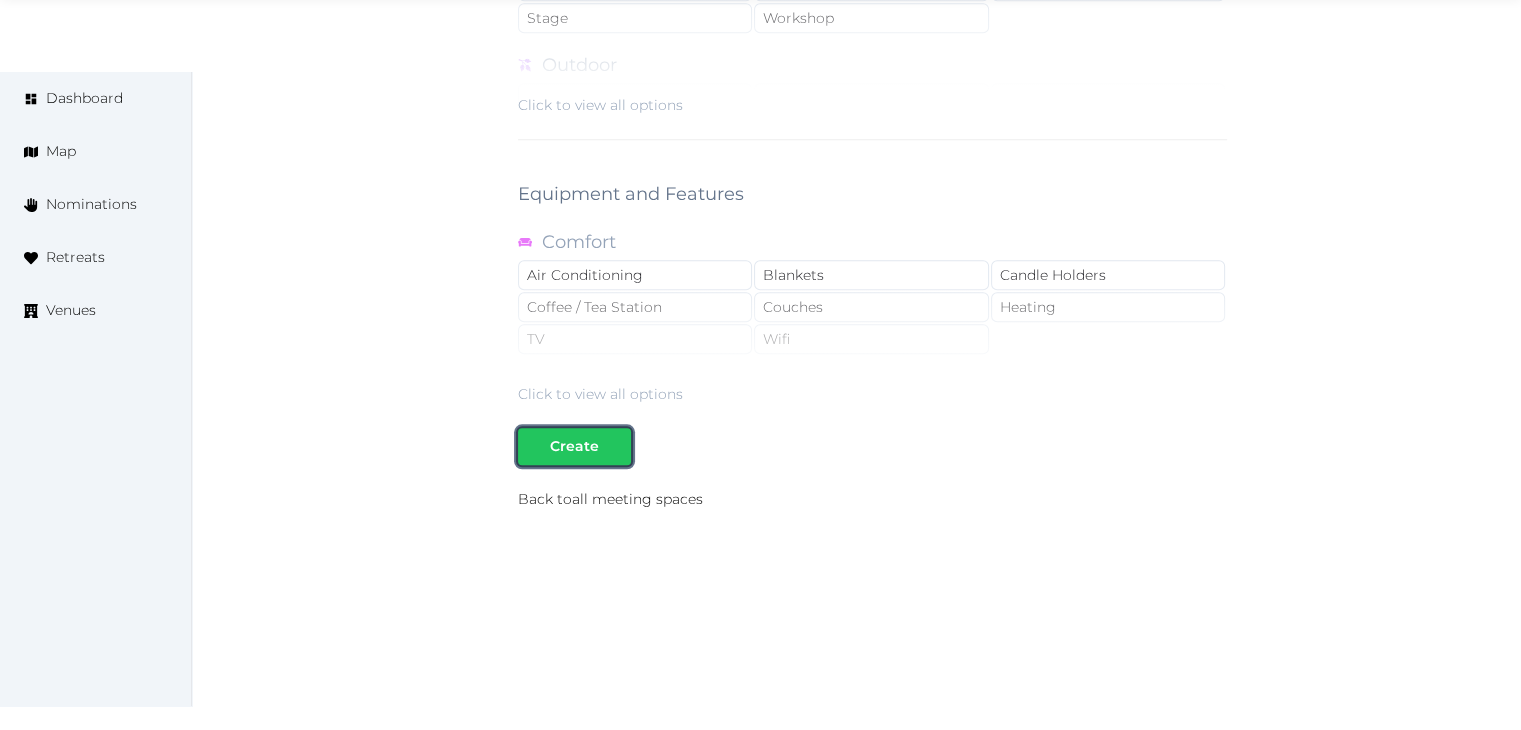 click on "Create" at bounding box center (574, 446) 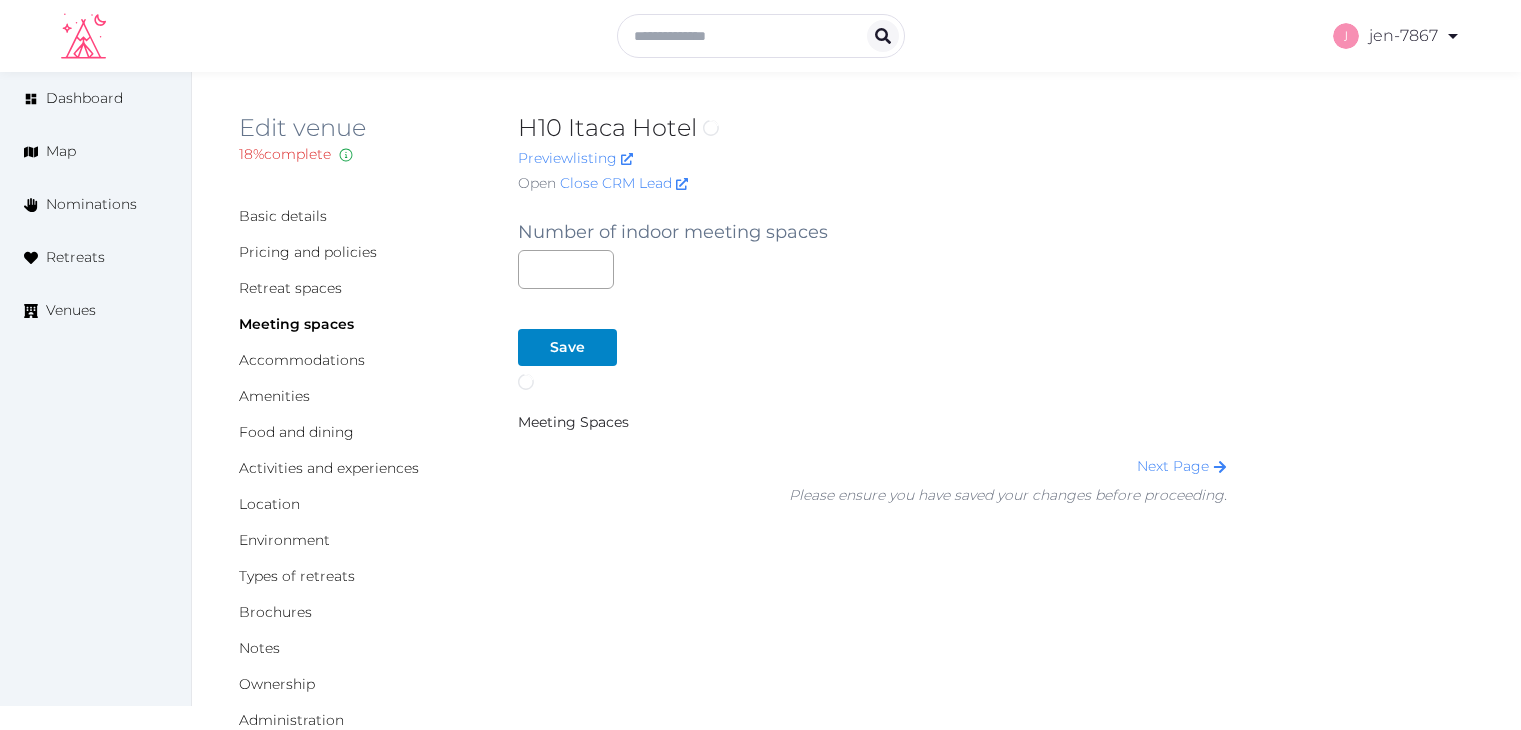 scroll, scrollTop: 0, scrollLeft: 0, axis: both 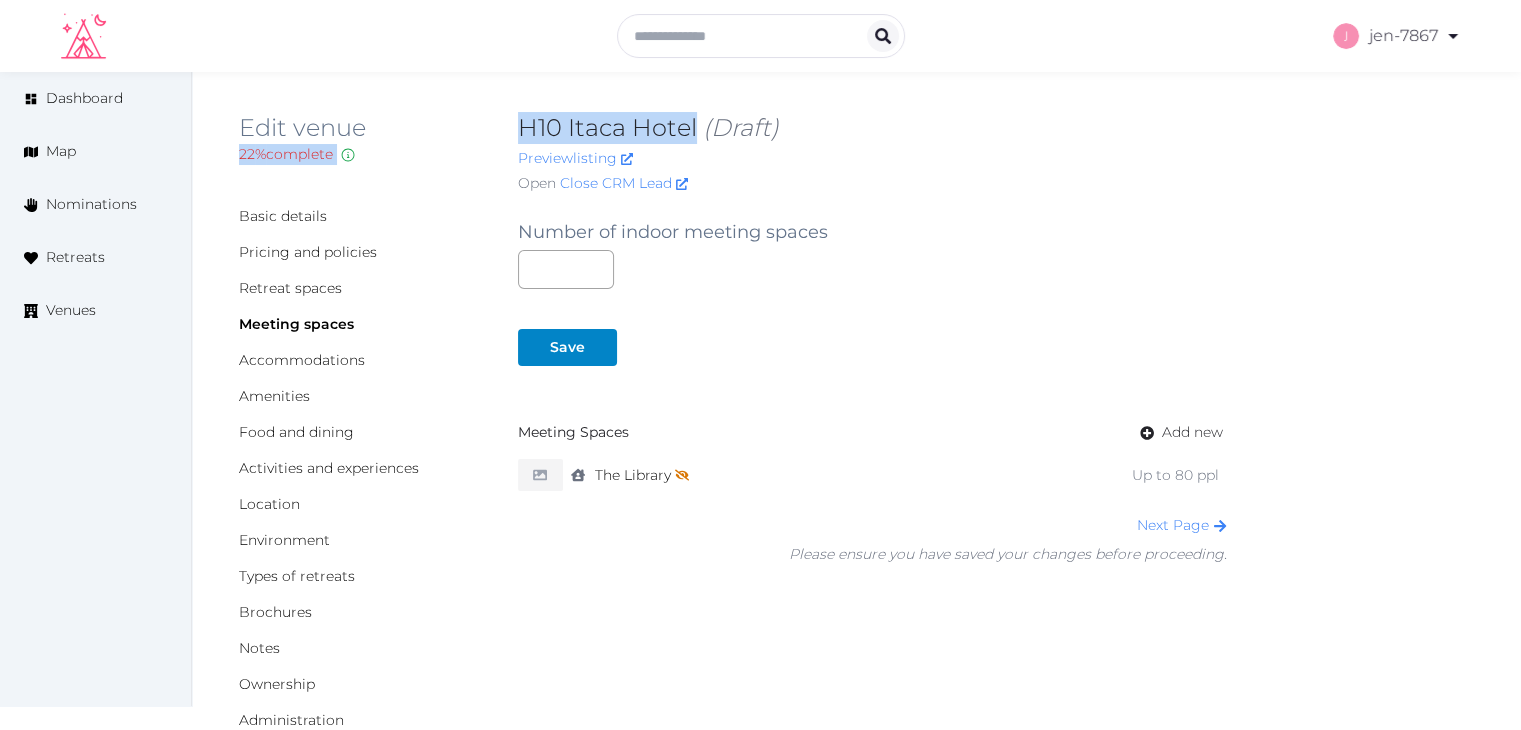 drag, startPoint x: 652, startPoint y: 130, endPoint x: 500, endPoint y: 131, distance: 152.0033 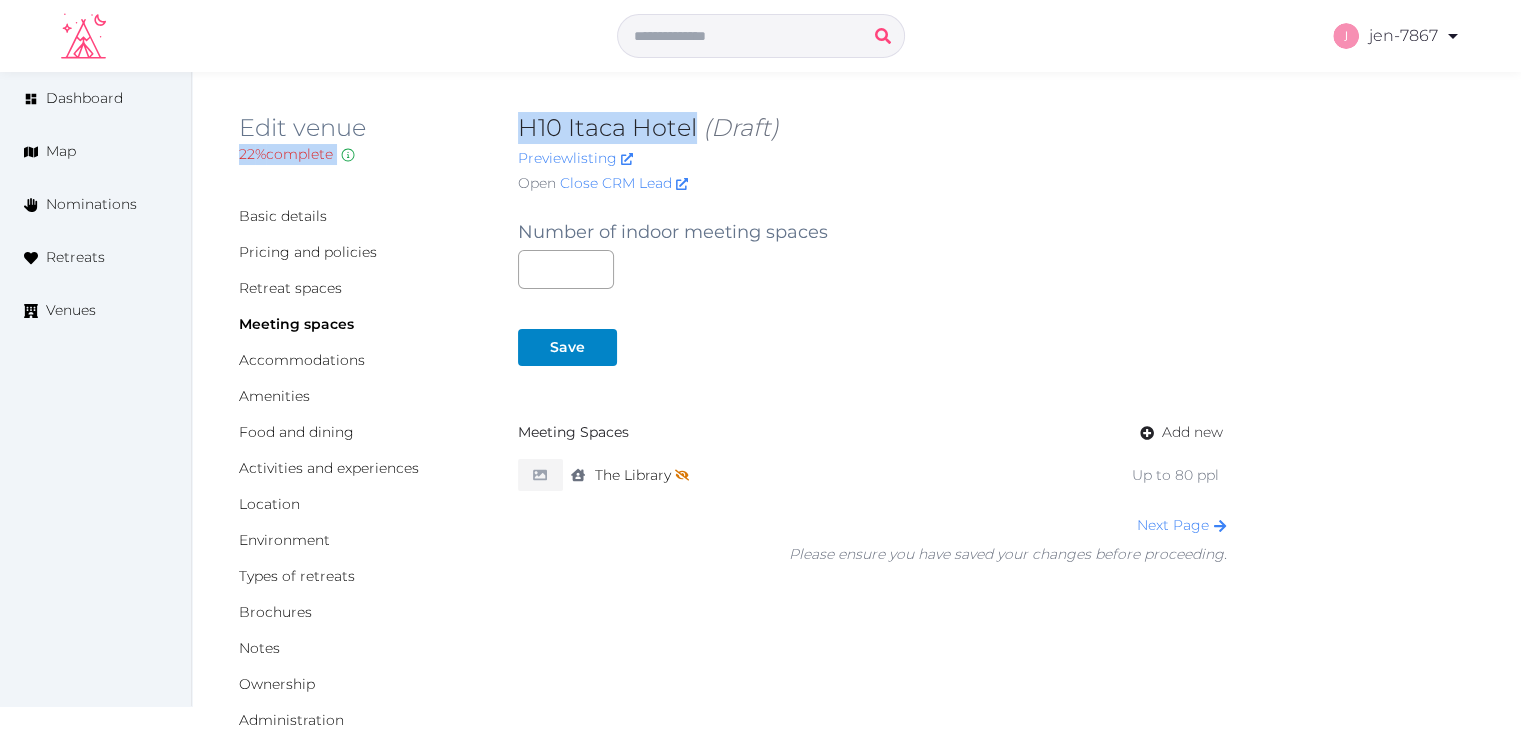 copy on "22 %  complete Fill out all the fields in your listing to increase its completion percentage.   A higher completion percentage will make your listing more attractive and result in better matches. H10 Itaca Hotel" 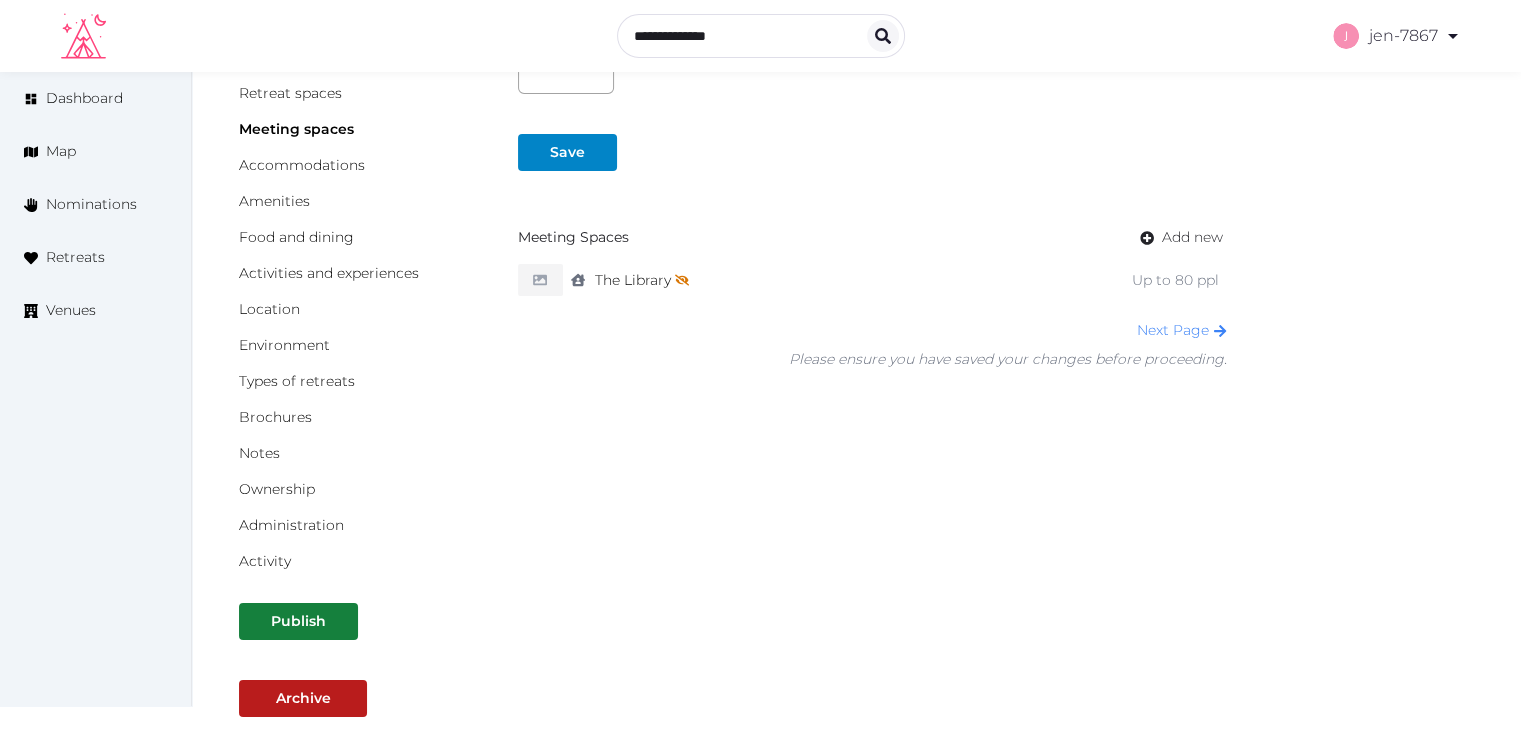 scroll, scrollTop: 0, scrollLeft: 0, axis: both 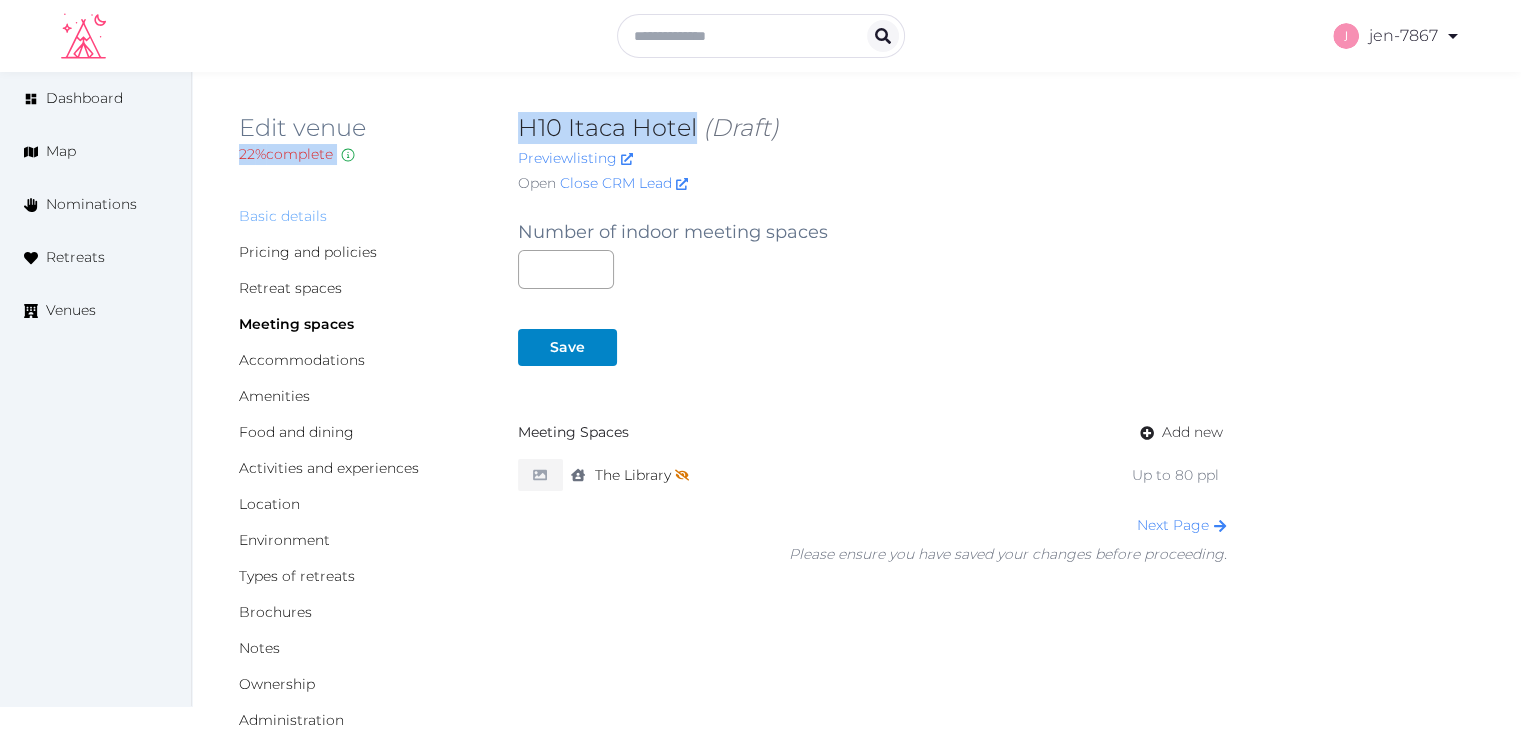 click on "Basic details" at bounding box center [283, 216] 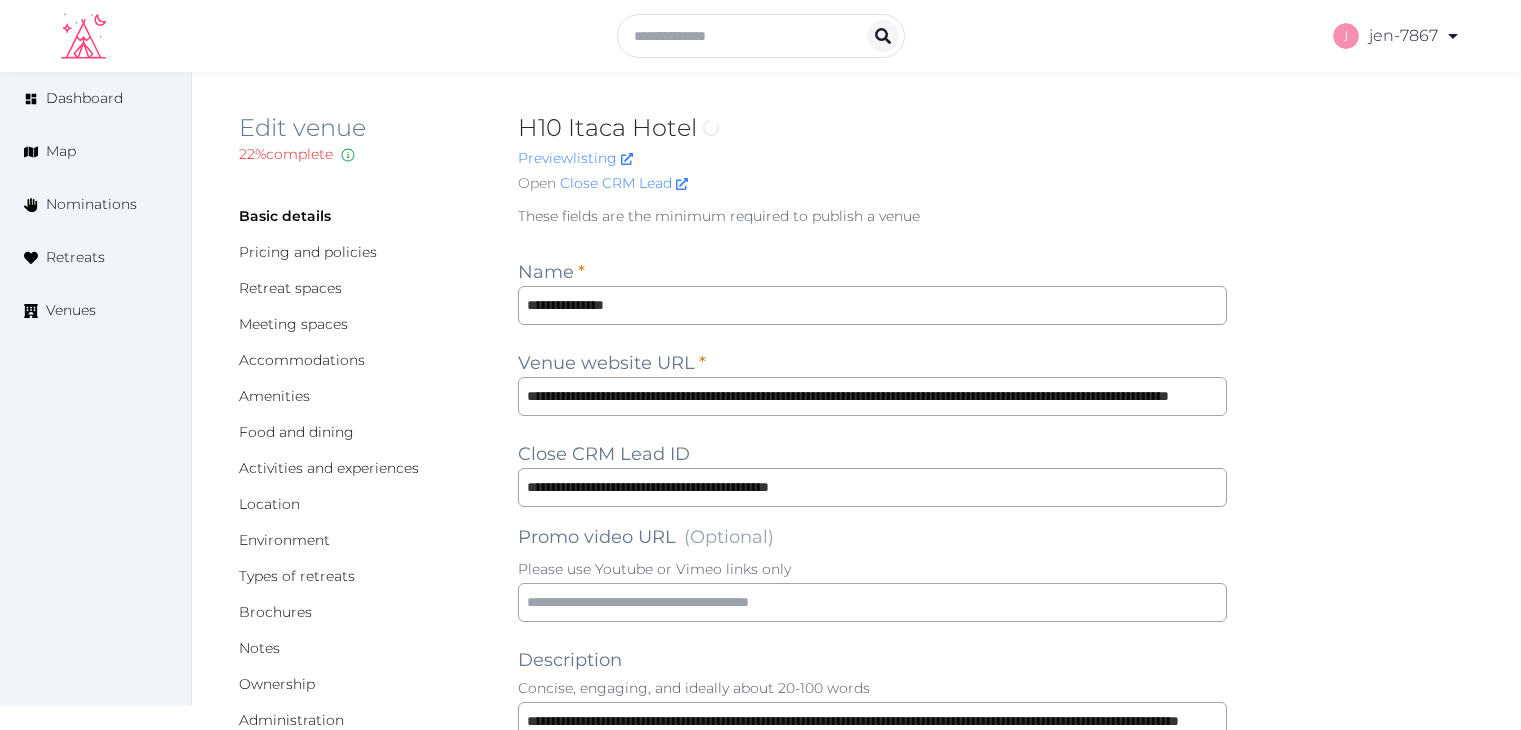 scroll, scrollTop: 0, scrollLeft: 0, axis: both 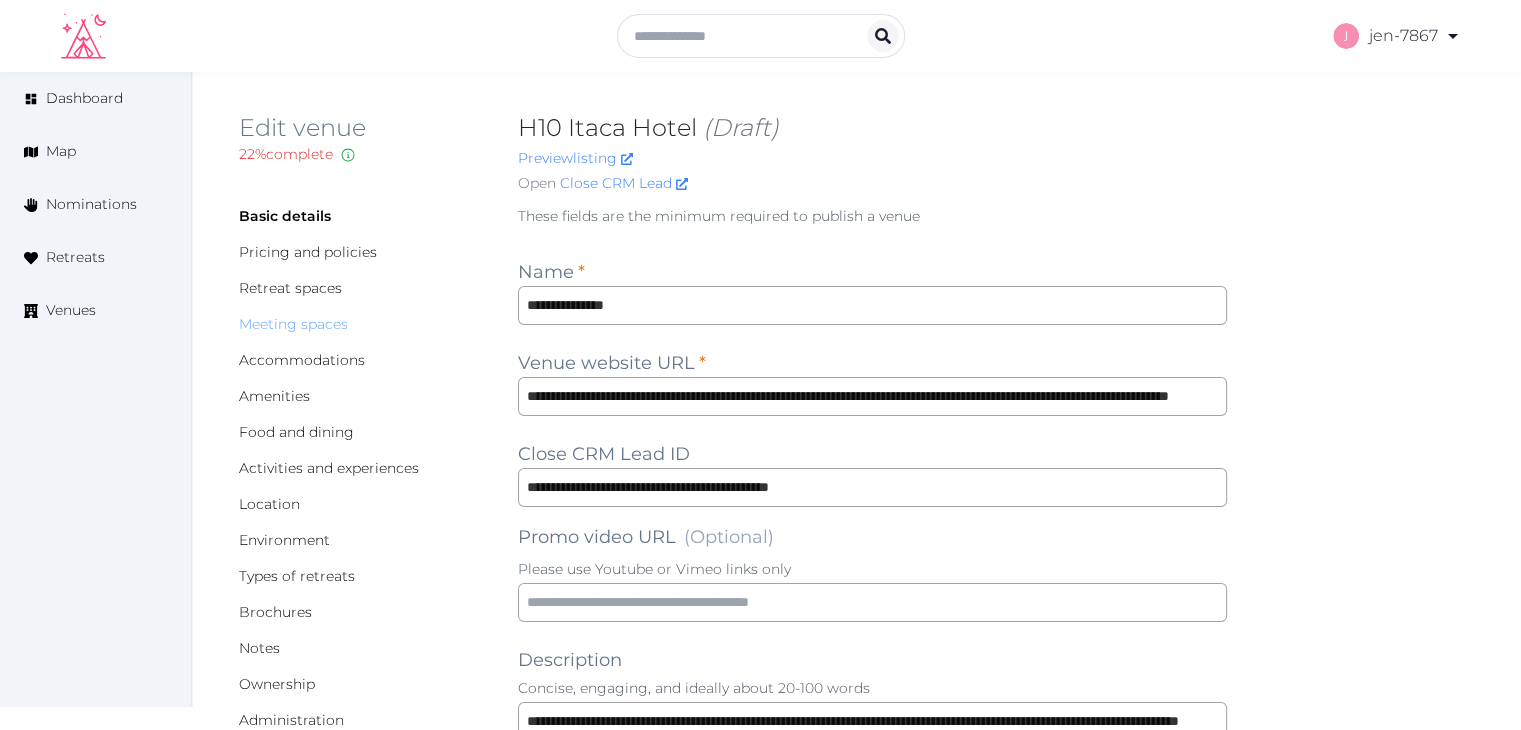 click on "Meeting spaces" at bounding box center (293, 324) 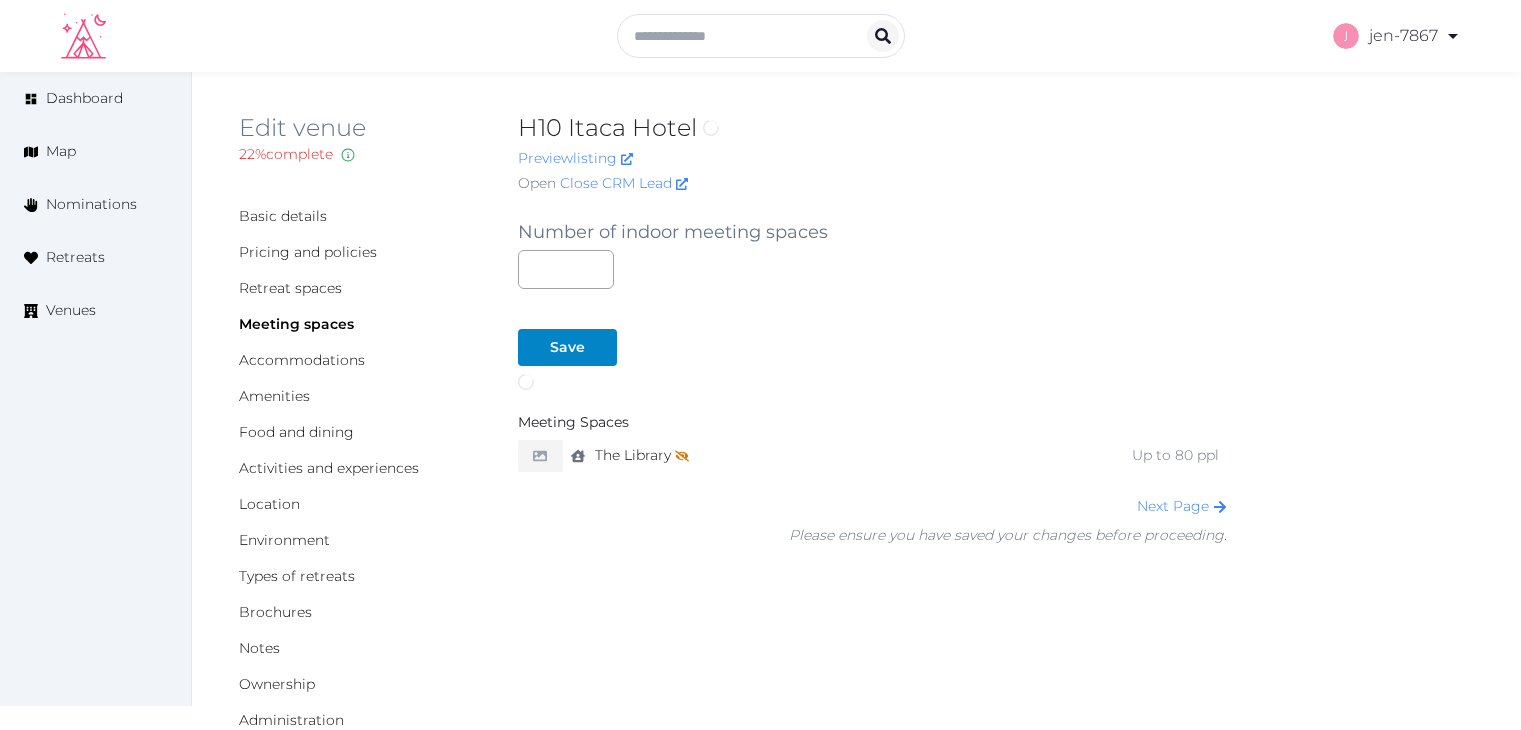 scroll, scrollTop: 0, scrollLeft: 0, axis: both 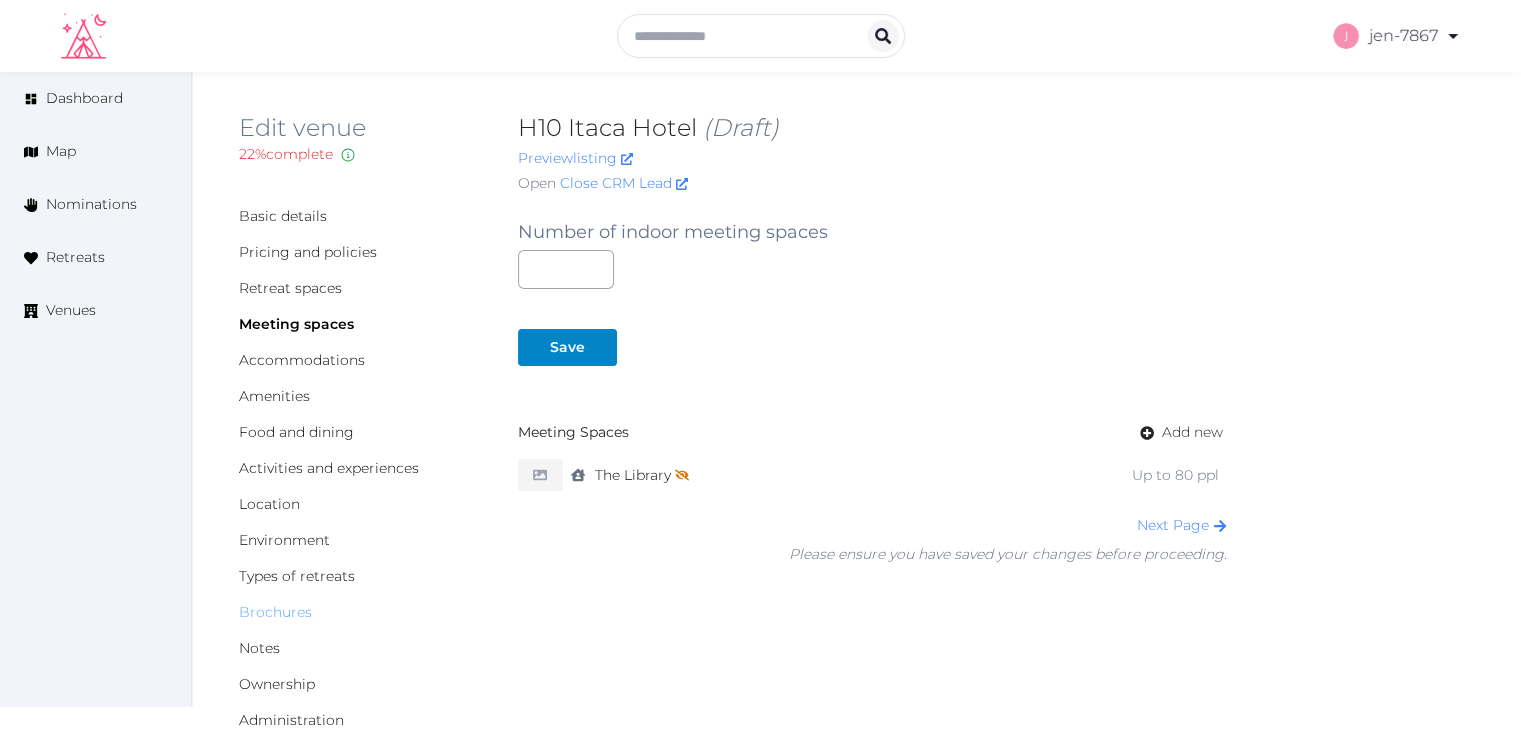 click on "Brochures" at bounding box center [275, 612] 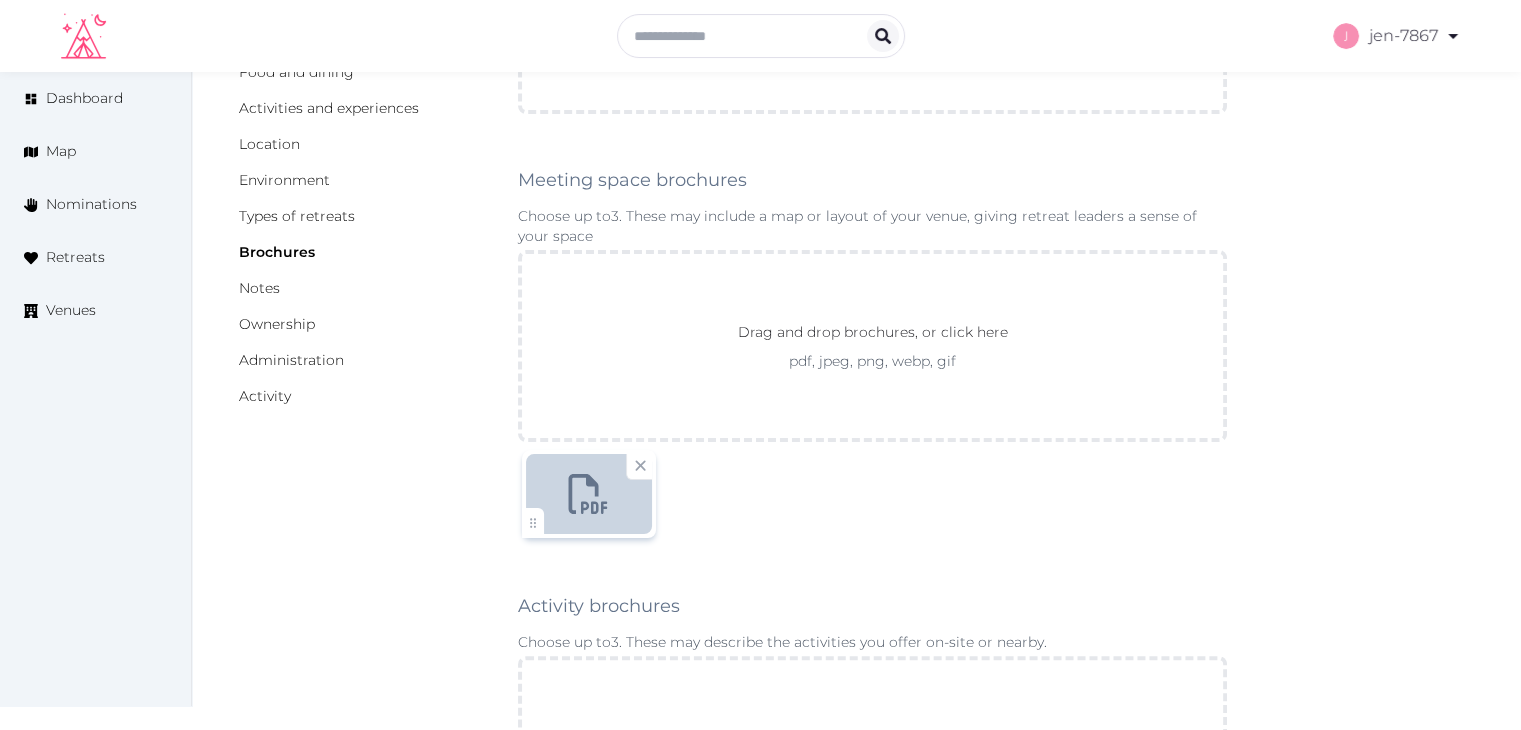 scroll, scrollTop: 400, scrollLeft: 0, axis: vertical 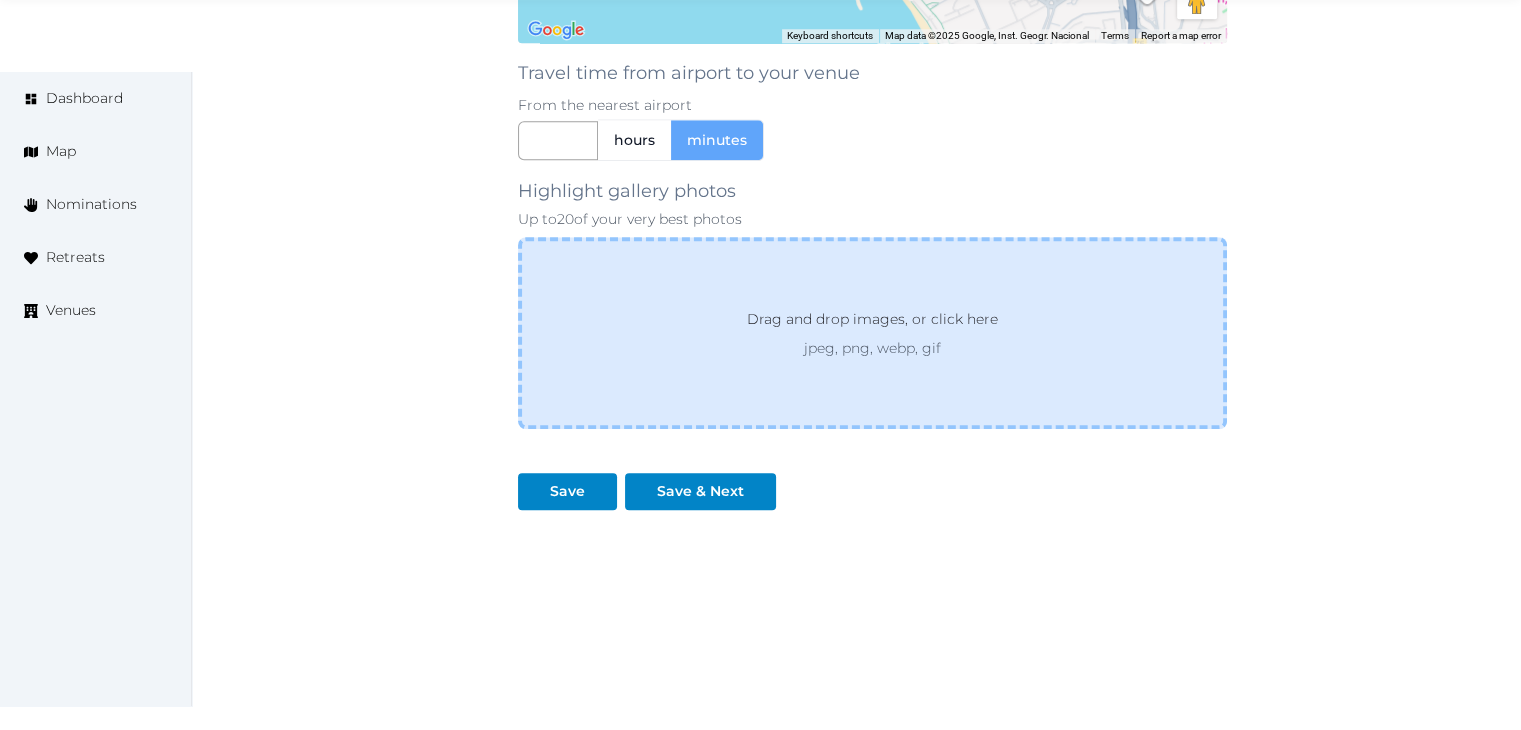 click on "Drag and drop images, or click here" at bounding box center (872, 323) 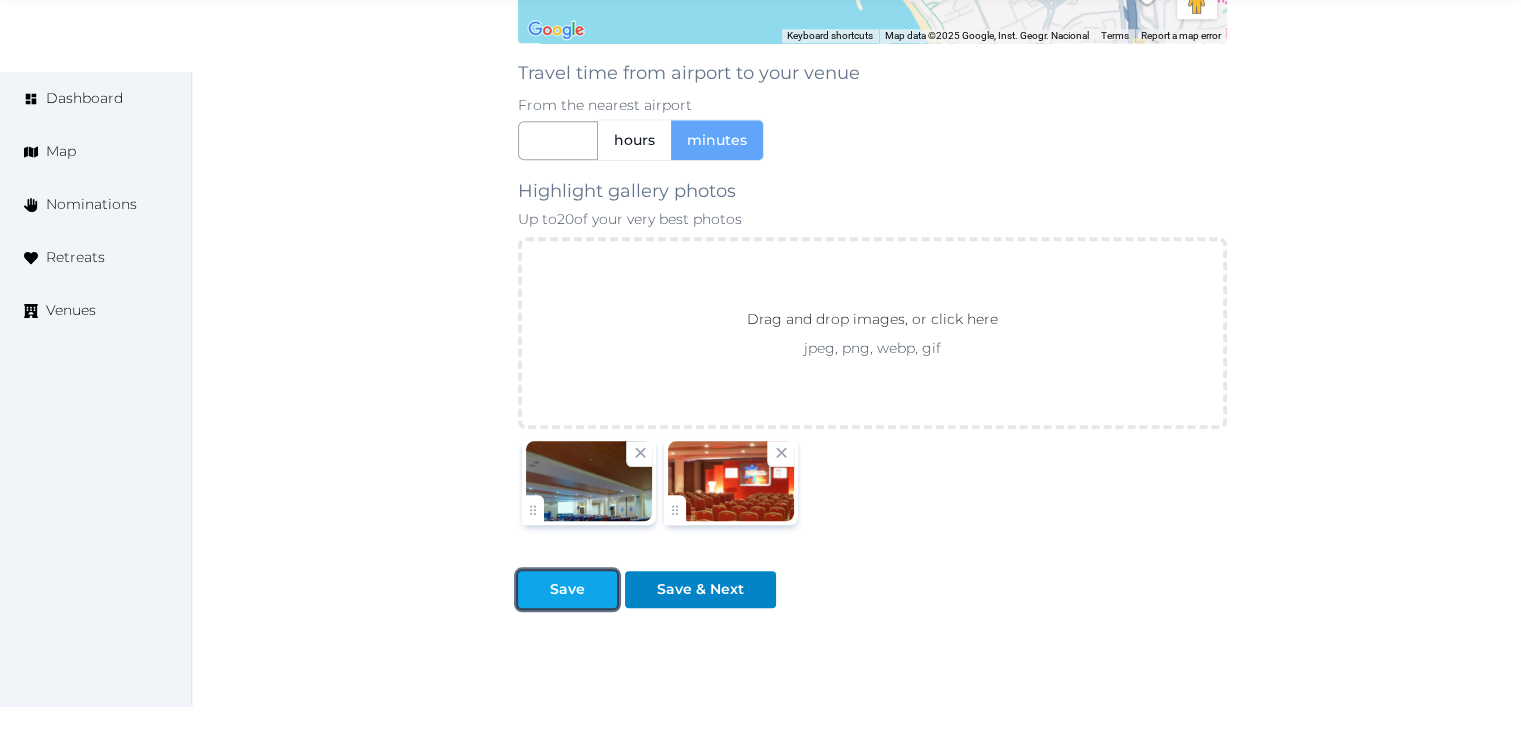 click on "Save" at bounding box center (567, 589) 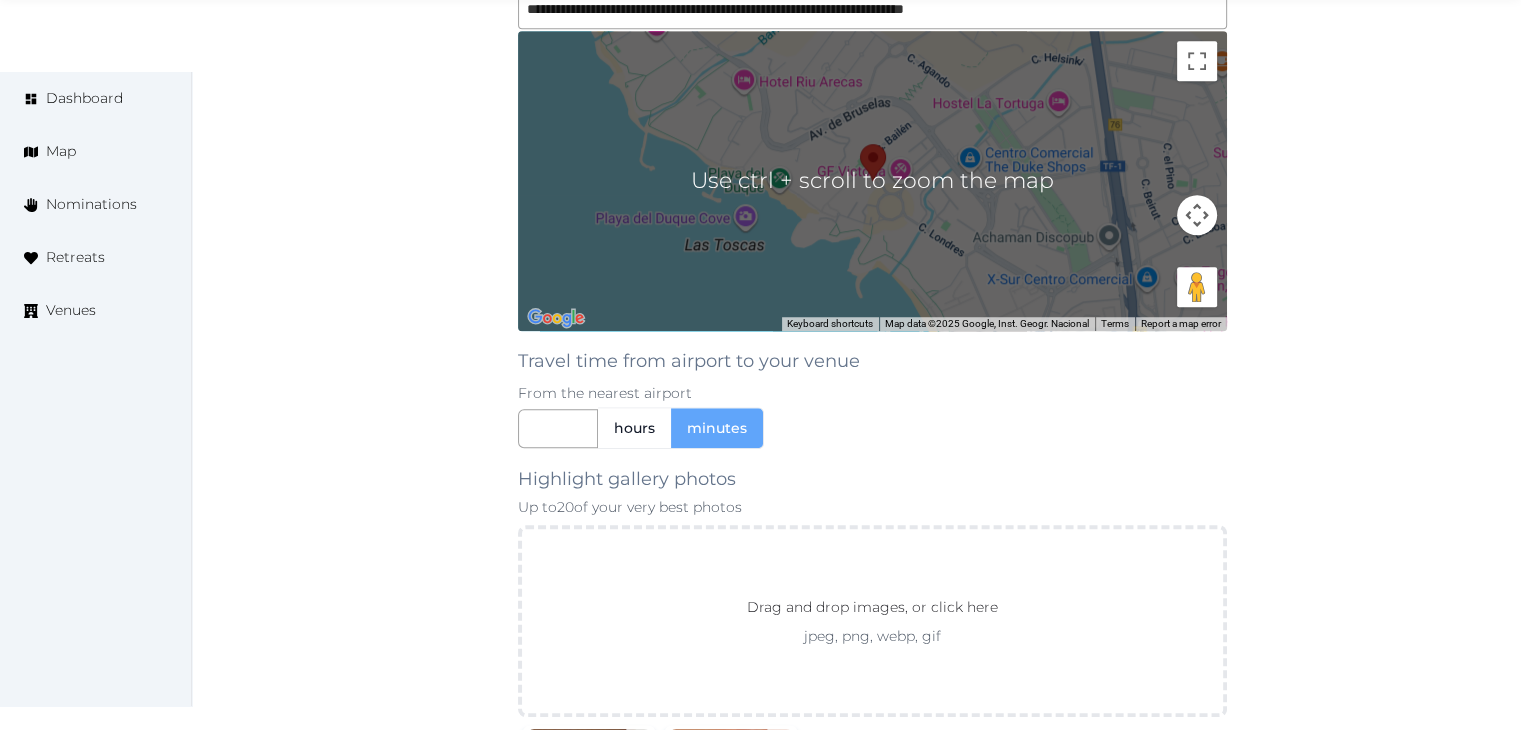 scroll, scrollTop: 1800, scrollLeft: 0, axis: vertical 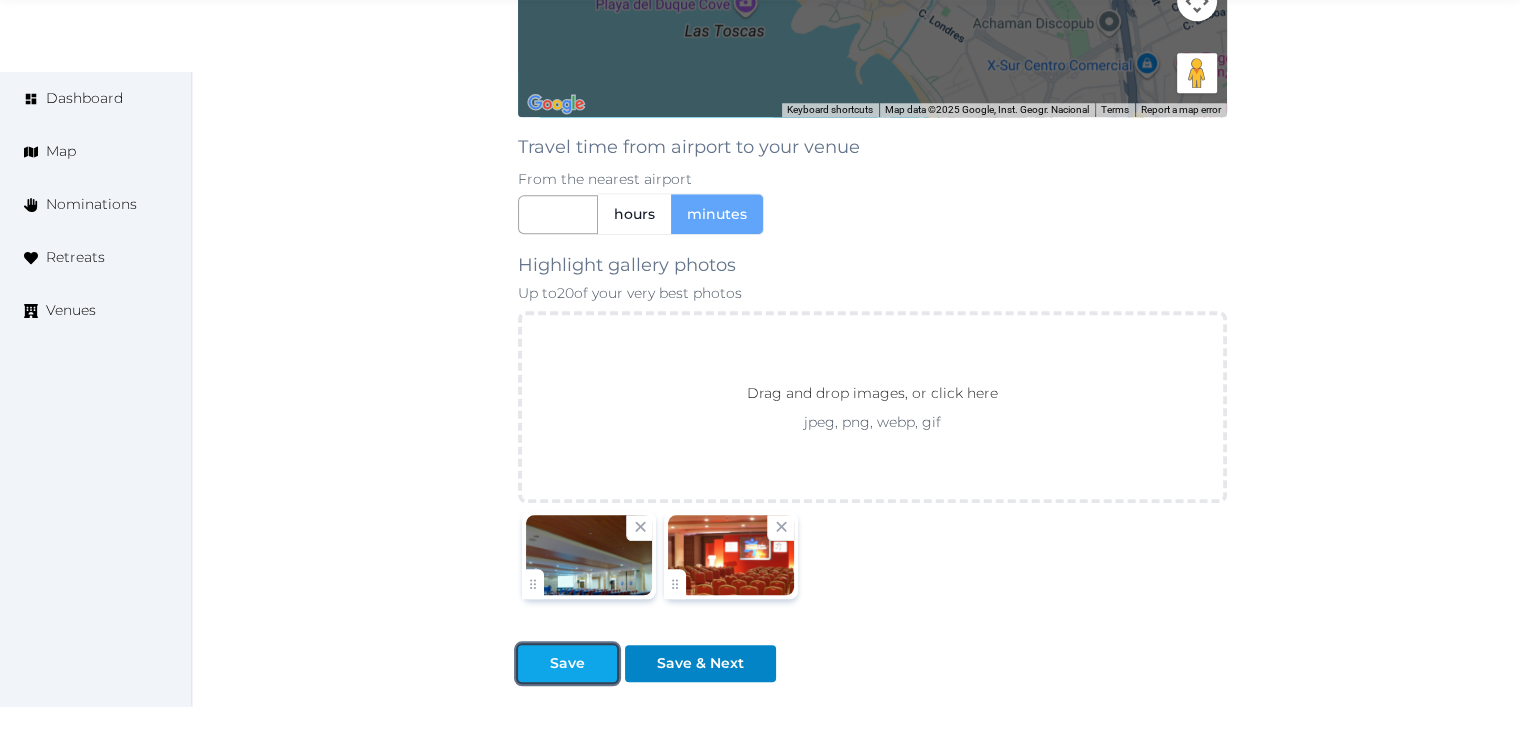 click on "Save" at bounding box center [567, 663] 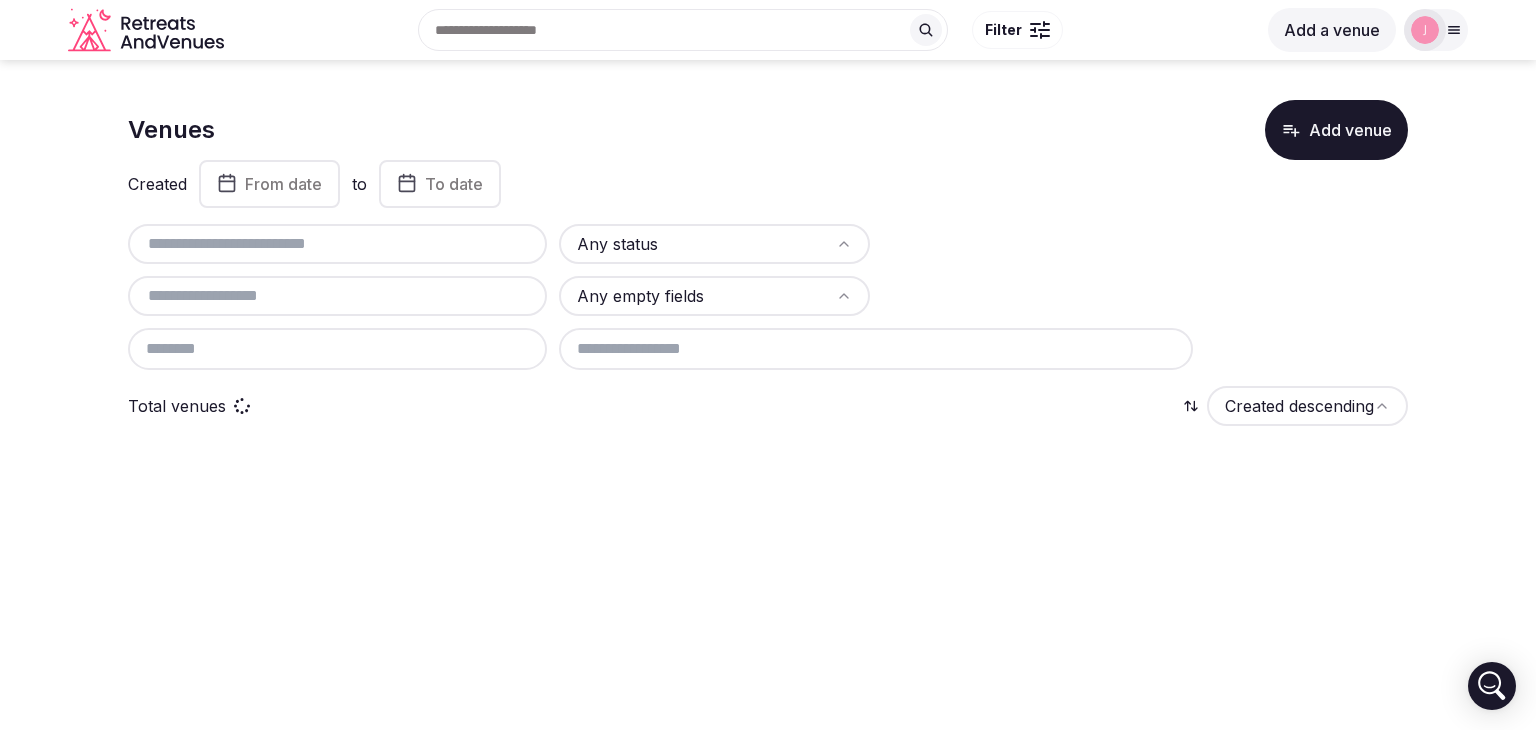 scroll, scrollTop: 0, scrollLeft: 0, axis: both 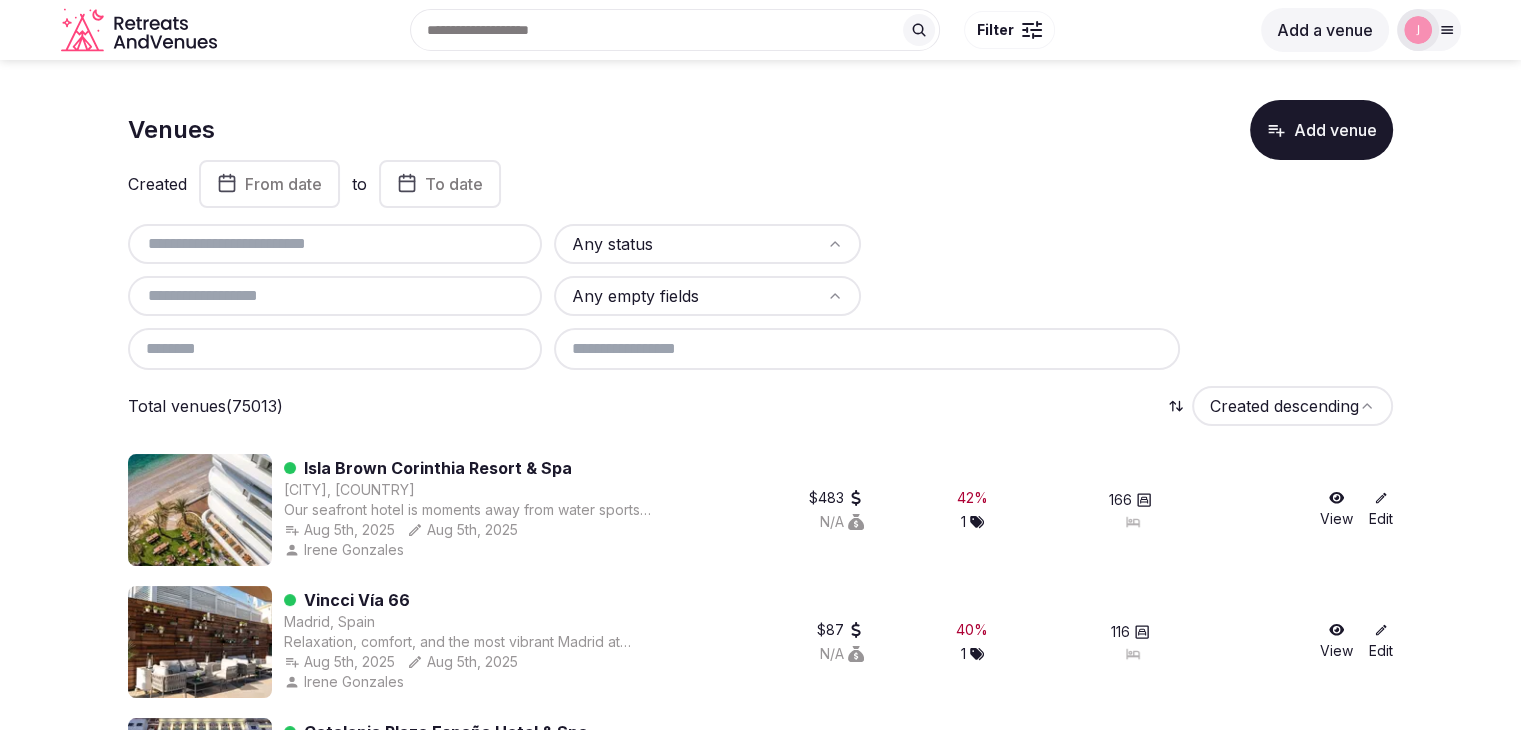 click at bounding box center (335, 244) 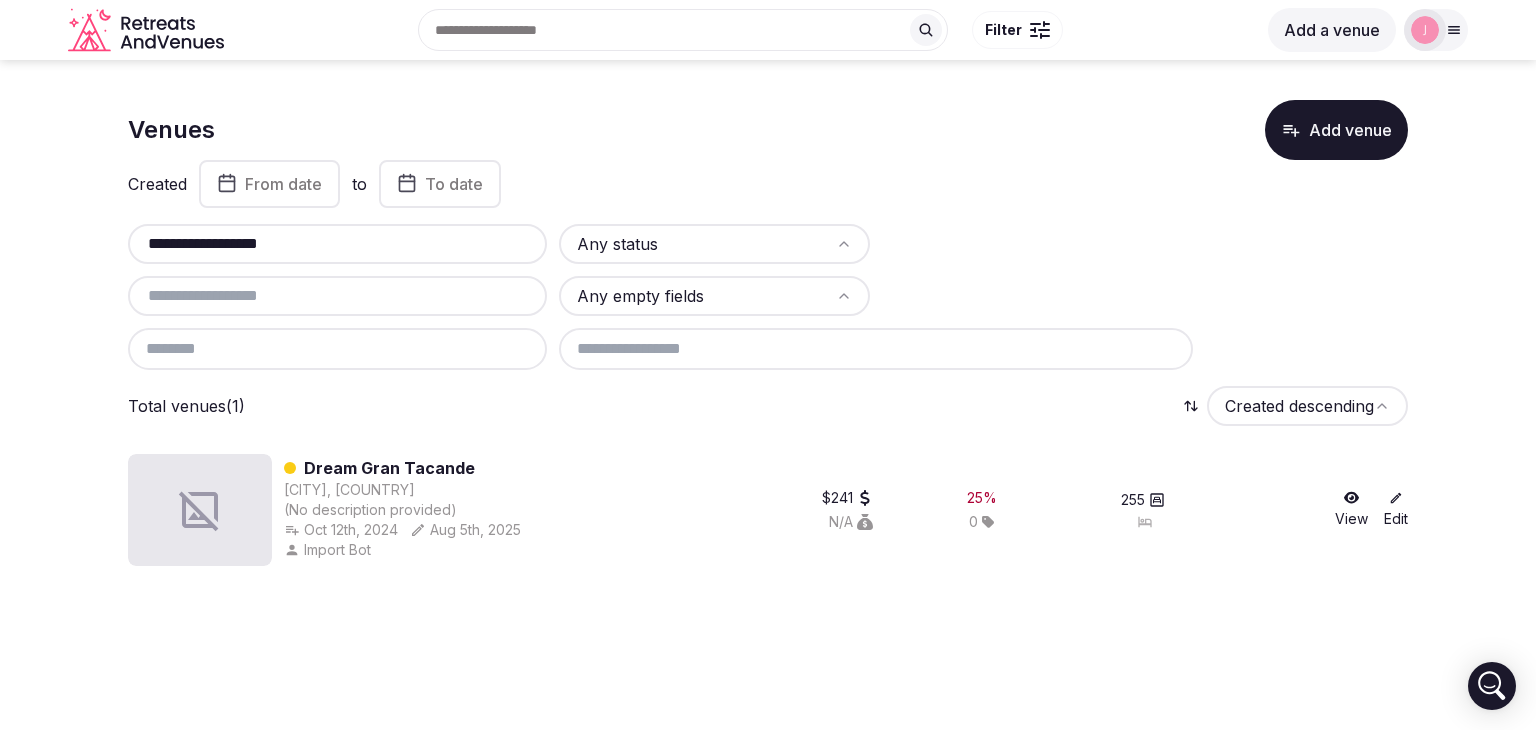 drag, startPoint x: 340, startPoint y: 240, endPoint x: 132, endPoint y: 228, distance: 208.34587 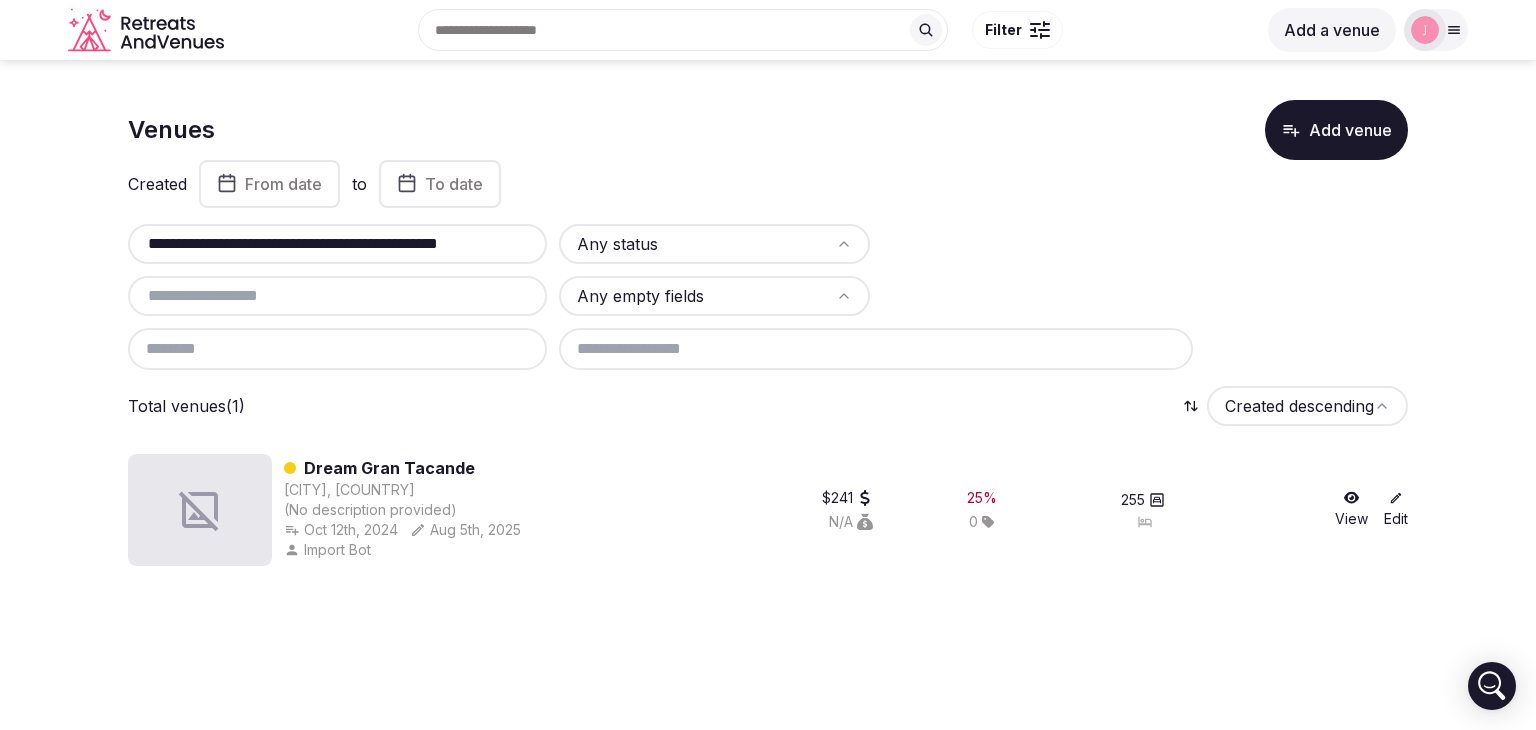 scroll, scrollTop: 0, scrollLeft: 65, axis: horizontal 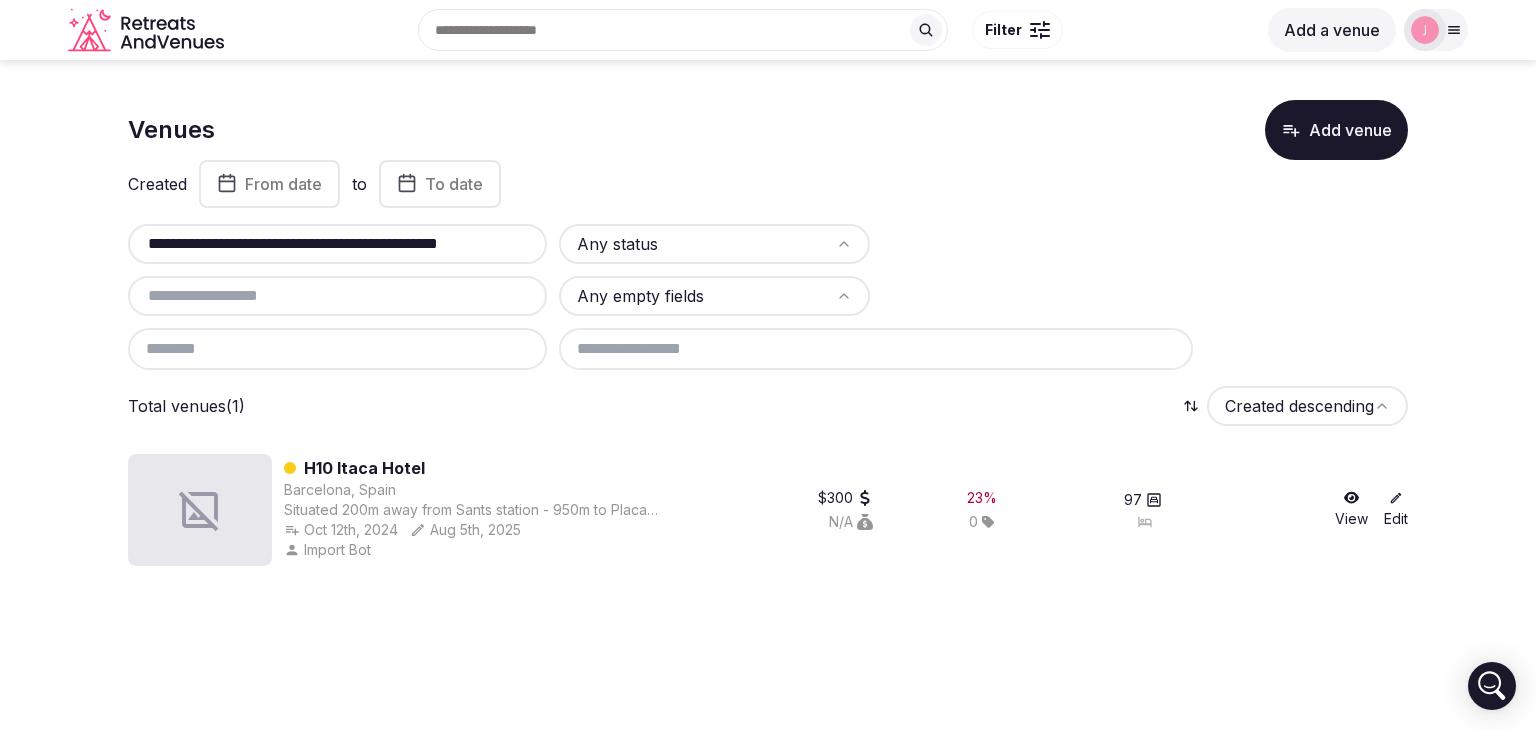 click on "**********" at bounding box center (337, 244) 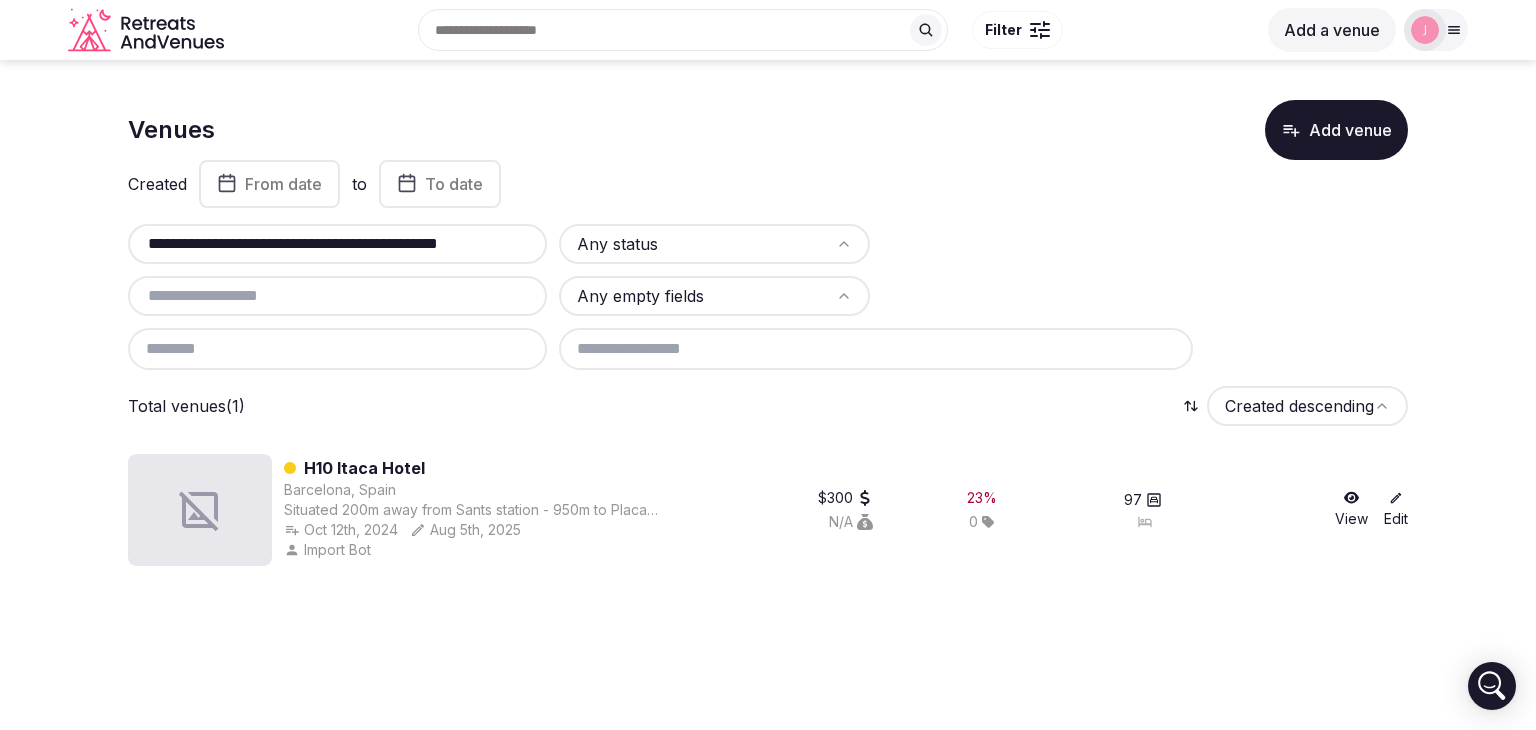 type on "**********" 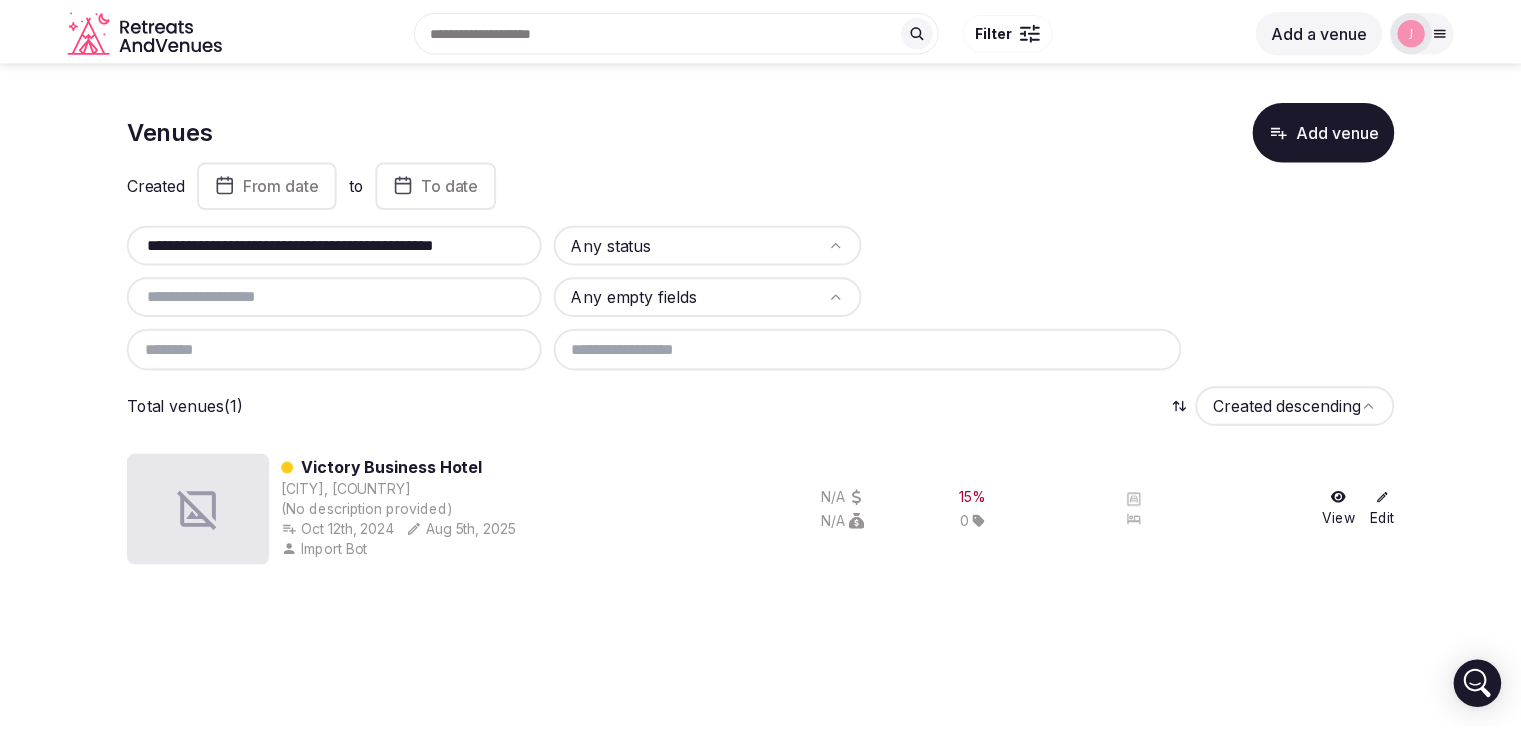 scroll, scrollTop: 0, scrollLeft: 0, axis: both 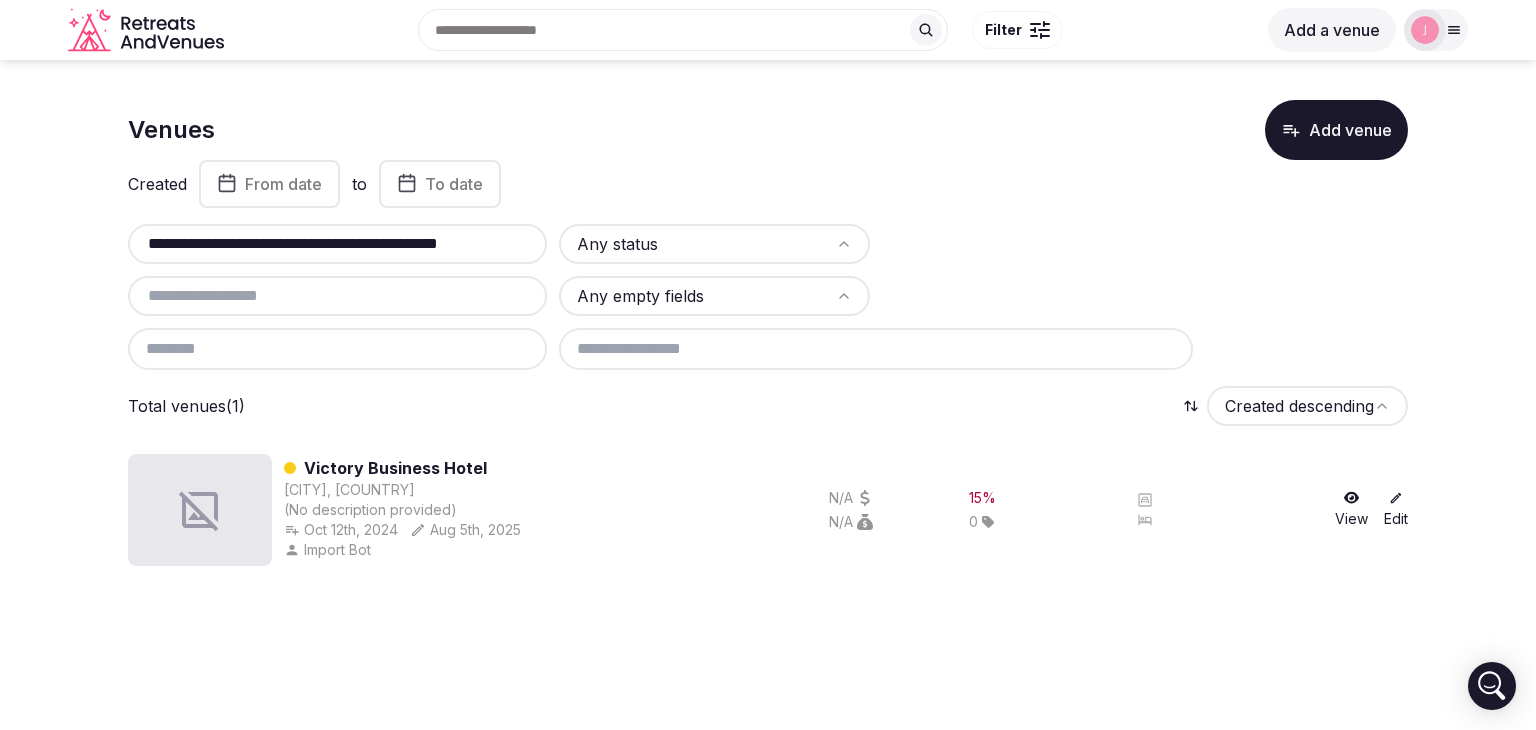 click on "**********" at bounding box center [337, 244] 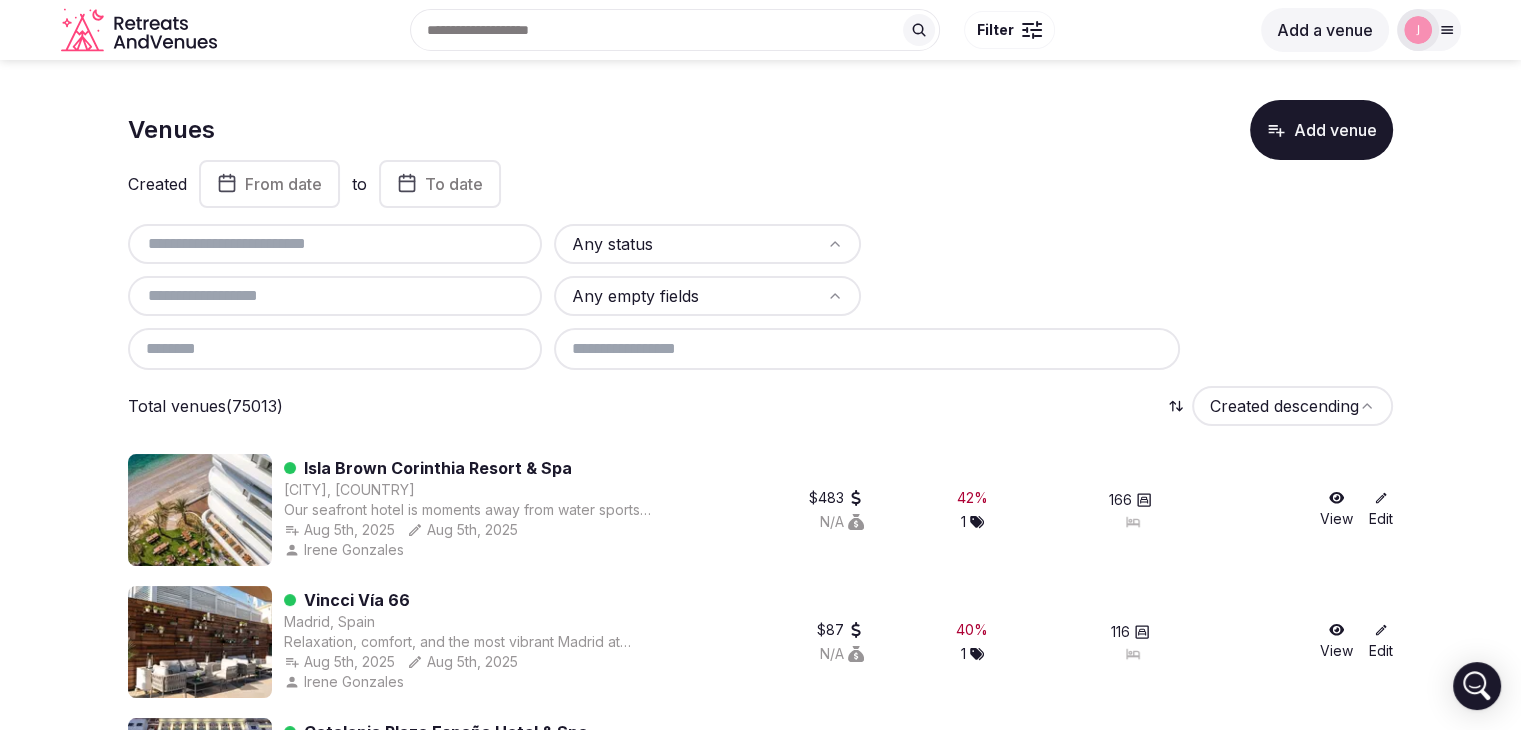 click at bounding box center (335, 244) 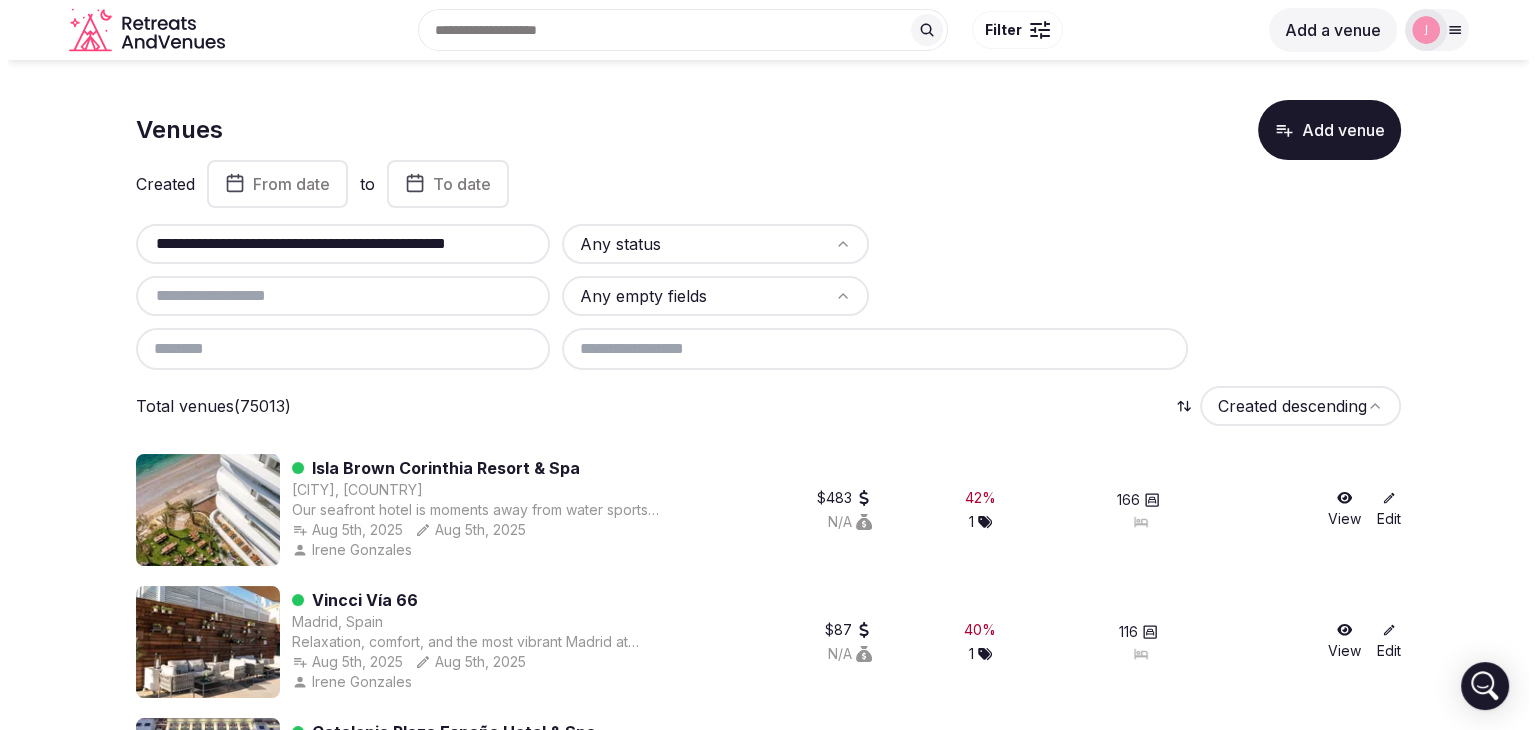 scroll, scrollTop: 0, scrollLeft: 74, axis: horizontal 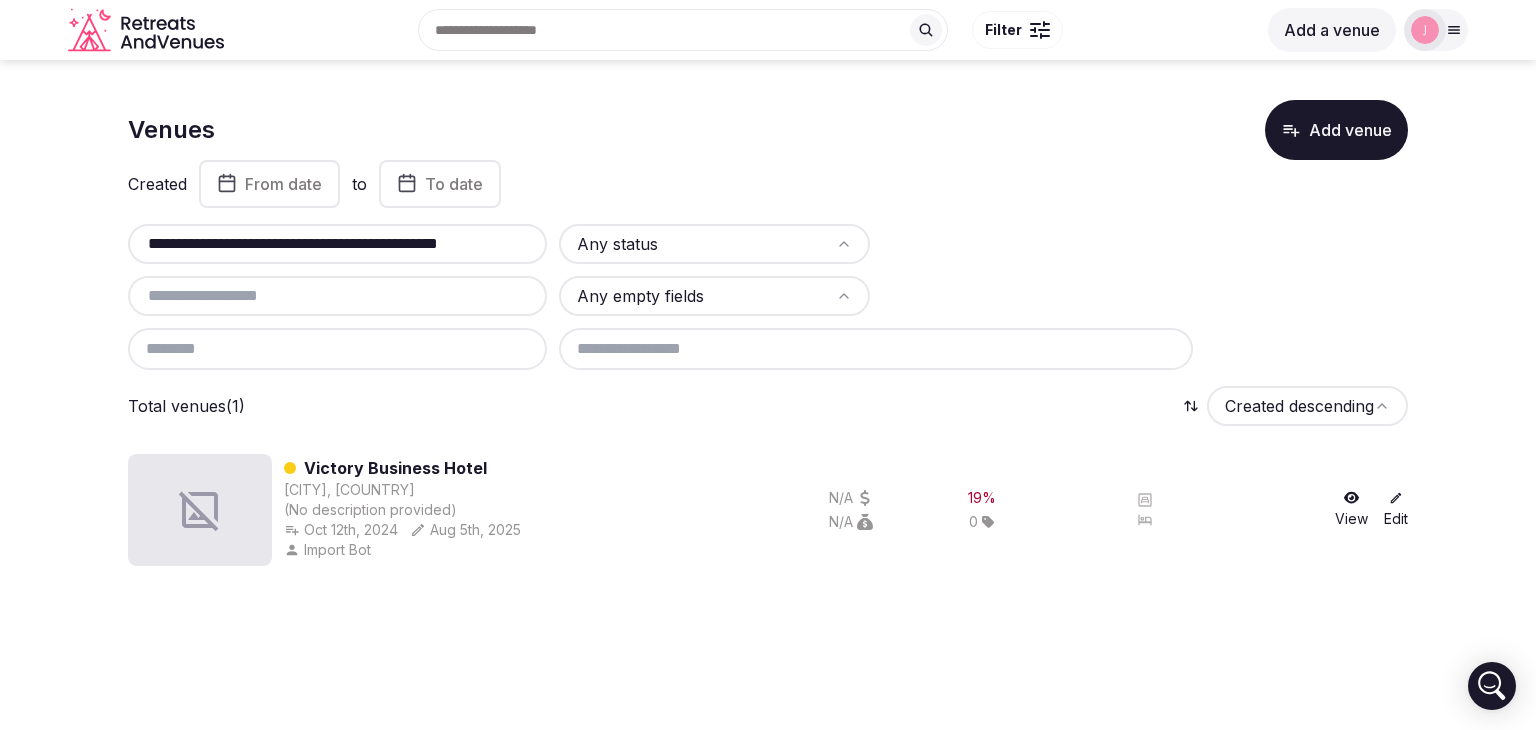 click on "**********" at bounding box center (337, 244) 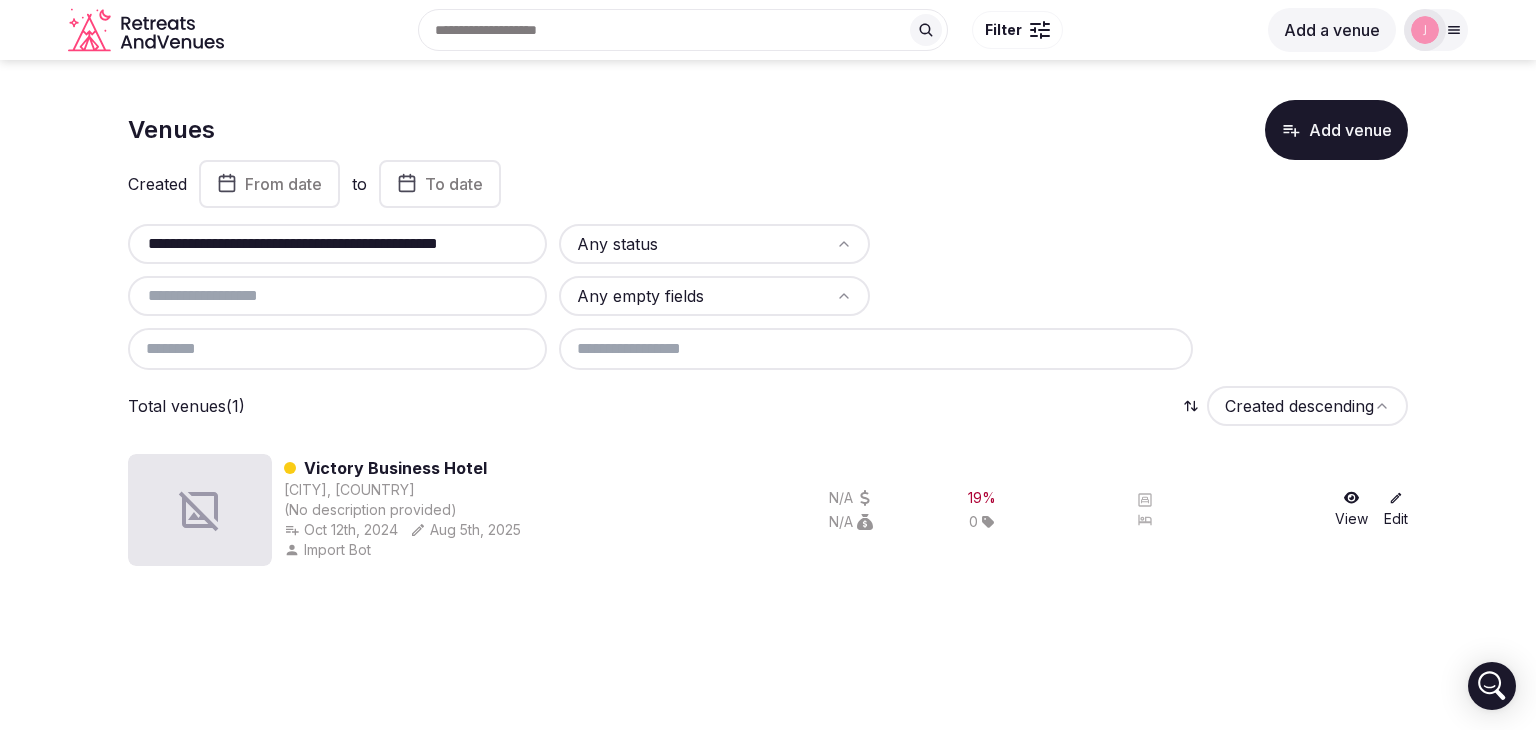 paste 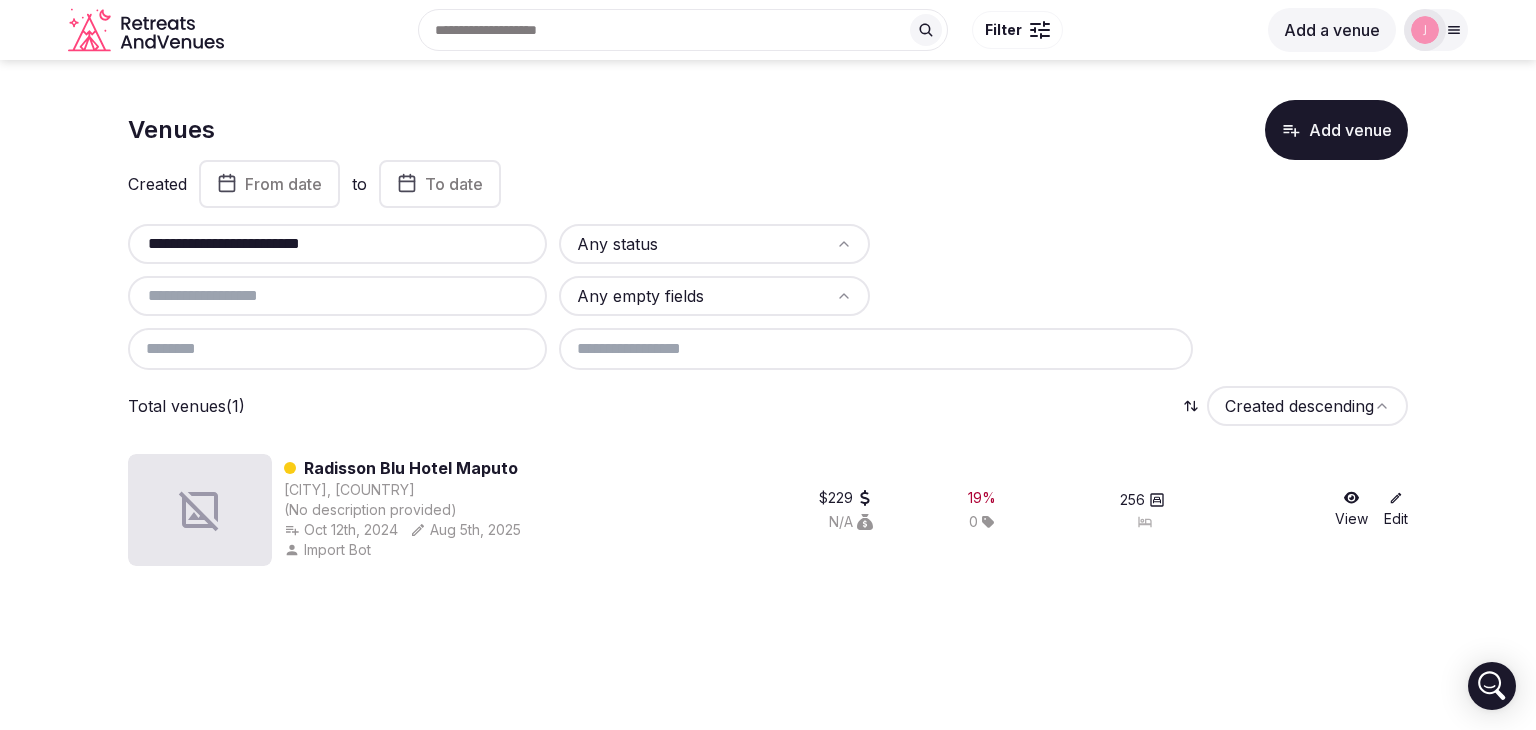 type on "**********" 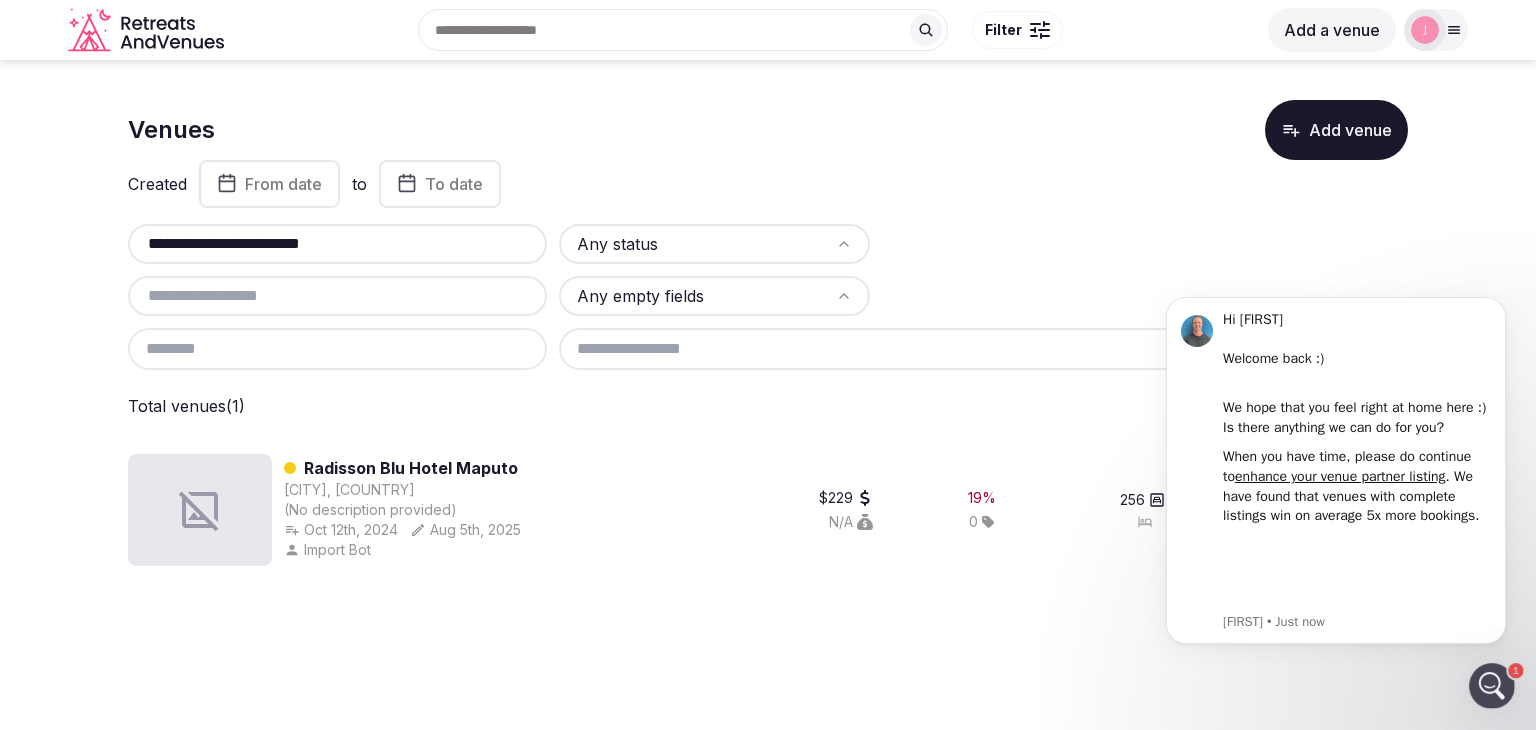 scroll, scrollTop: 0, scrollLeft: 0, axis: both 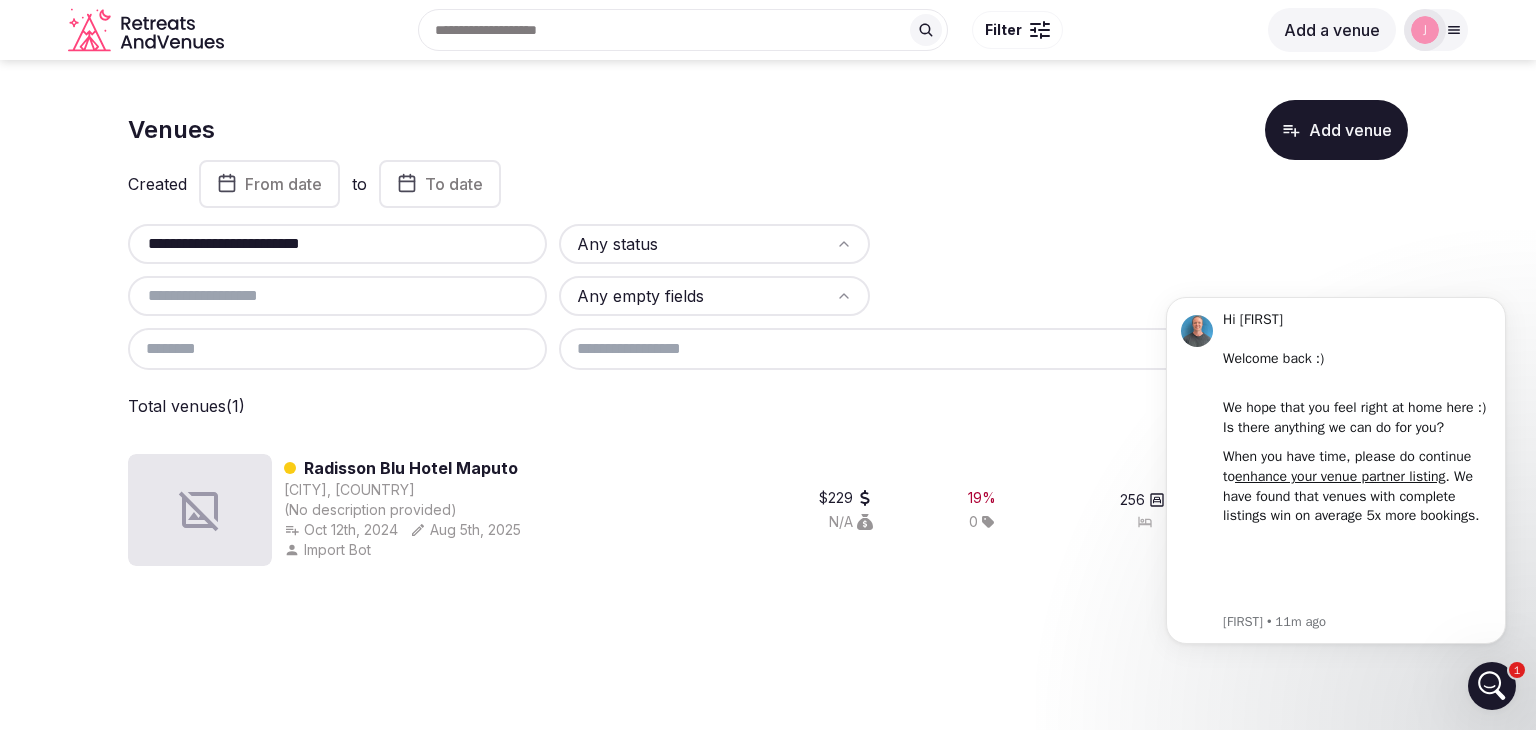 drag, startPoint x: 328, startPoint y: 245, endPoint x: 101, endPoint y: 247, distance: 227.0088 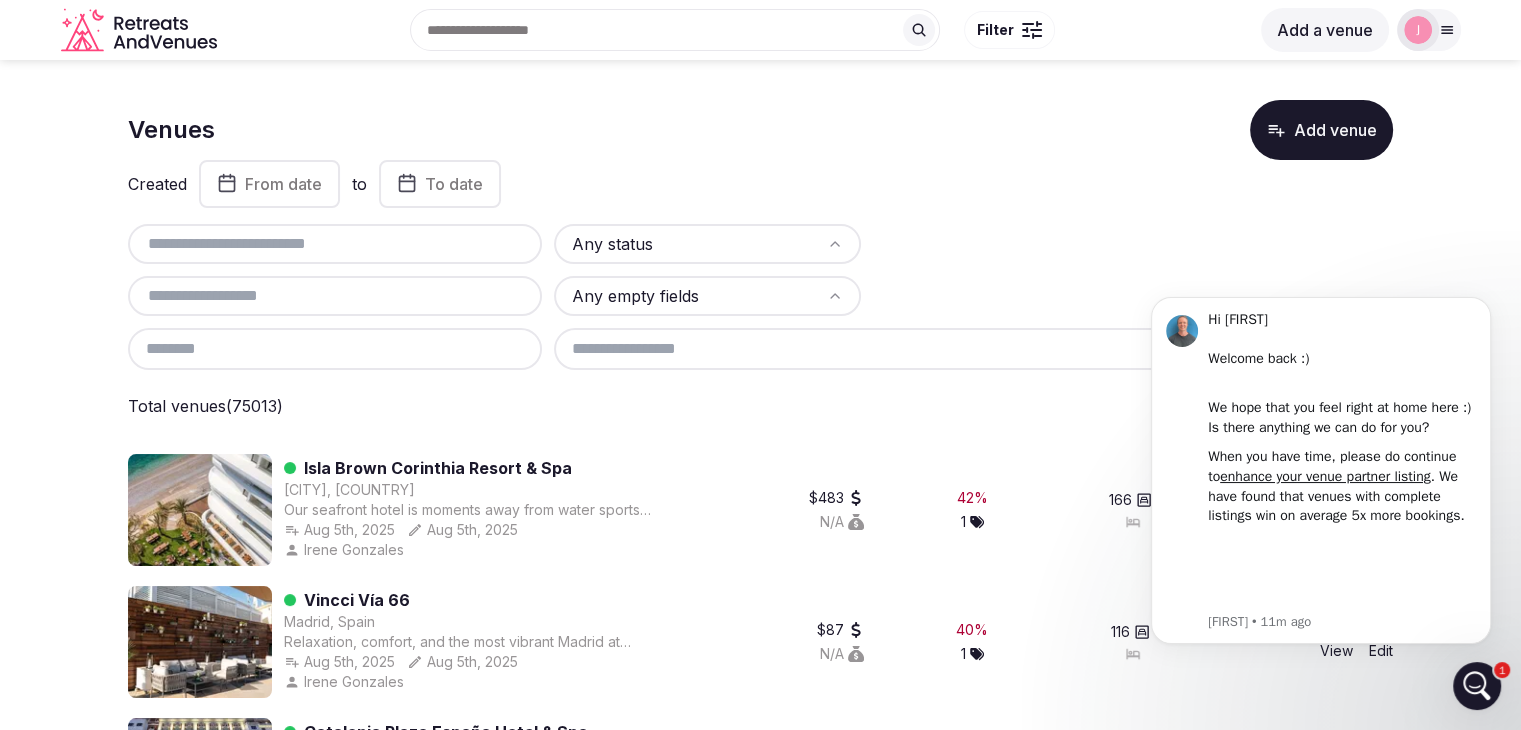 paste on "**********" 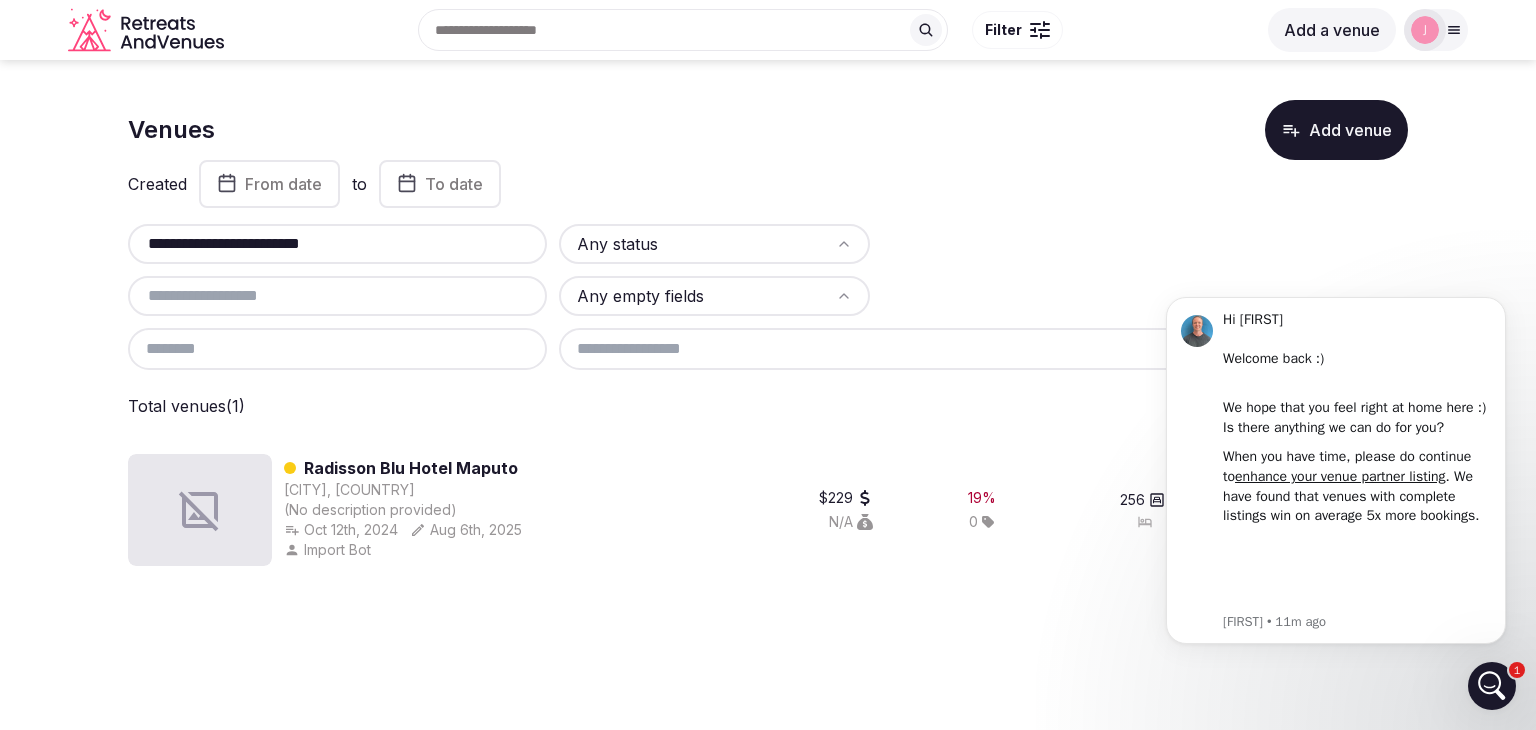 drag, startPoint x: 296, startPoint y: 235, endPoint x: 124, endPoint y: 233, distance: 172.01163 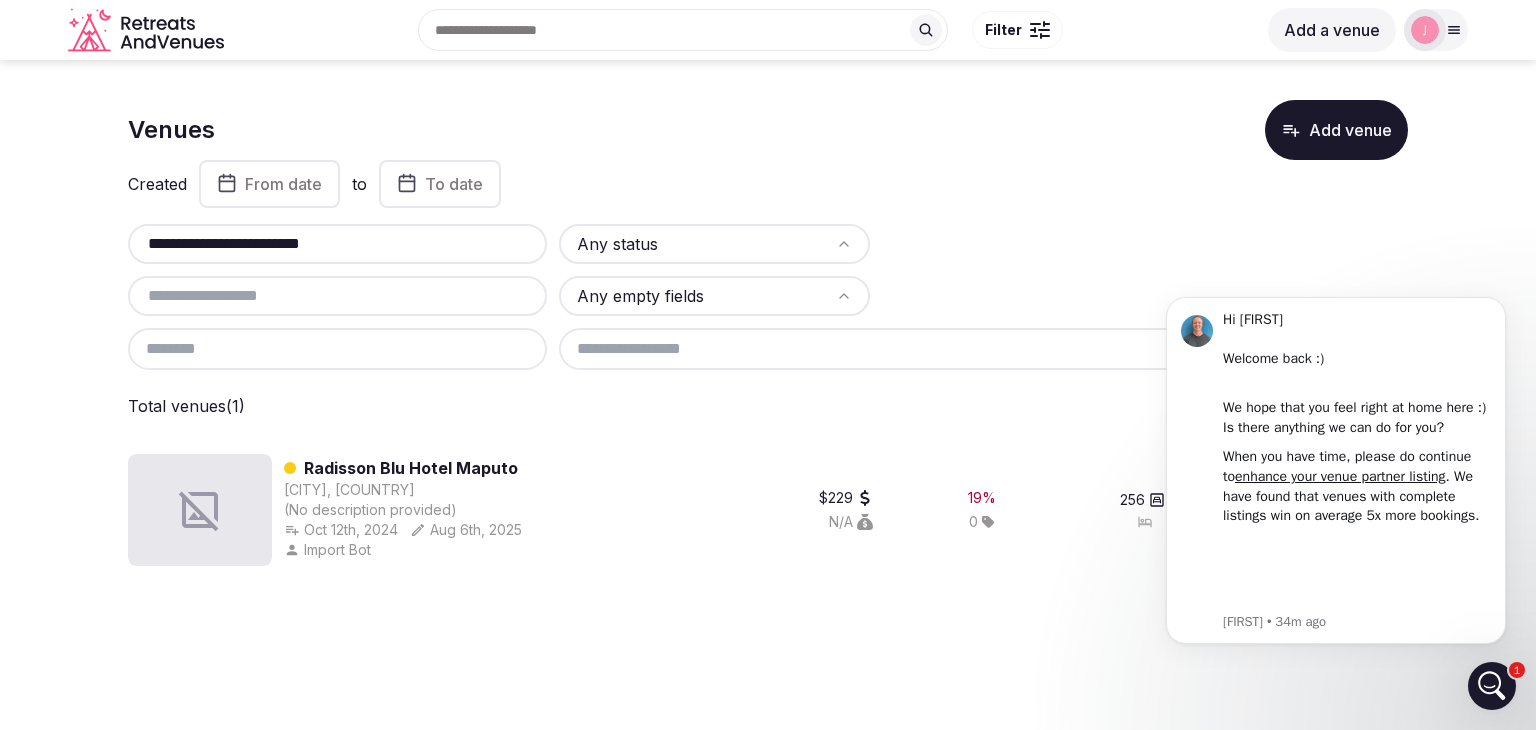 paste 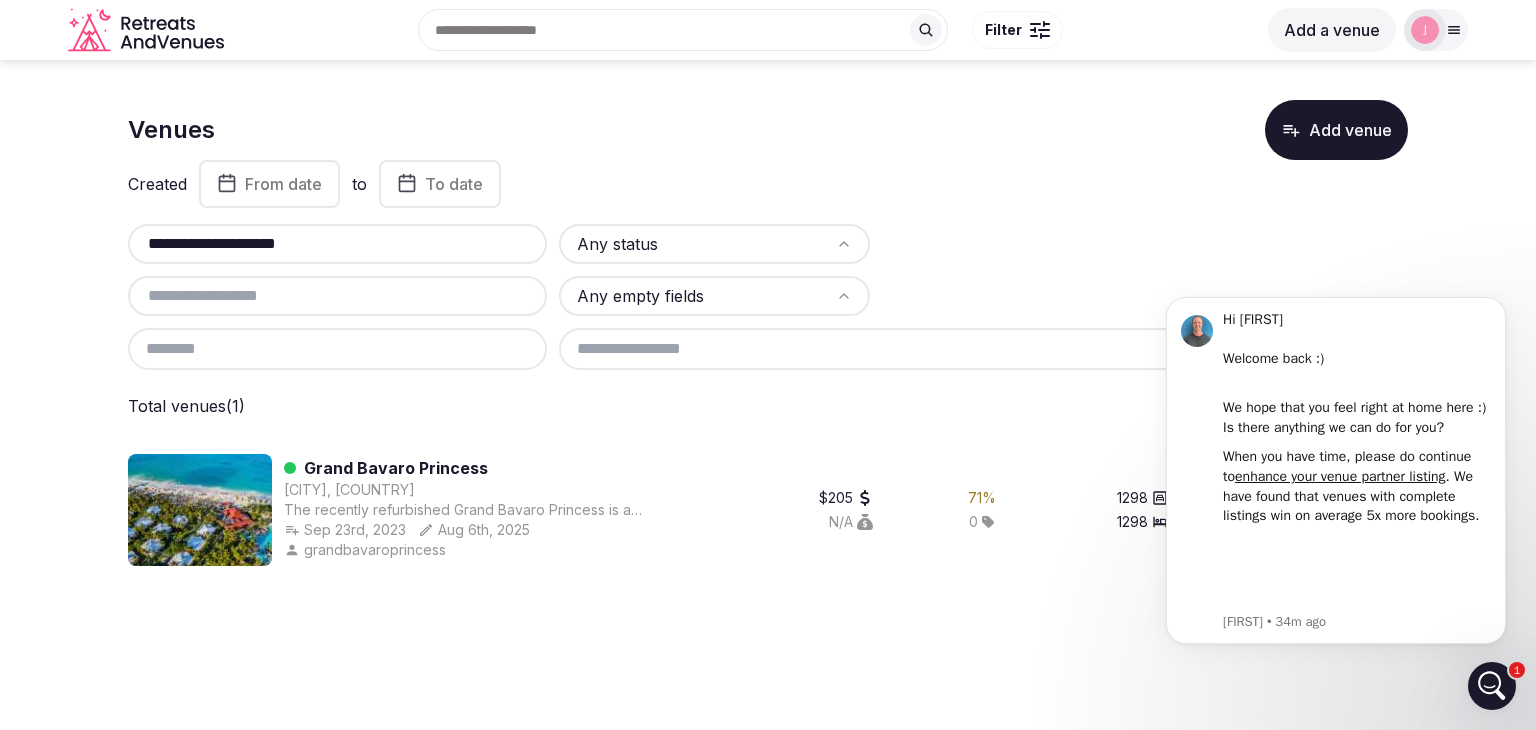 type on "**********" 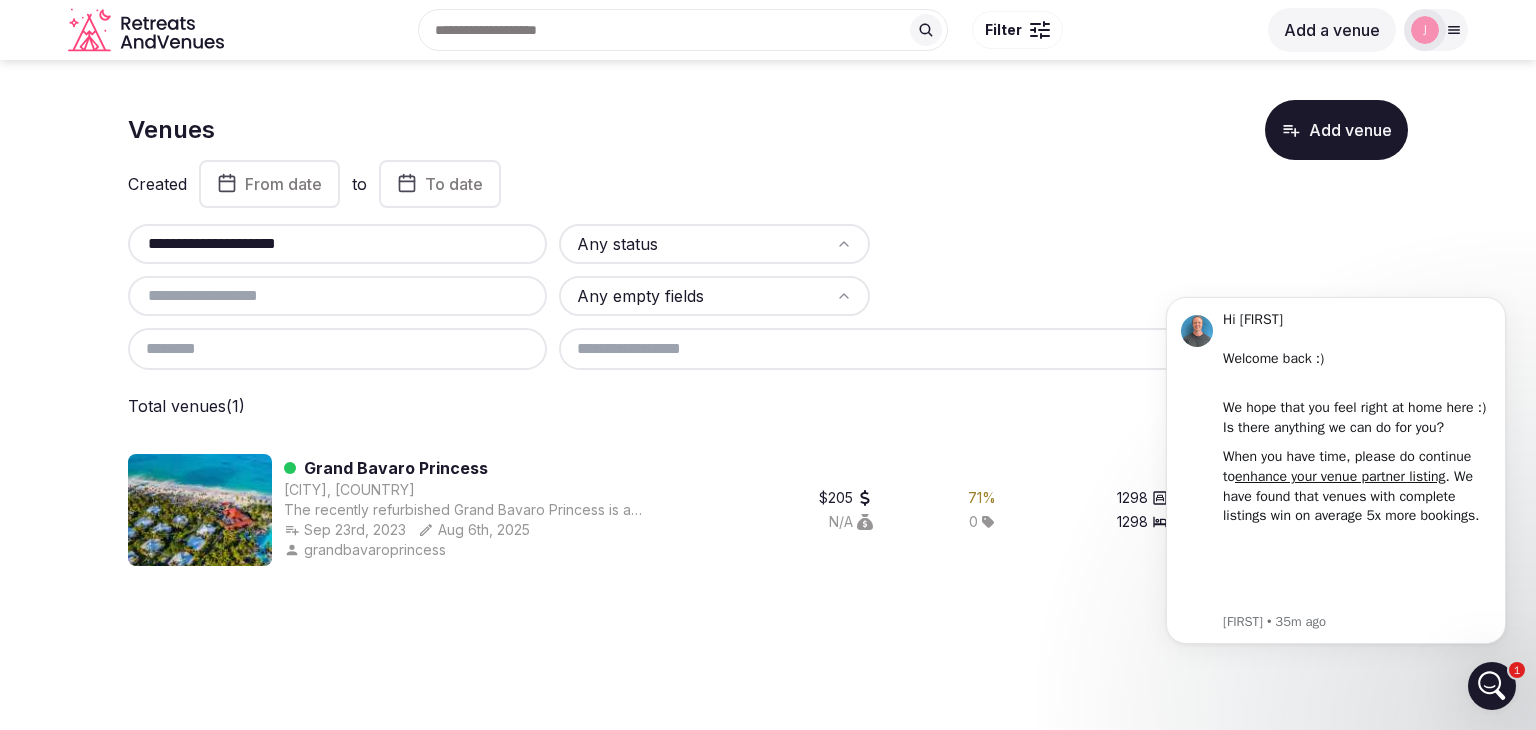 click on "Grand Bavaro Princess" at bounding box center (396, 468) 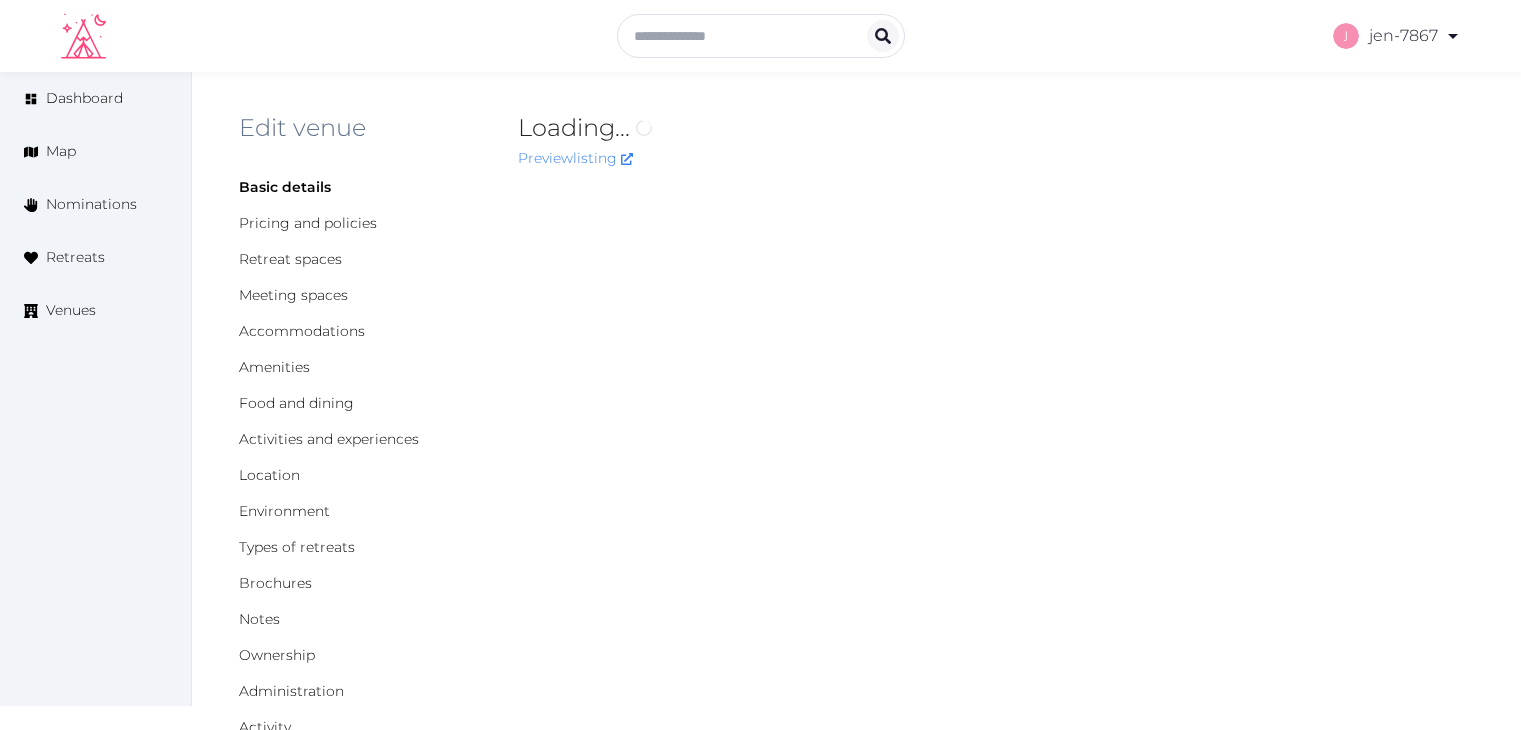 scroll, scrollTop: 0, scrollLeft: 0, axis: both 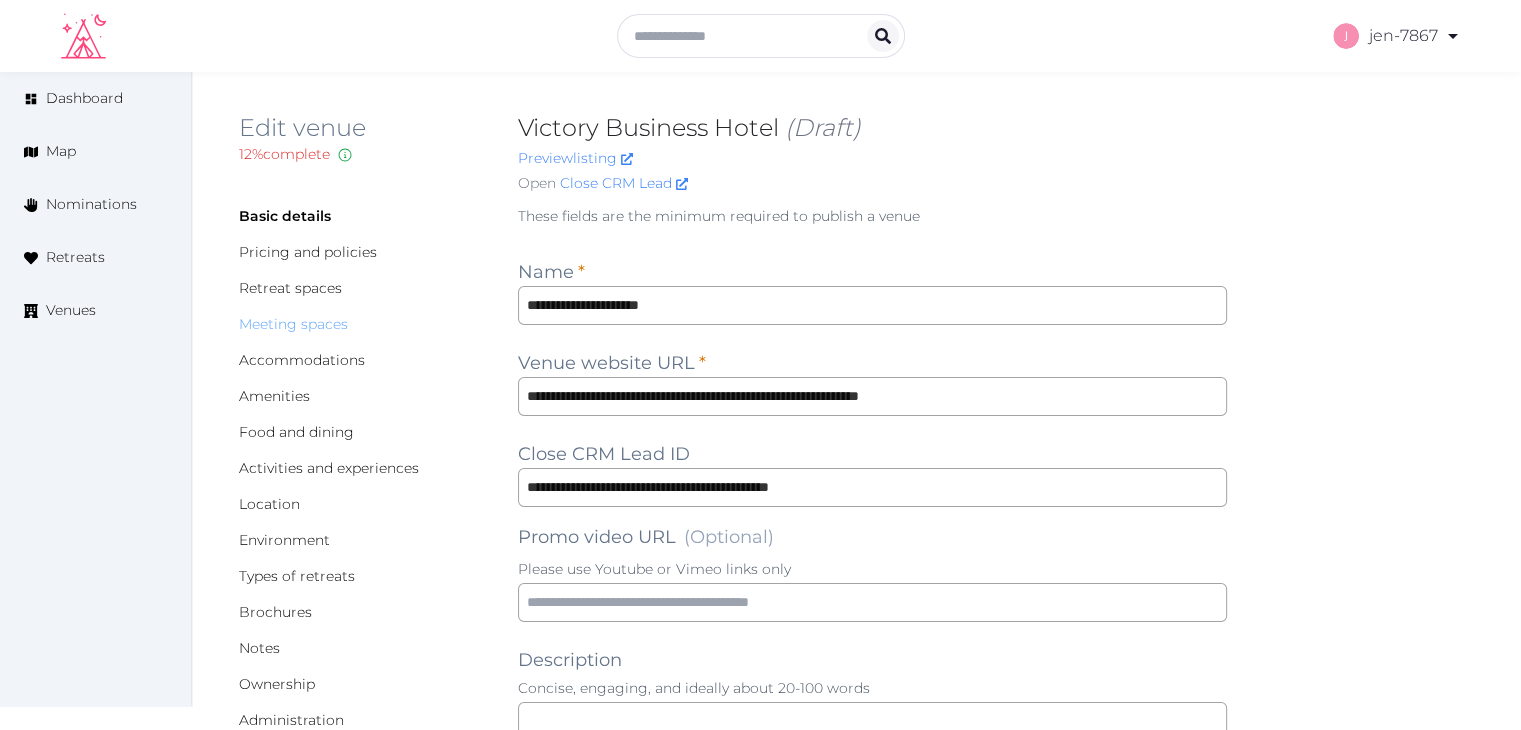 click on "Meeting spaces" at bounding box center (293, 324) 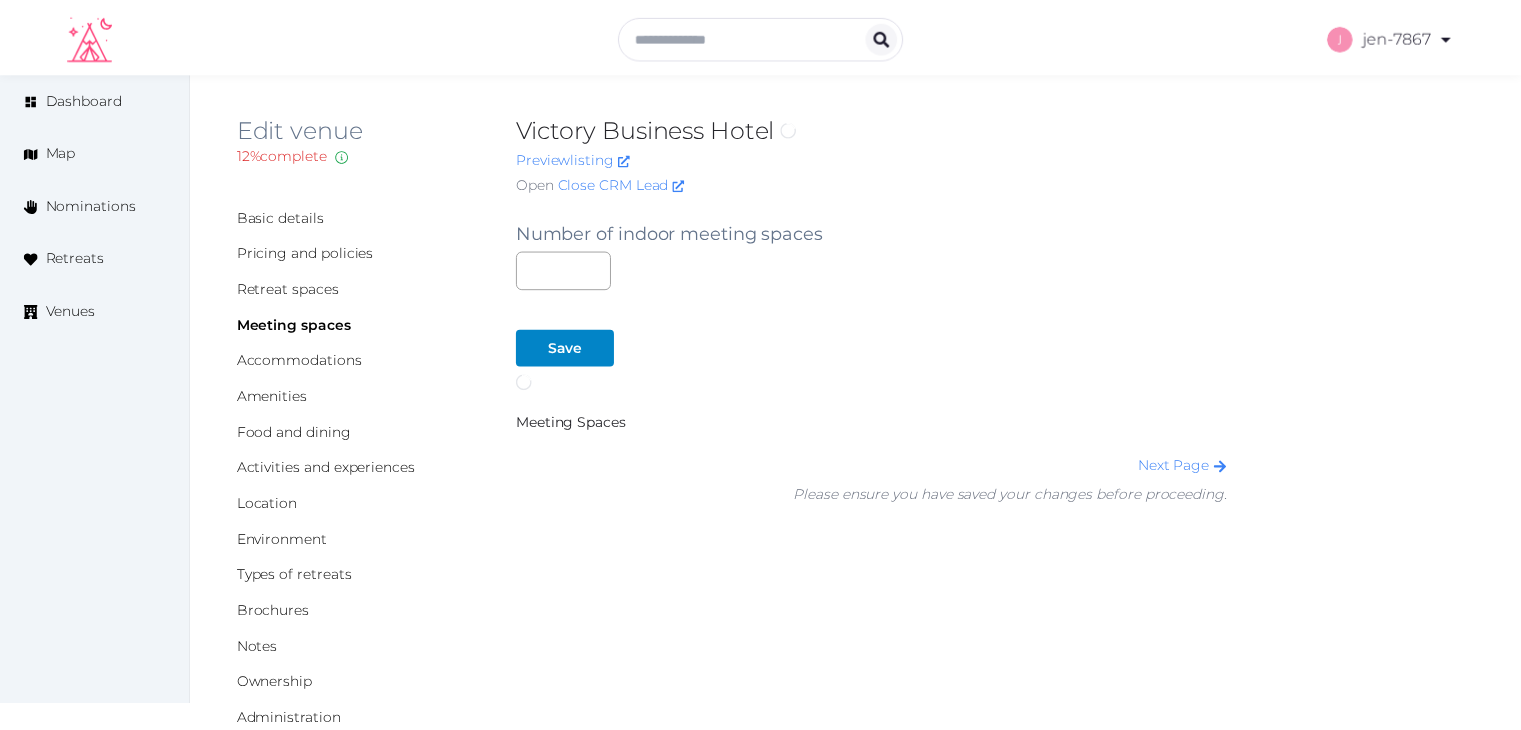 scroll, scrollTop: 0, scrollLeft: 0, axis: both 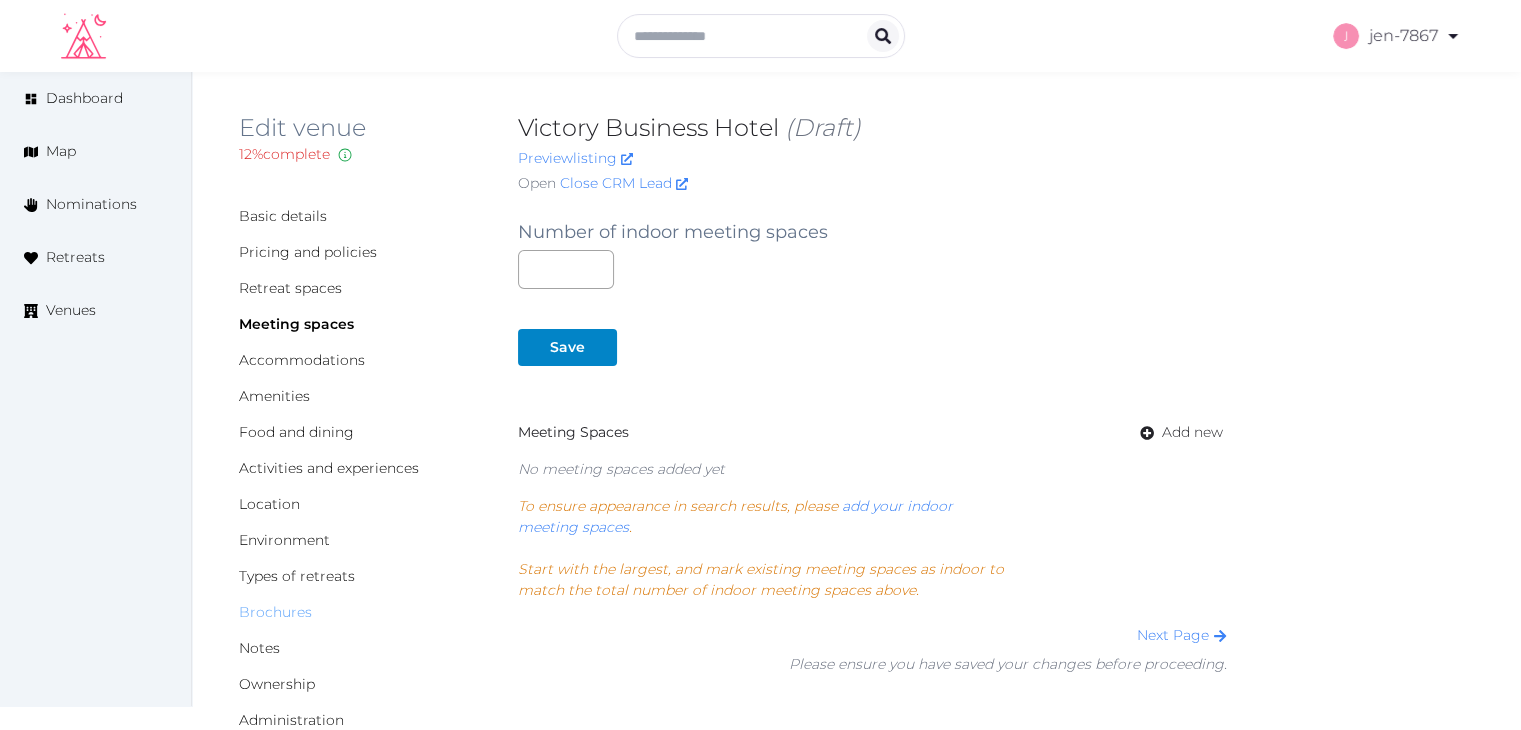 click on "Brochures" at bounding box center (275, 612) 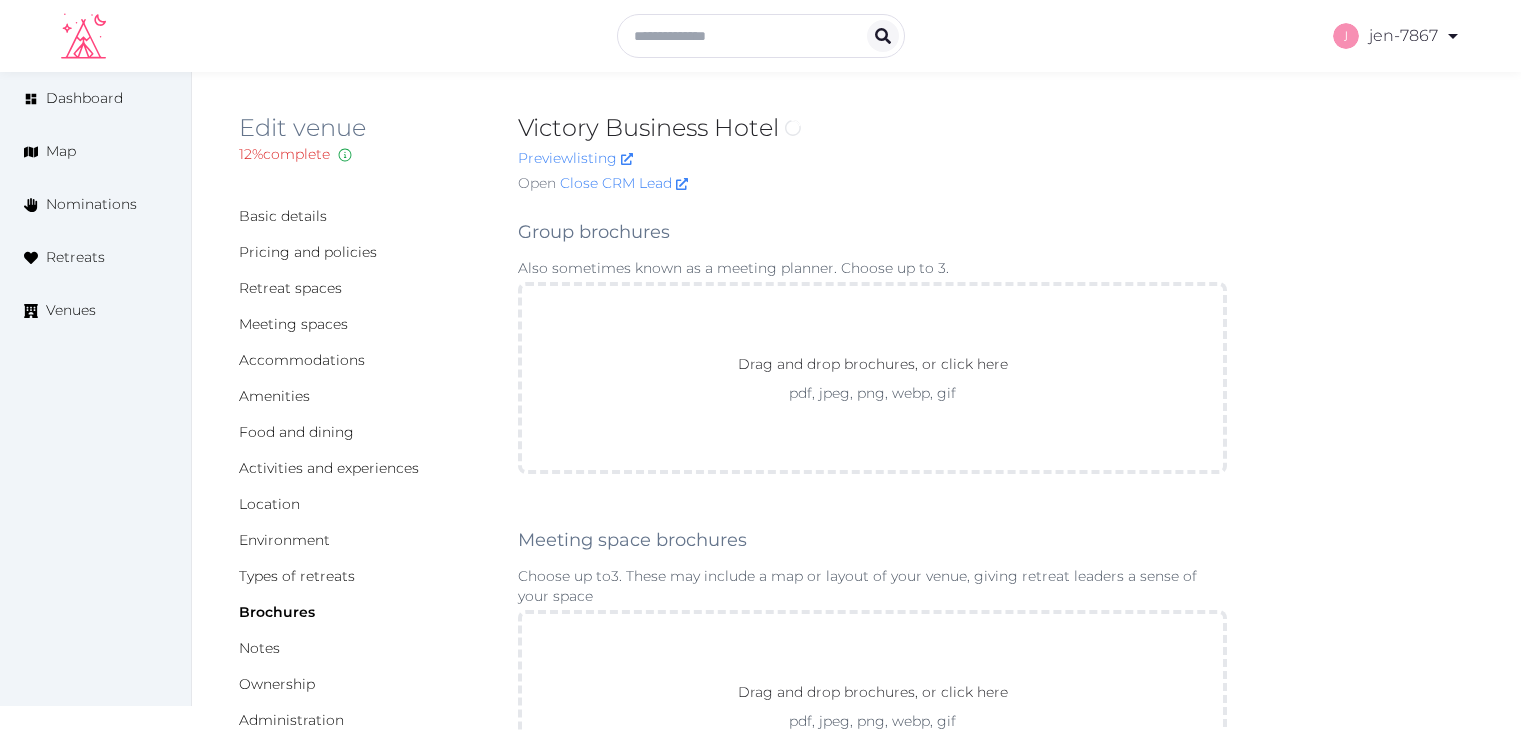 scroll, scrollTop: 200, scrollLeft: 0, axis: vertical 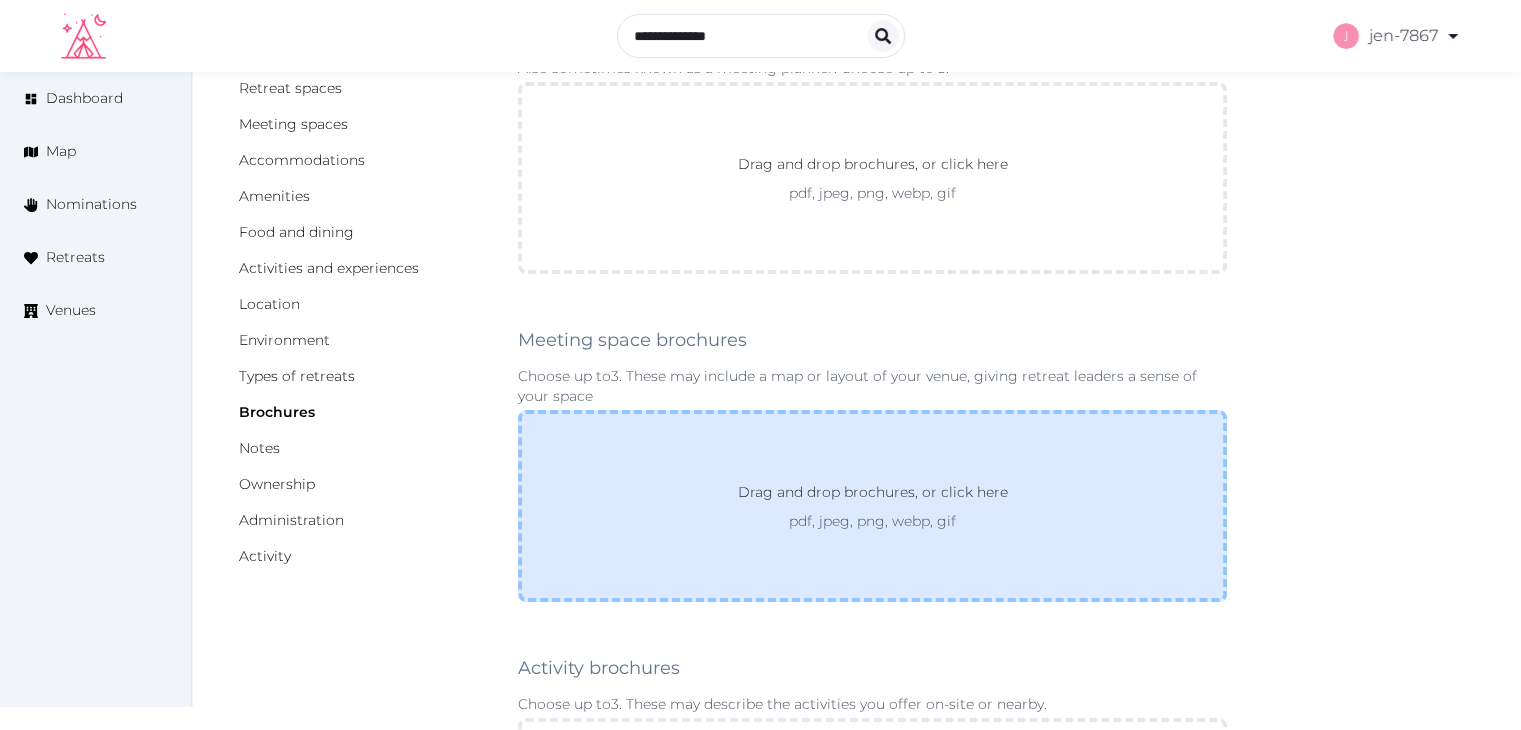 click on "Drag and drop brochures, or click here pdf, jpeg, png, webp, gif" at bounding box center (872, 506) 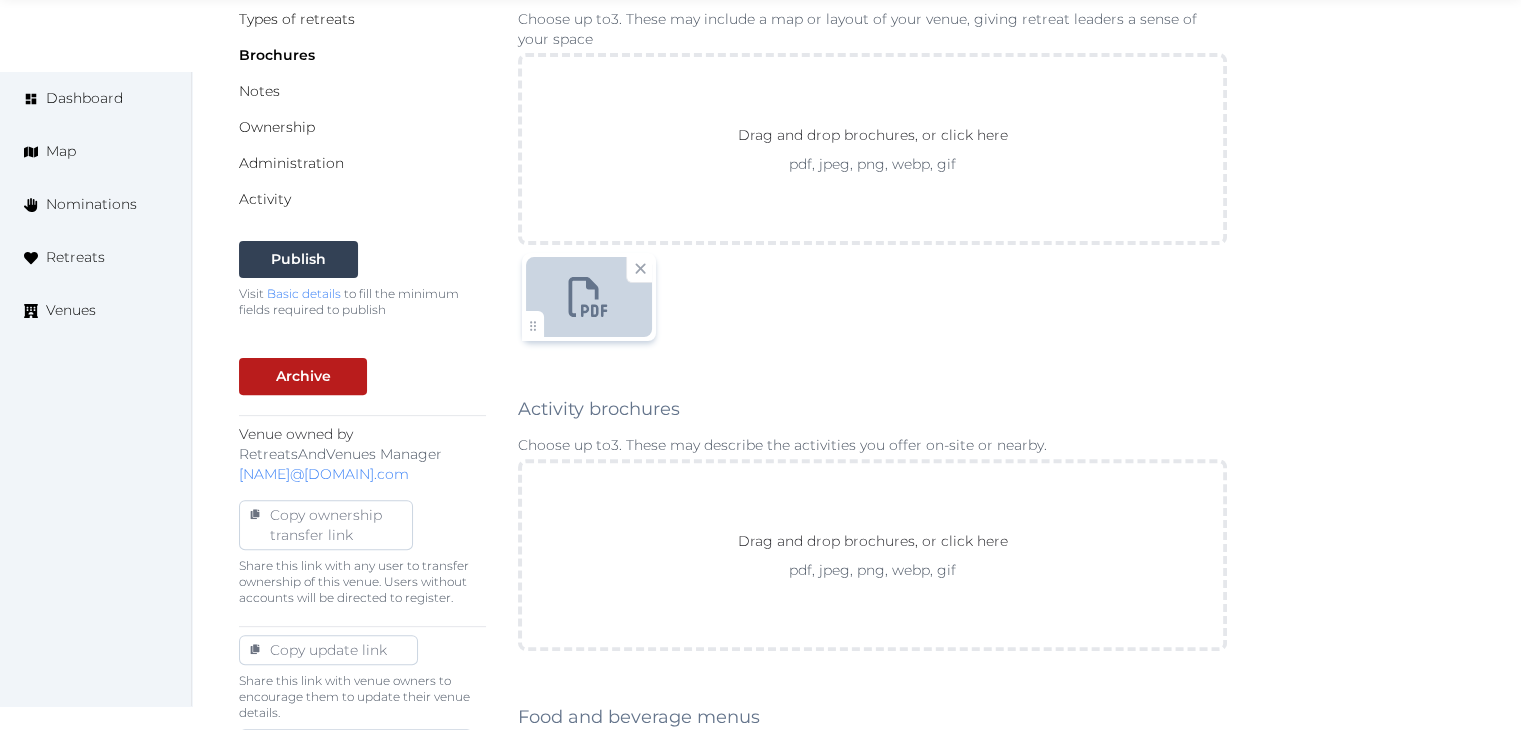 scroll, scrollTop: 1000, scrollLeft: 0, axis: vertical 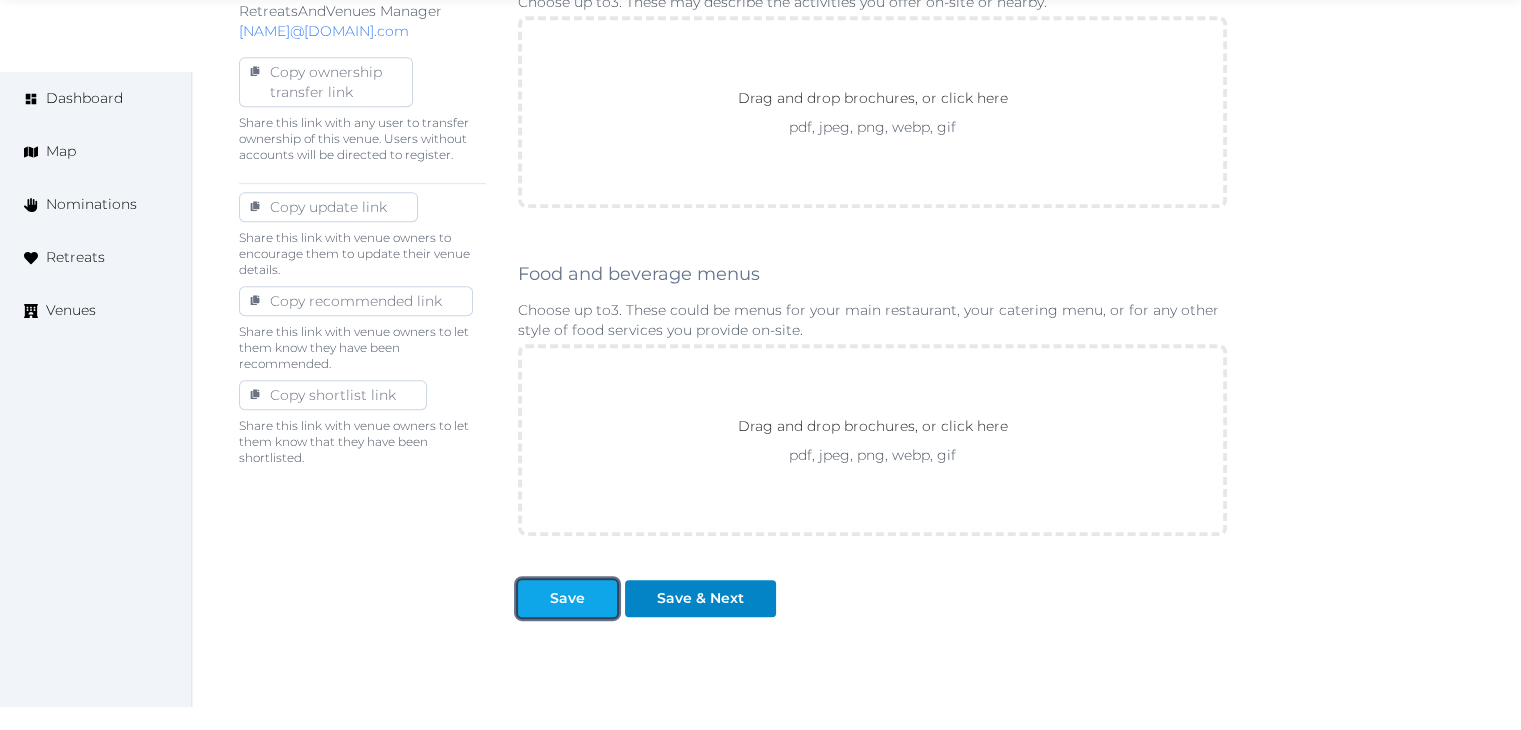 click at bounding box center (534, 598) 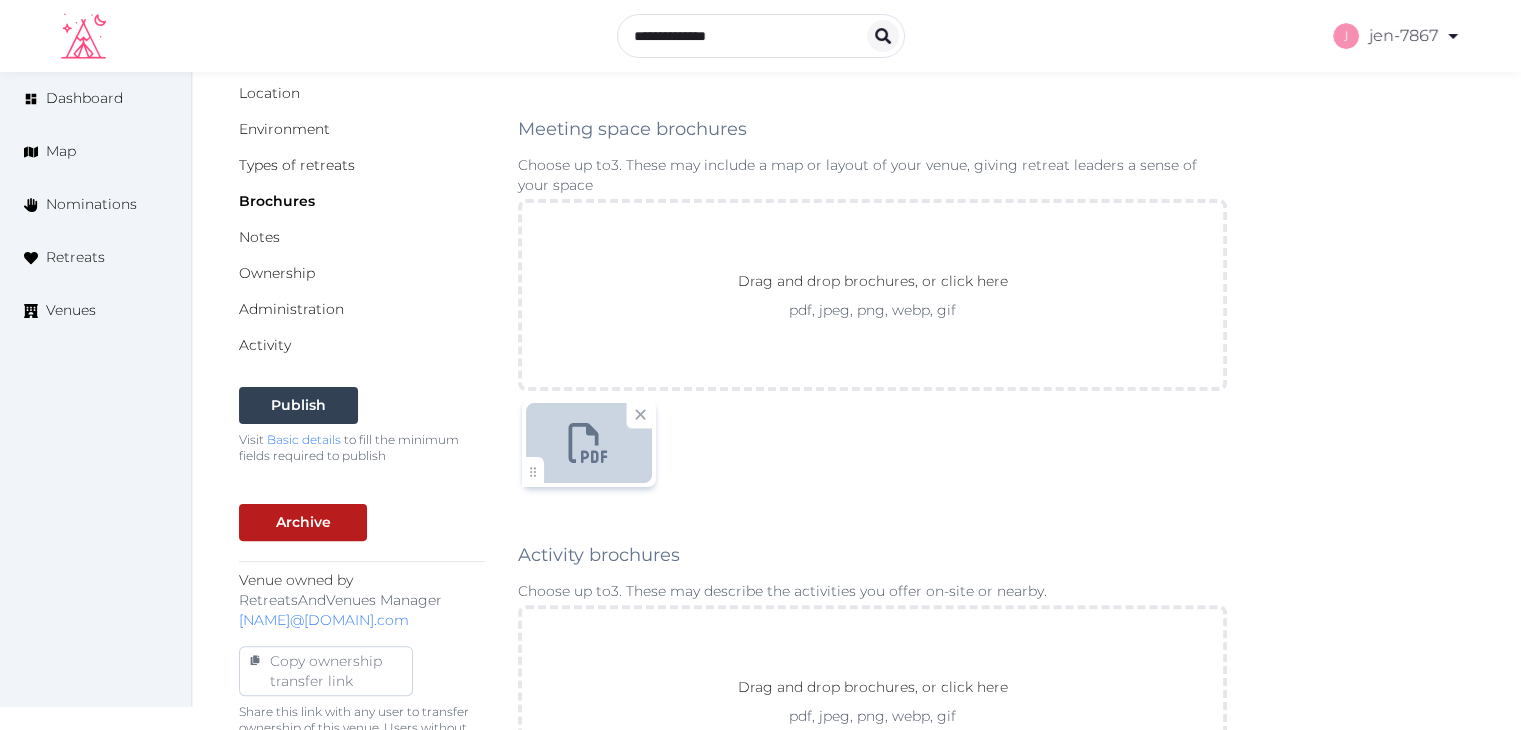 scroll, scrollTop: 0, scrollLeft: 0, axis: both 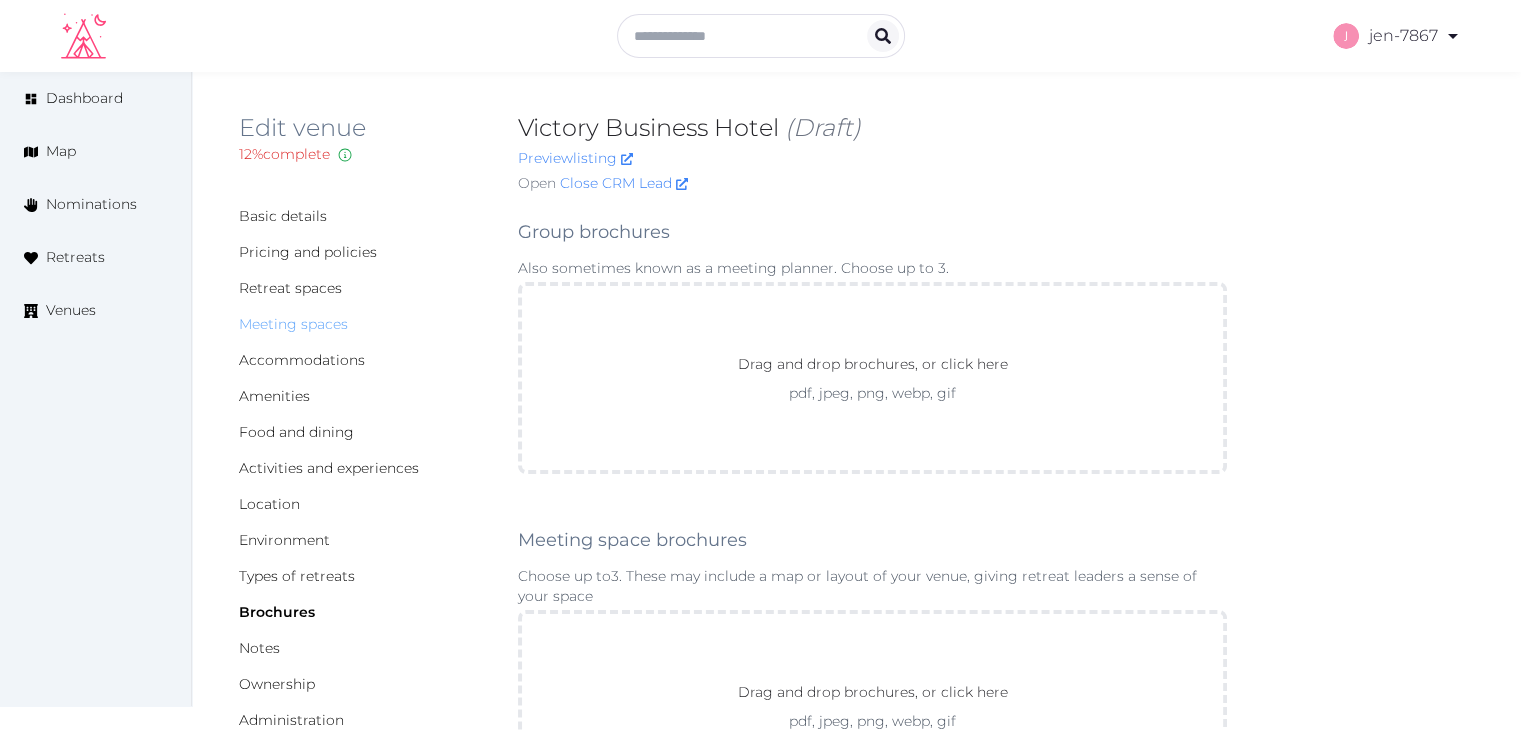 click on "Meeting spaces" at bounding box center (293, 324) 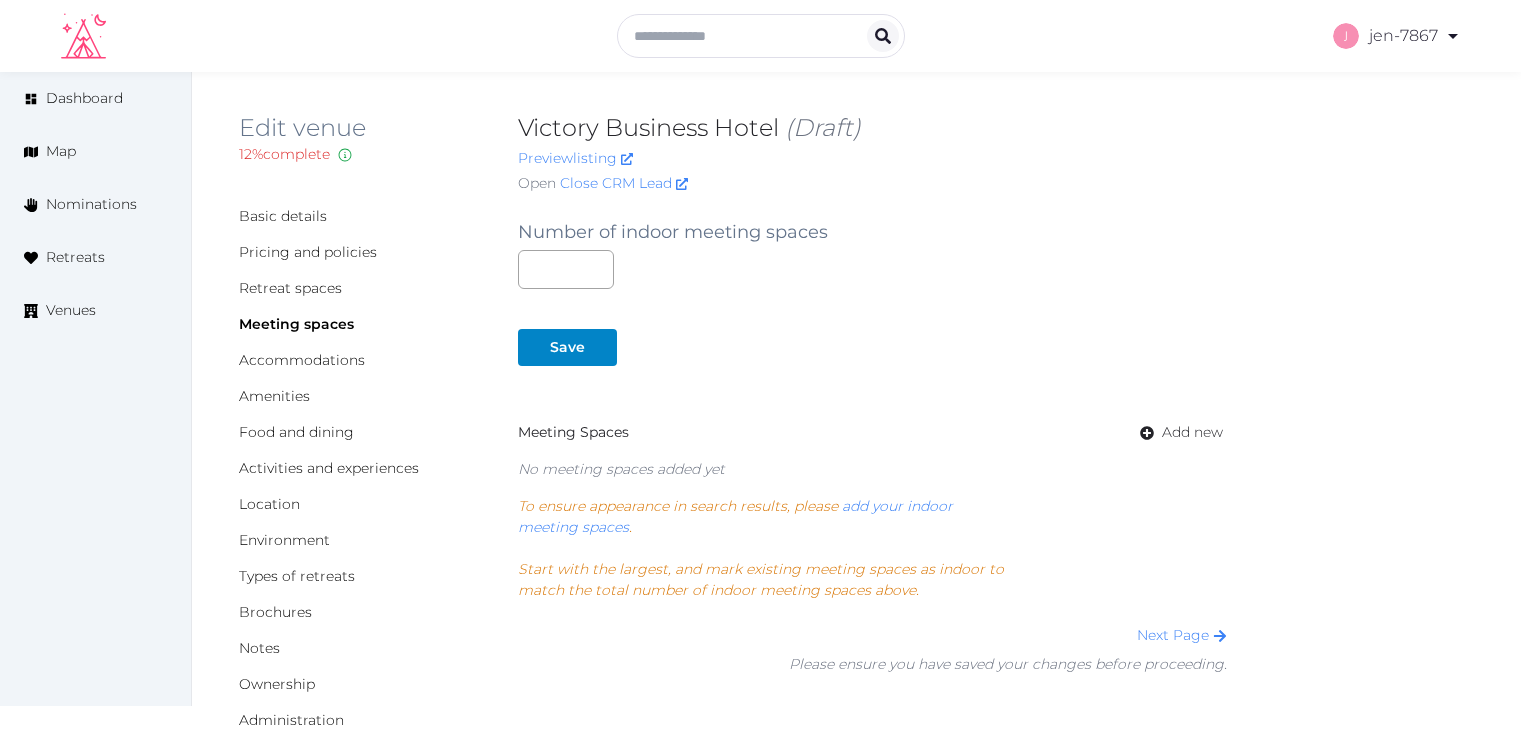 scroll, scrollTop: 0, scrollLeft: 0, axis: both 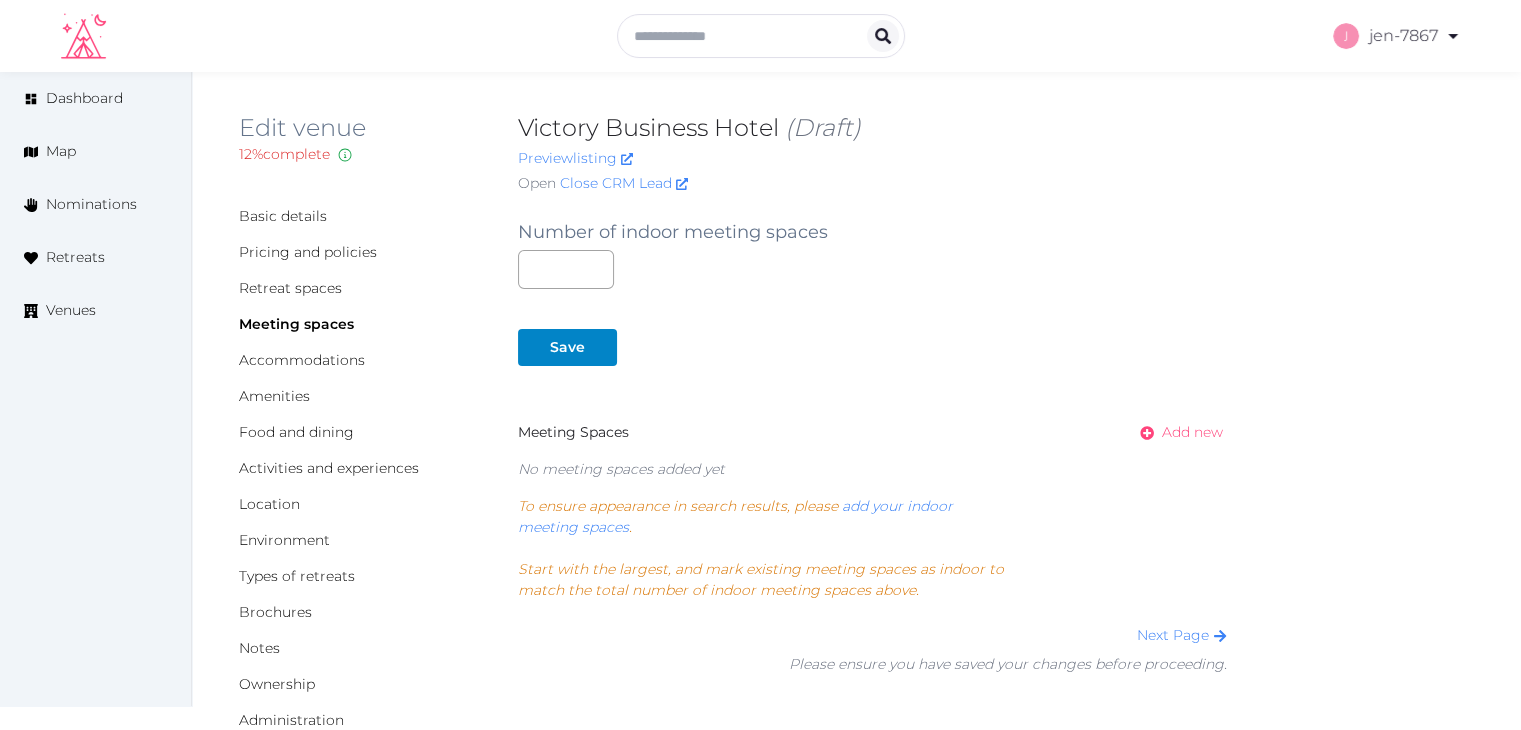 click on "Add new" at bounding box center (1175, 432) 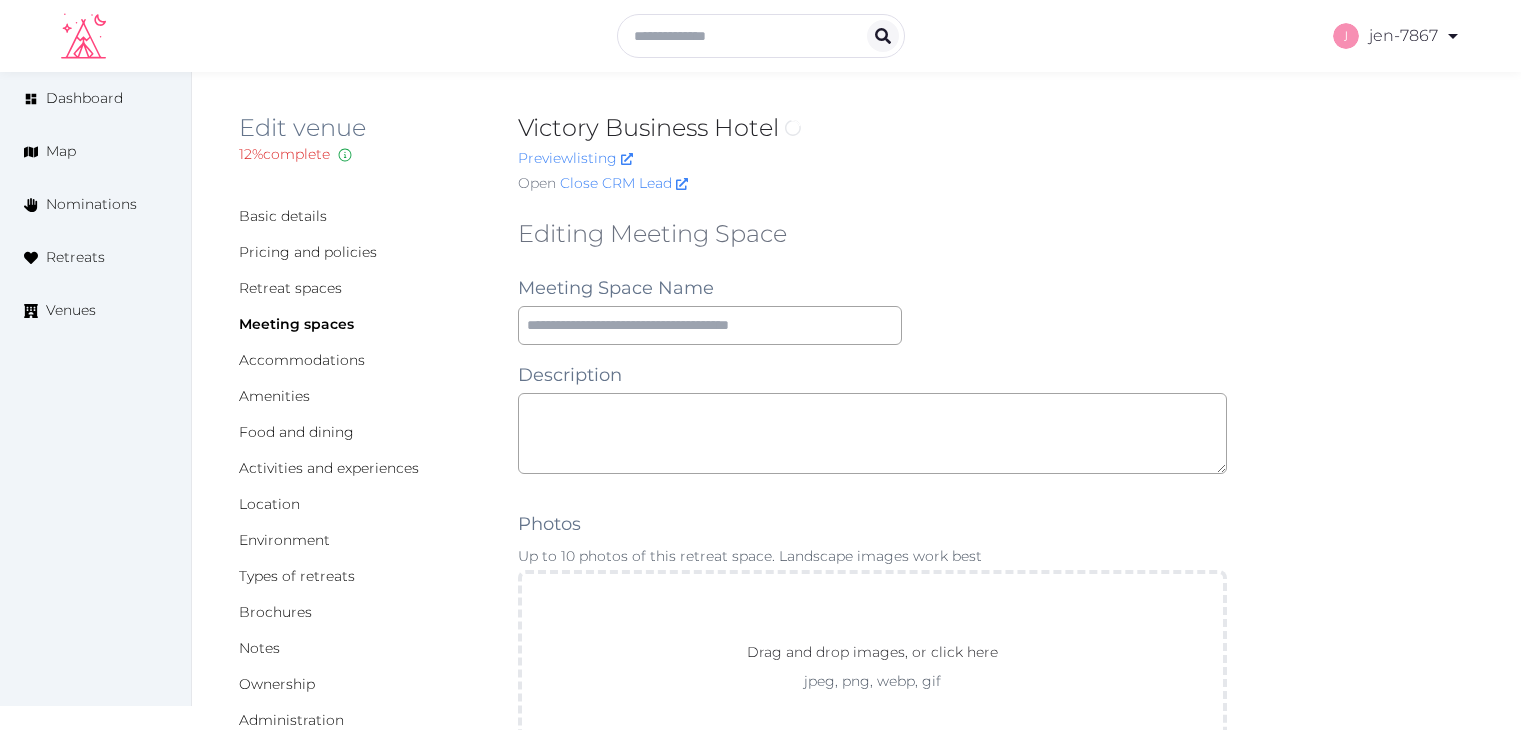 scroll, scrollTop: 0, scrollLeft: 0, axis: both 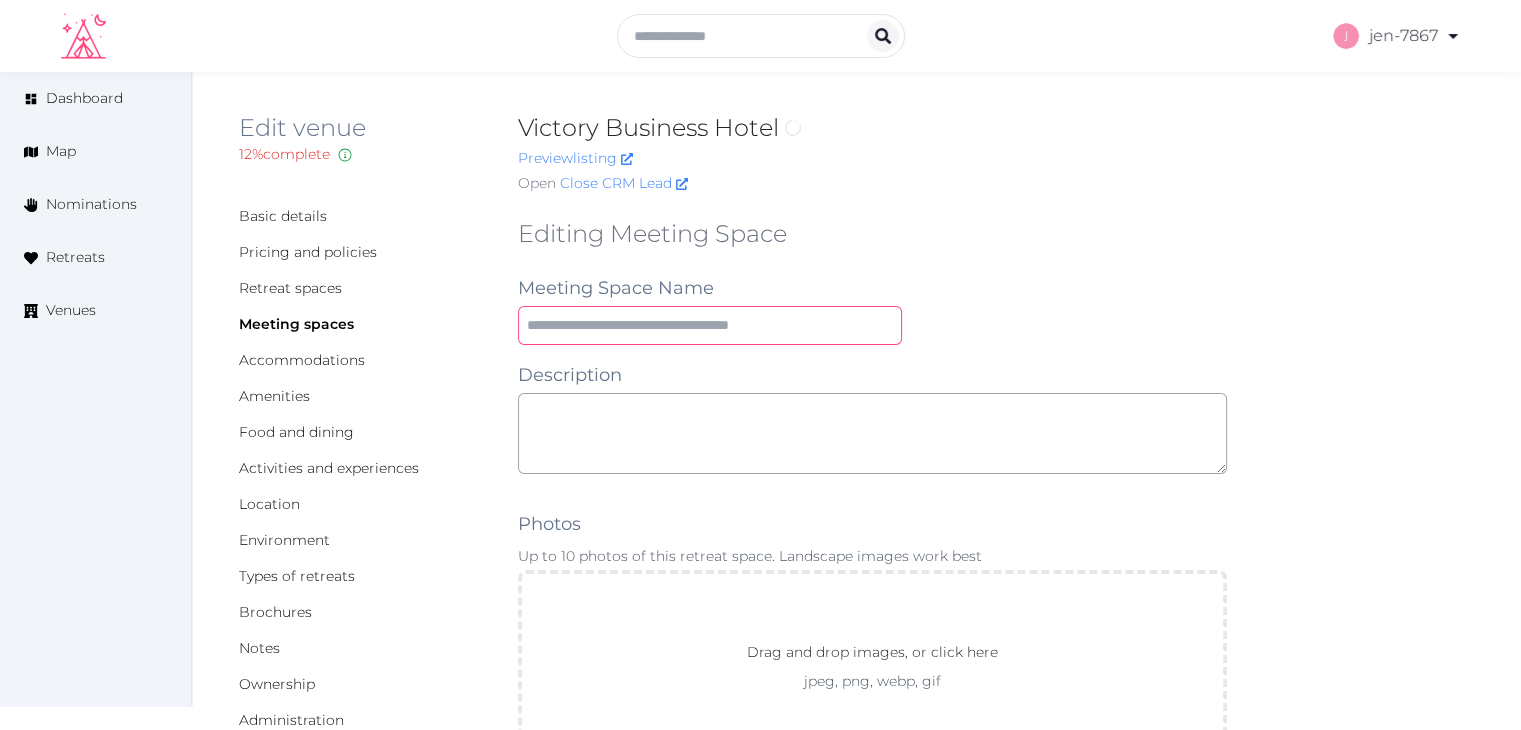 click at bounding box center (710, 325) 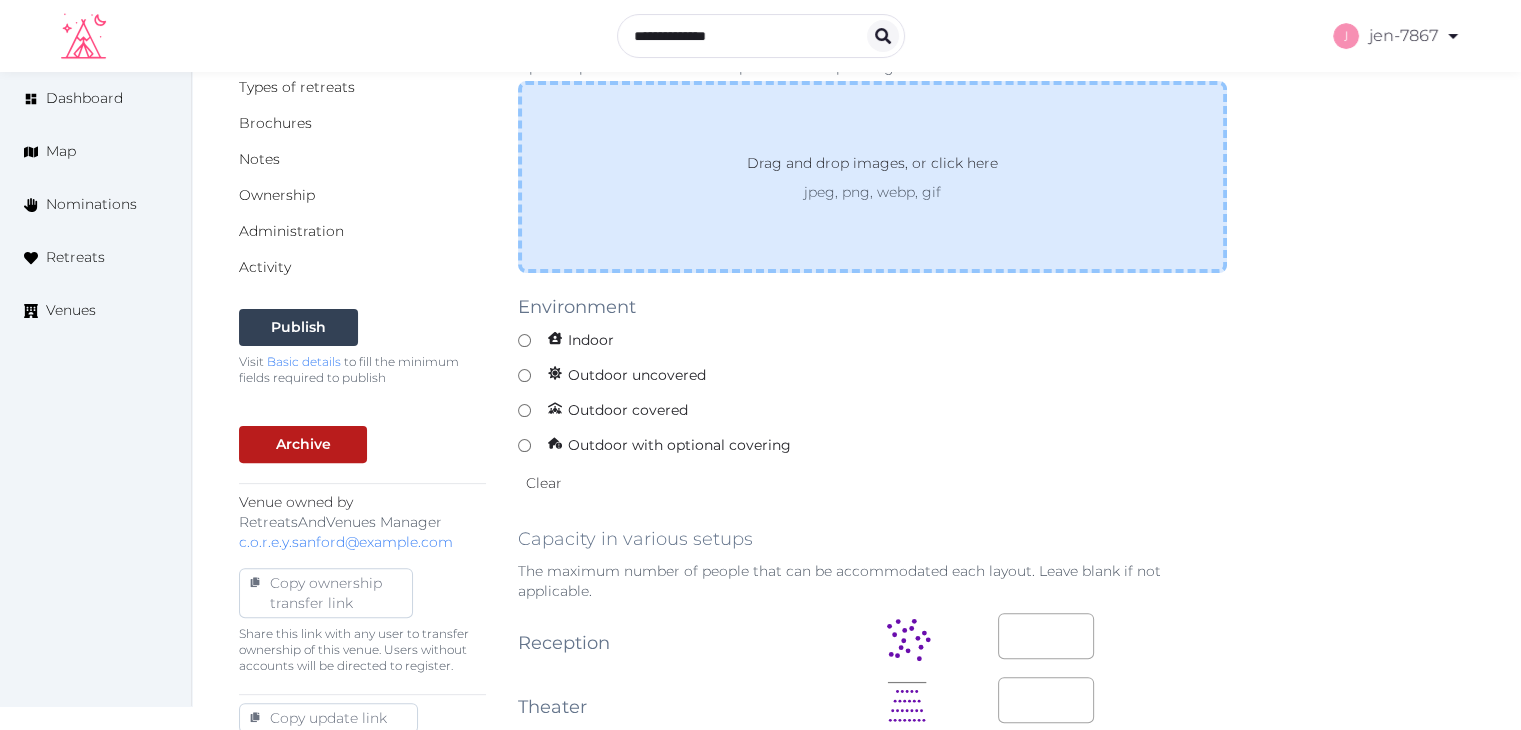 scroll, scrollTop: 500, scrollLeft: 0, axis: vertical 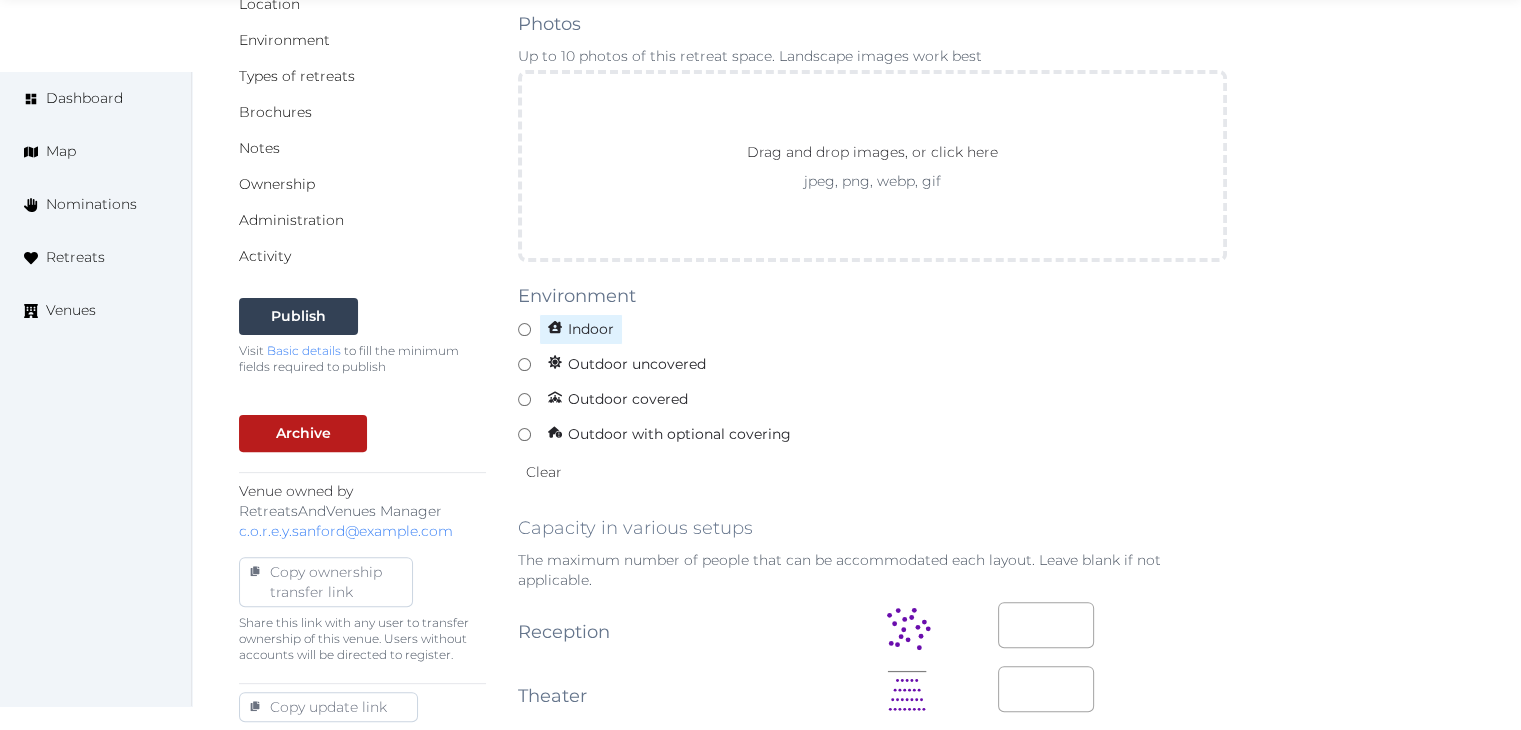 type on "********" 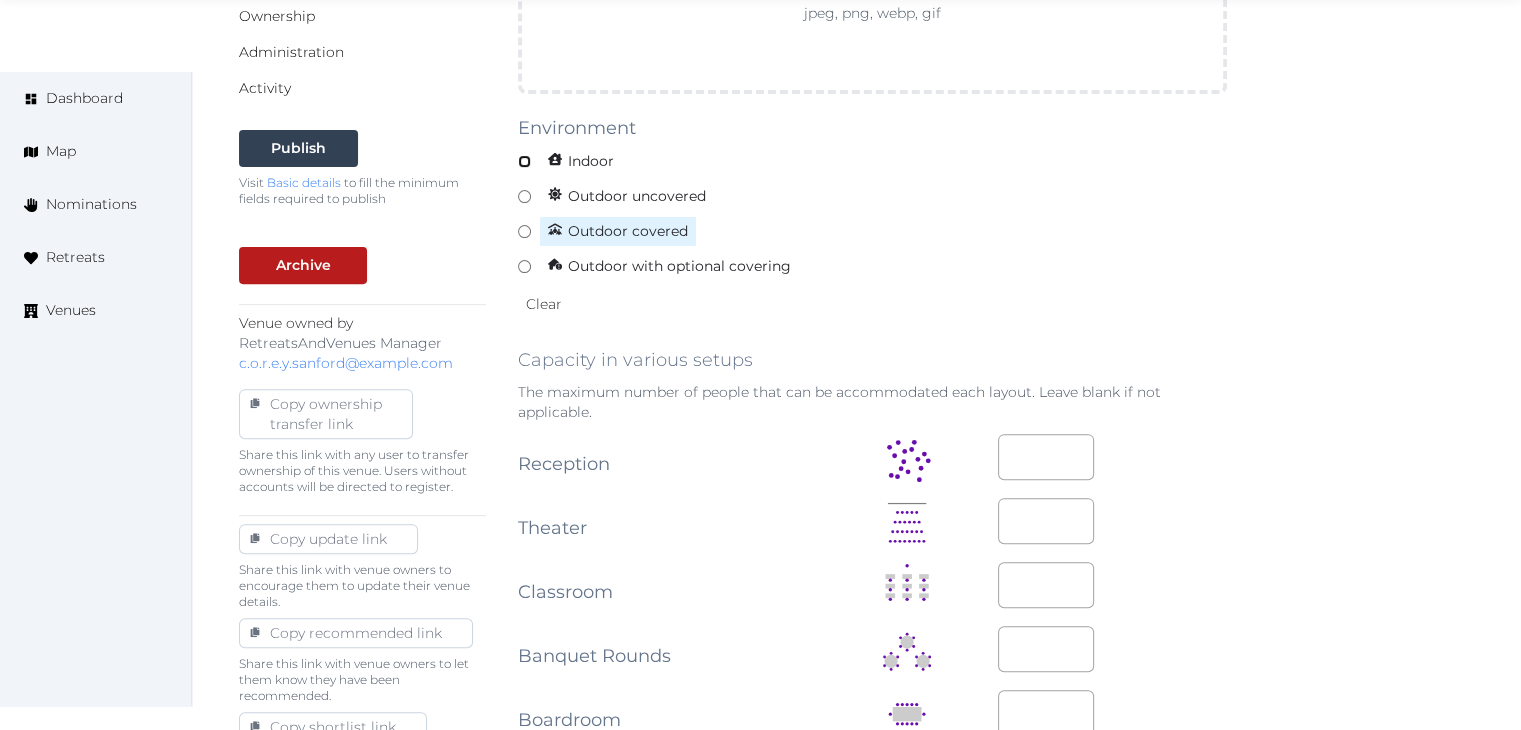 scroll, scrollTop: 800, scrollLeft: 0, axis: vertical 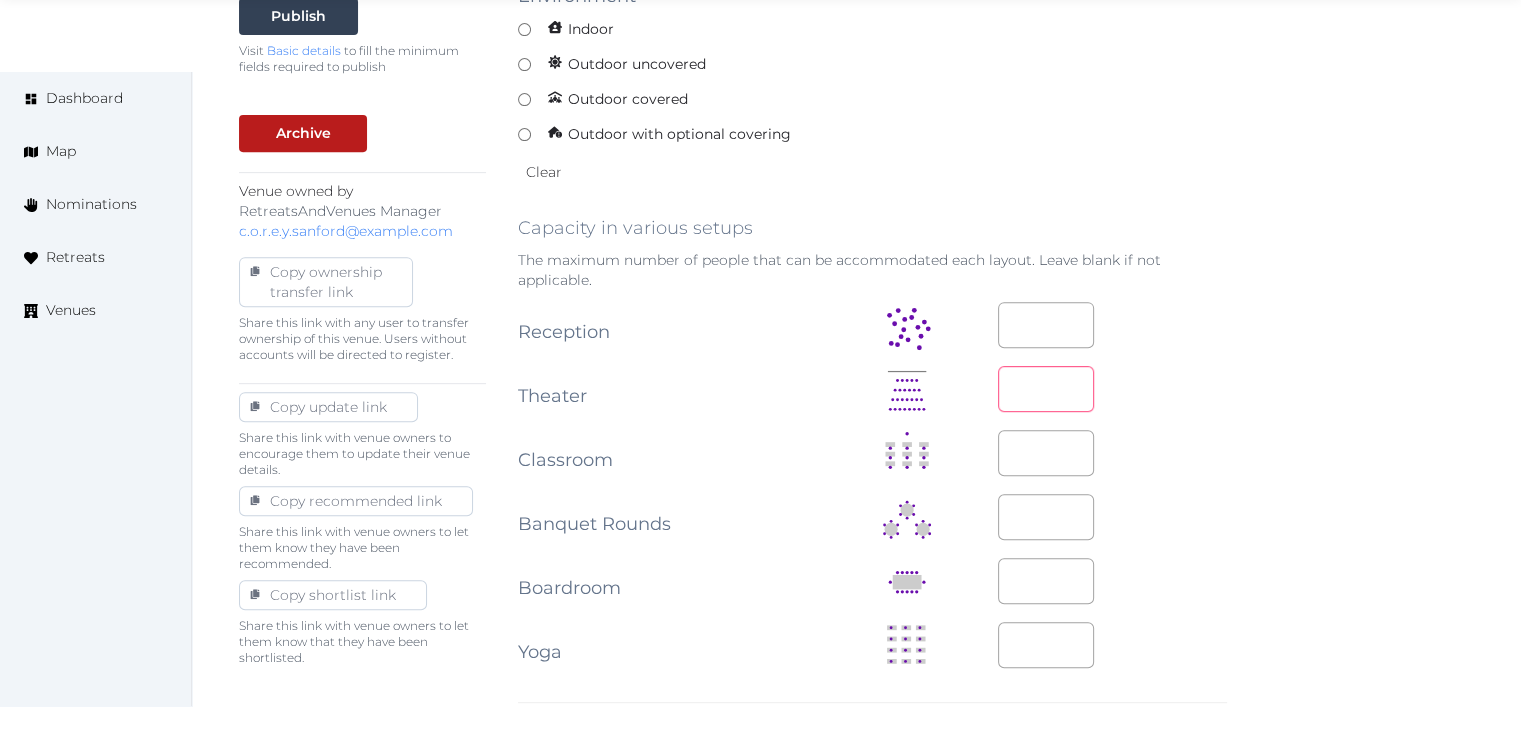 click at bounding box center [1046, 389] 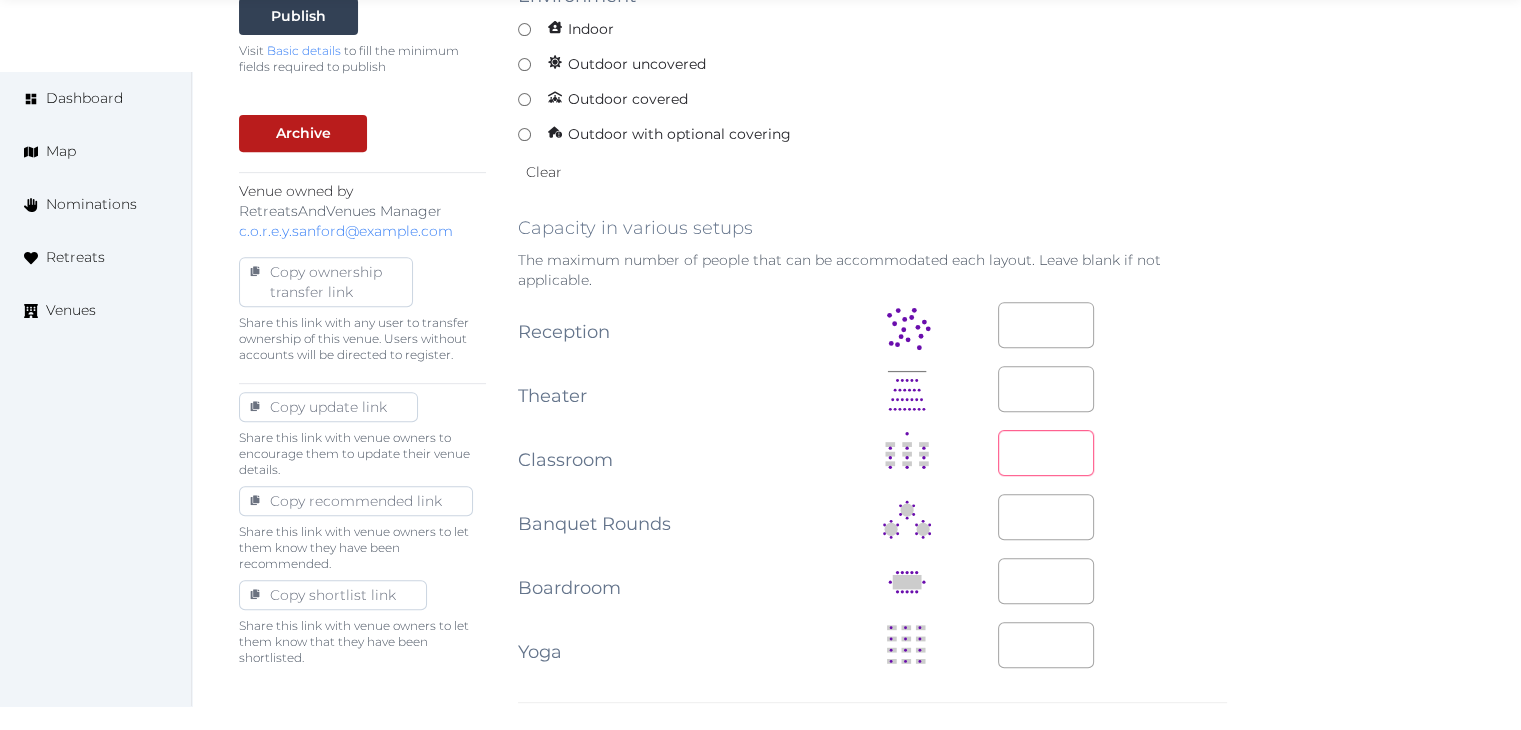 click at bounding box center [1046, 453] 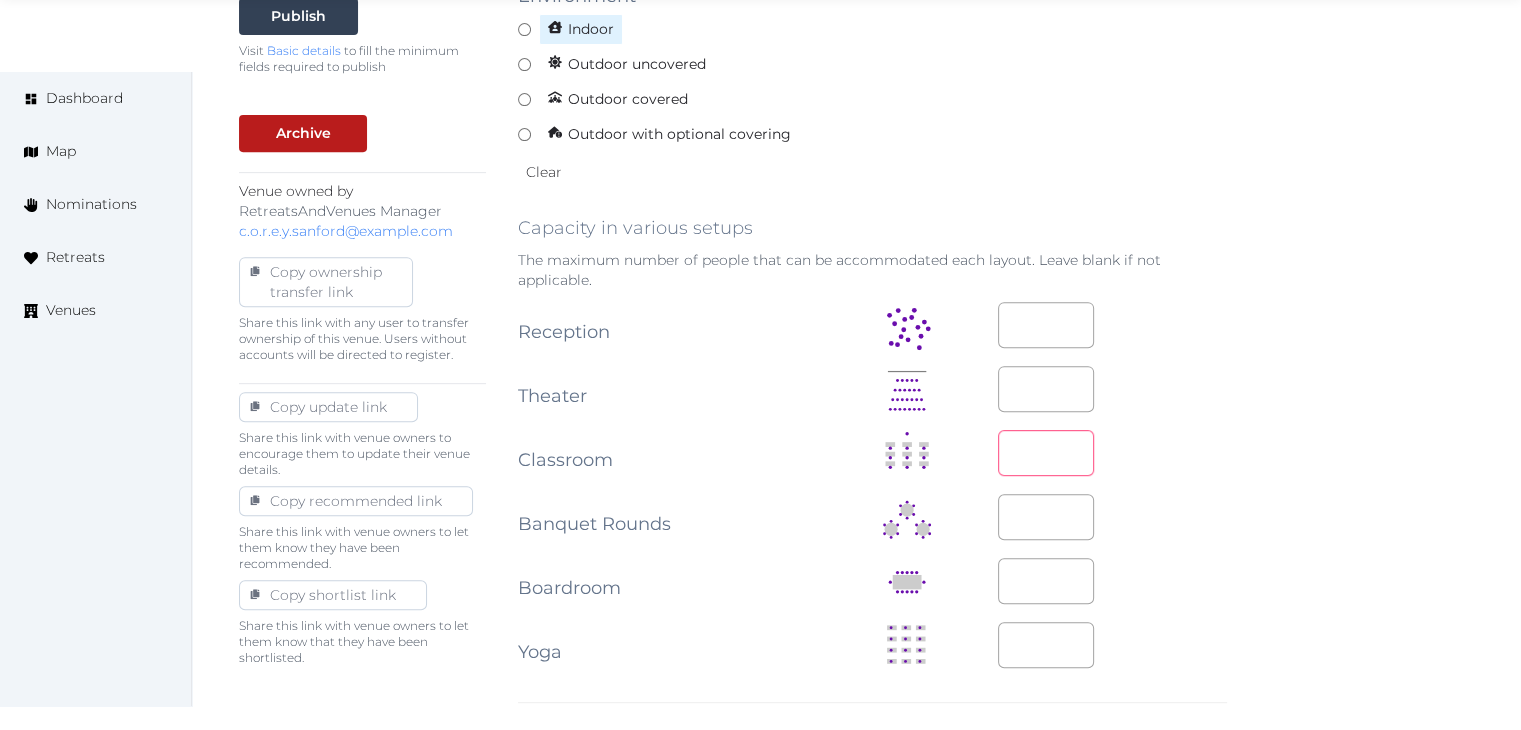 type on "***" 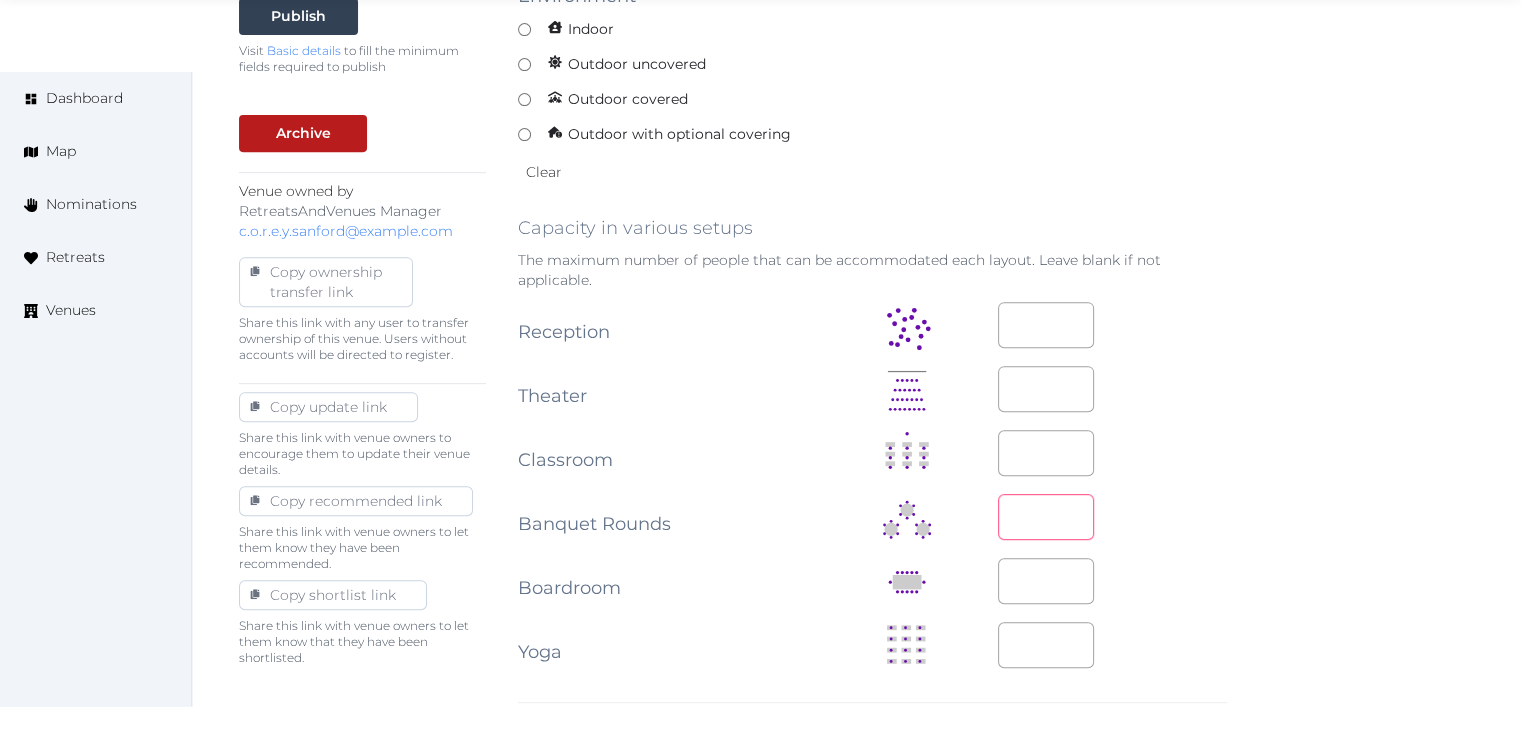 click at bounding box center [1046, 517] 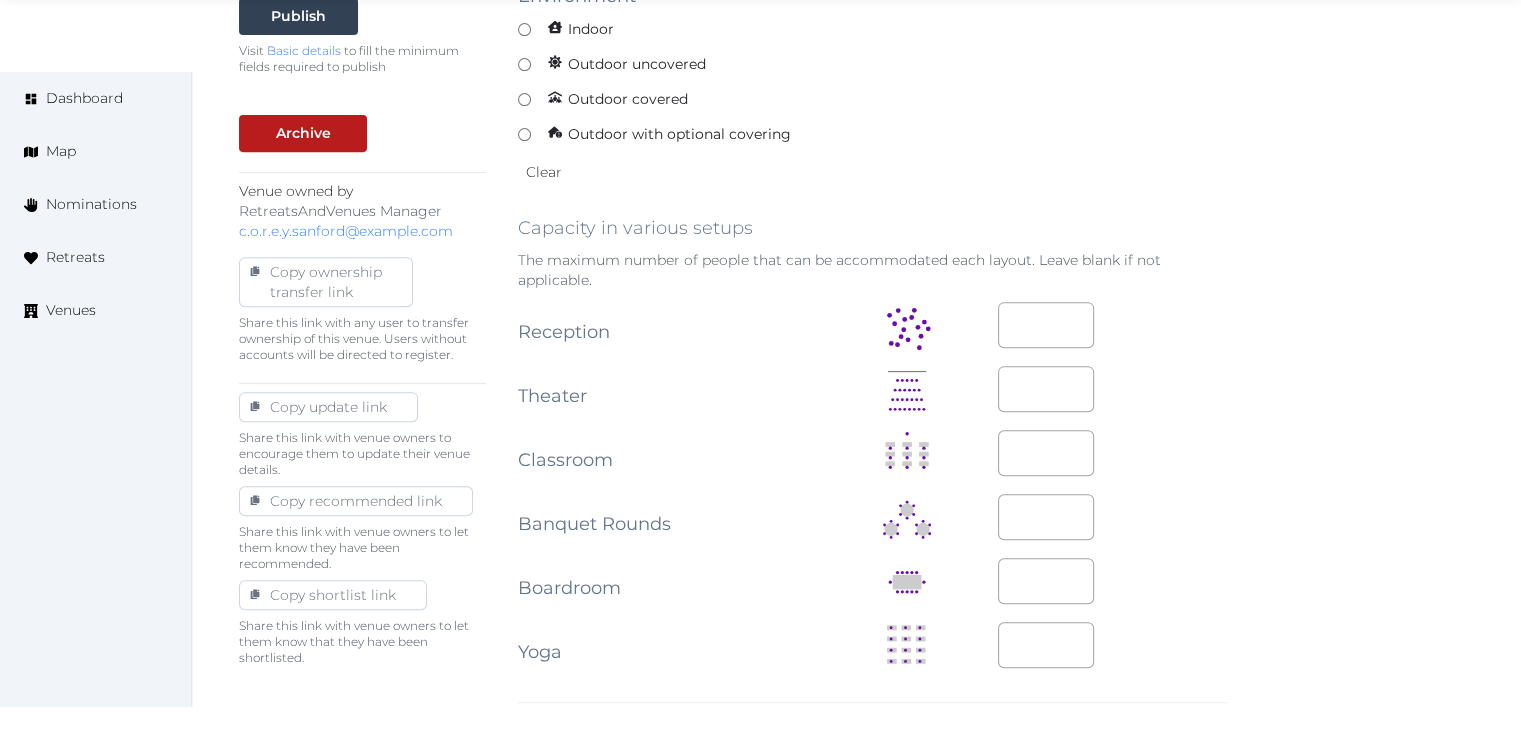 click on "Basic details Pricing and policies Retreat spaces Meeting spaces Accommodations Amenities Food and dining Activities and experiences Location Environment Types of retreats Brochures Notes Ownership Administration Activity Publish Visit   Basic details   to fill the minimum fields required to   publish Archive Venue owned by RetreatsAndVenues Manager c.o.r.e.y.sanford@retreatsandvenues.com Copy ownership transfer link Share this link with any user to transfer ownership of this venue. Users without accounts will be directed to register. Copy update link Share this link with venue owners to encourage them to update their venue details. Copy recommended link Share this link with venue owners to let them know they have been recommended. Copy shortlist link Share this link with venue owners to let them know that they have been shortlisted. Editing Meeting Space  Meeting Space Name ******** Description Photos Up to 10 photos of this retreat space. Landscape images work best Drag and drop images, or click here Indoor" at bounding box center [856, 546] 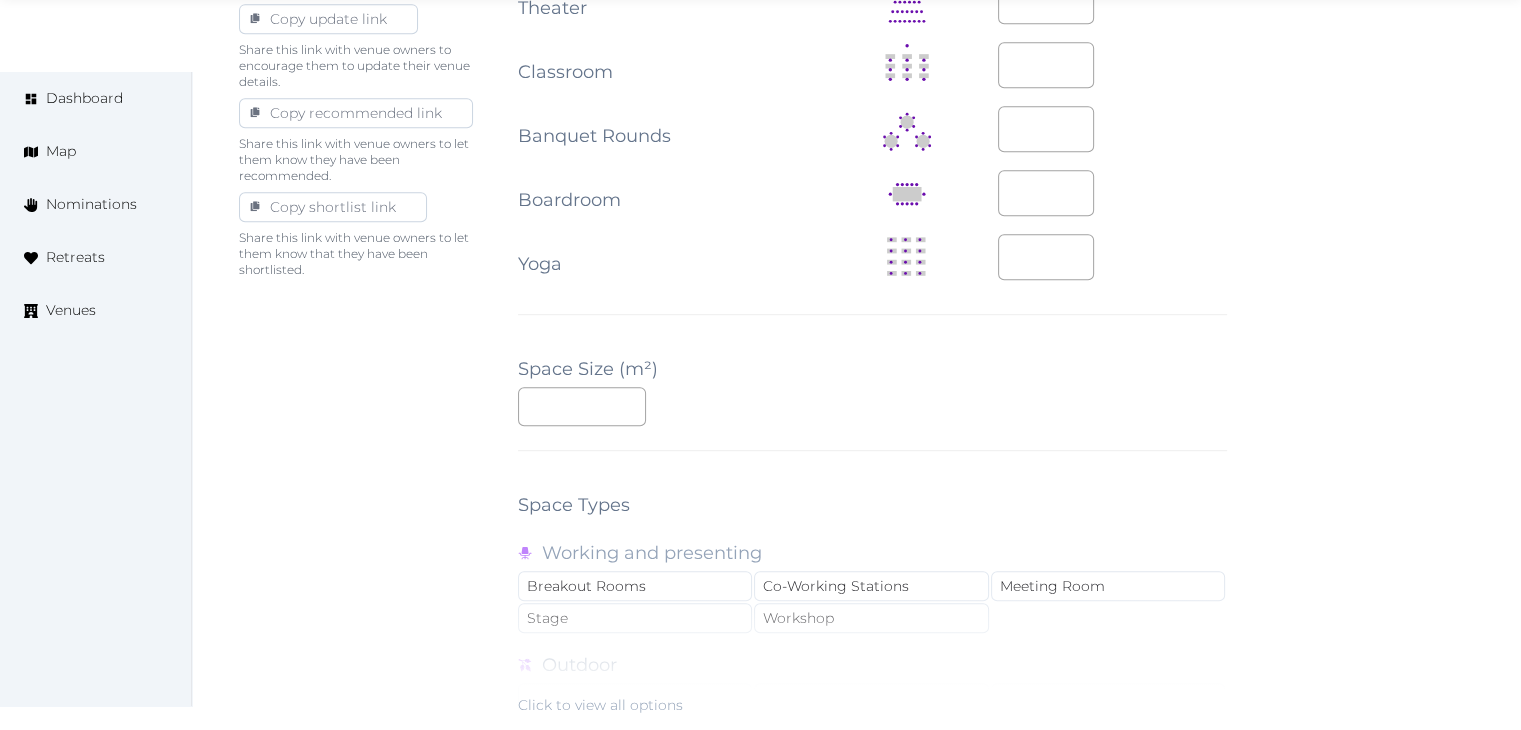 scroll, scrollTop: 1200, scrollLeft: 0, axis: vertical 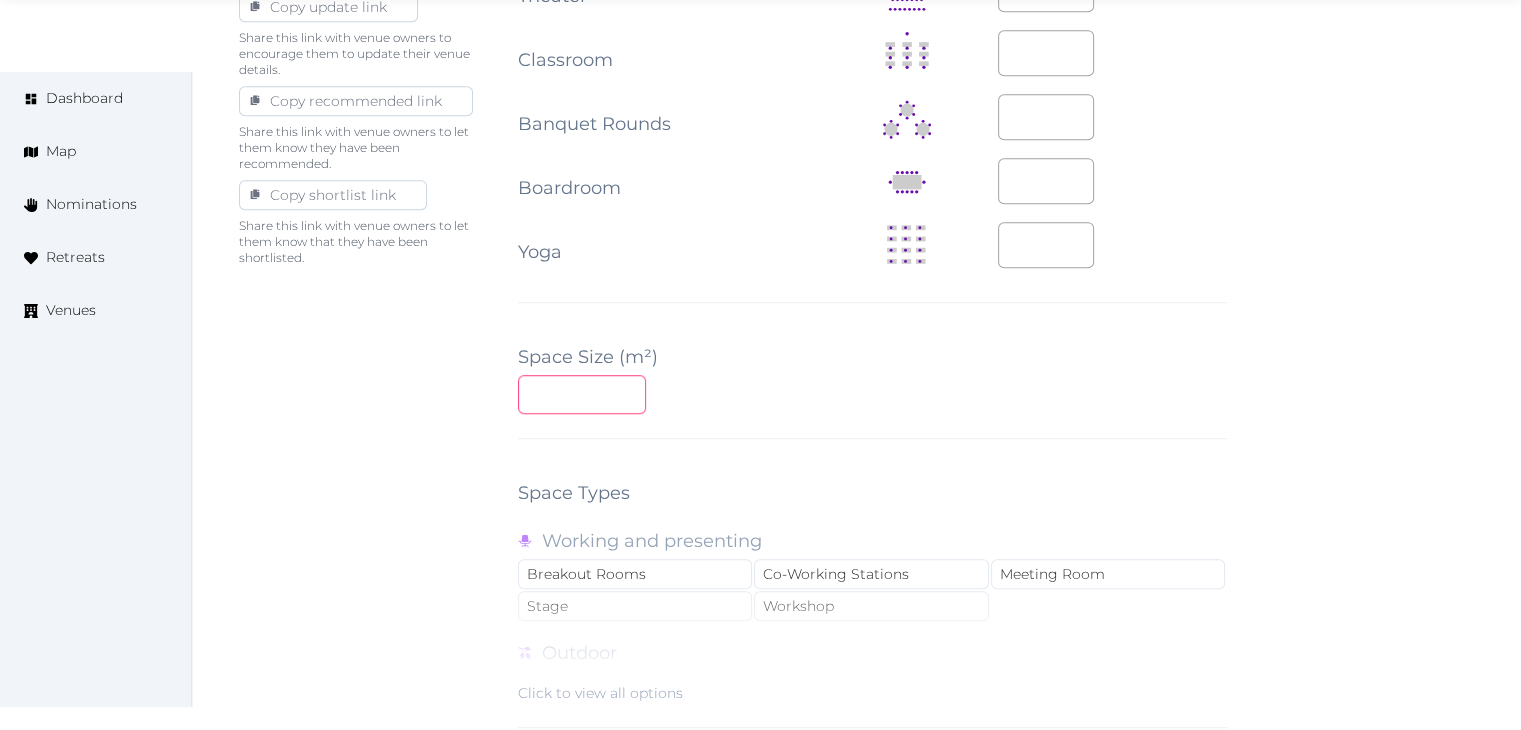 click on "*" at bounding box center [582, 394] 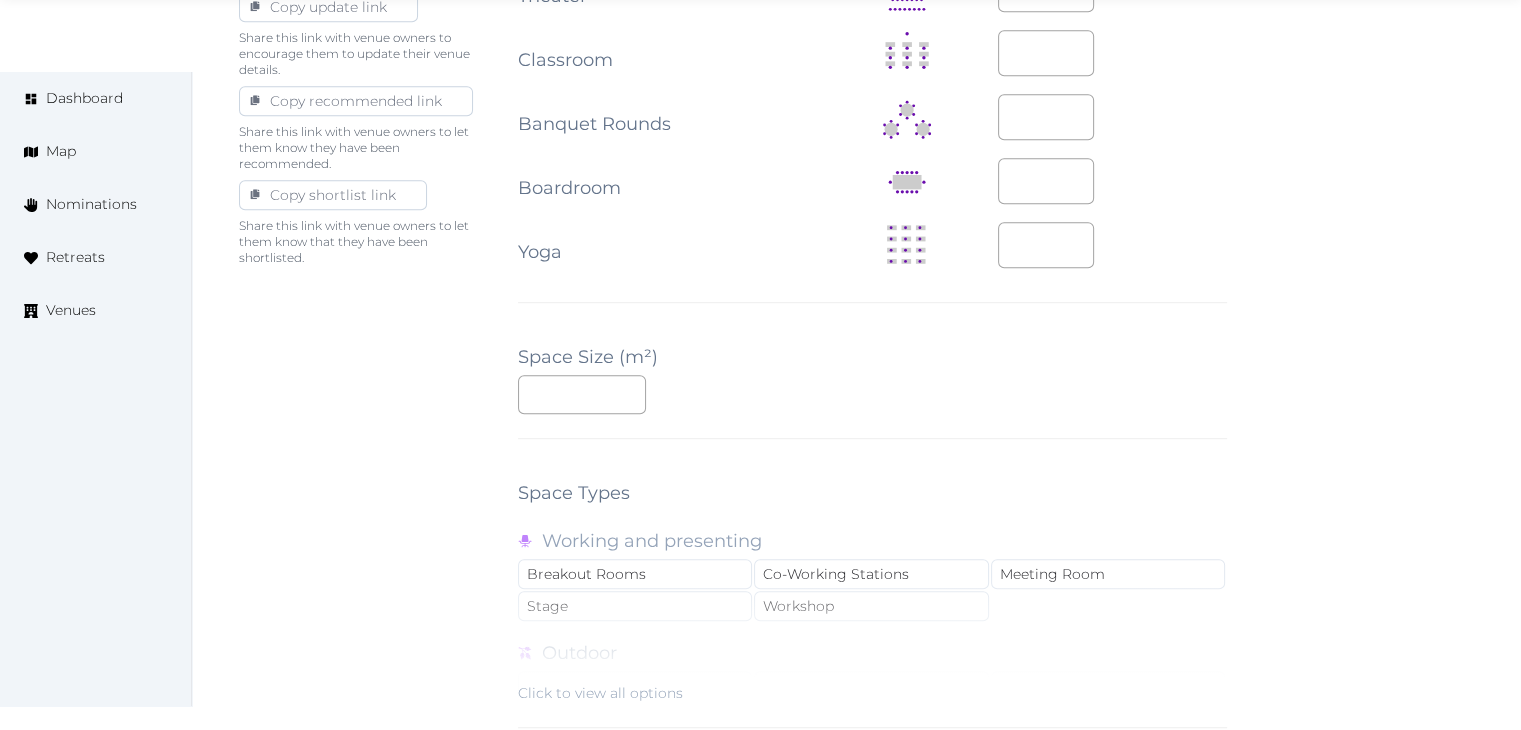 click on "Editing Meeting Space  Meeting Space Name ******** Description Photos Up to 10 photos of this retreat space. Landscape images work best Drag and drop images, or click here jpeg, png, webp, gif
To pick up a draggable item, press the space bar.
While dragging, use the arrow keys to move the item.
Press space again to drop the item in its new position, or press escape to cancel.
Environment Indoor Outdoor uncovered Outdoor covered Outdoor with optional covering Clear Capacity in various setups The maximum number of people that can be accommodated each layout. Leave blank if not applicable. Reception Theater *** Classroom *** Banquet Rounds ** Boardroom Yoga Space Size (m²) *** Space Types Working and presenting Breakout Rooms Co-Working Stations Meeting Room Stage Workshop Outdoor Beach Dance Floor Dining Area Fire Pit Grassy Area Kitchen Meditation Space Multi-Functional Living Area (w/ couches) Patio Outdoor Space Theatre Wedding Hall Yoga Space Indoor Dance Floor Dining Area Kitchen Theatre" at bounding box center [872, 146] 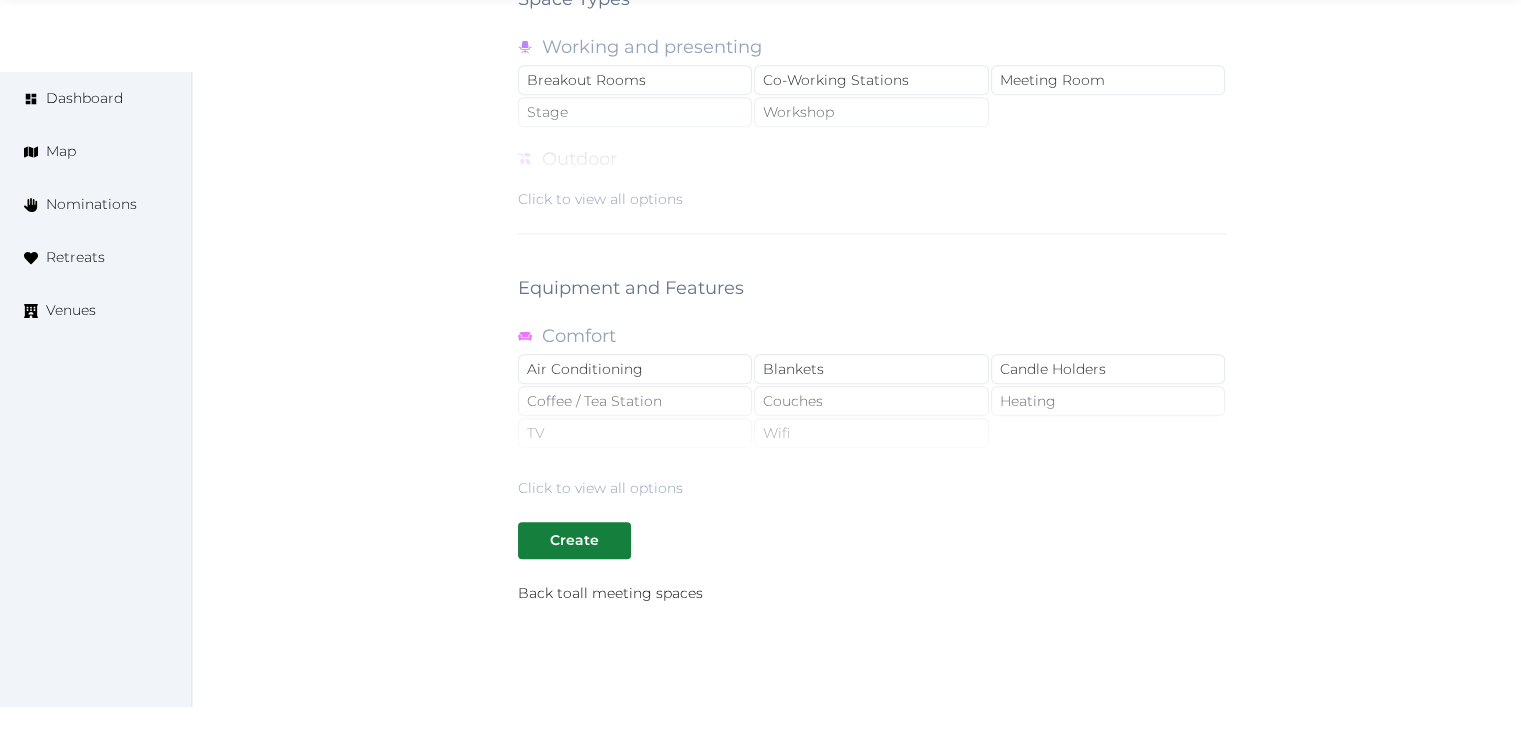 scroll, scrollTop: 1788, scrollLeft: 0, axis: vertical 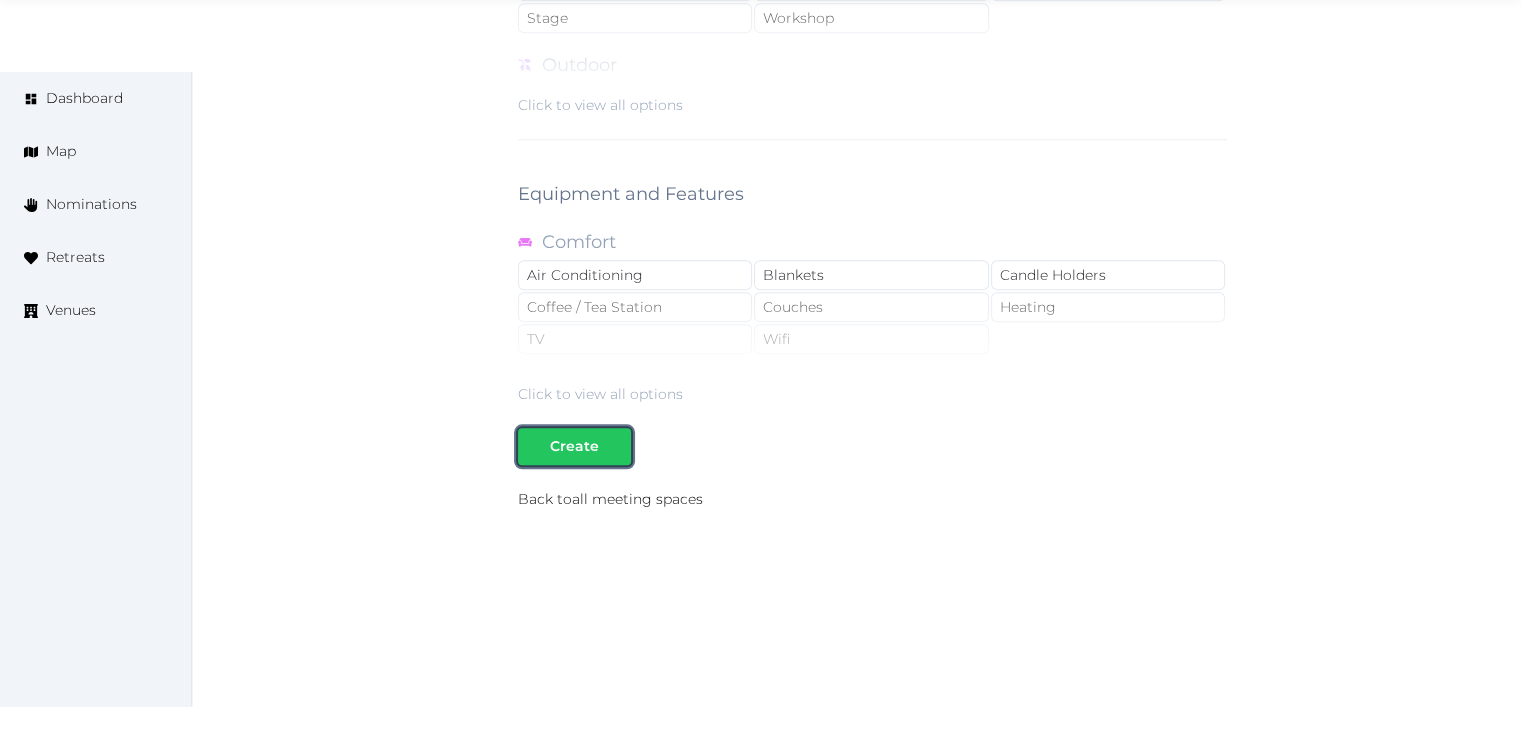click on "Create" at bounding box center (574, 446) 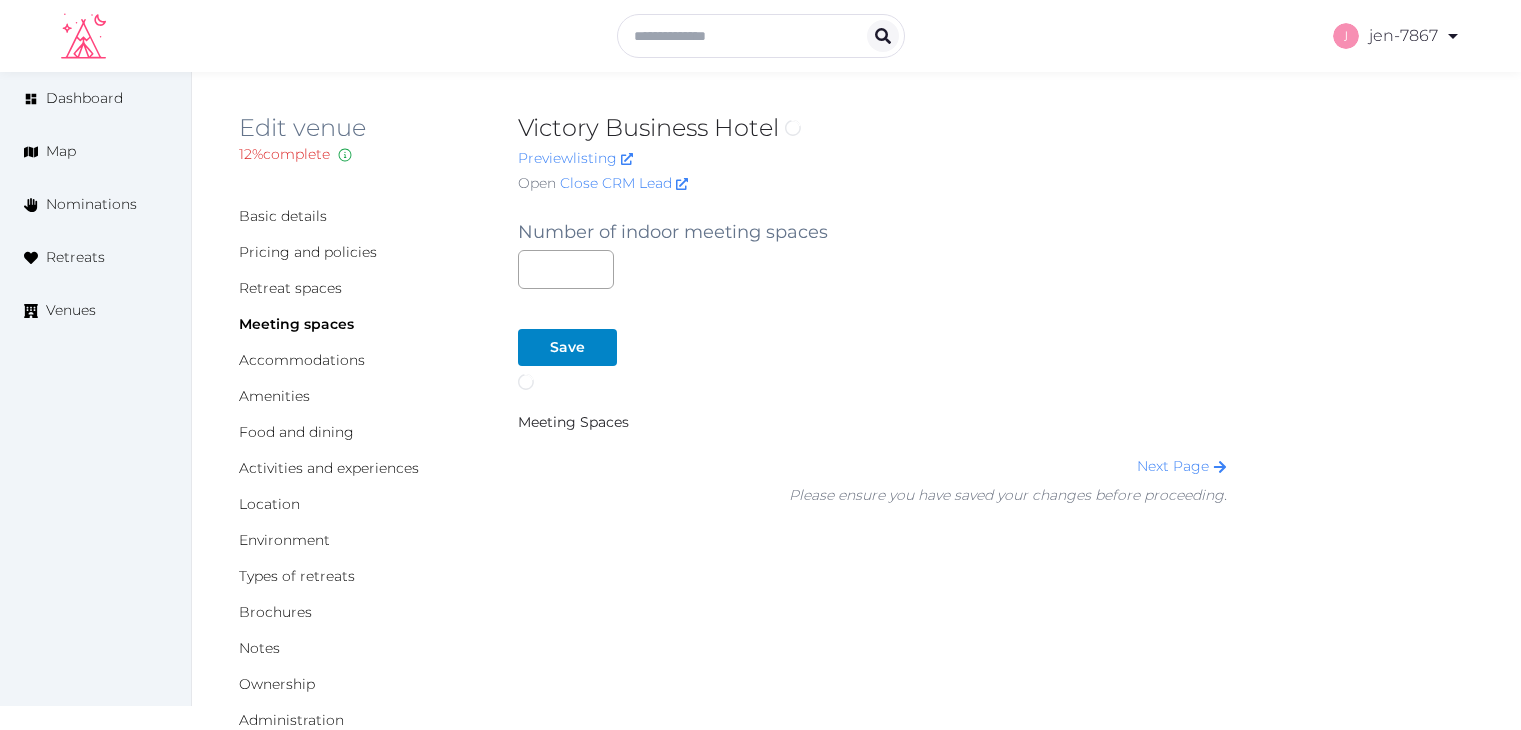 scroll, scrollTop: 0, scrollLeft: 0, axis: both 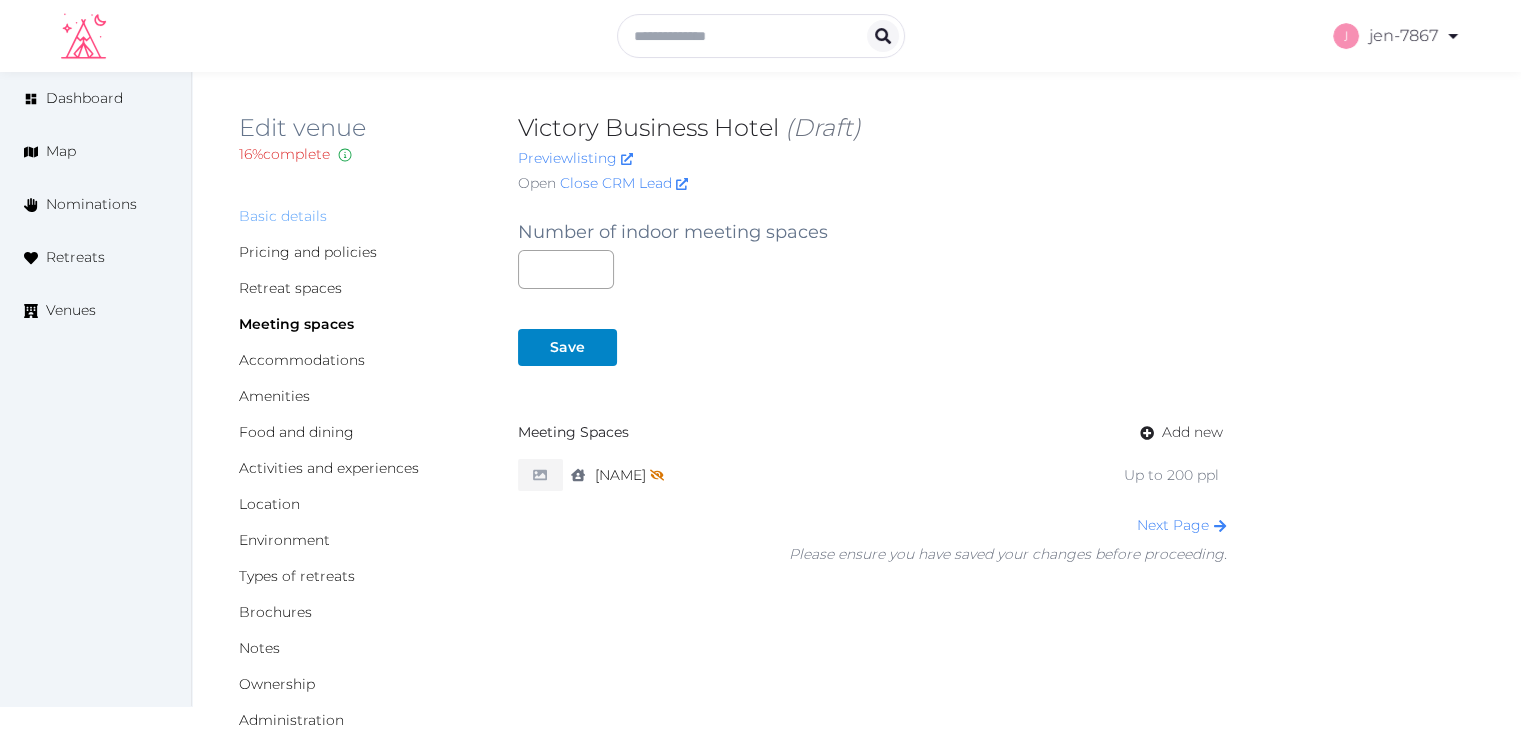click on "Basic details" at bounding box center [283, 216] 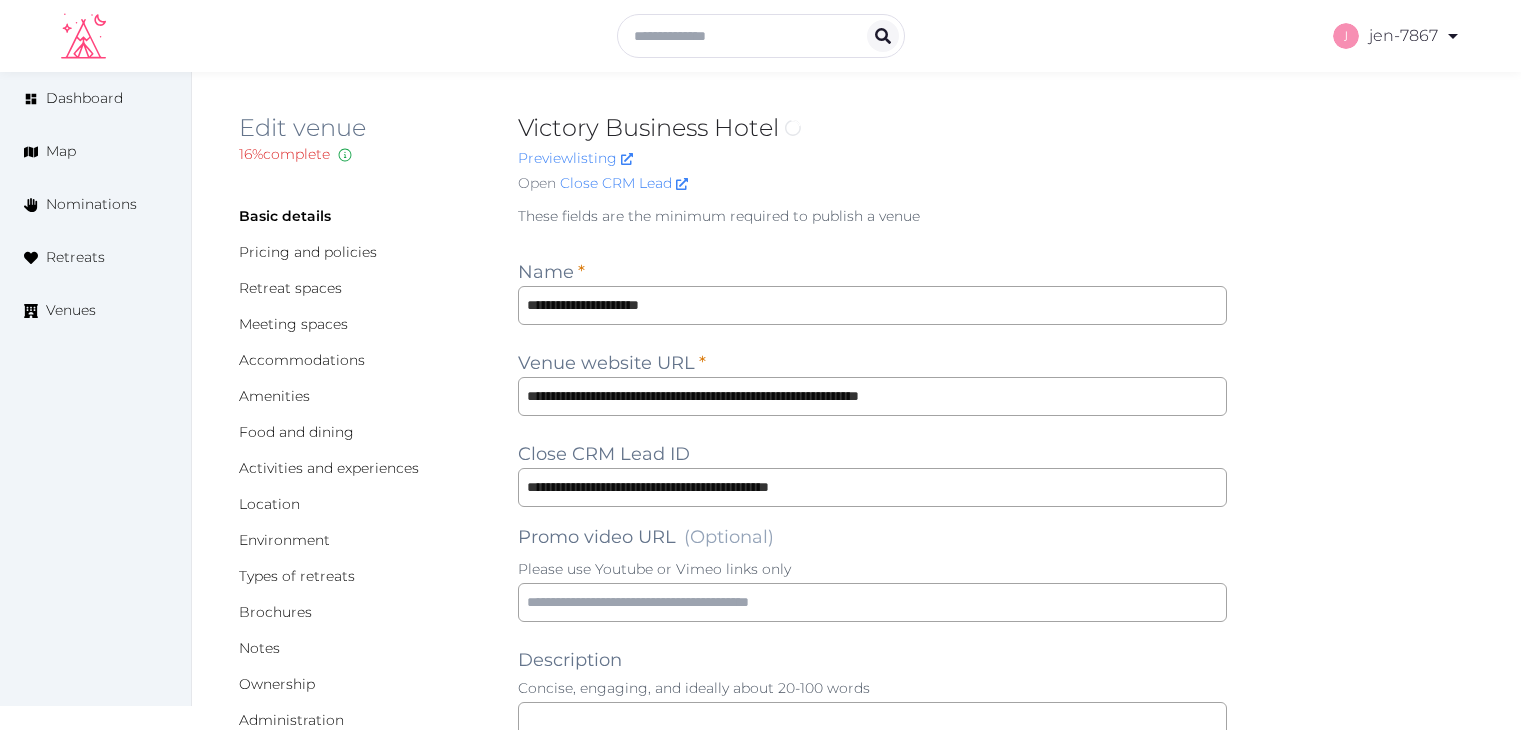 scroll, scrollTop: 0, scrollLeft: 0, axis: both 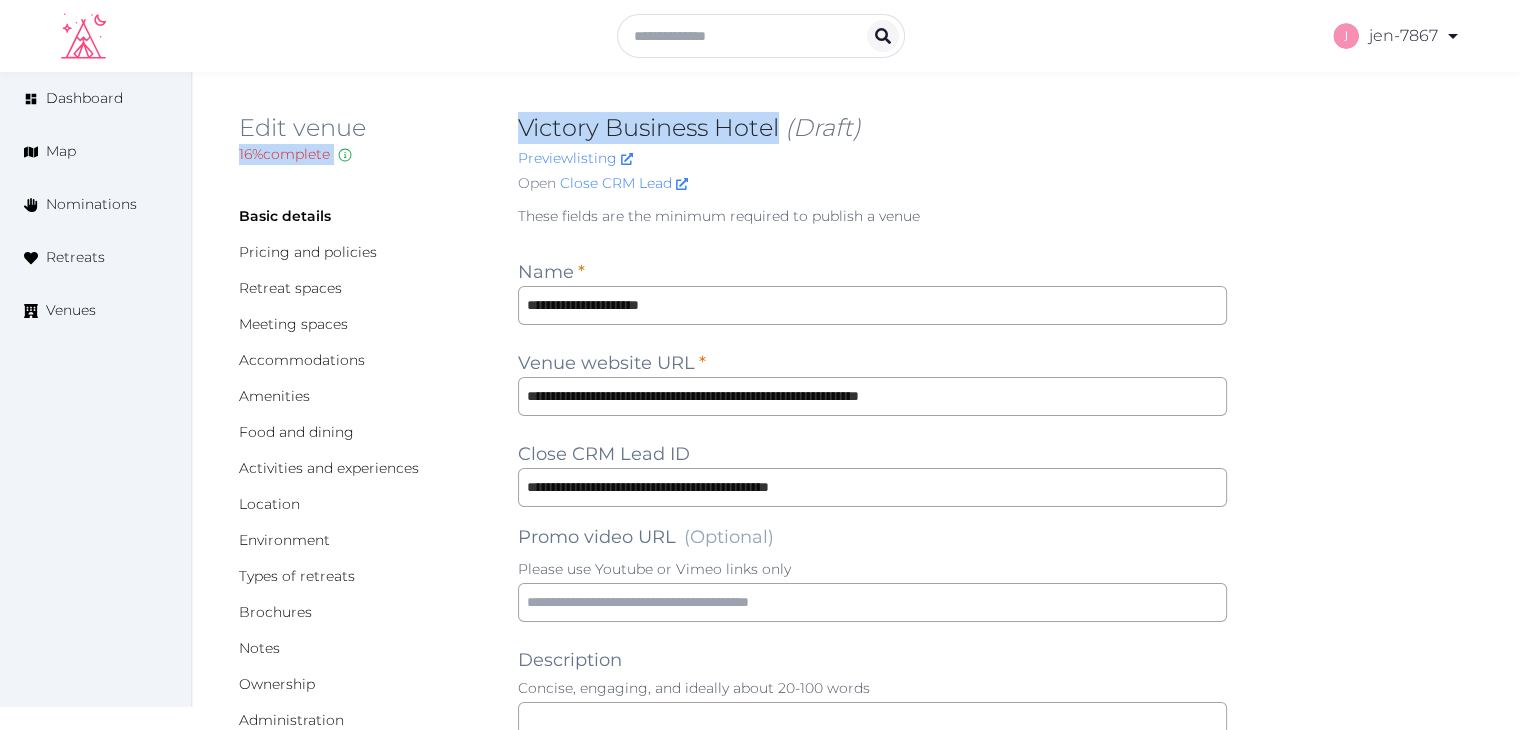 drag, startPoint x: 780, startPoint y: 125, endPoint x: 493, endPoint y: 117, distance: 287.11148 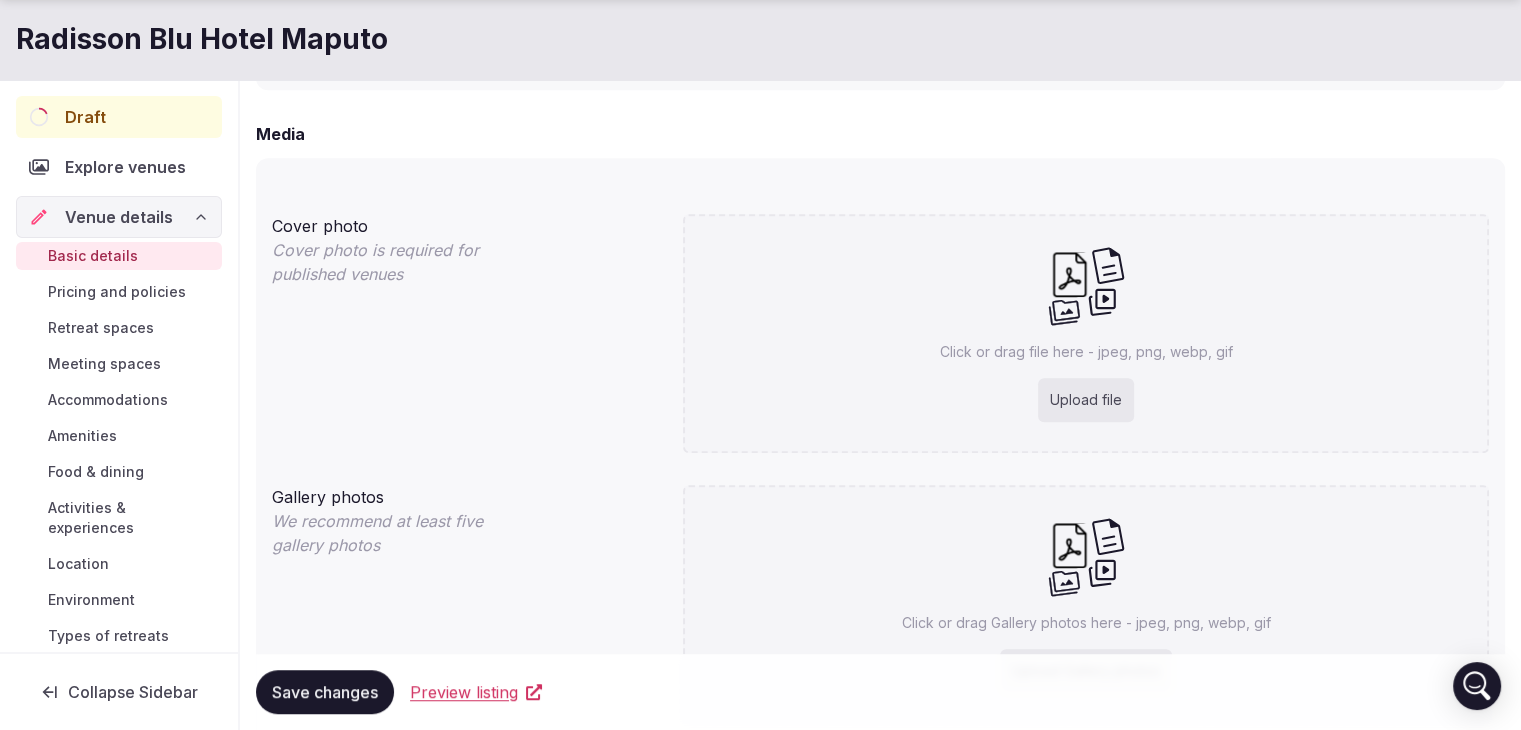 scroll, scrollTop: 1146, scrollLeft: 0, axis: vertical 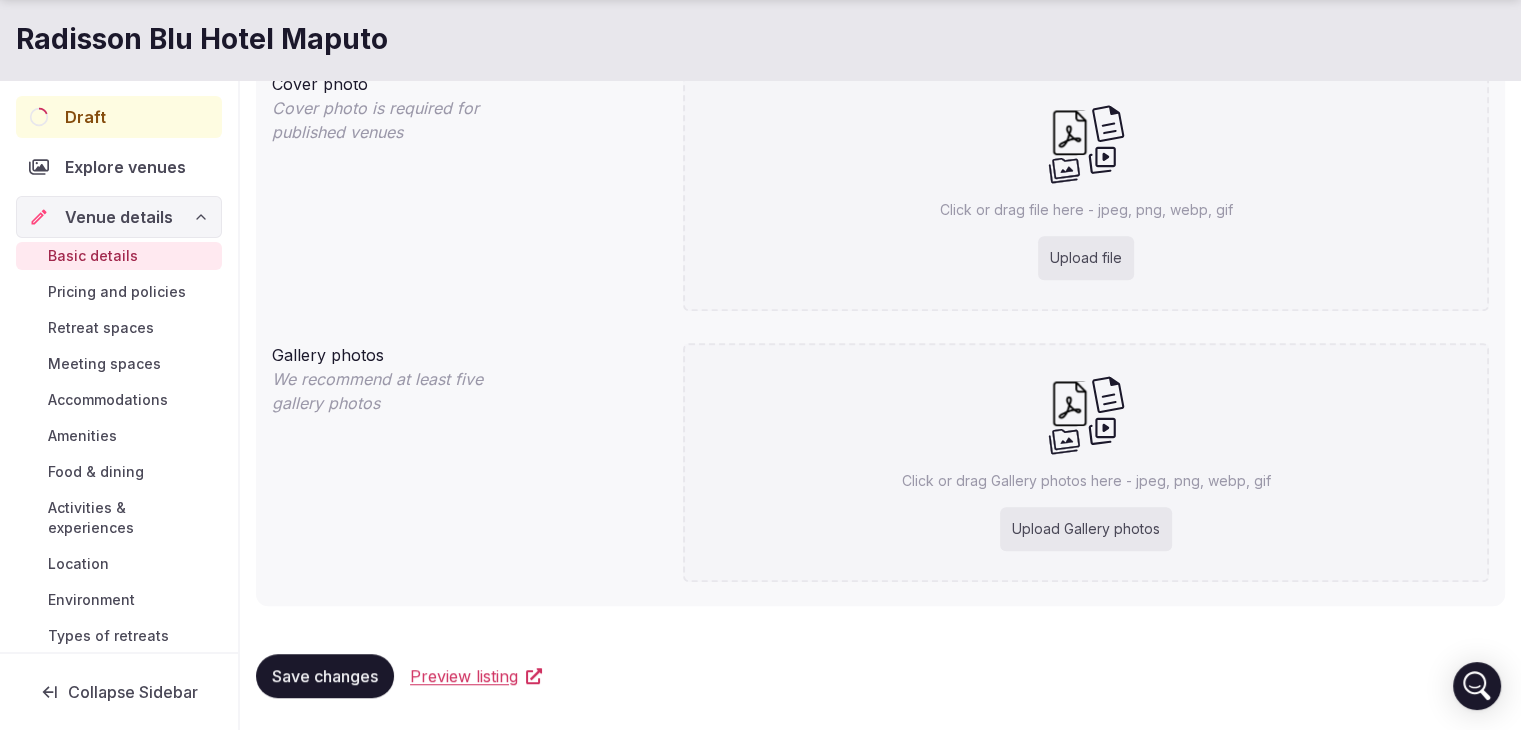 click on "Upload Gallery photos" at bounding box center (1086, 529) 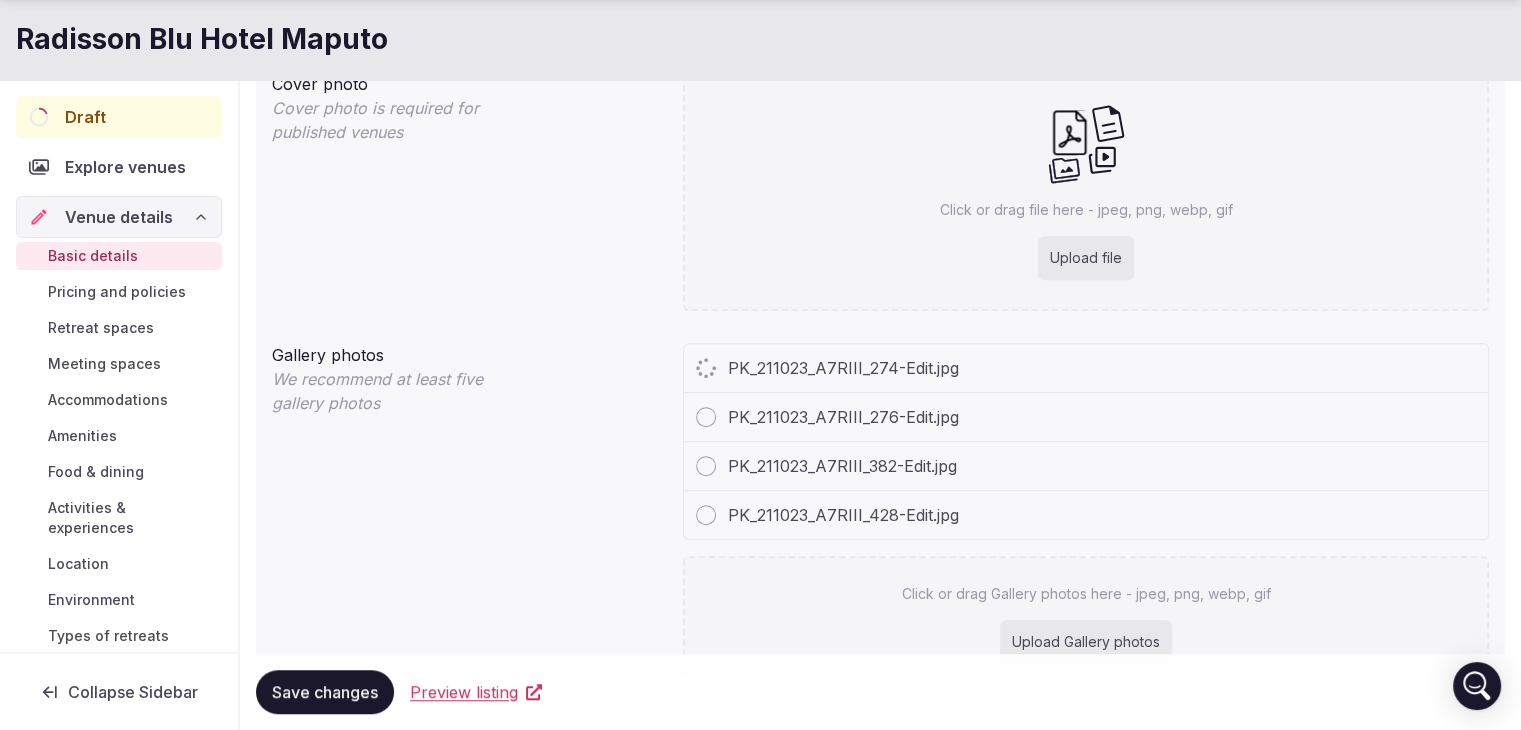 click on "Upload Gallery photos" at bounding box center (1086, 642) 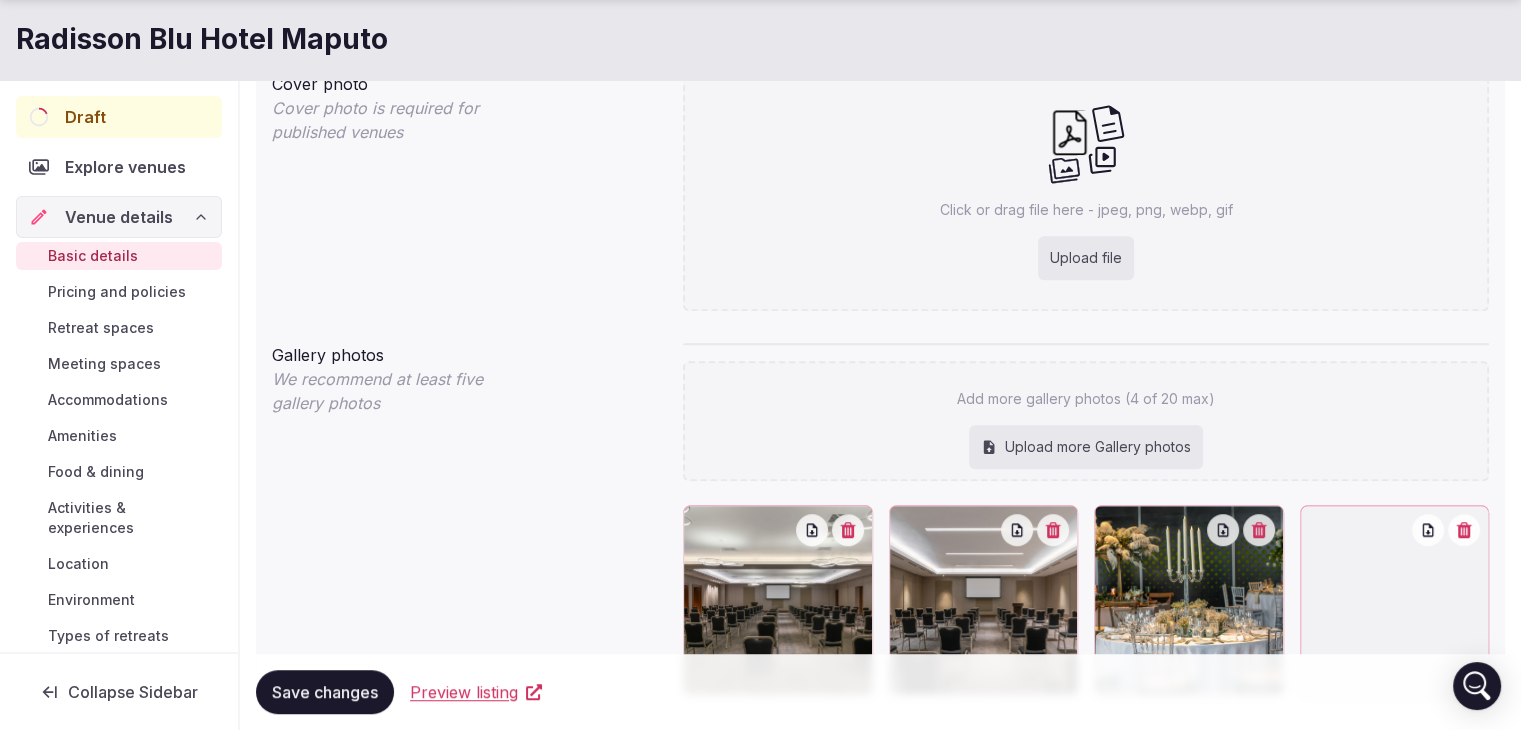 type on "**********" 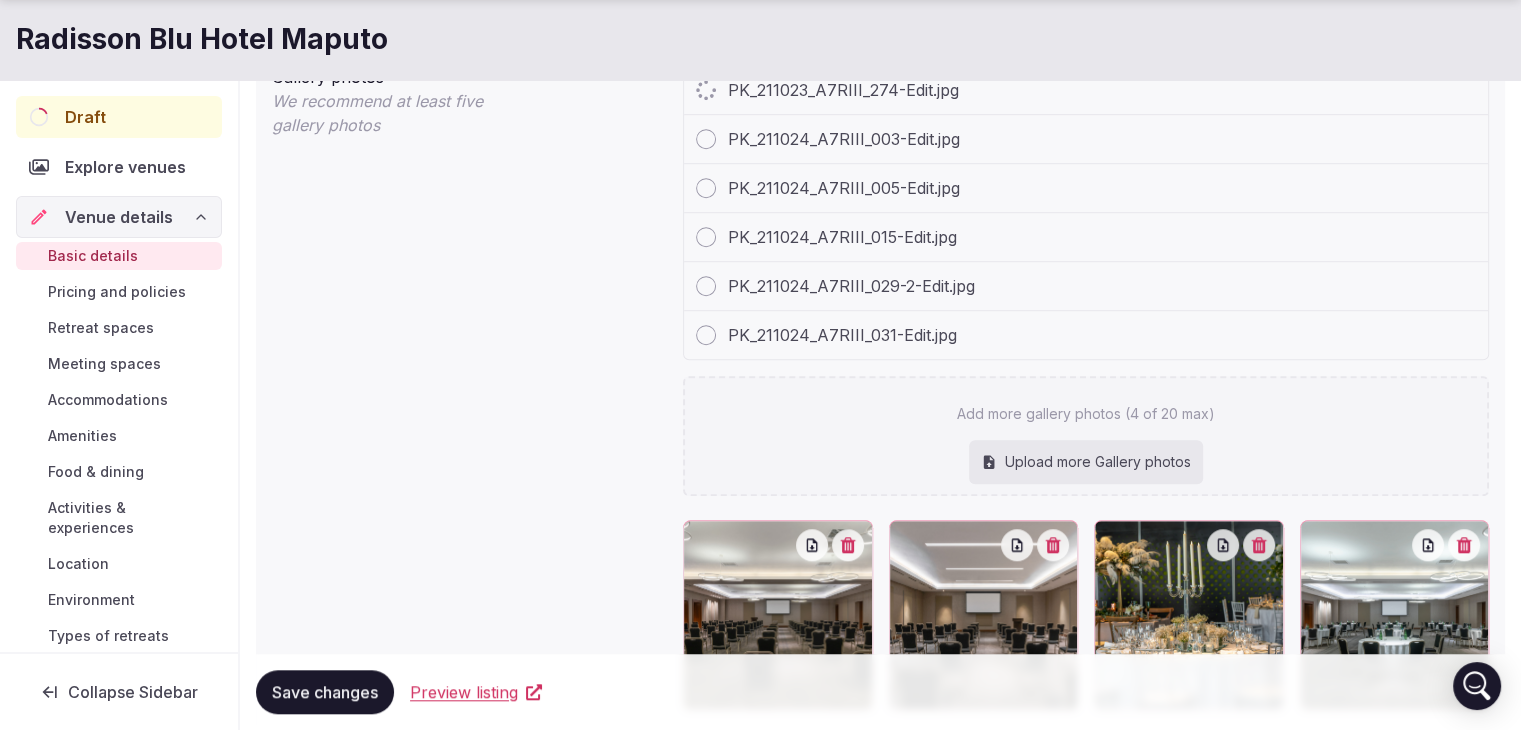 scroll, scrollTop: 1446, scrollLeft: 0, axis: vertical 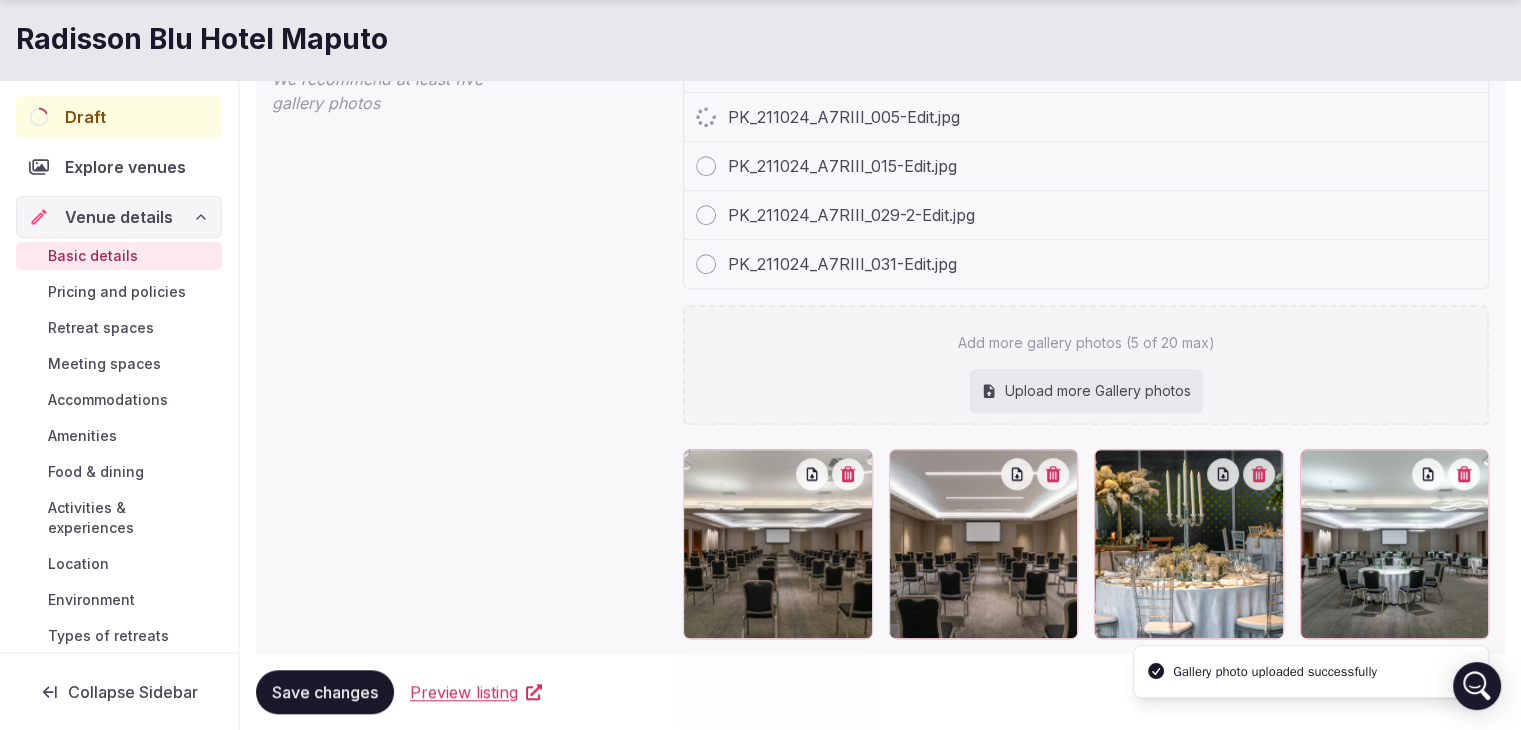 click on "Upload more Gallery photos" at bounding box center (1086, 391) 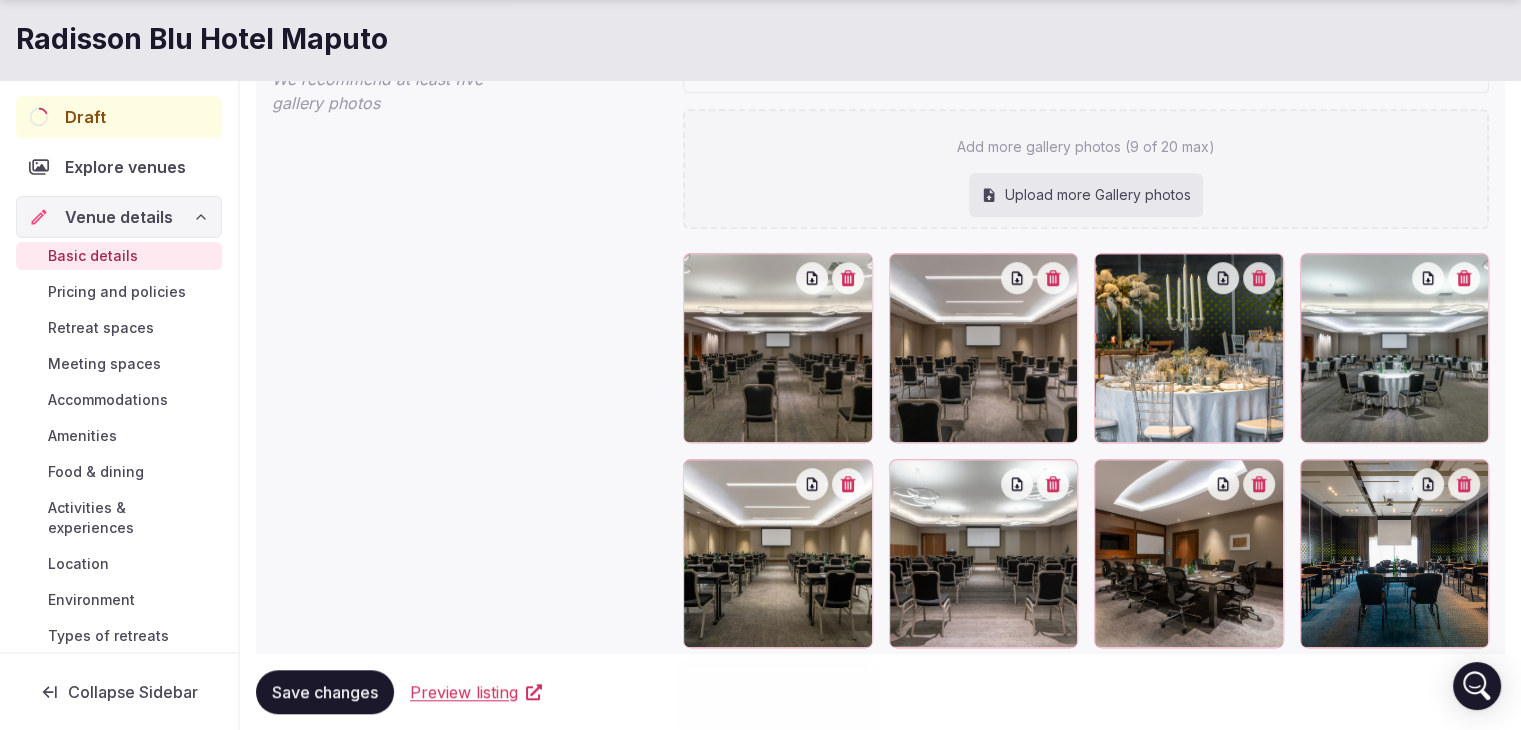 type on "**********" 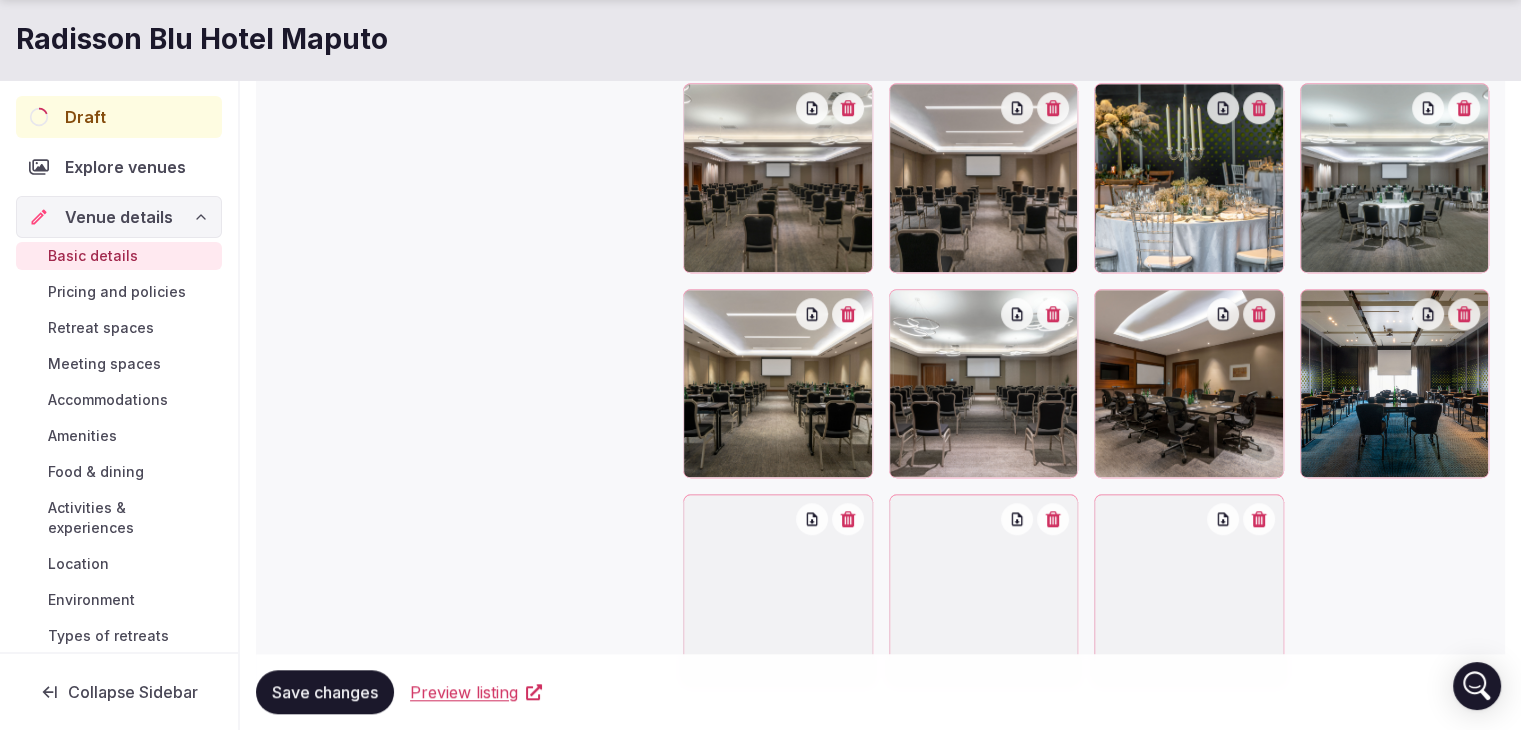 scroll, scrollTop: 1765, scrollLeft: 0, axis: vertical 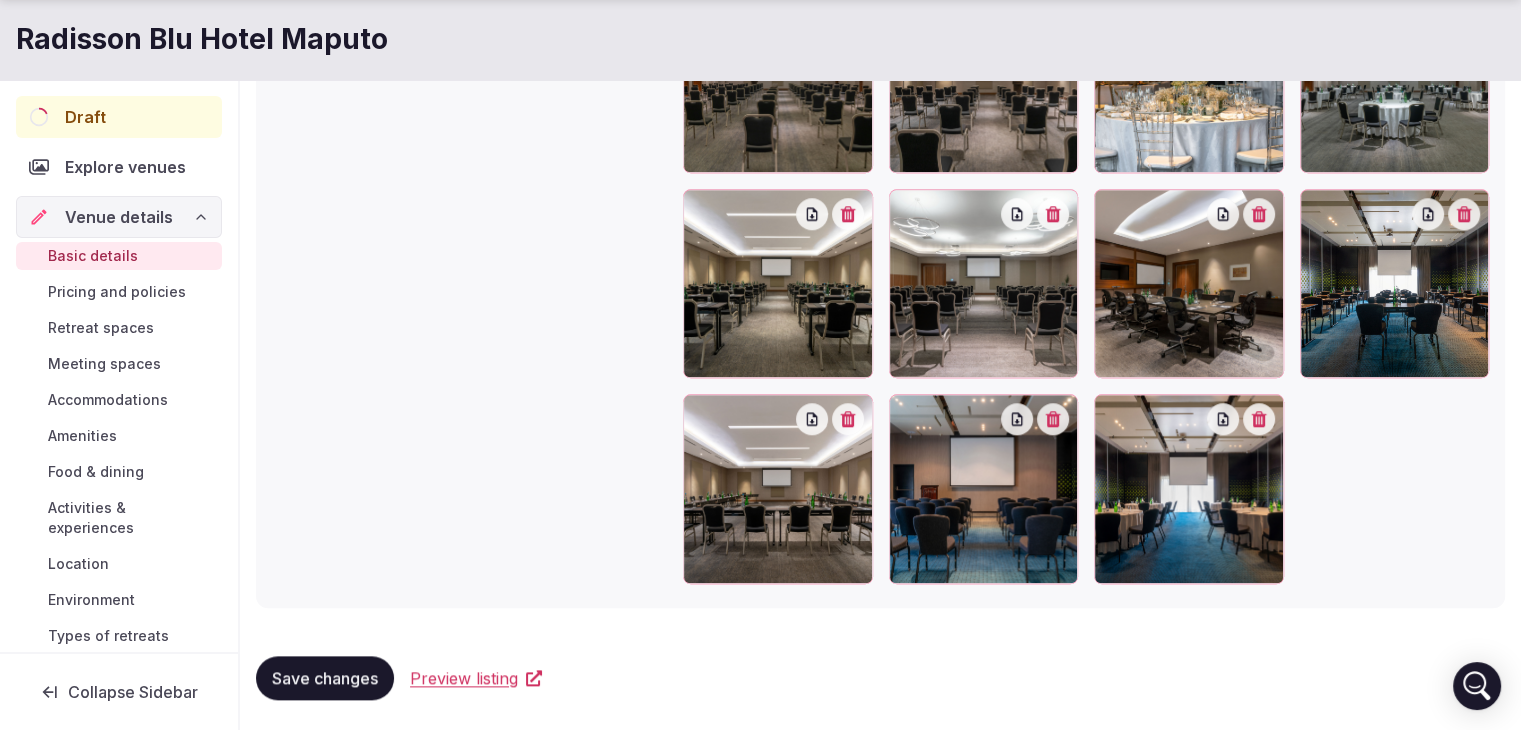 click on "Save changes" at bounding box center (325, 678) 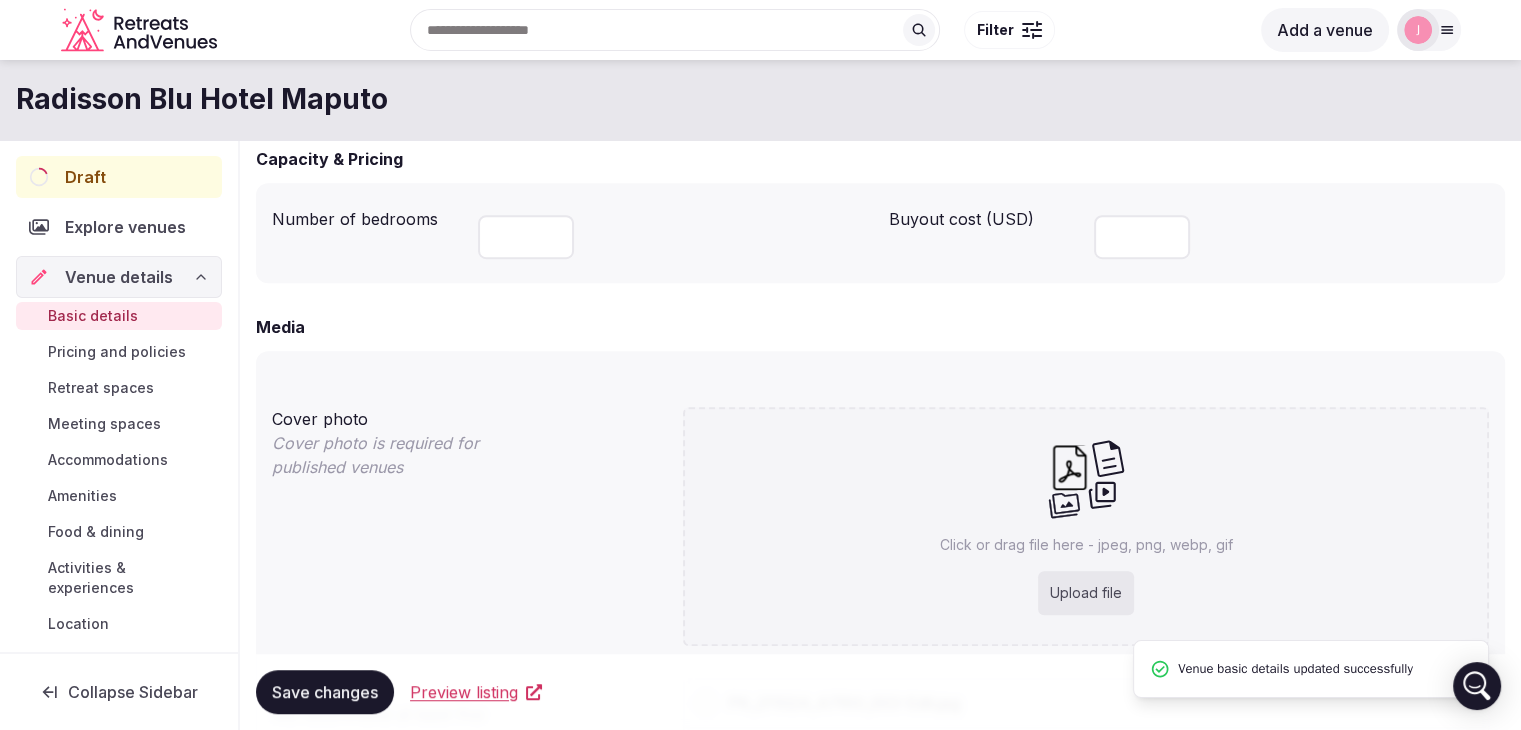 scroll, scrollTop: 655, scrollLeft: 0, axis: vertical 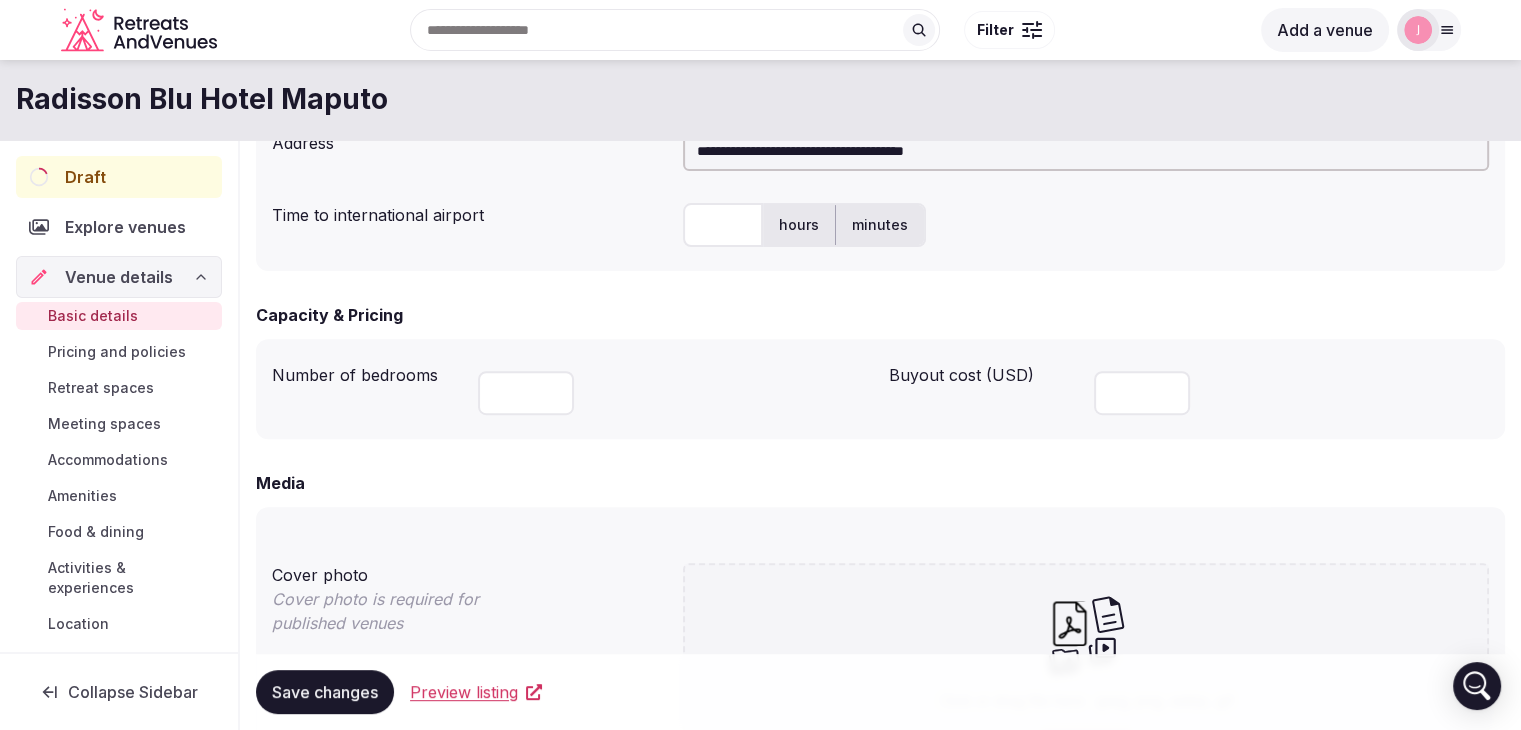 click on "Save changes" at bounding box center (325, 692) 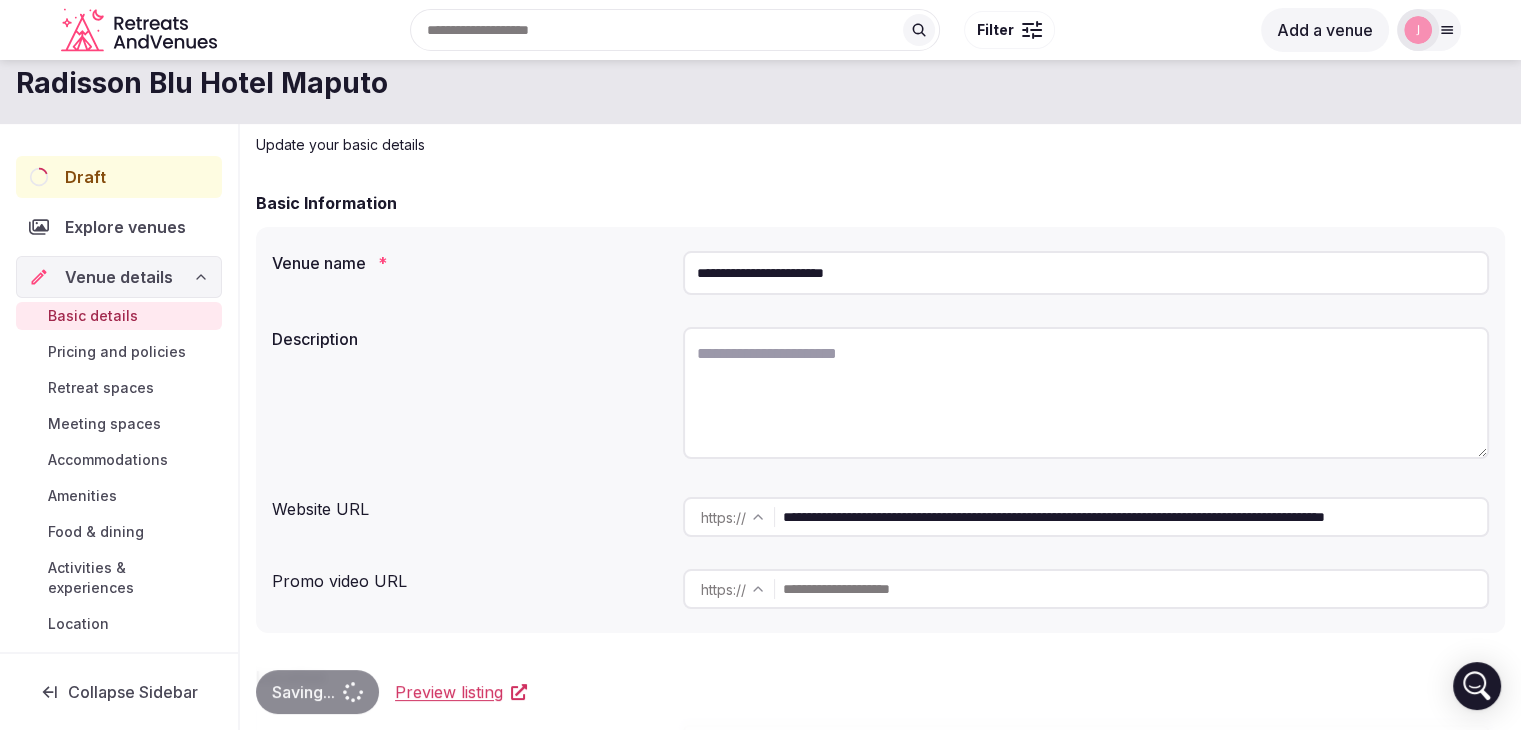 scroll, scrollTop: 0, scrollLeft: 0, axis: both 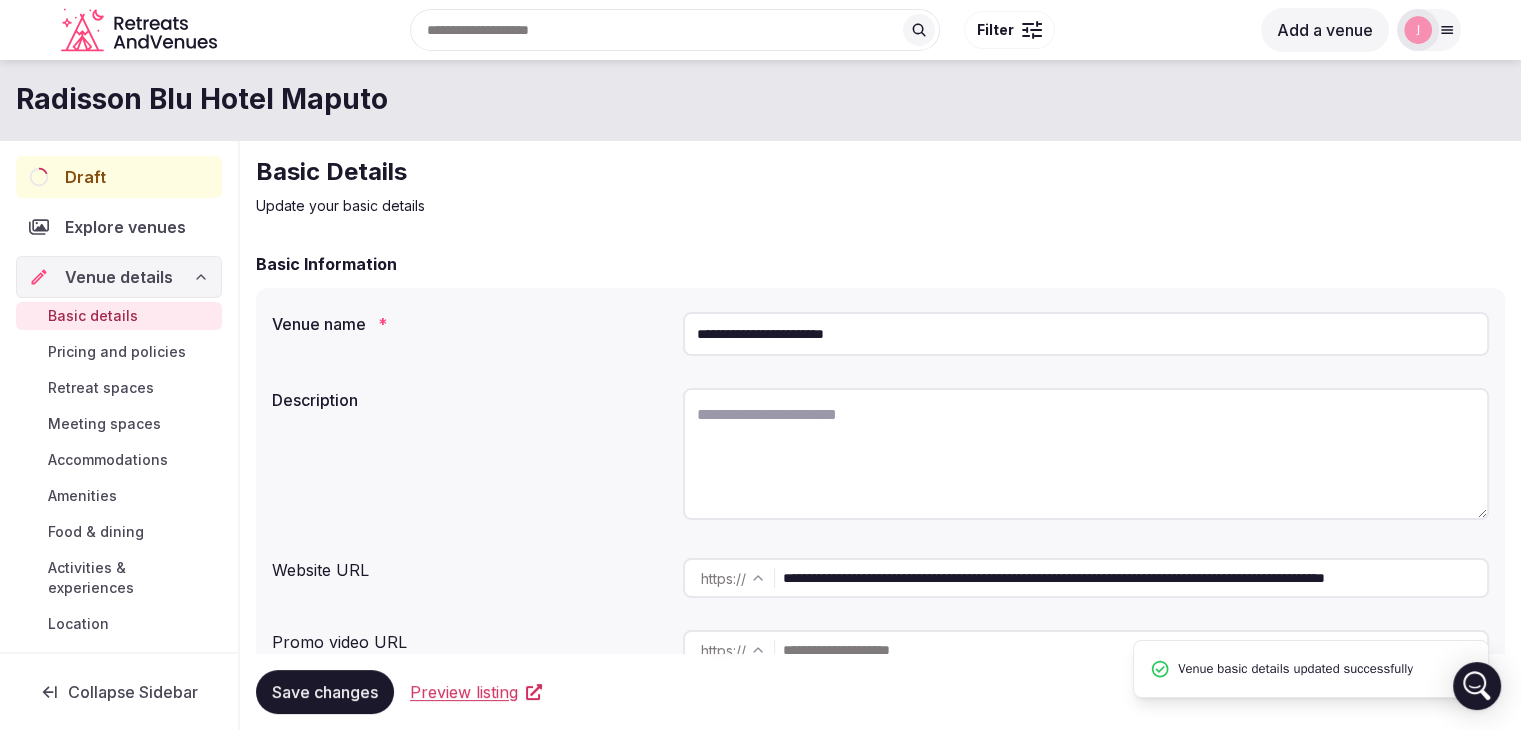 click on "Radisson Blu Hotel Maputo" at bounding box center (202, 99) 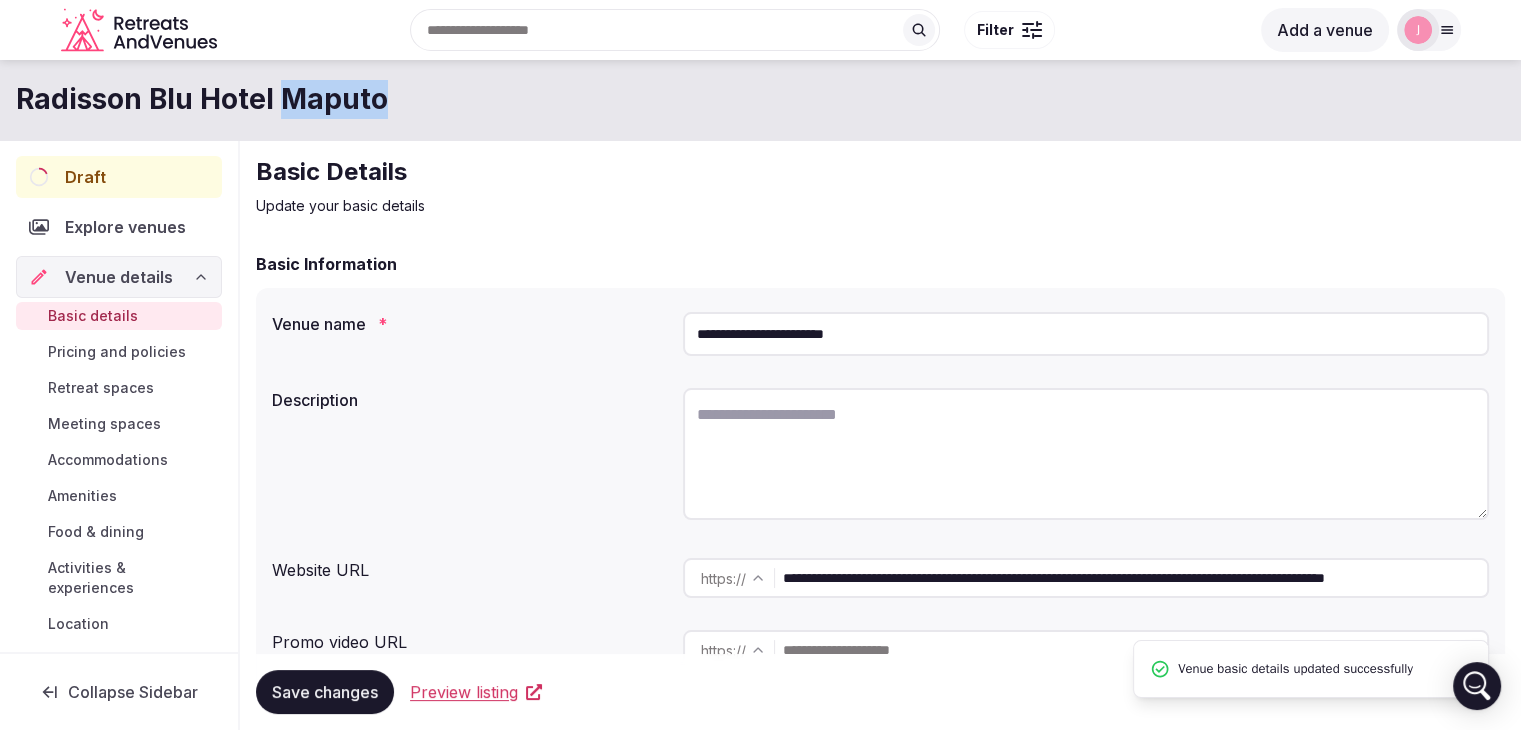 click on "Radisson Blu Hotel Maputo" at bounding box center [202, 99] 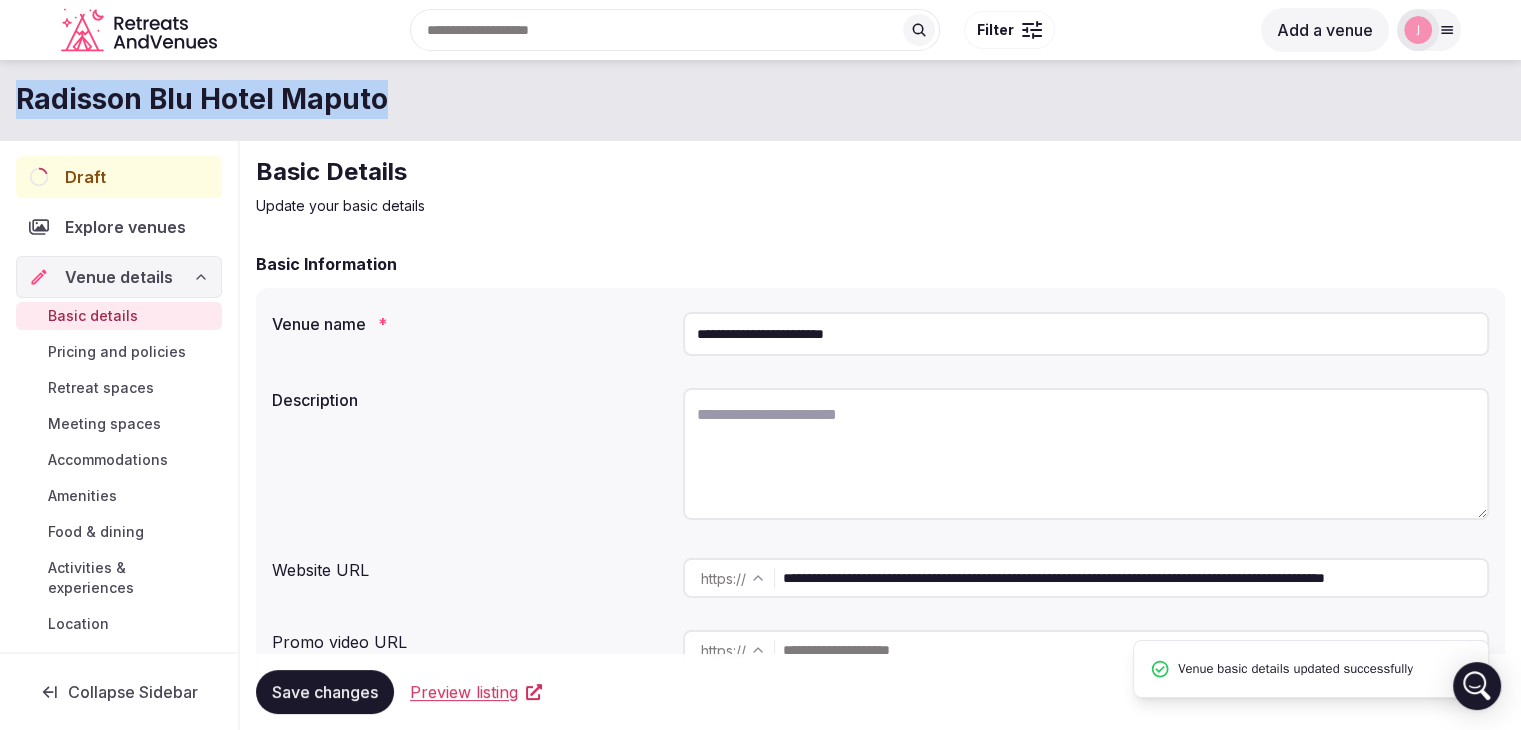 click on "Radisson Blu Hotel Maputo" at bounding box center (202, 99) 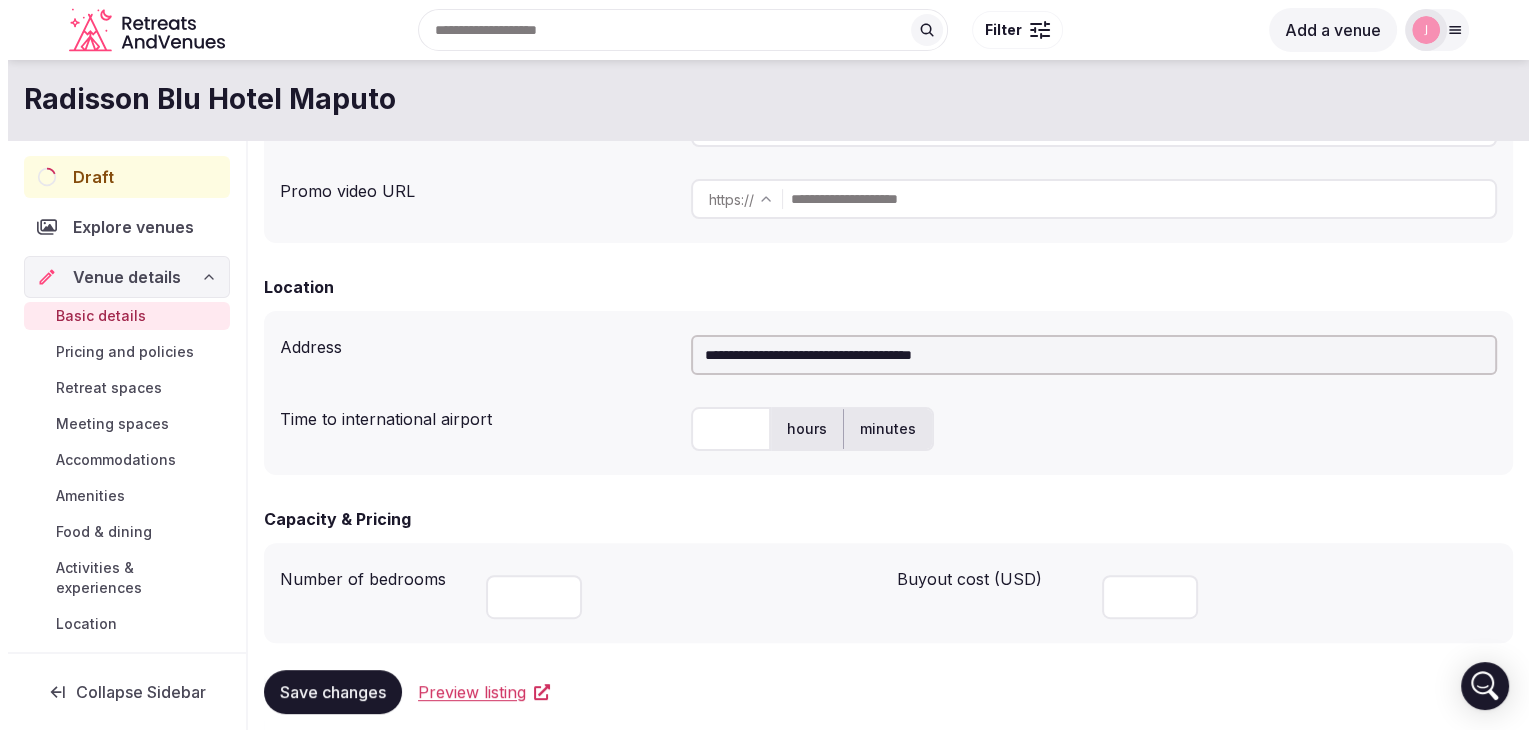 scroll, scrollTop: 0, scrollLeft: 0, axis: both 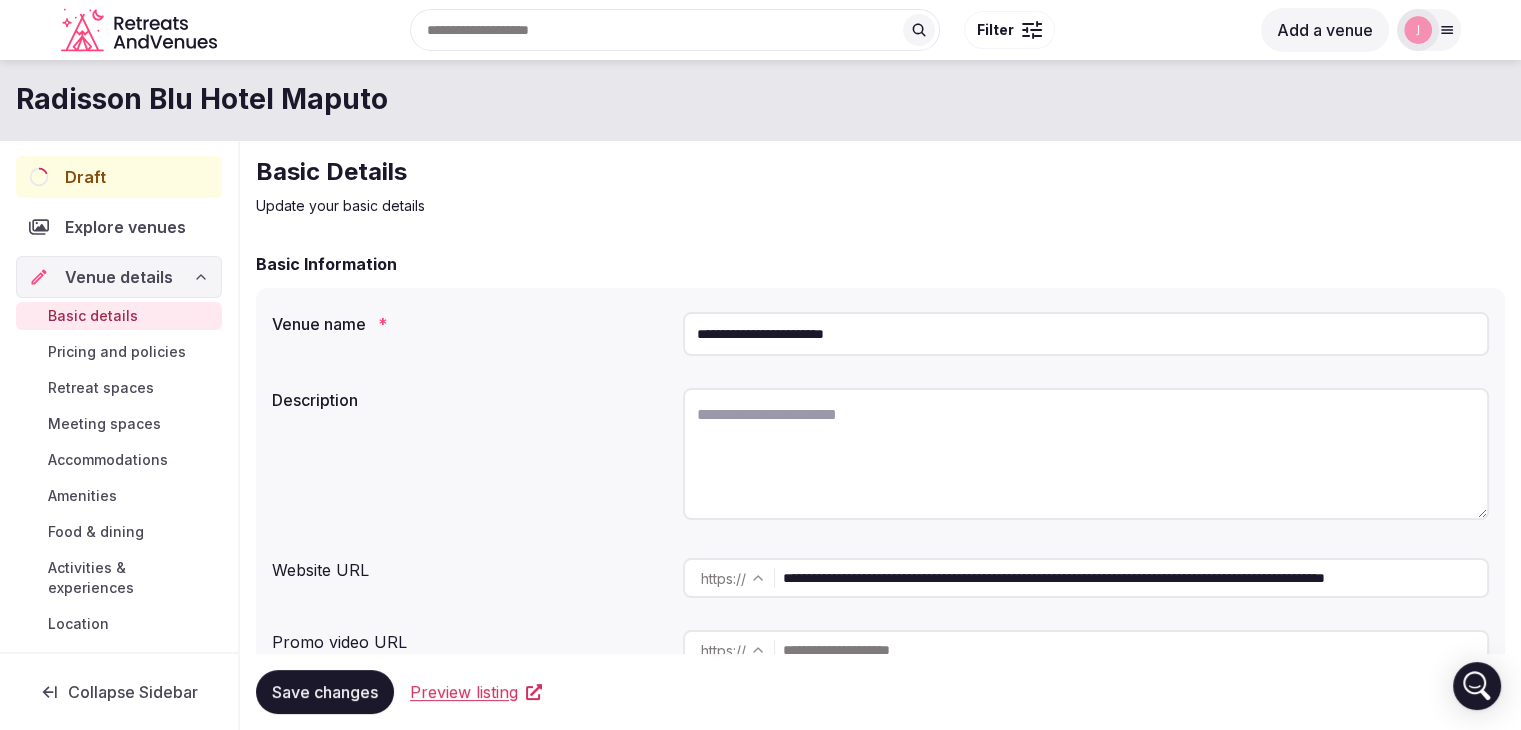 click on "Meeting spaces" at bounding box center (104, 424) 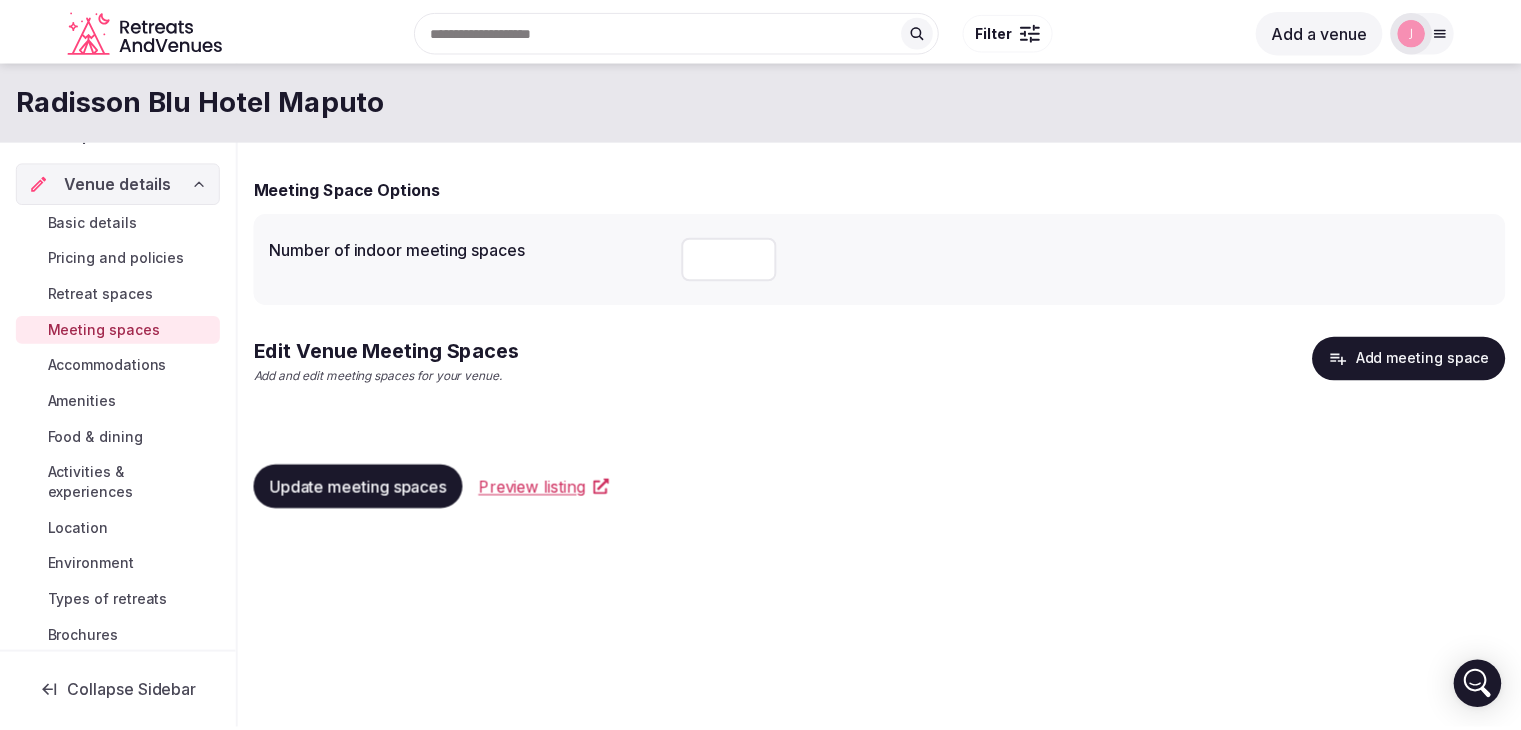 scroll, scrollTop: 100, scrollLeft: 0, axis: vertical 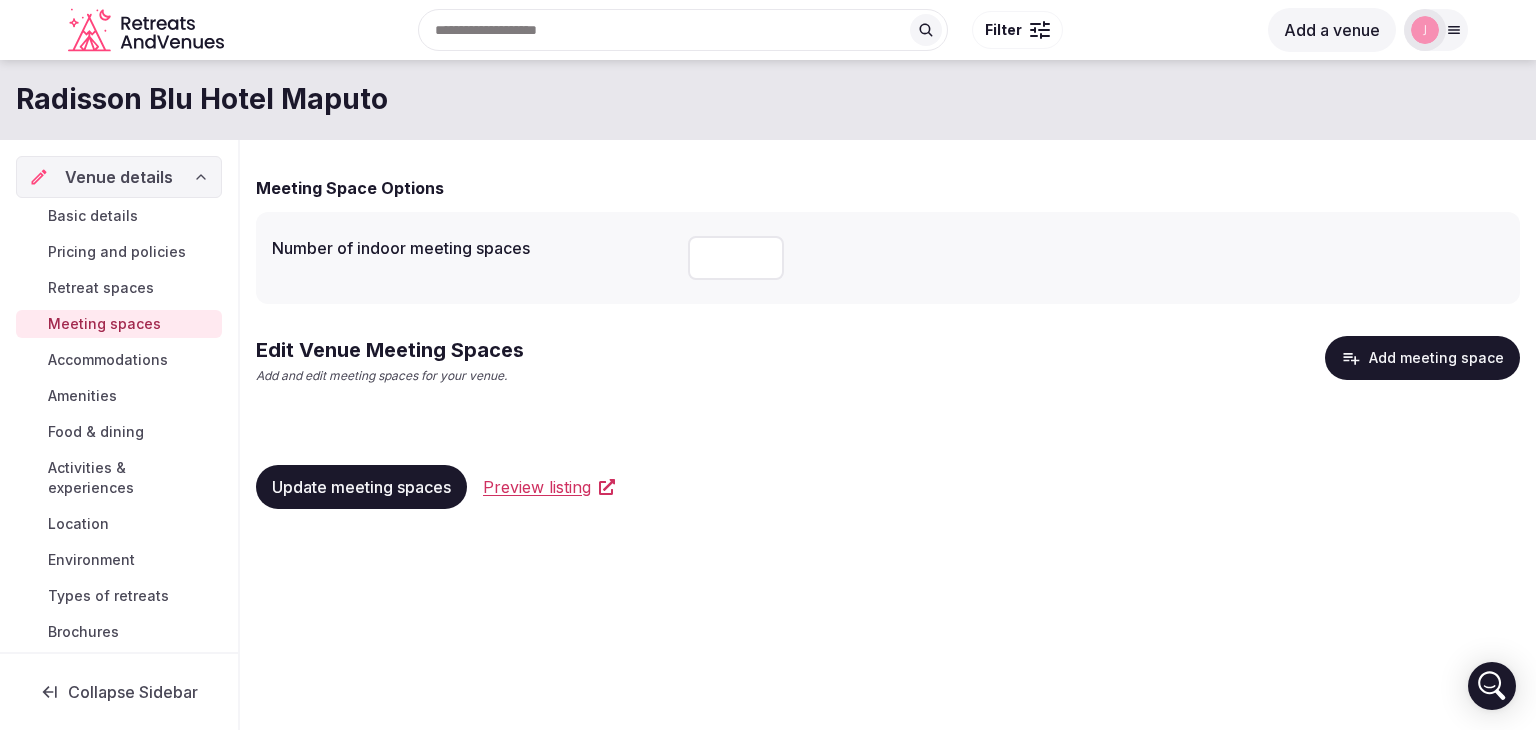 click on "Brochures" at bounding box center (83, 632) 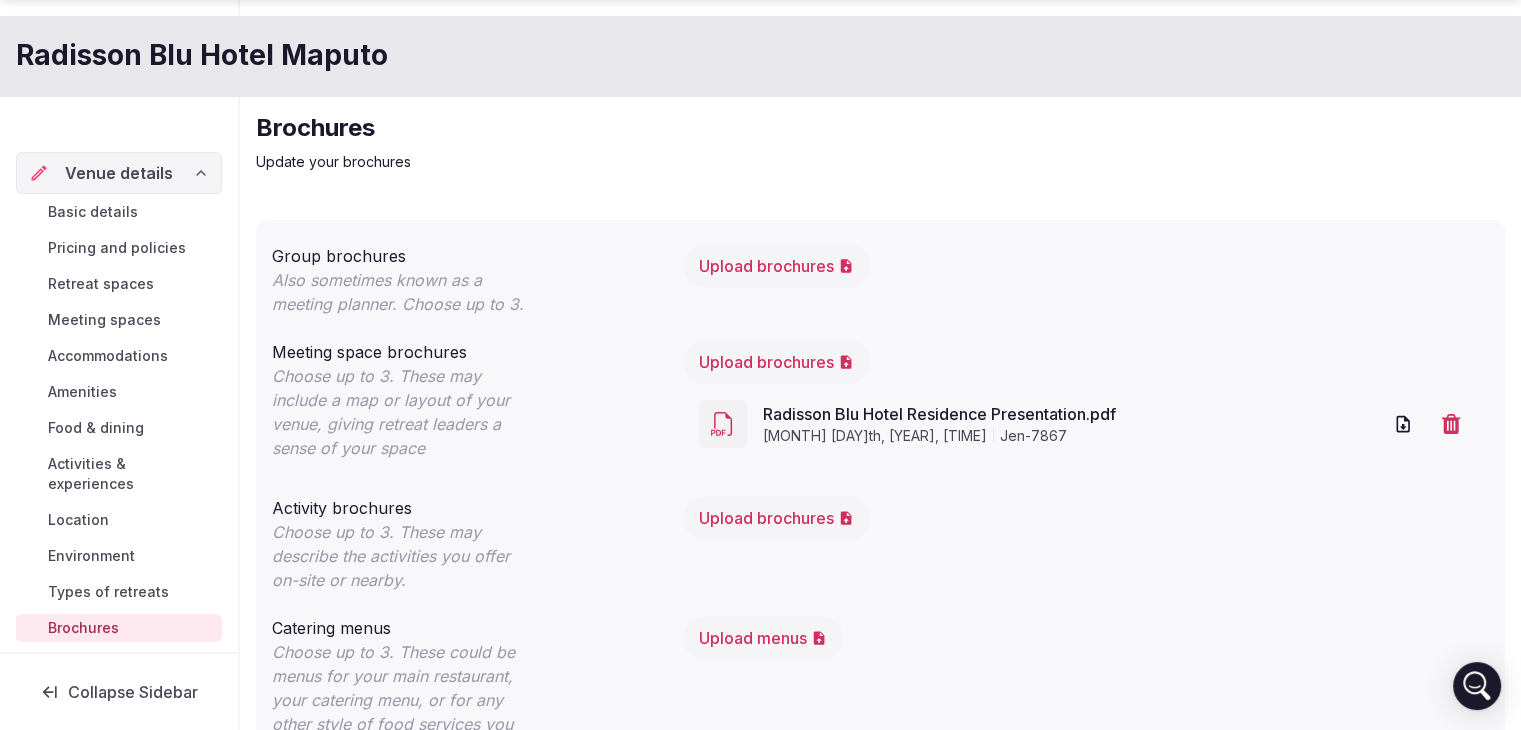 scroll, scrollTop: 100, scrollLeft: 0, axis: vertical 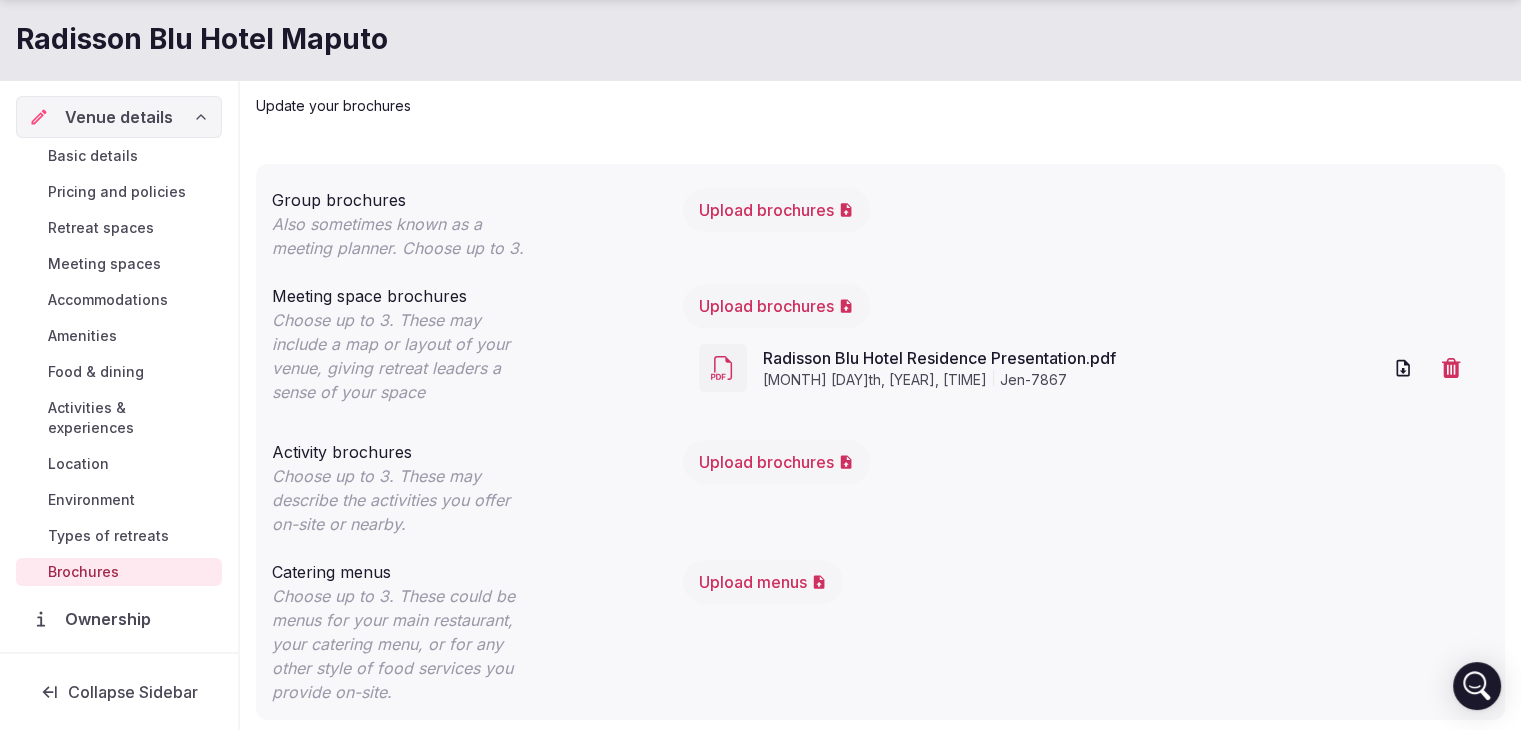 click on "Meeting spaces" at bounding box center [104, 264] 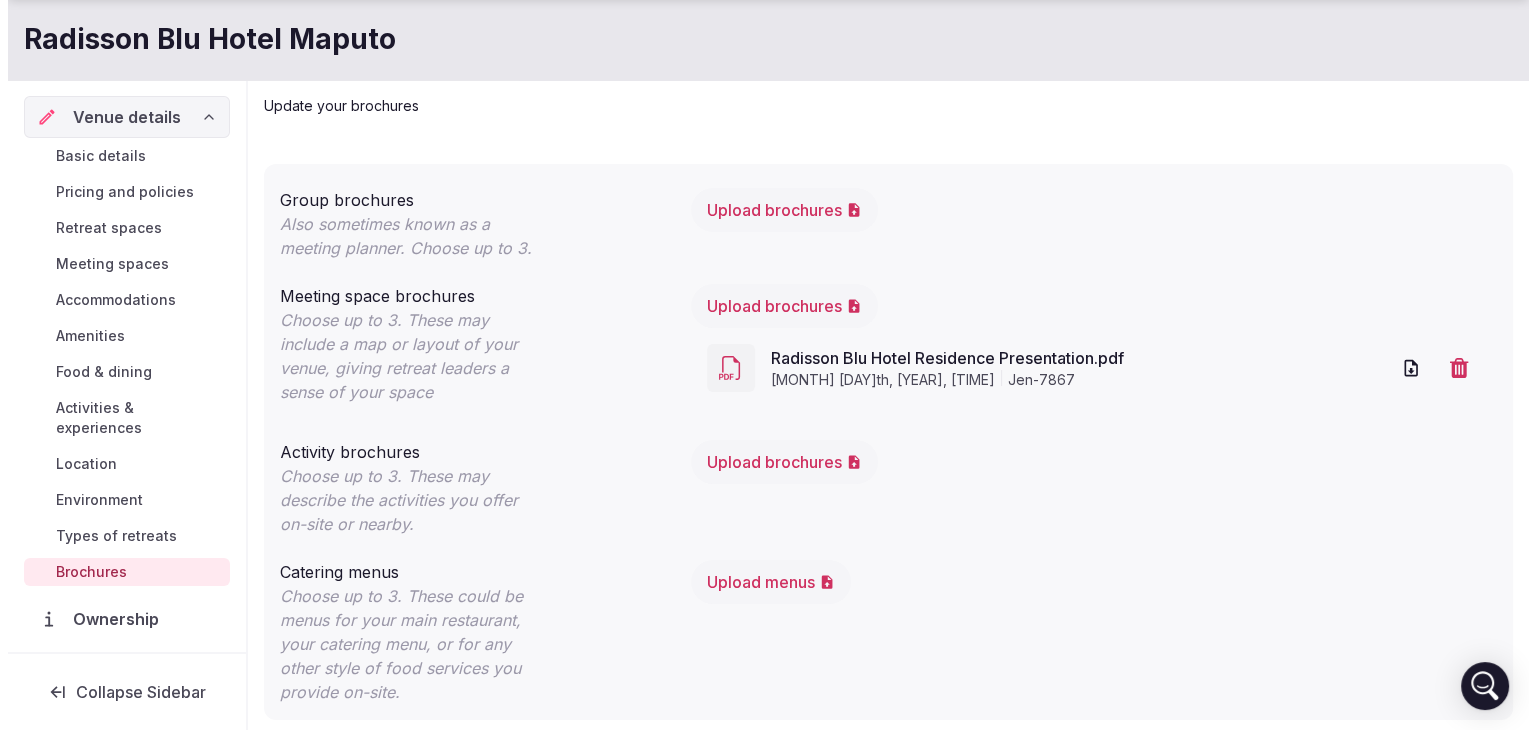 scroll, scrollTop: 0, scrollLeft: 0, axis: both 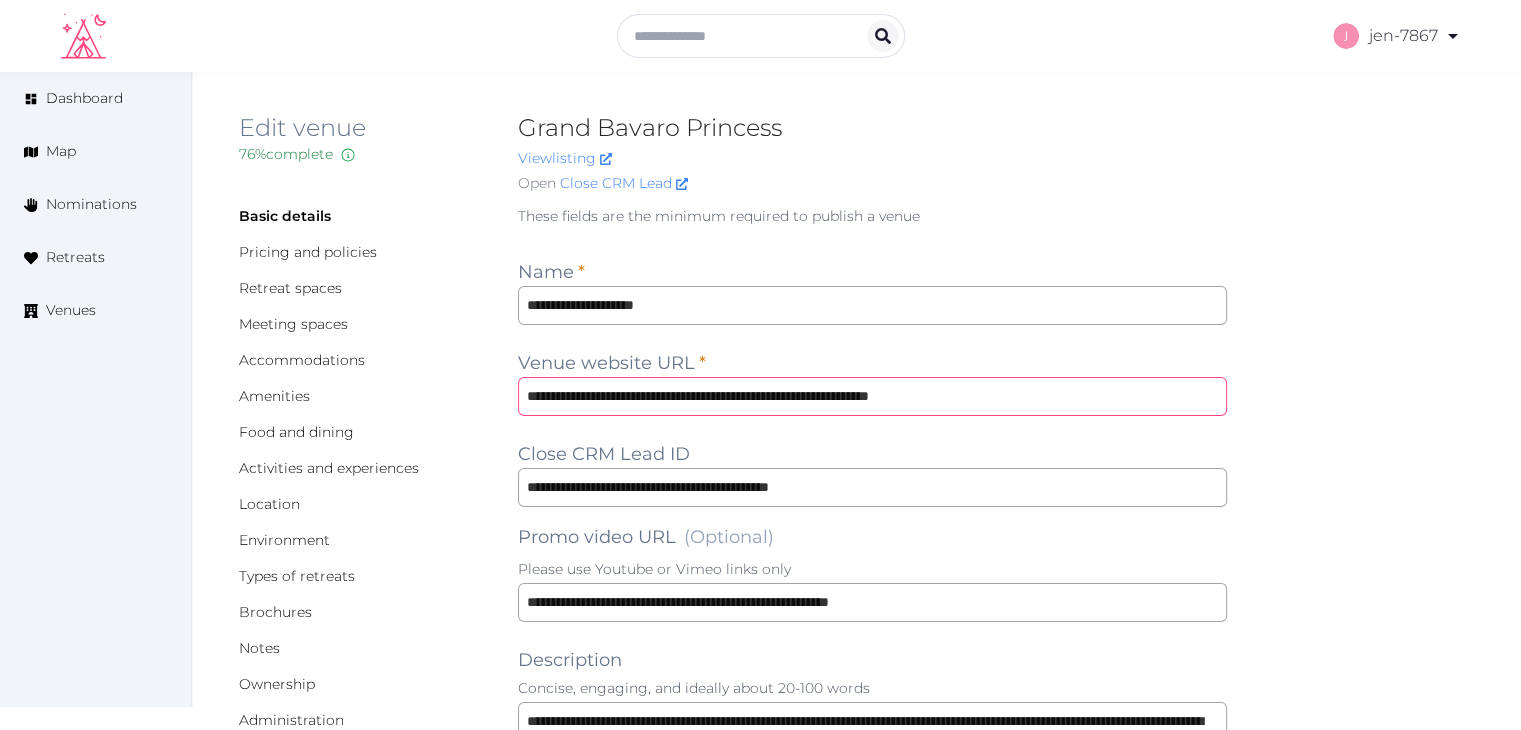 click on "**********" at bounding box center (872, 396) 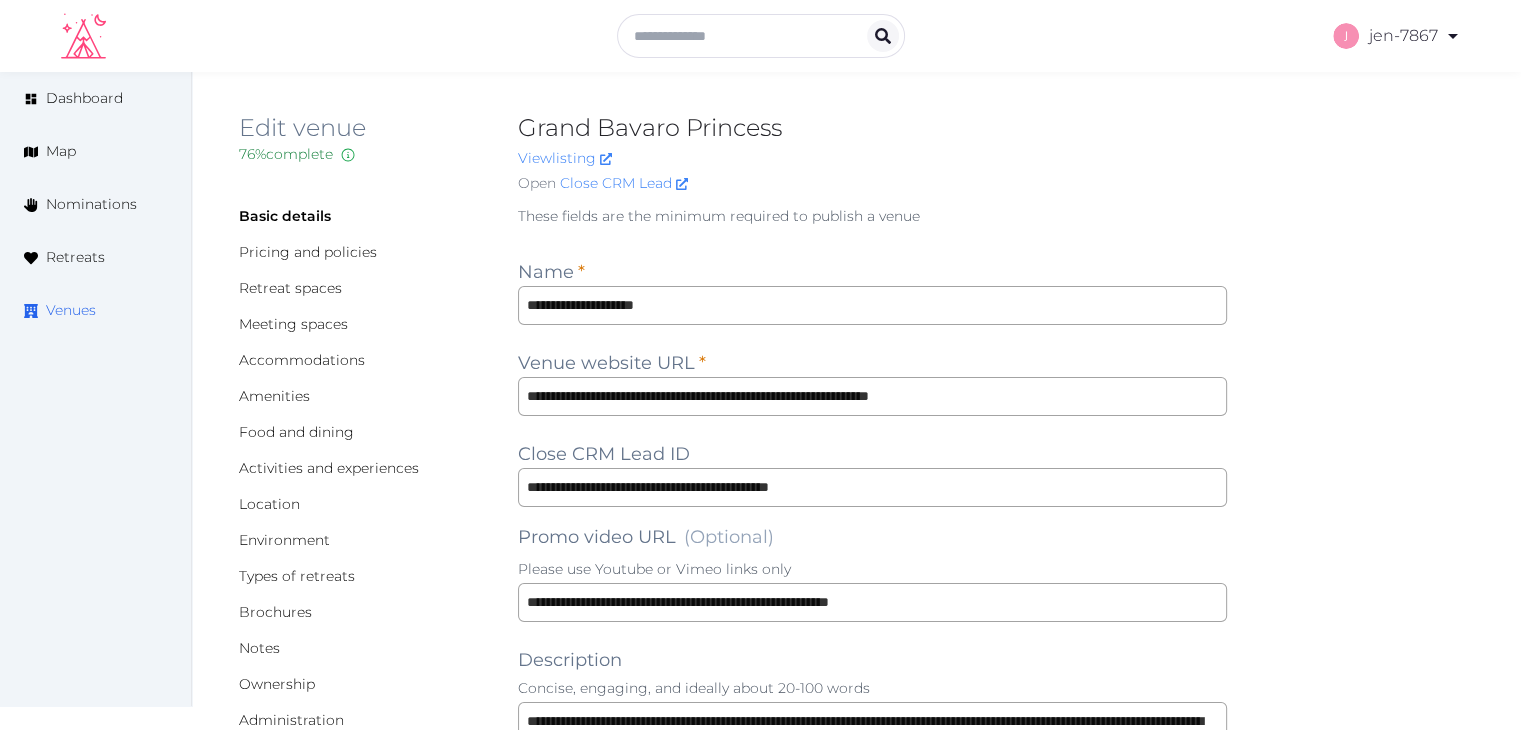 click on "Venues" at bounding box center (71, 310) 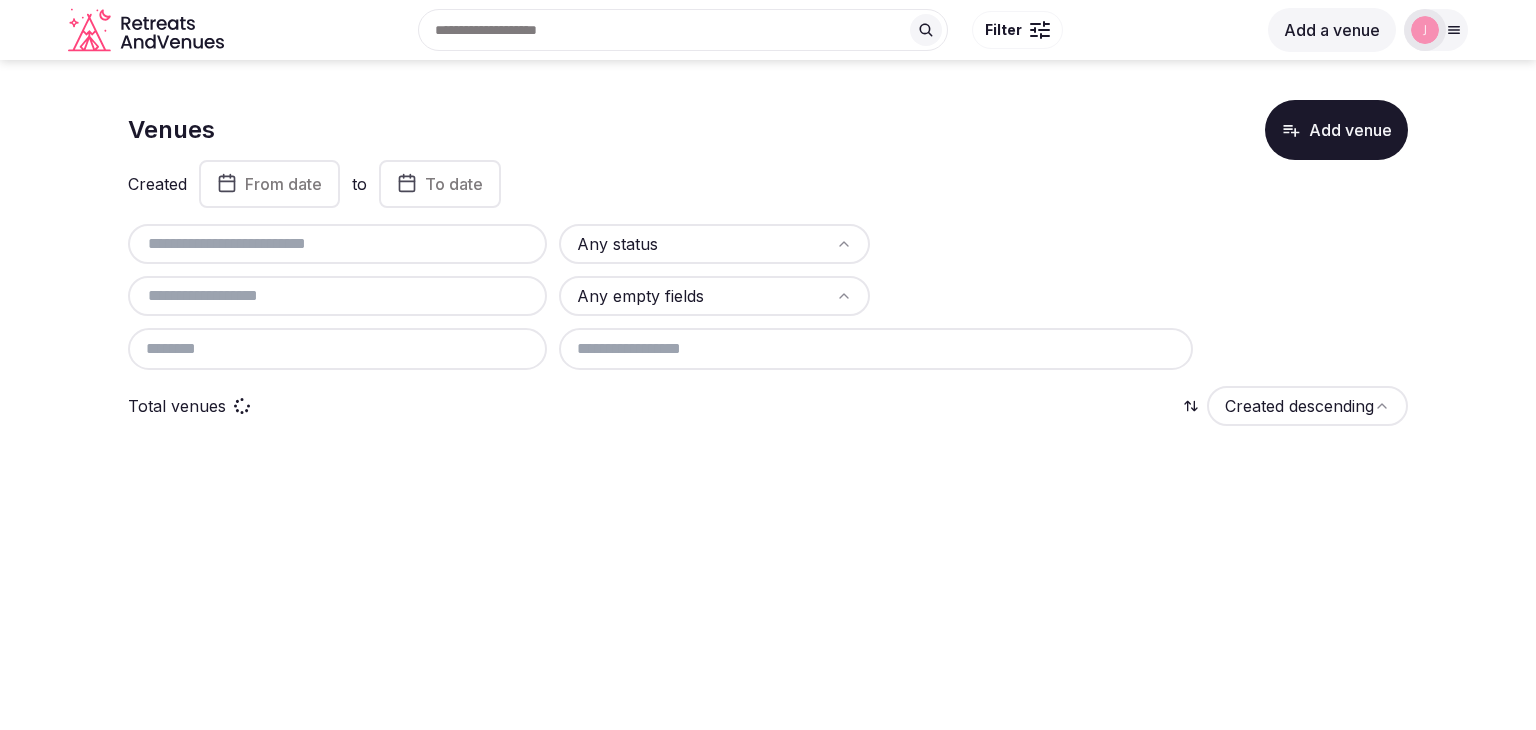 scroll, scrollTop: 0, scrollLeft: 0, axis: both 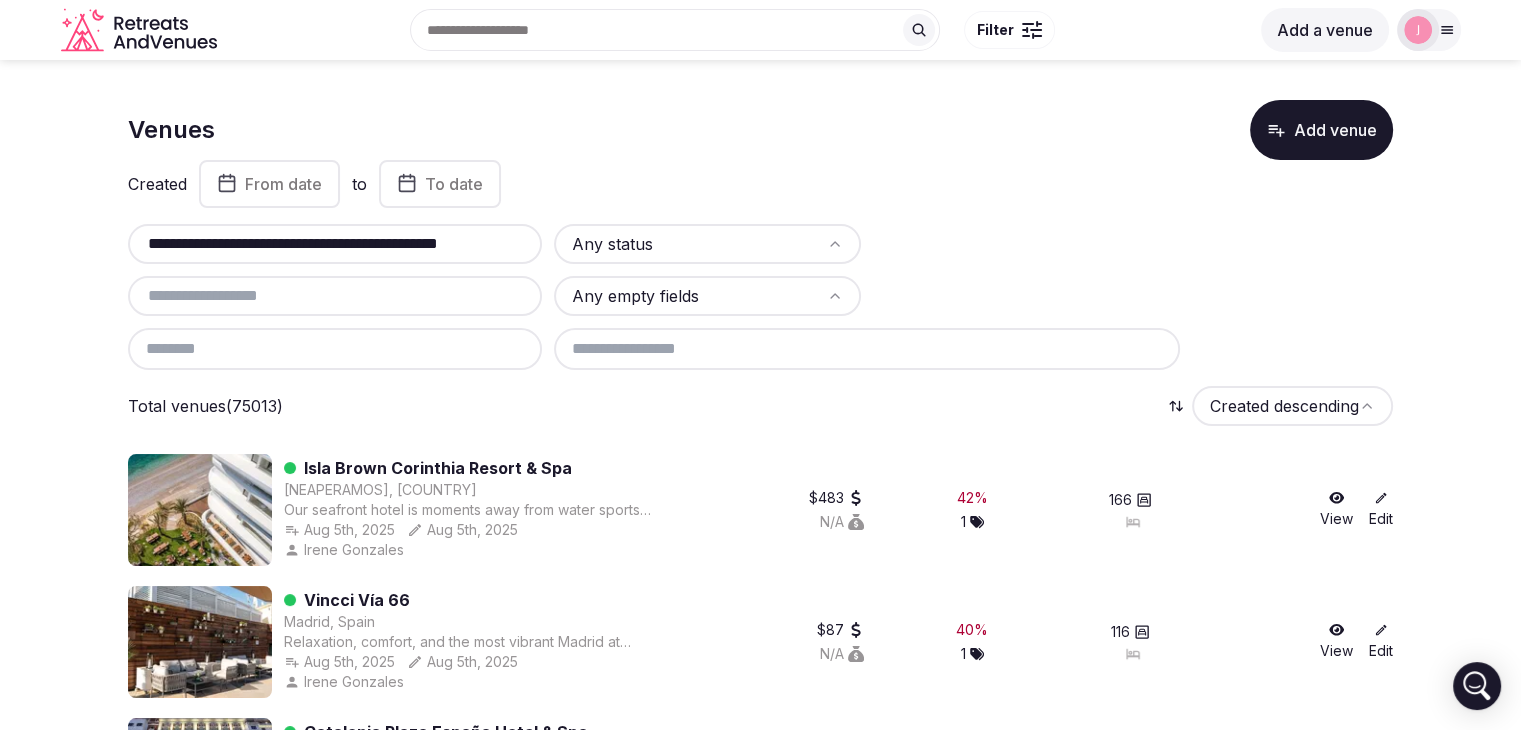 click on "**********" at bounding box center (335, 244) 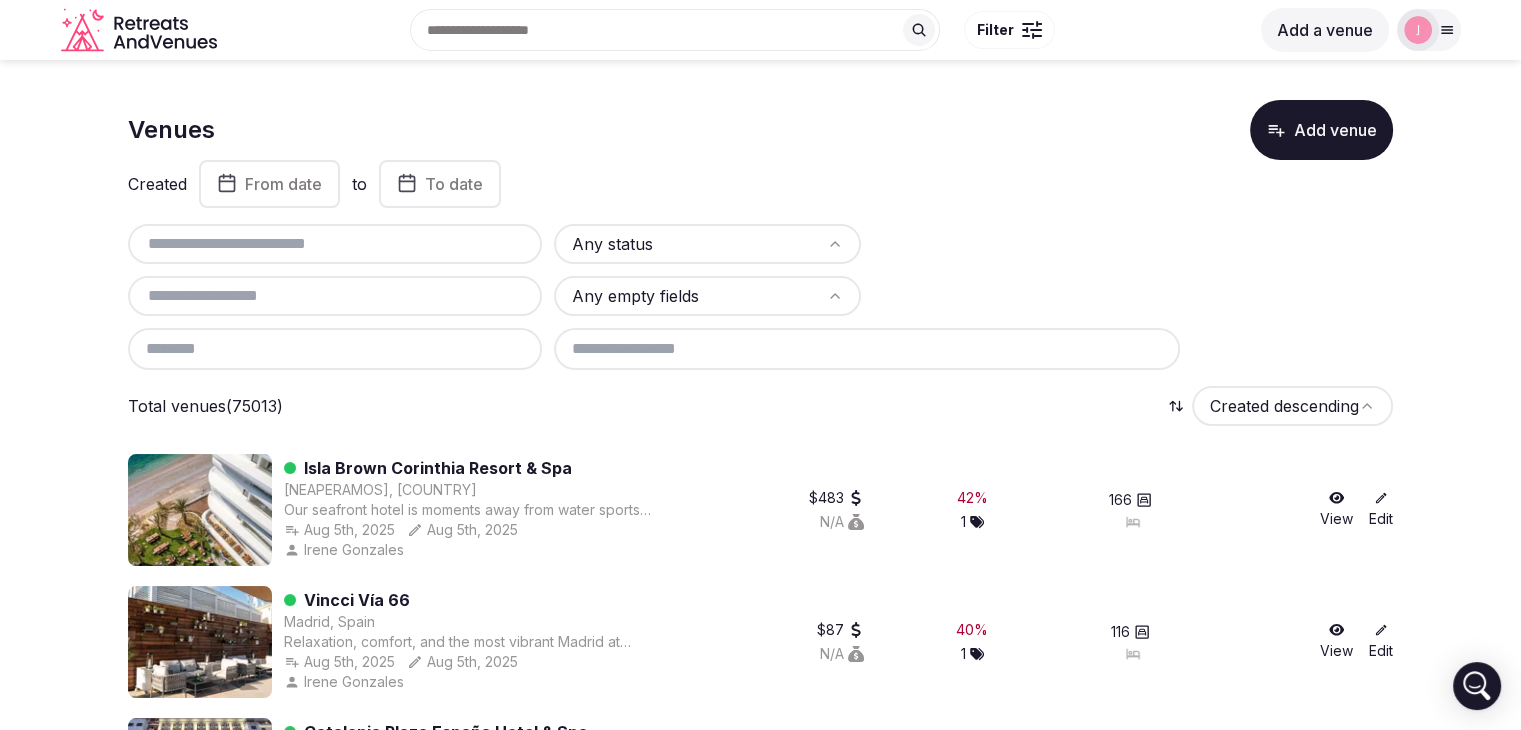 scroll, scrollTop: 0, scrollLeft: 0, axis: both 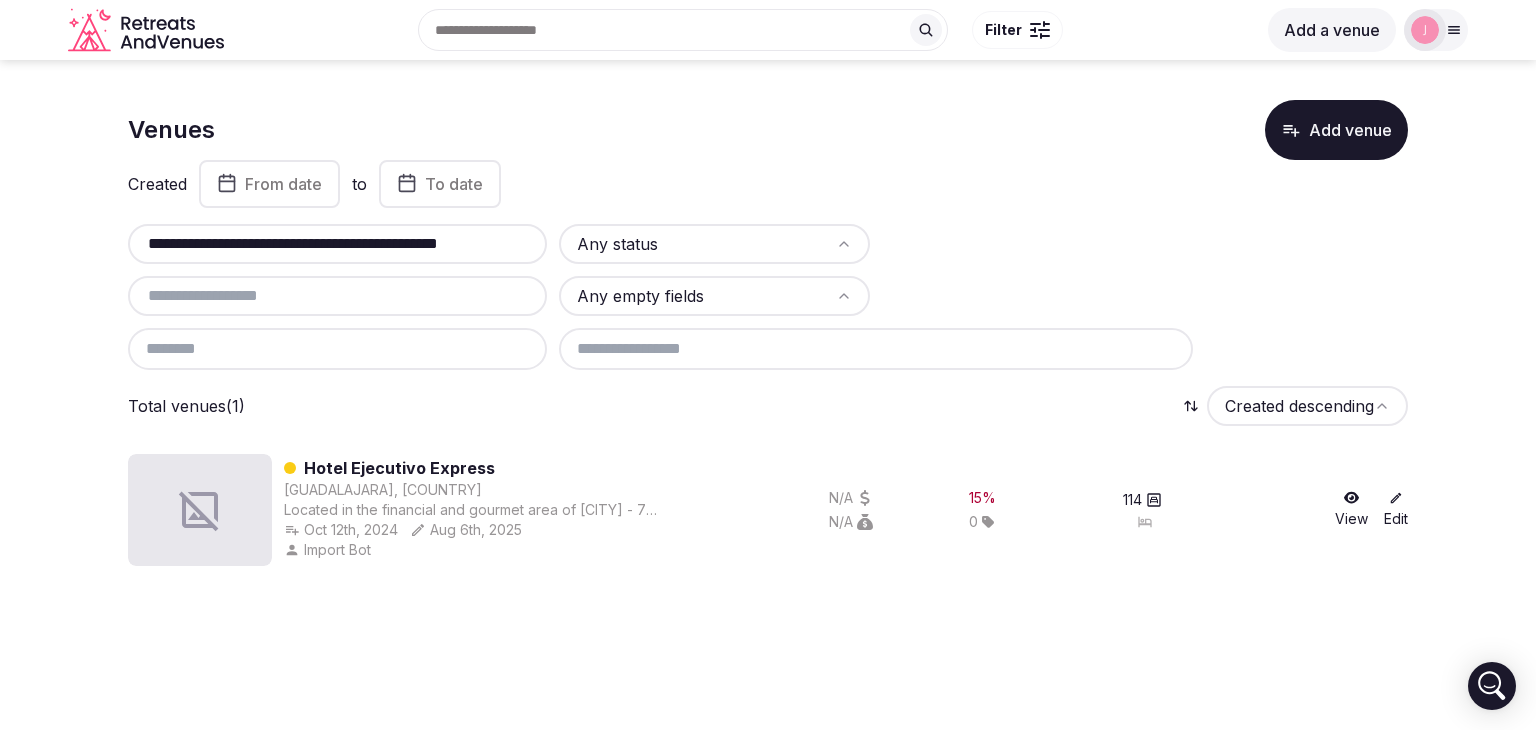 type on "**********" 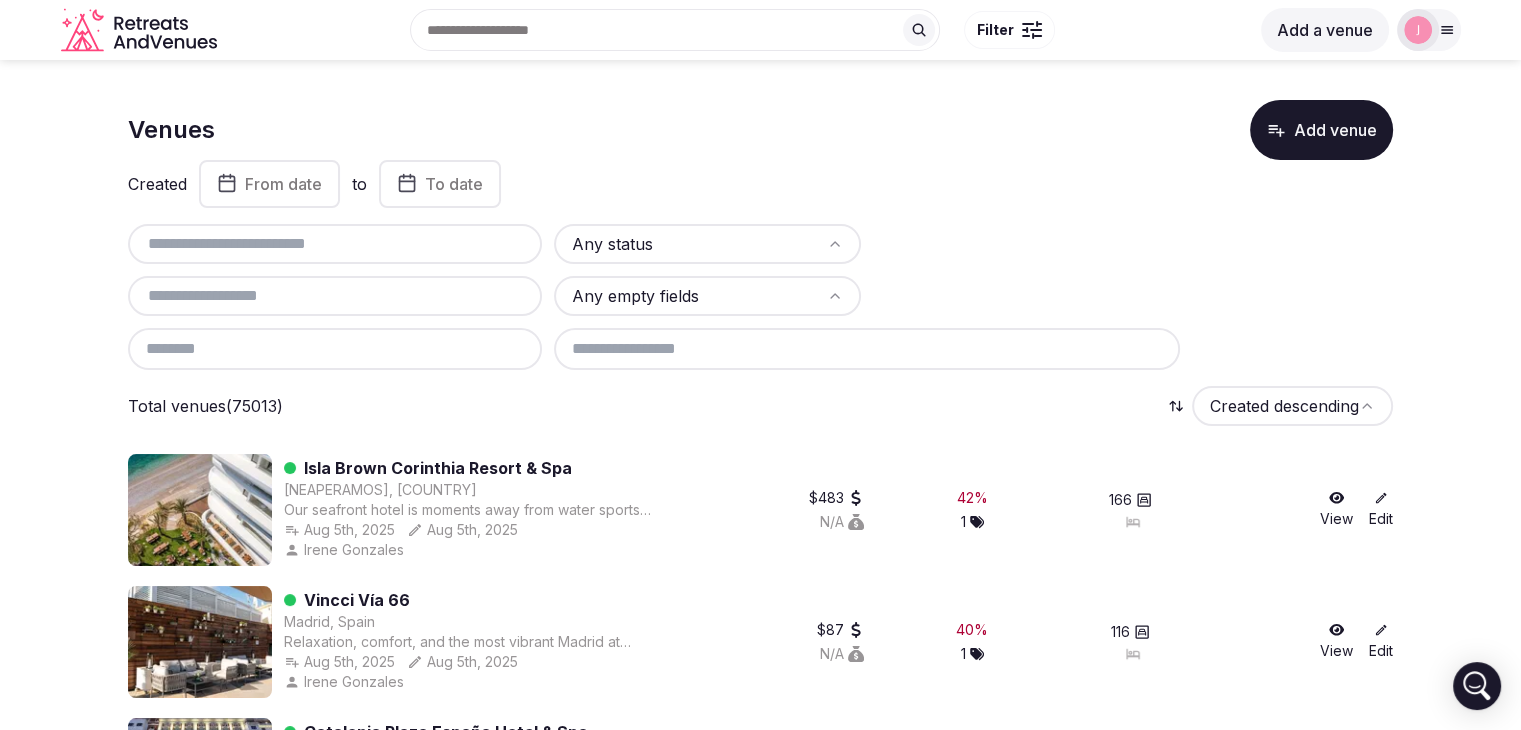 paste on "**********" 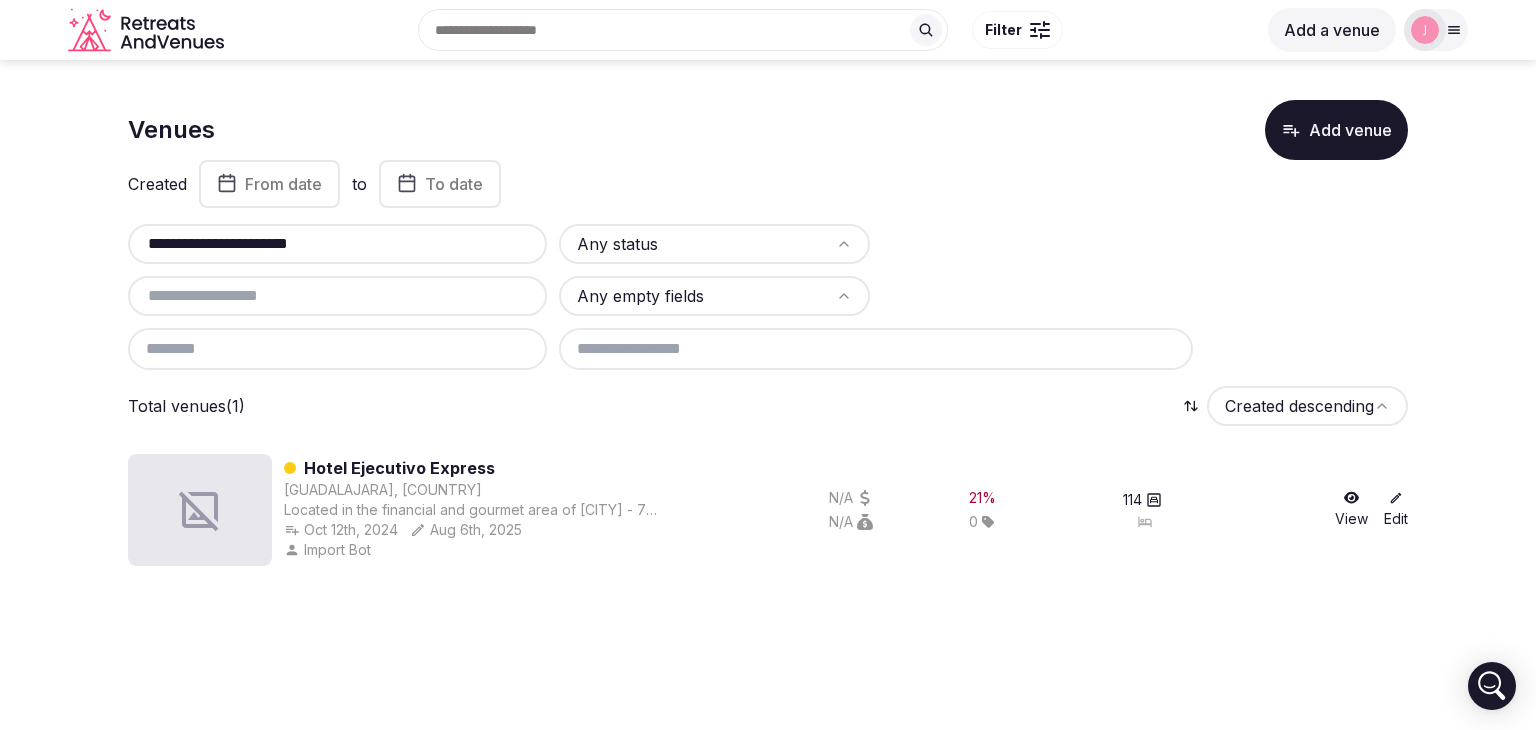 type on "**********" 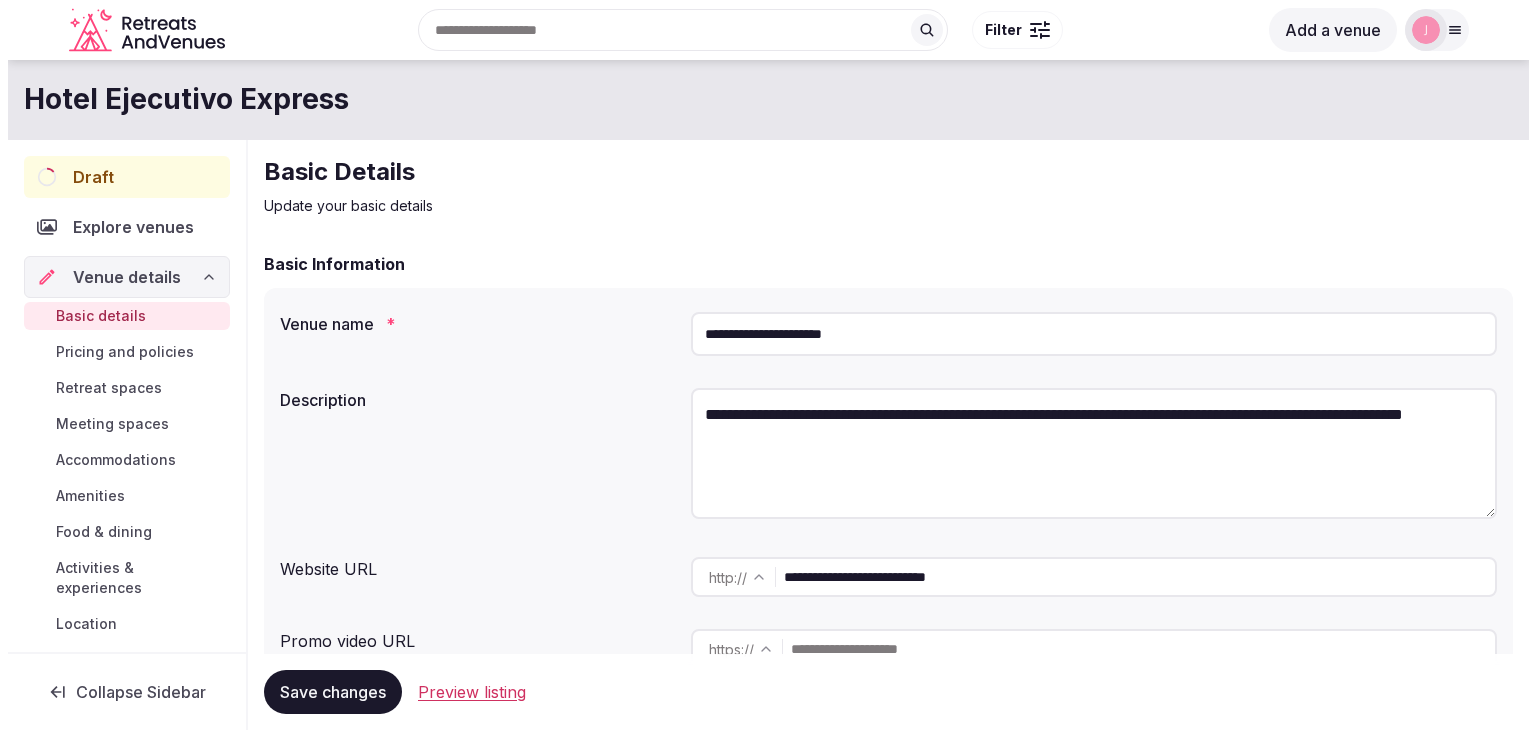 scroll, scrollTop: 0, scrollLeft: 0, axis: both 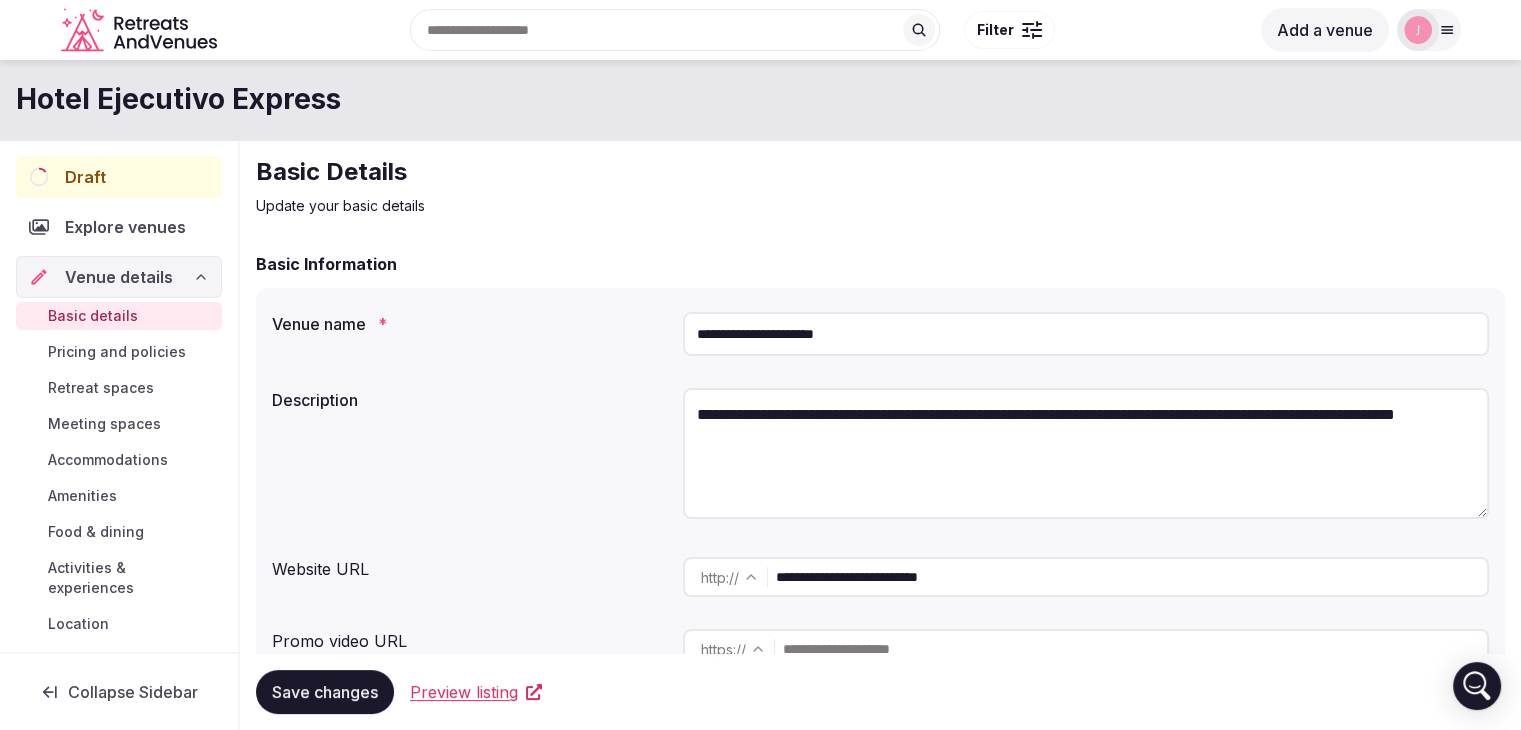 click on "Meeting spaces" at bounding box center (104, 424) 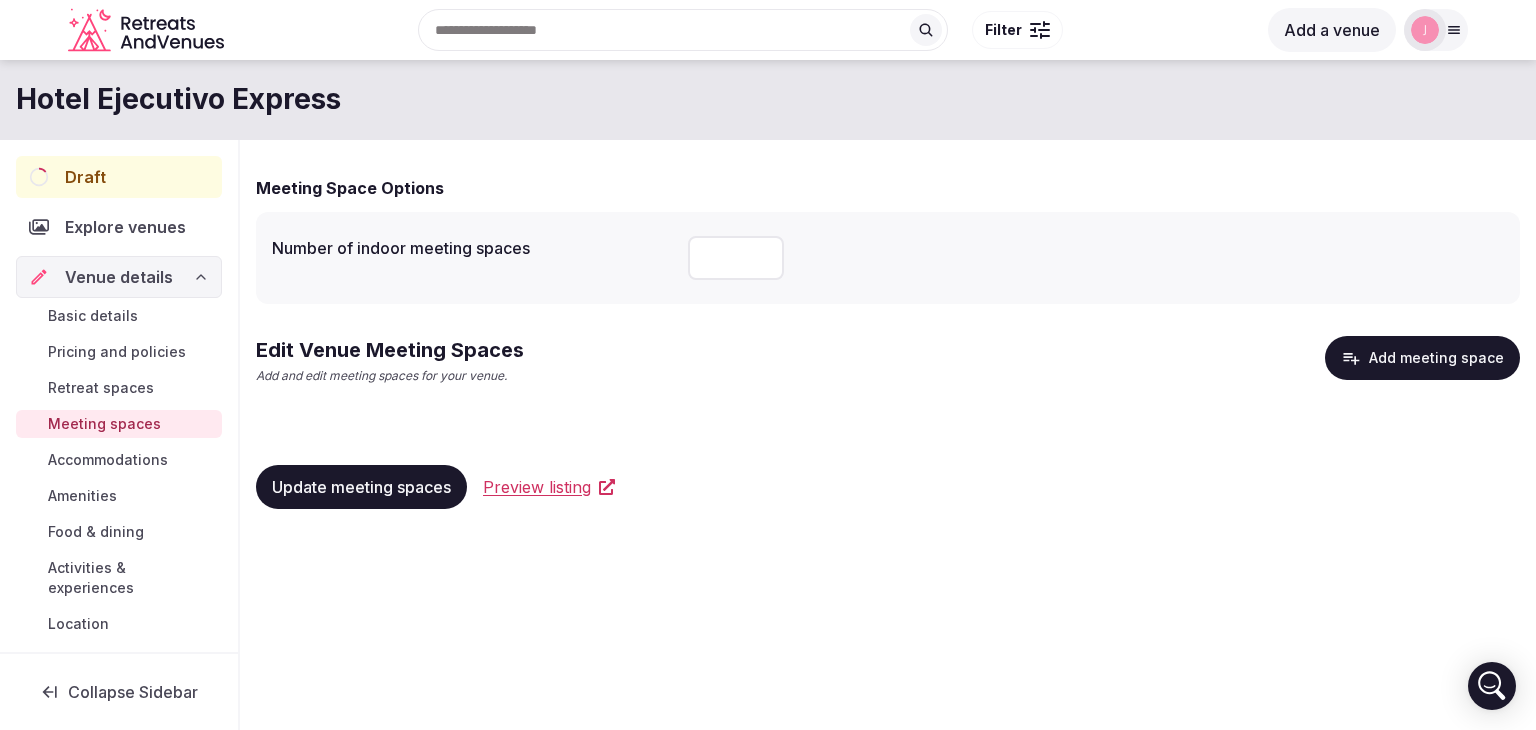 click at bounding box center [736, 258] 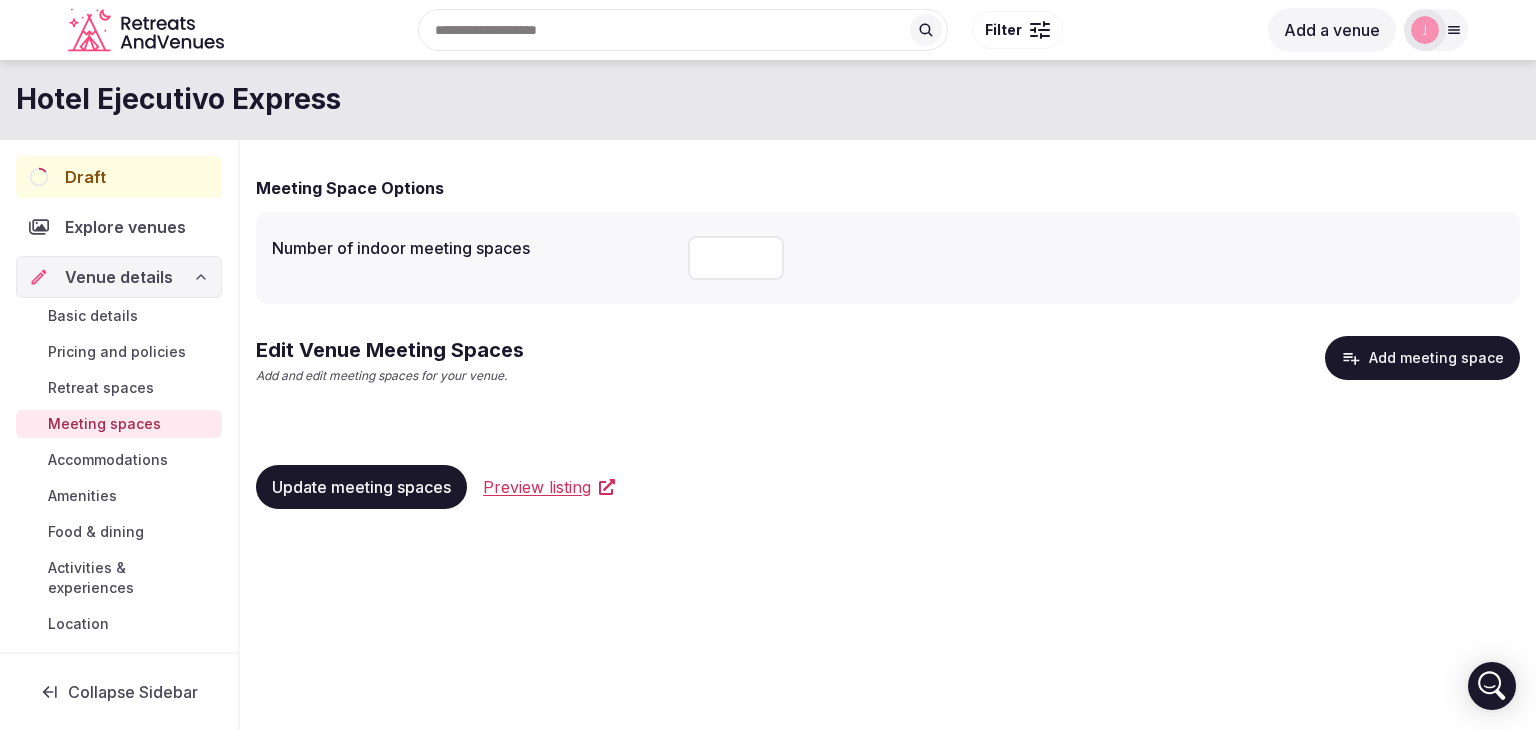 type on "*" 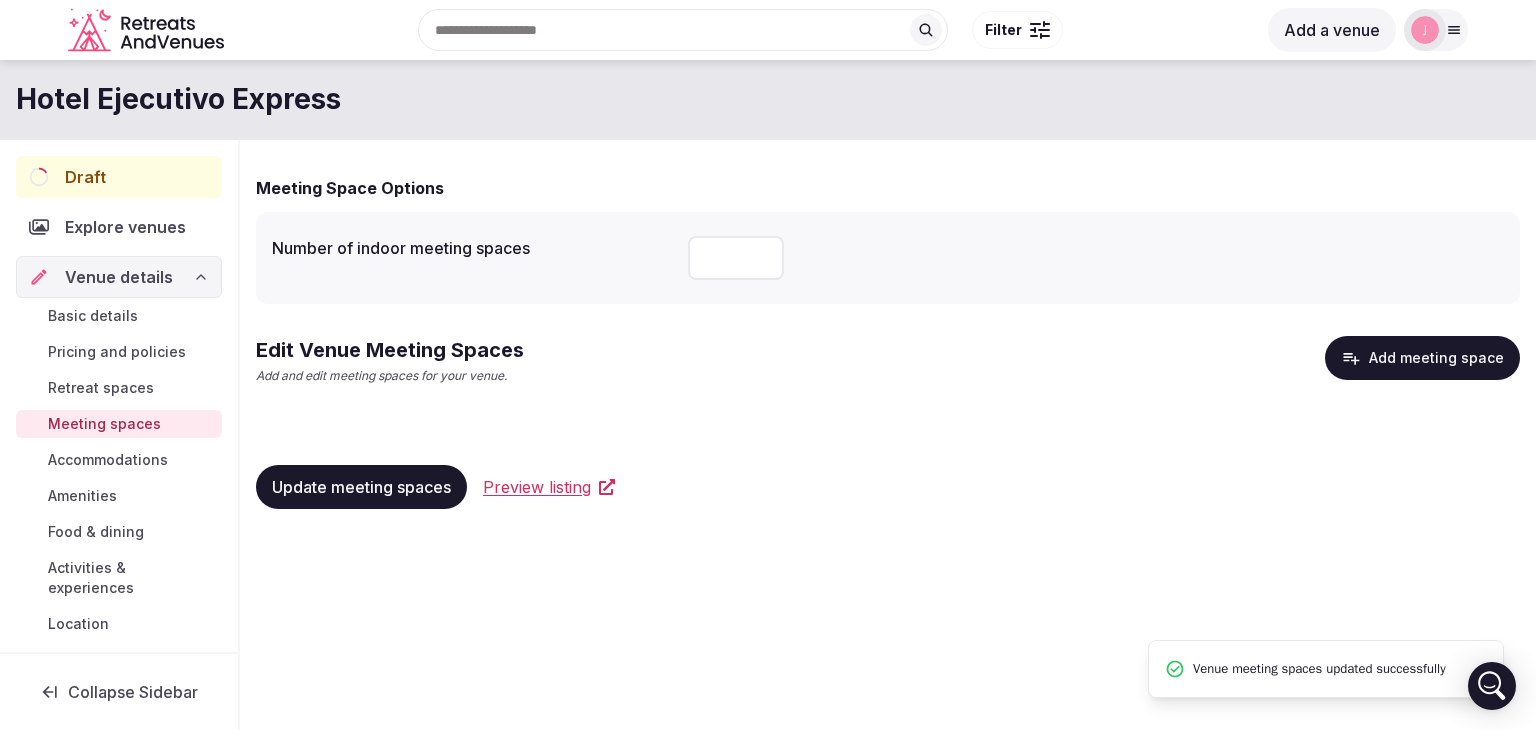 click on "Add meeting space" at bounding box center (1422, 358) 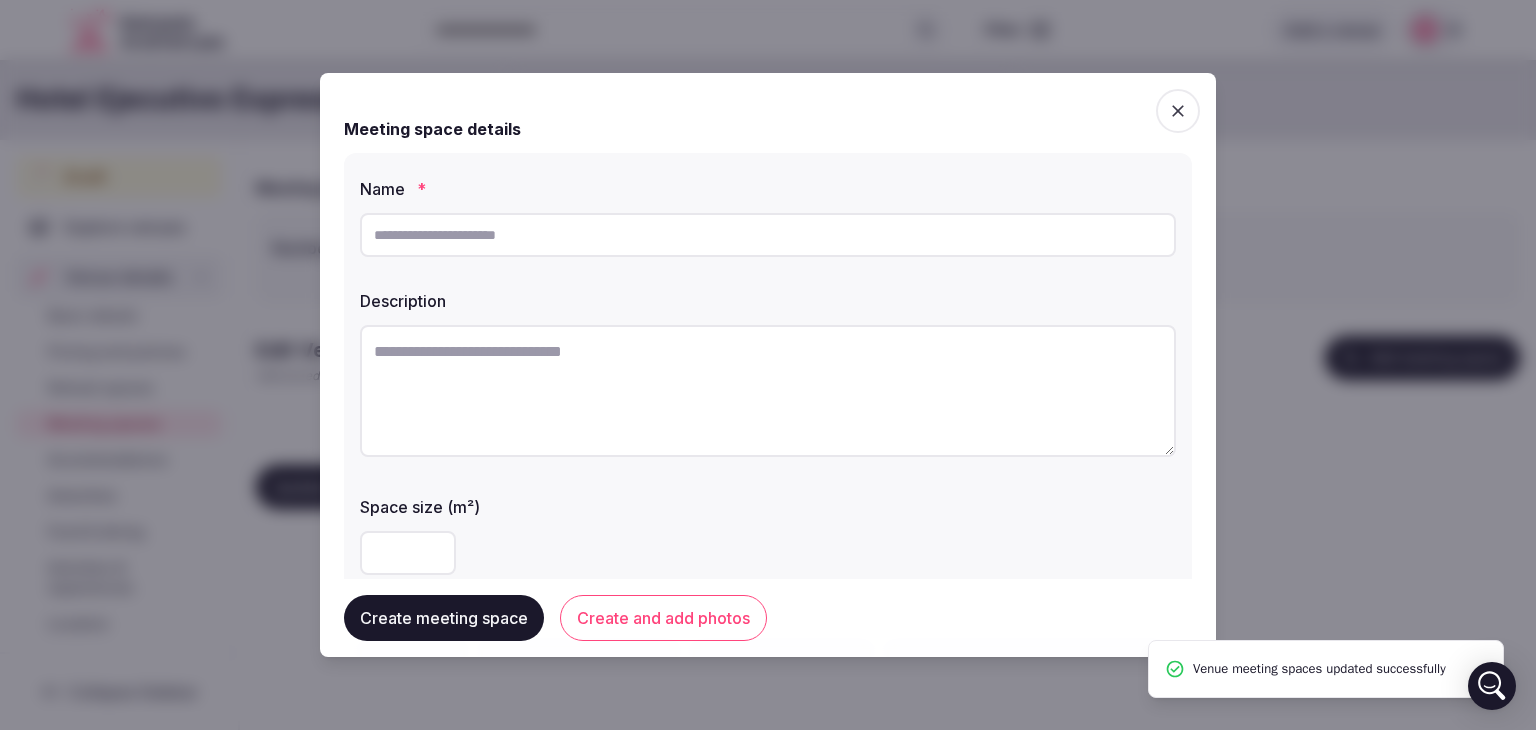 drag, startPoint x: 516, startPoint y: 231, endPoint x: 520, endPoint y: 219, distance: 12.649111 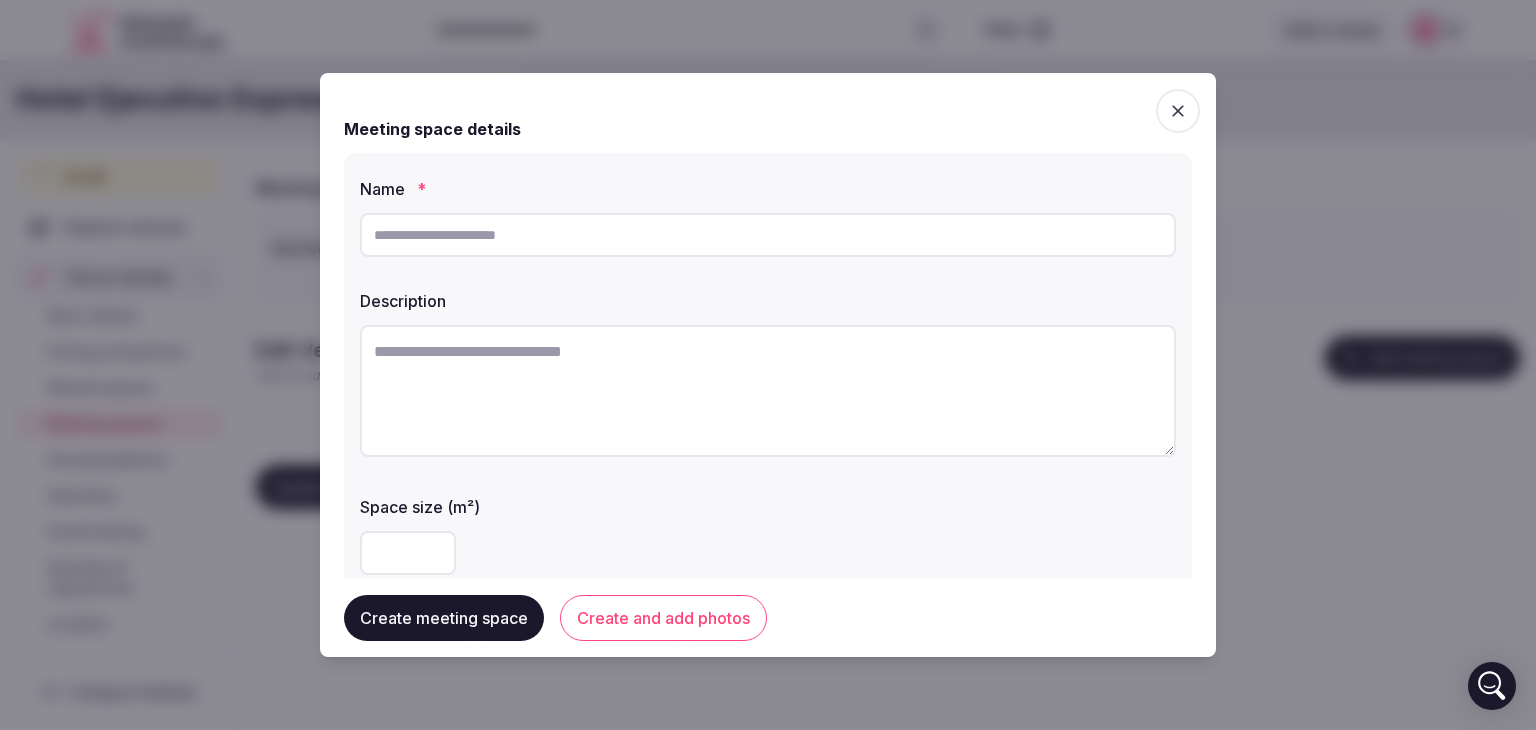 paste on "**********" 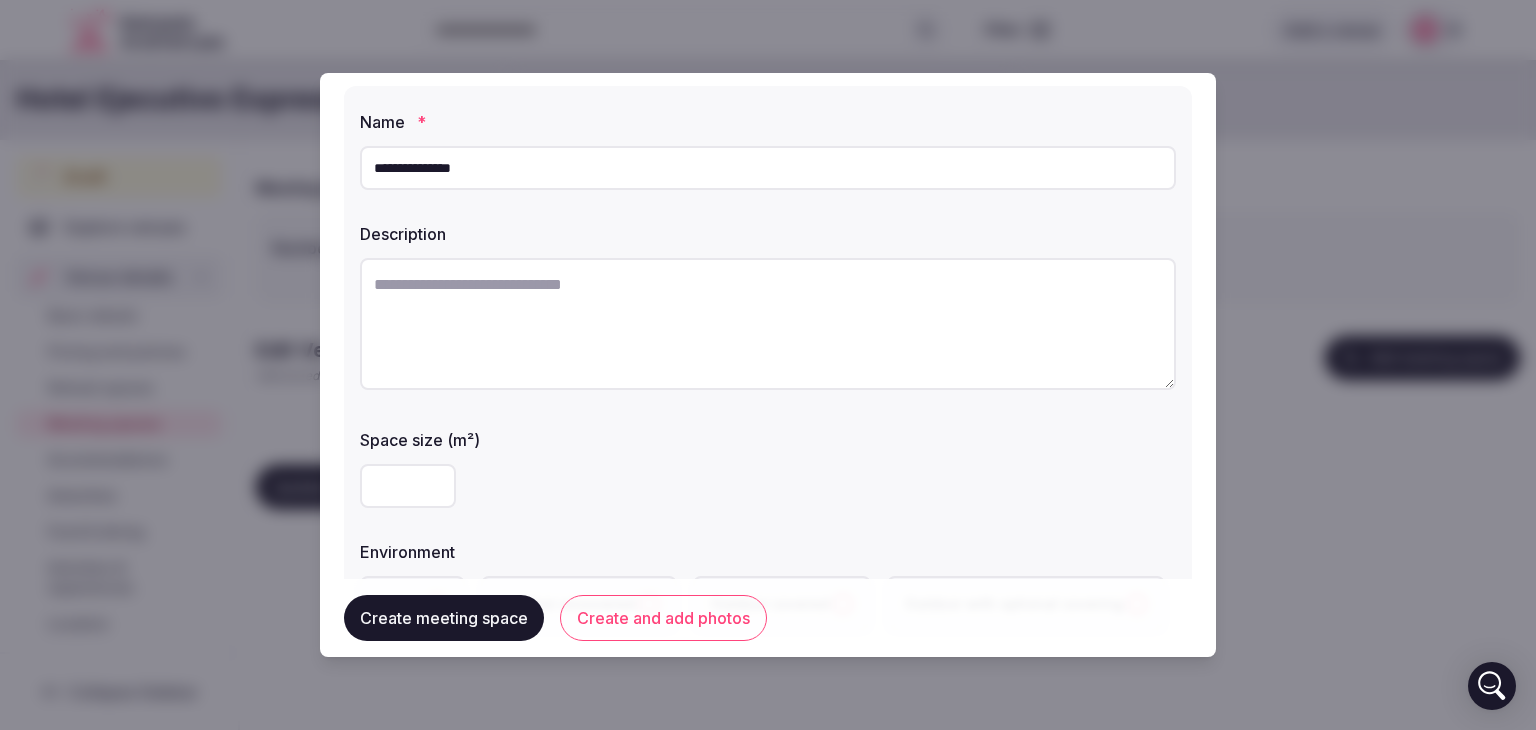 scroll, scrollTop: 200, scrollLeft: 0, axis: vertical 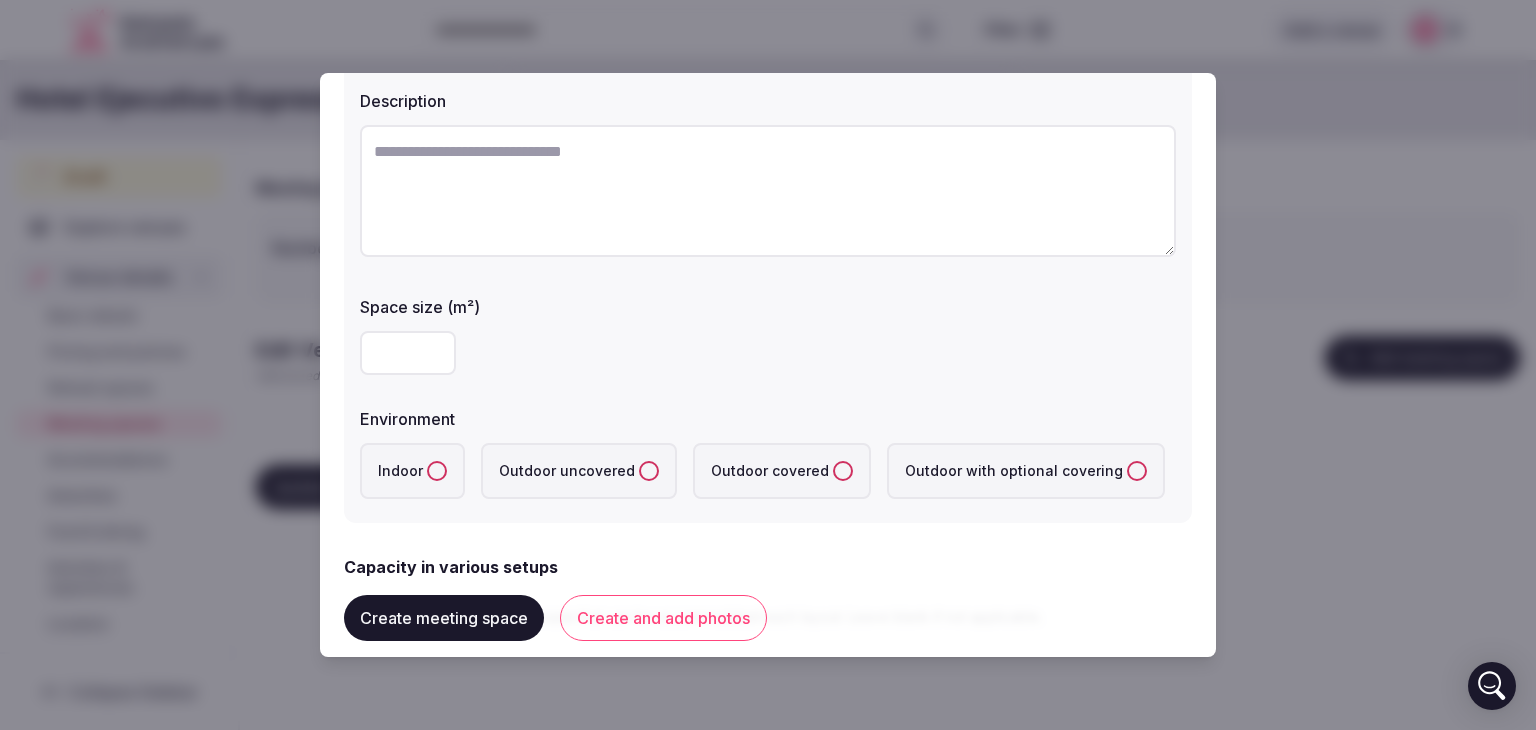 type on "**********" 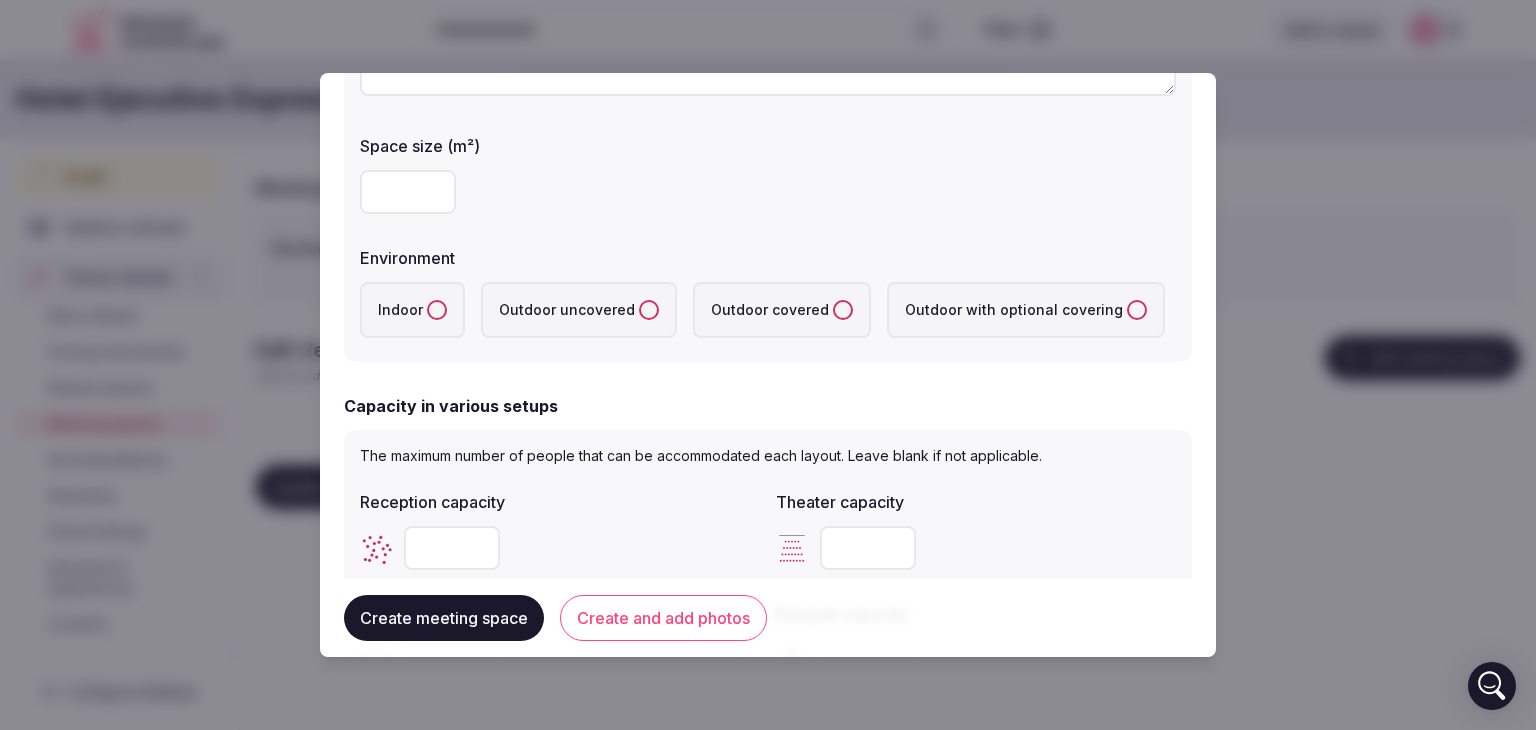 scroll, scrollTop: 400, scrollLeft: 0, axis: vertical 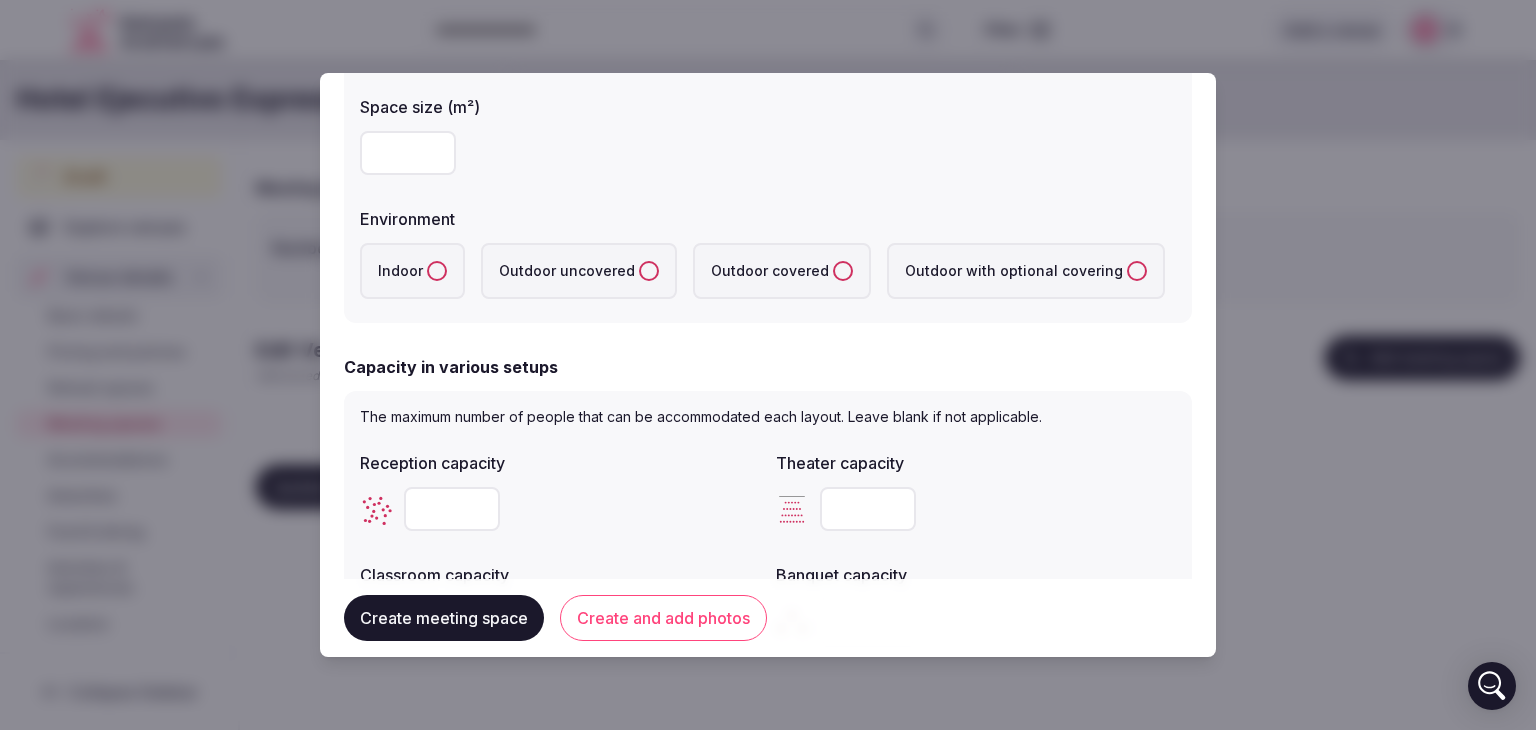 type on "***" 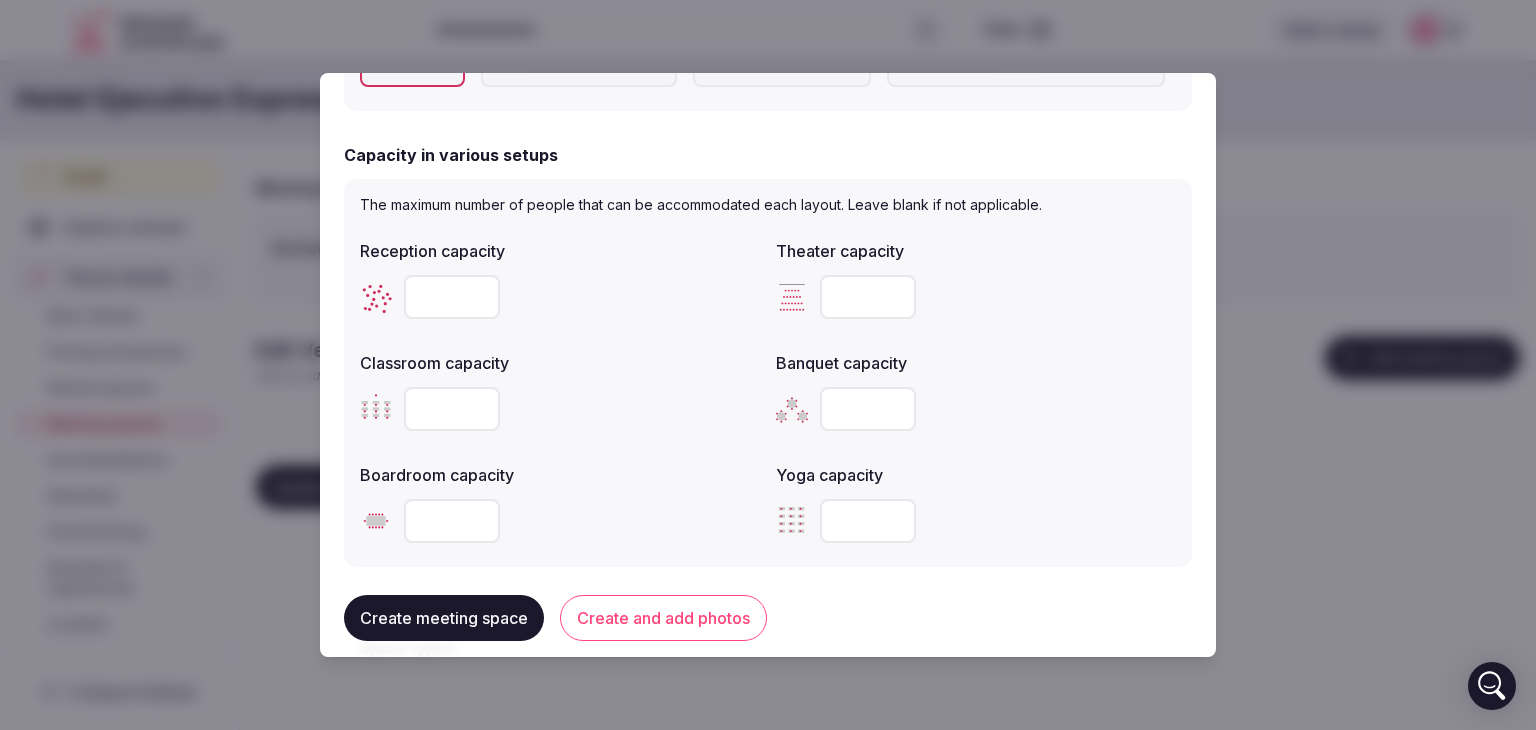scroll, scrollTop: 600, scrollLeft: 0, axis: vertical 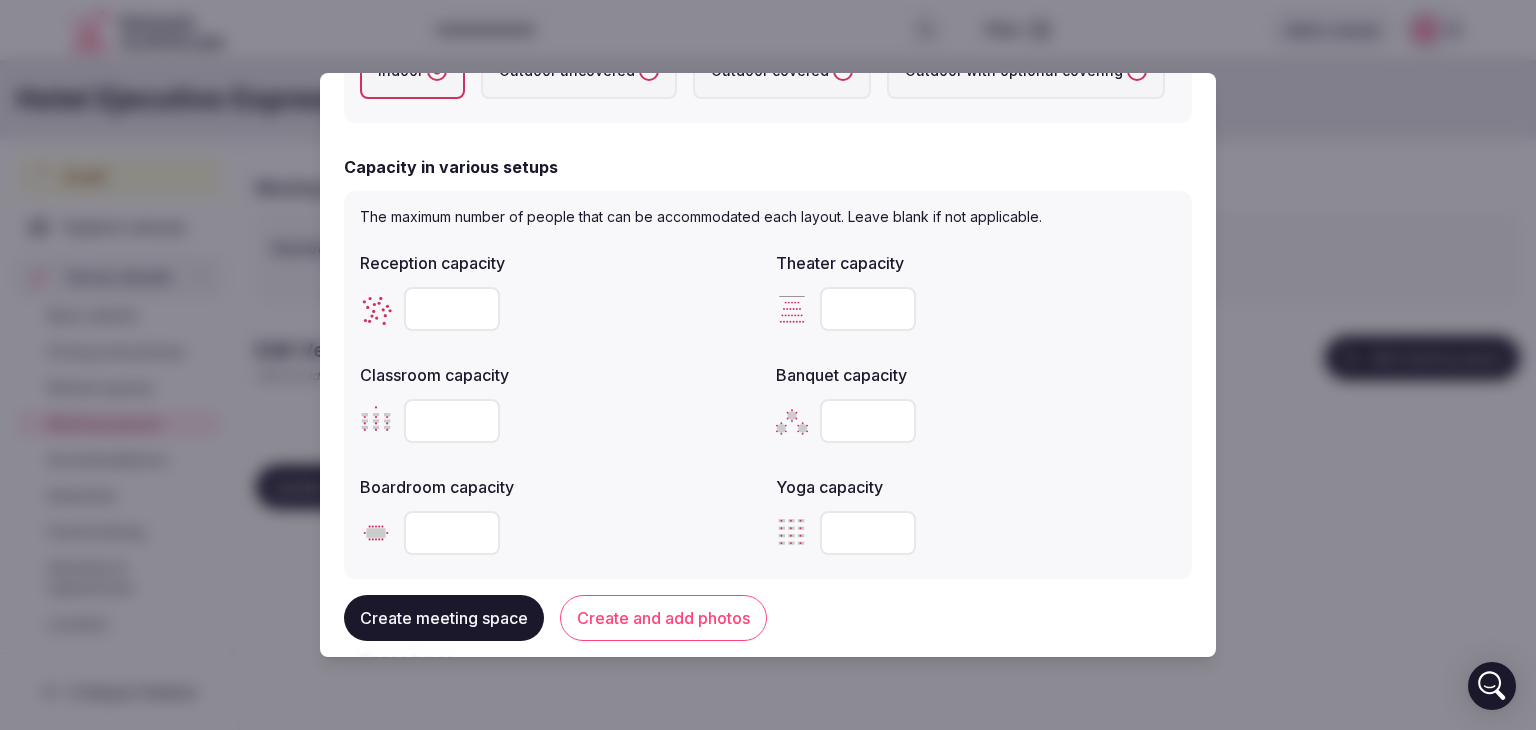 click at bounding box center [868, 309] 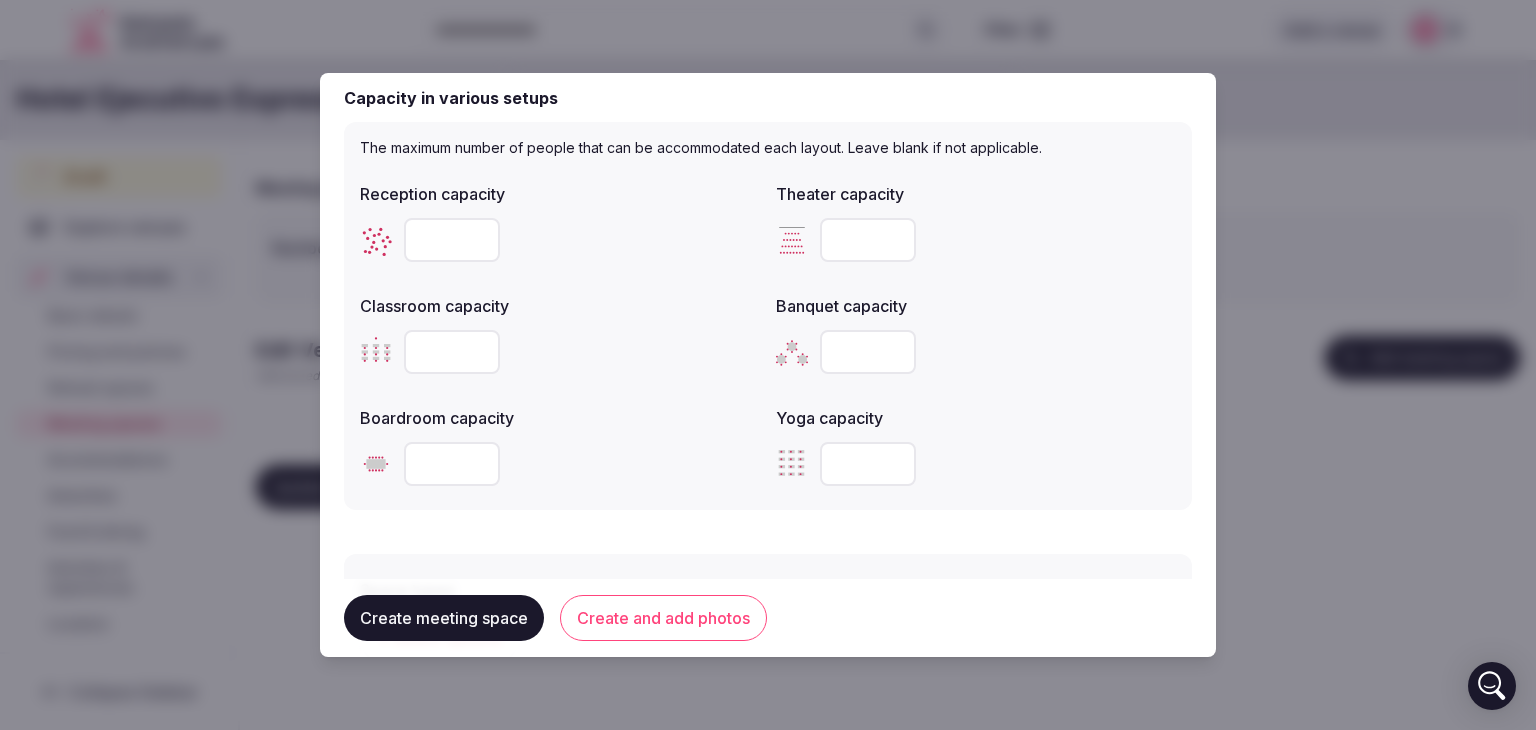 scroll, scrollTop: 800, scrollLeft: 0, axis: vertical 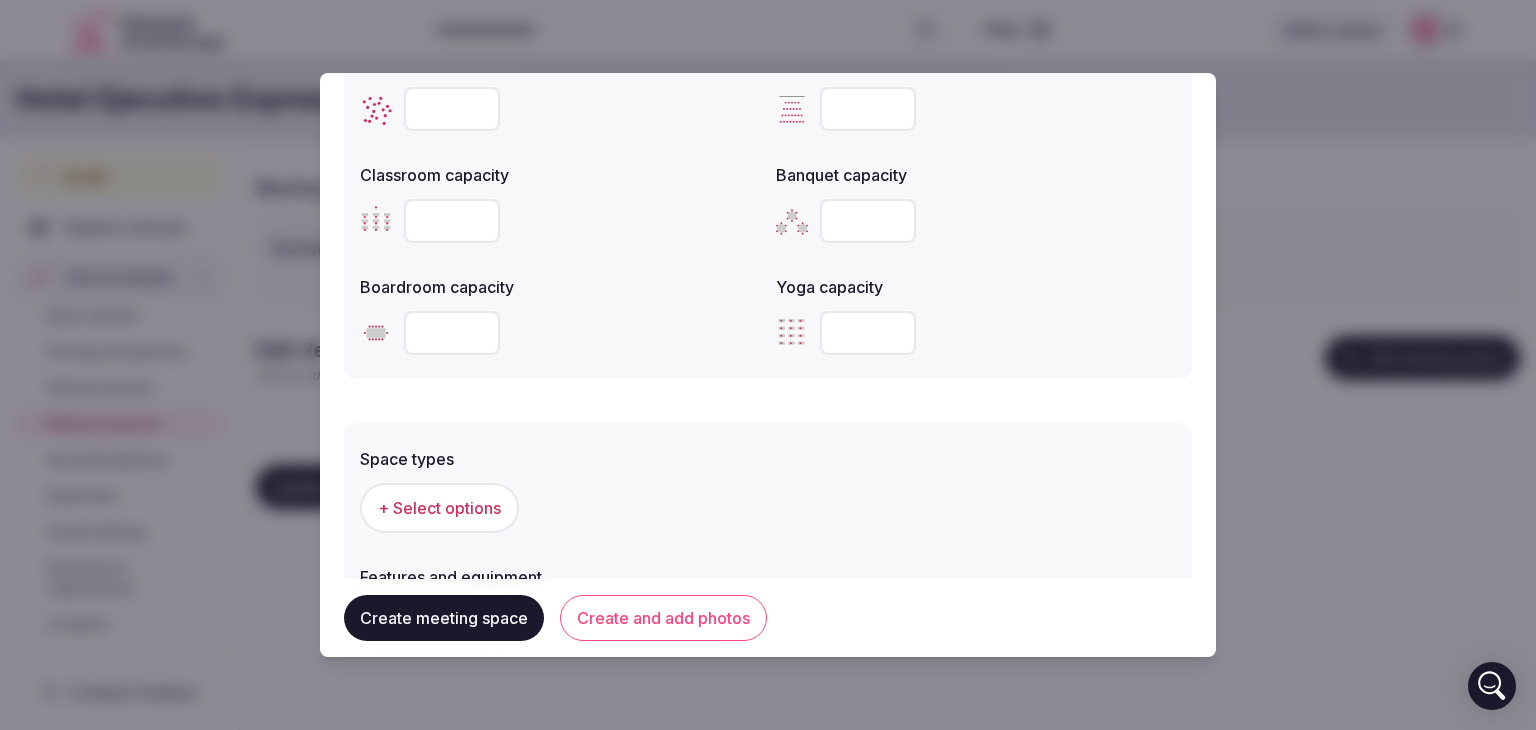 click on "Create meeting space" at bounding box center (444, 618) 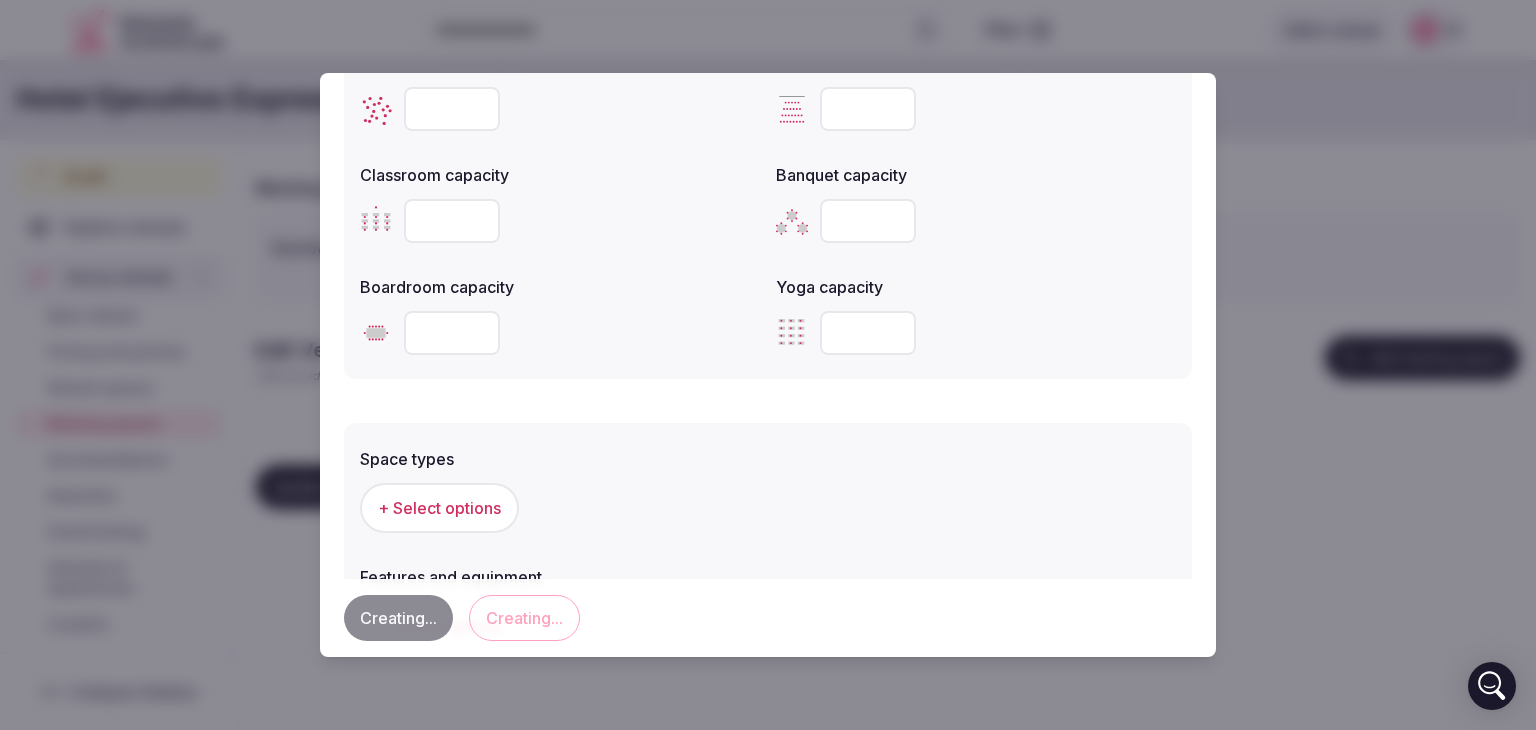 scroll, scrollTop: 0, scrollLeft: 0, axis: both 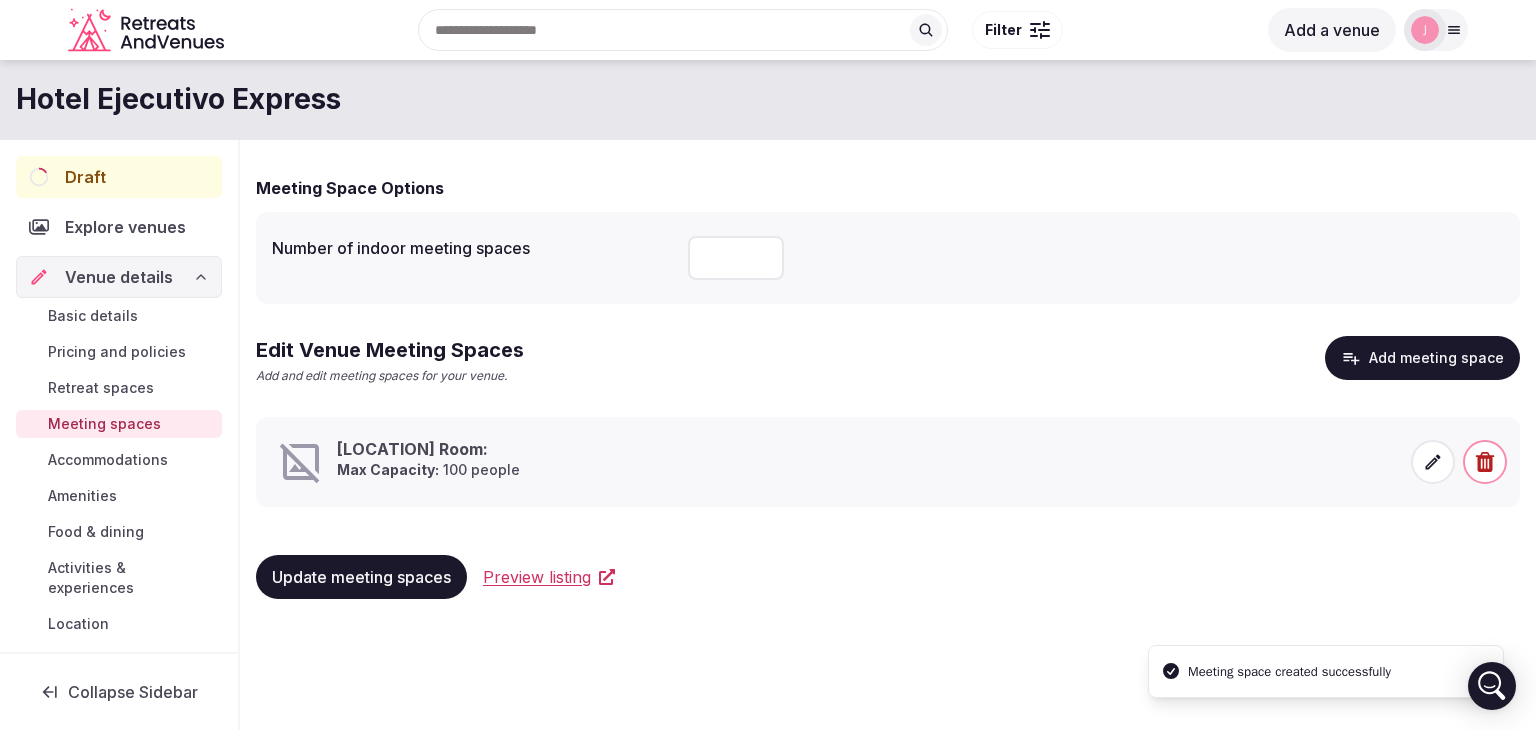 click on "Add meeting space" at bounding box center [1422, 358] 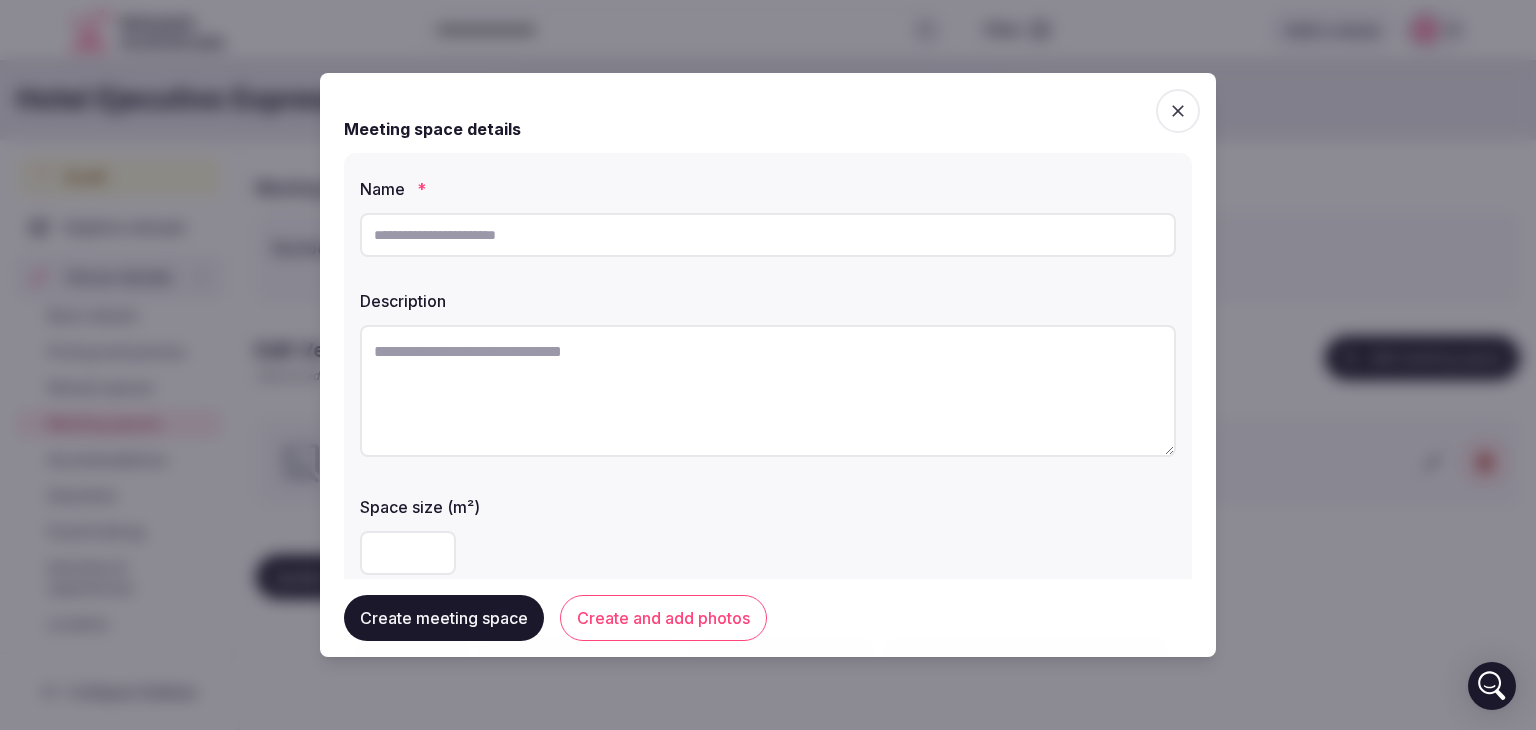 click at bounding box center [768, 235] 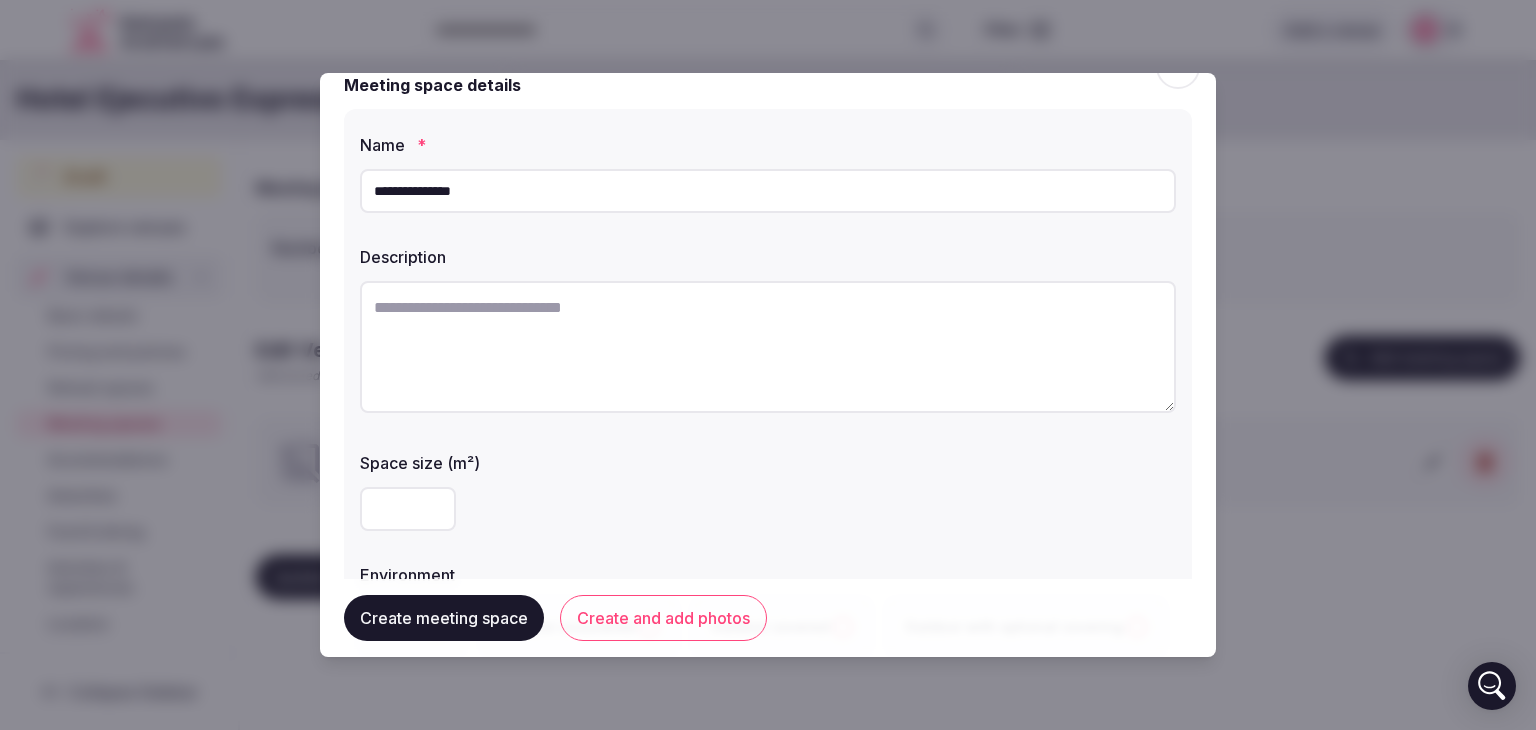 scroll, scrollTop: 100, scrollLeft: 0, axis: vertical 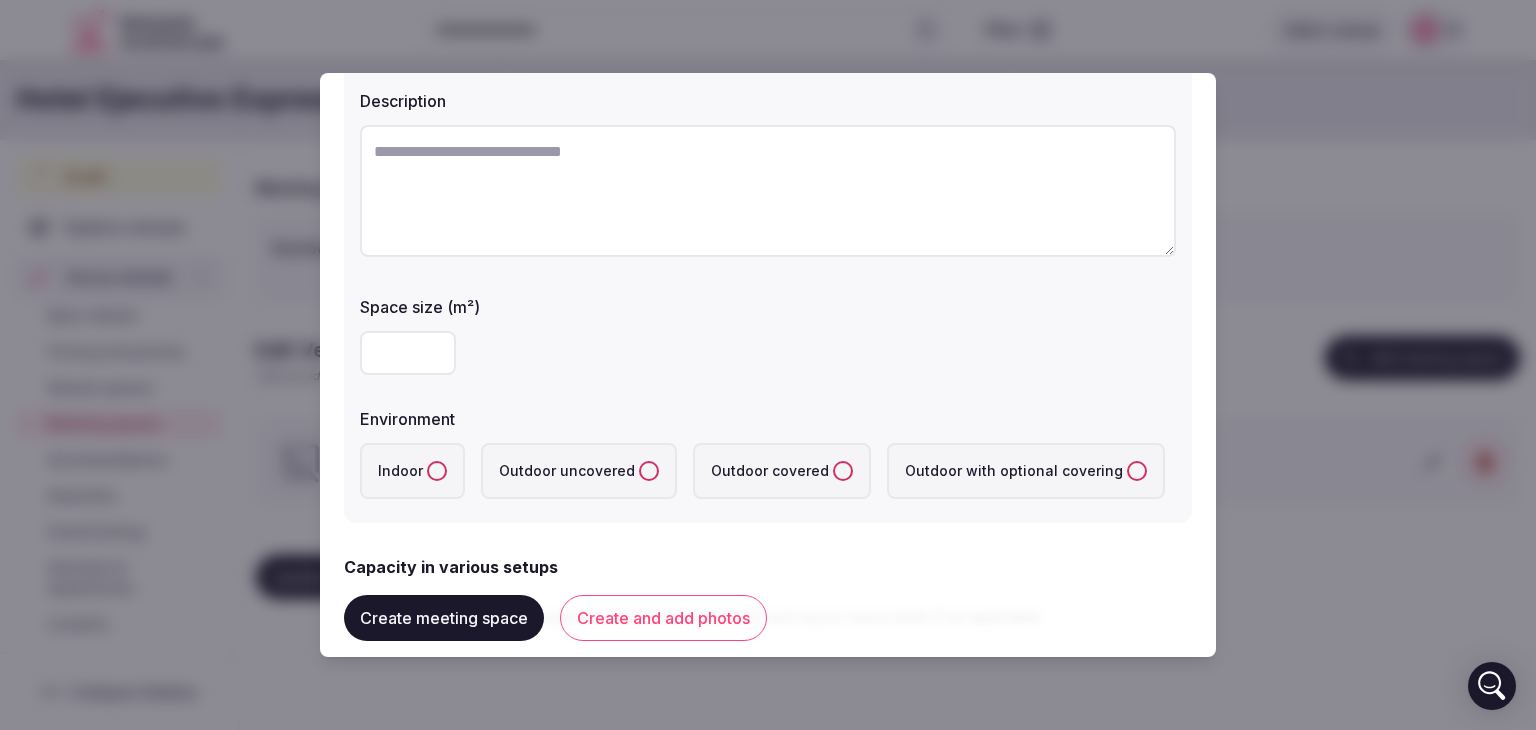 type on "**********" 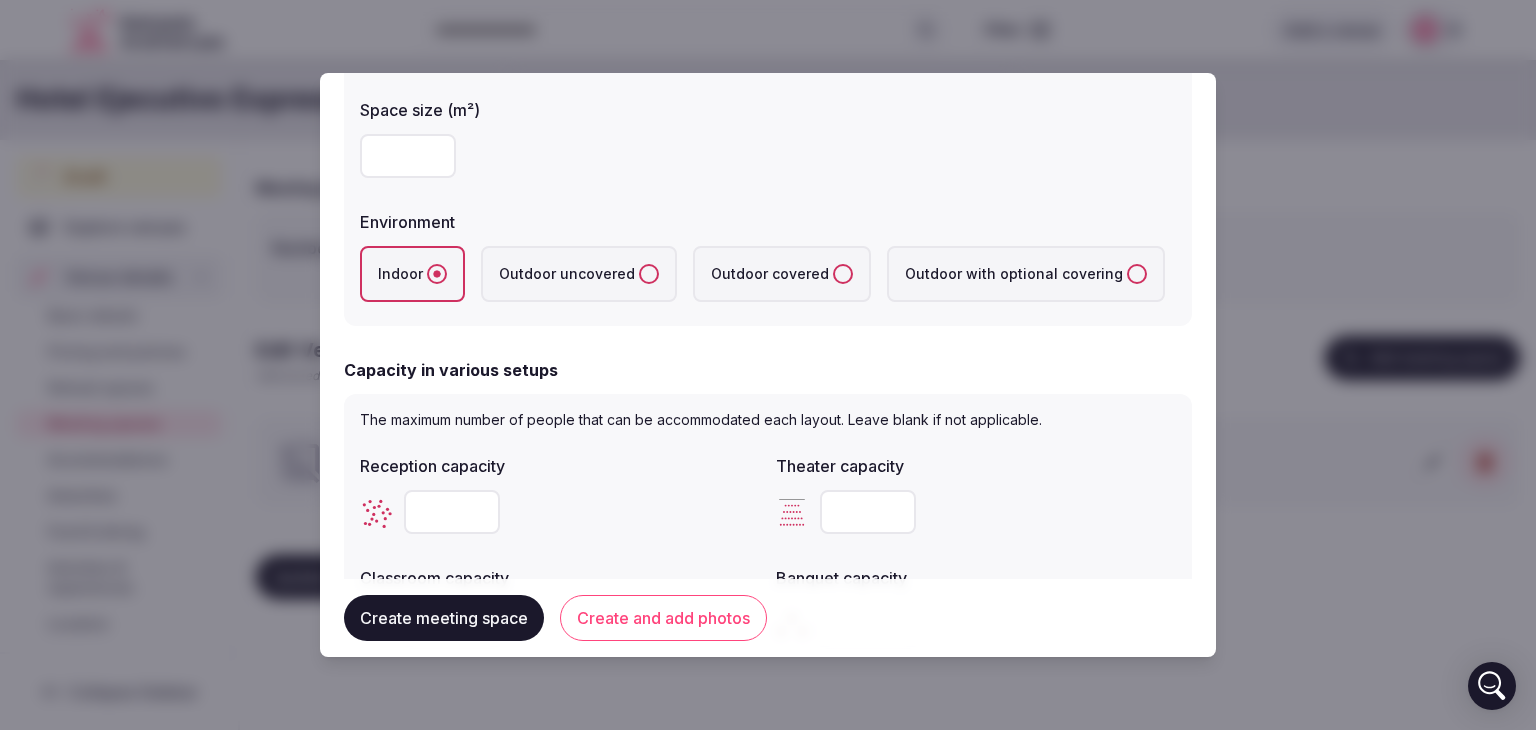scroll, scrollTop: 400, scrollLeft: 0, axis: vertical 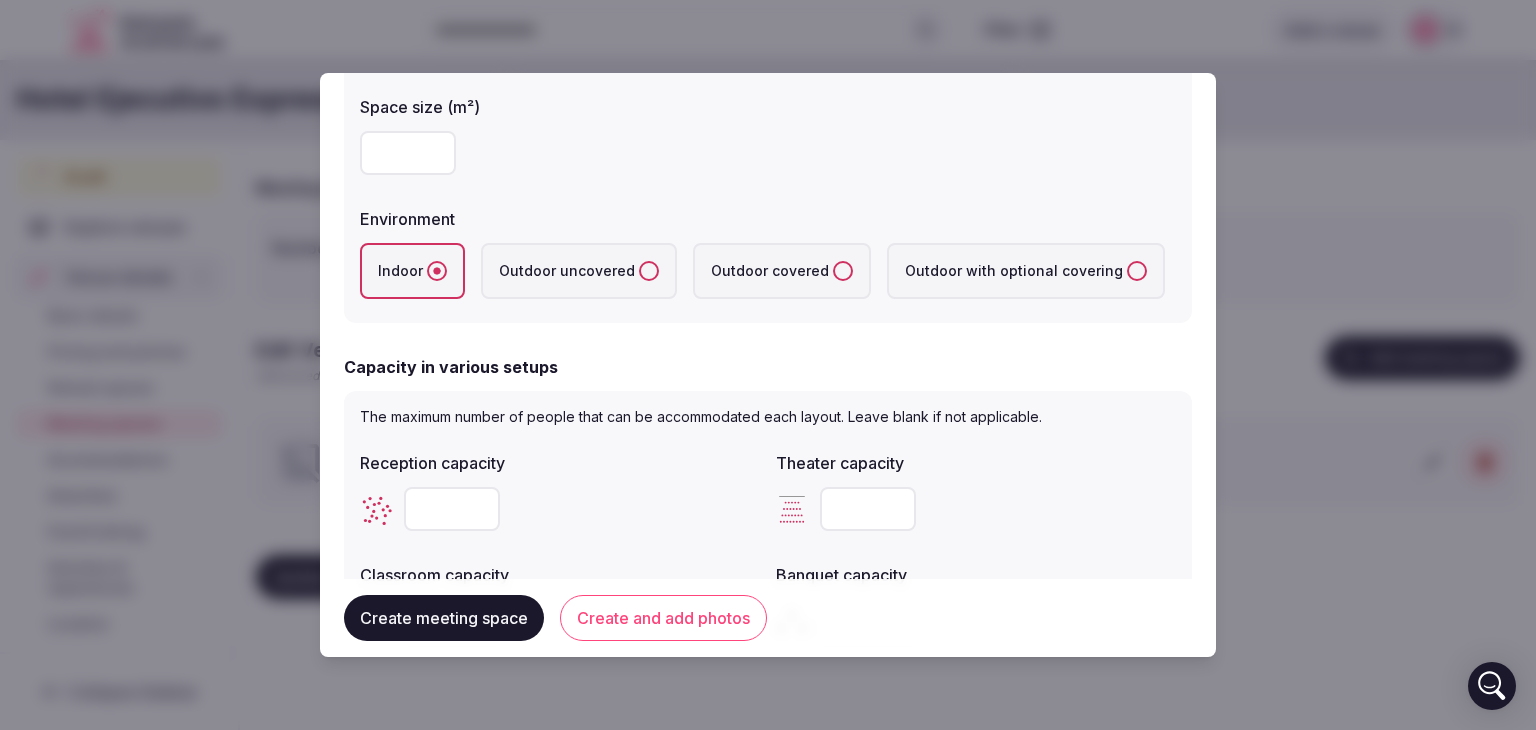 click at bounding box center (868, 509) 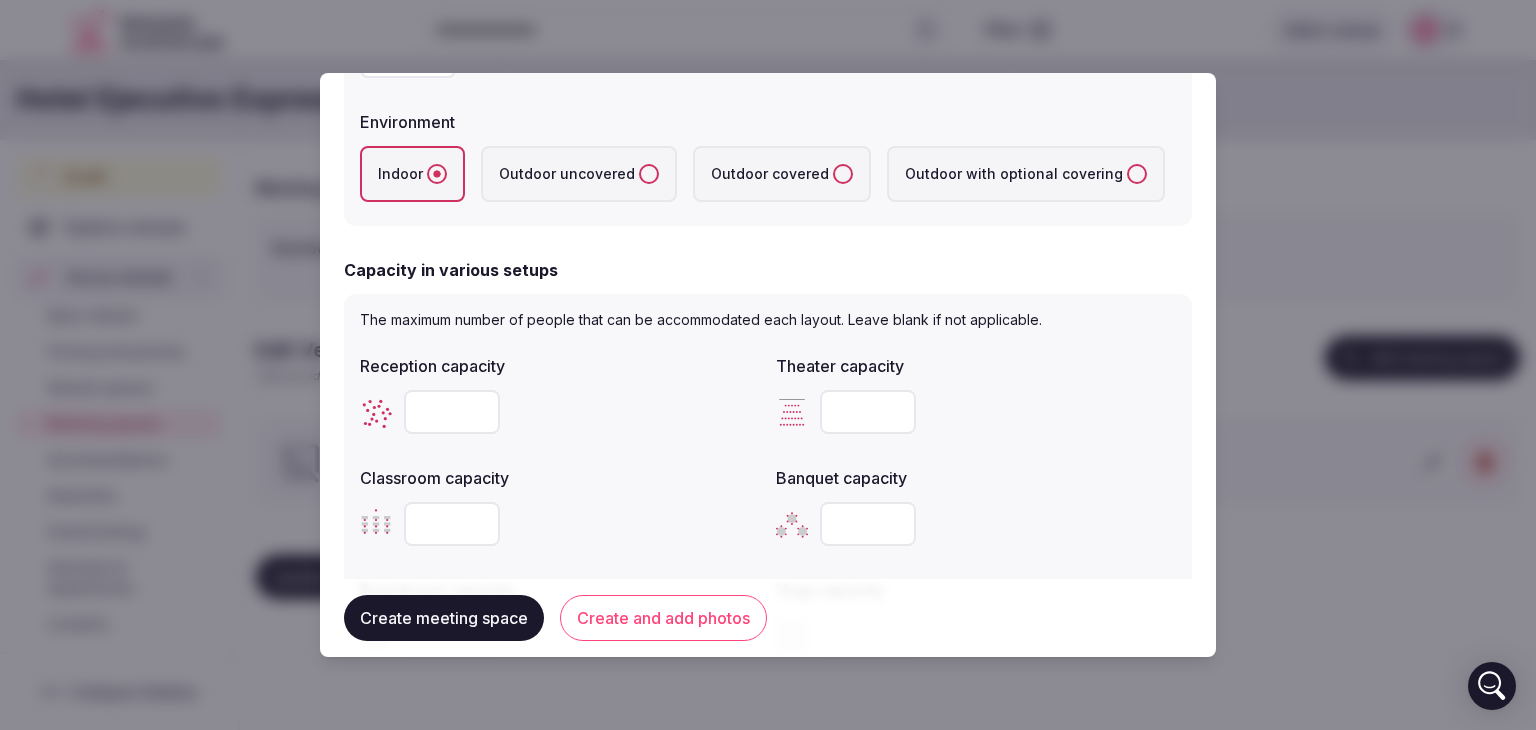 scroll, scrollTop: 500, scrollLeft: 0, axis: vertical 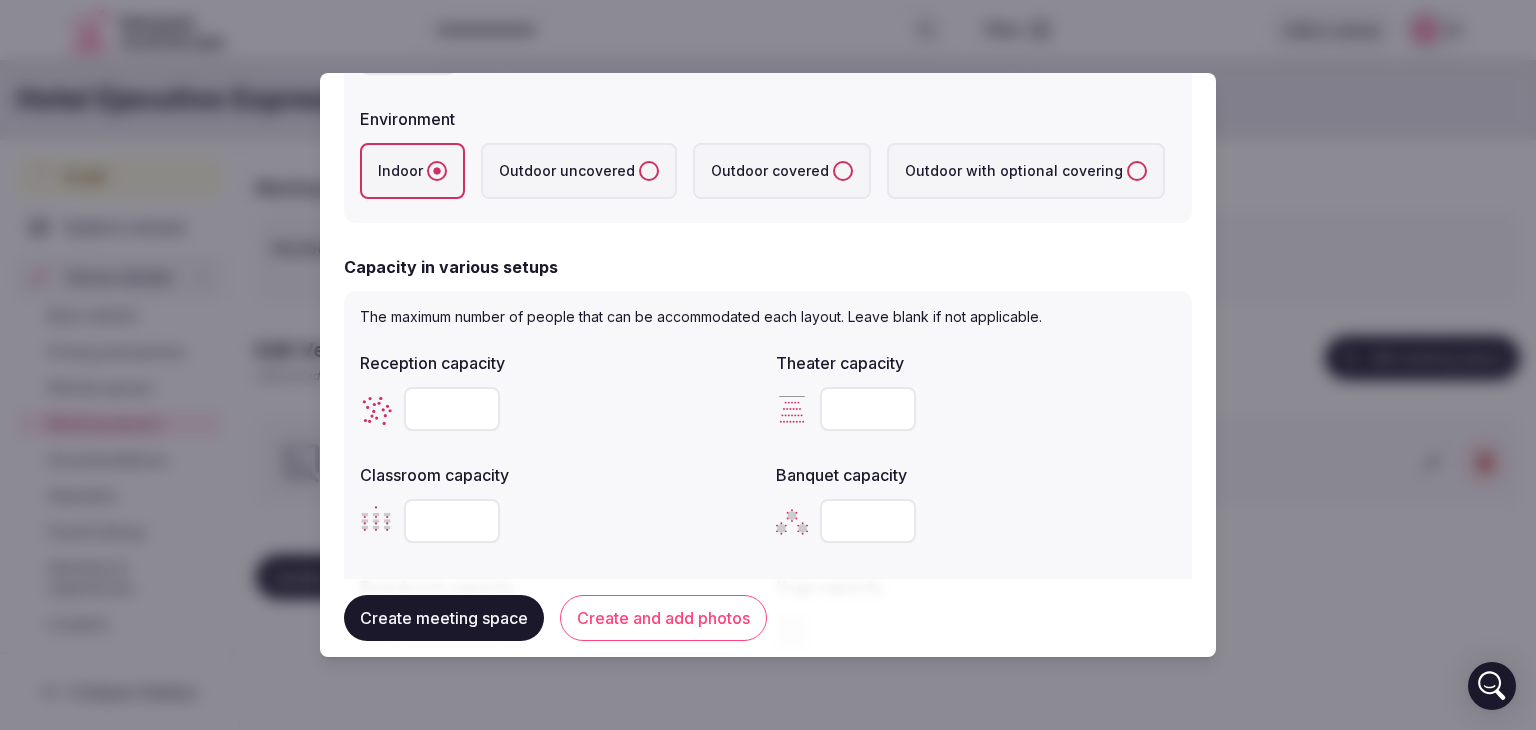type on "**" 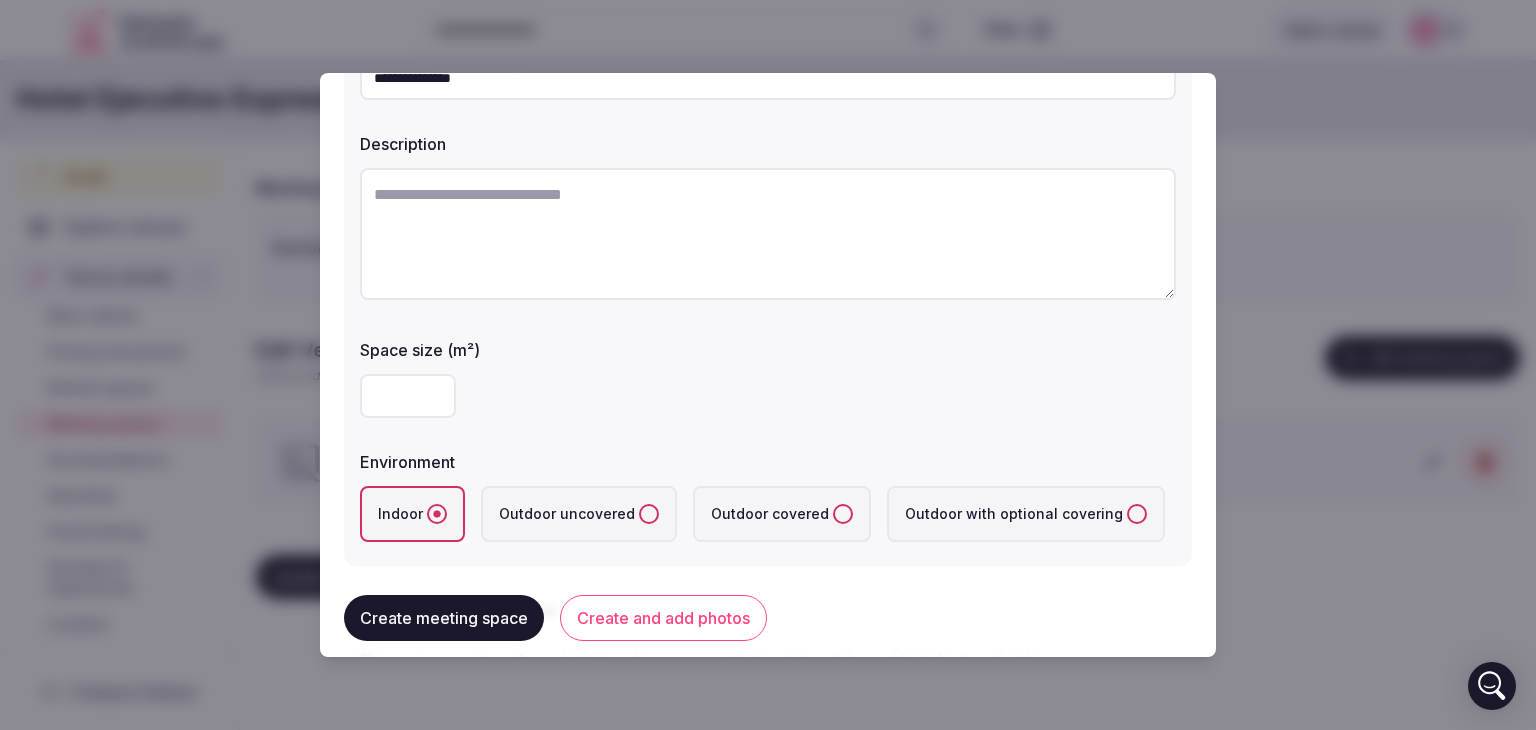 scroll, scrollTop: 100, scrollLeft: 0, axis: vertical 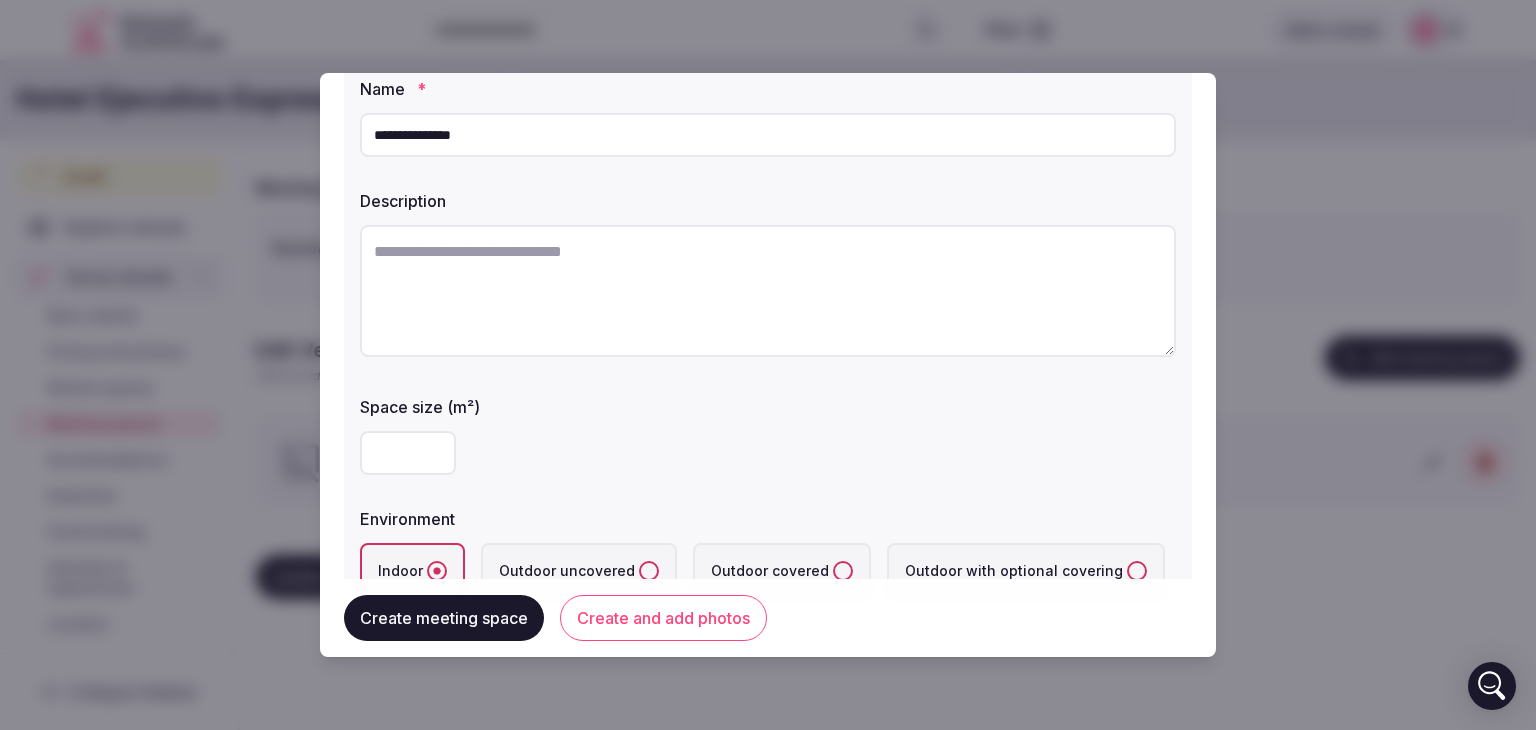 type on "**" 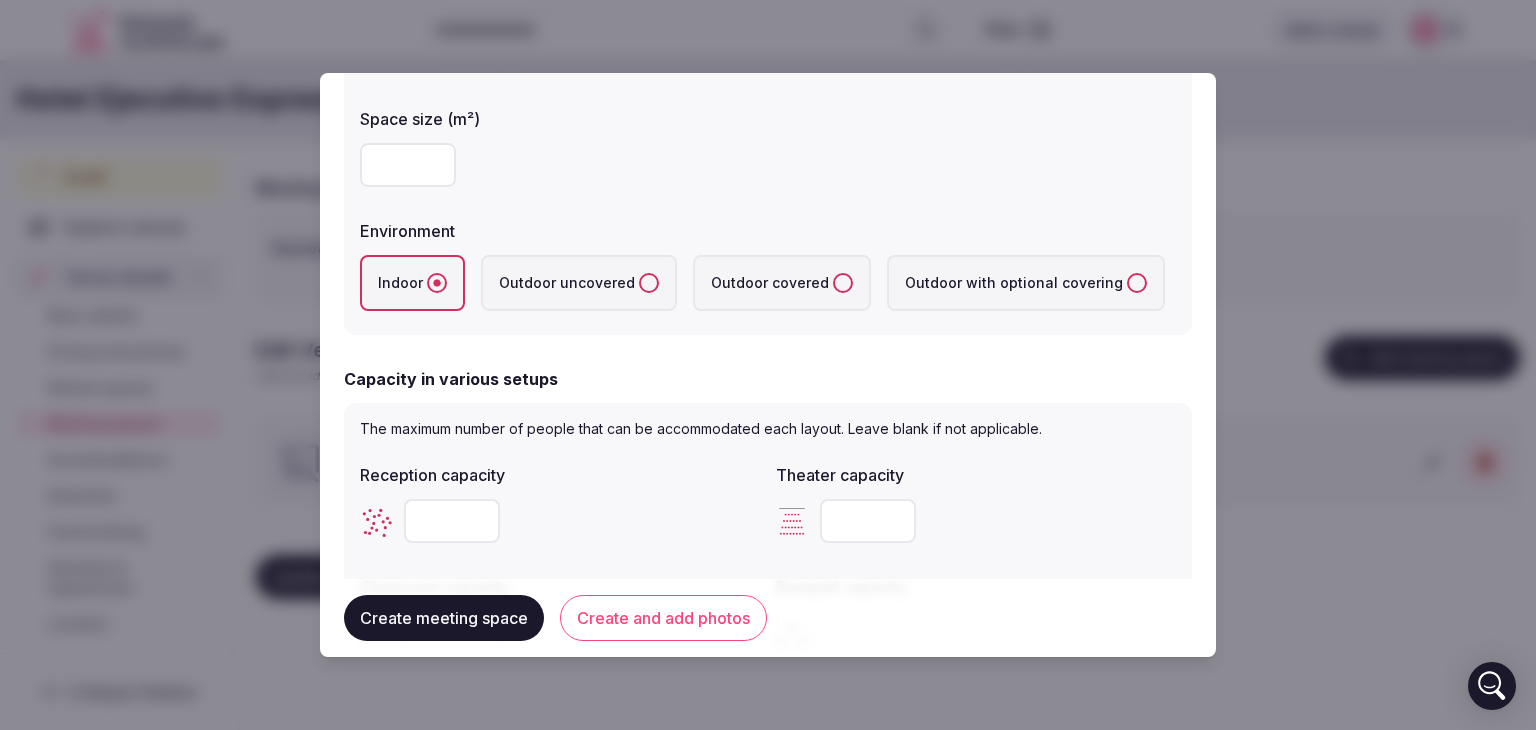 scroll, scrollTop: 400, scrollLeft: 0, axis: vertical 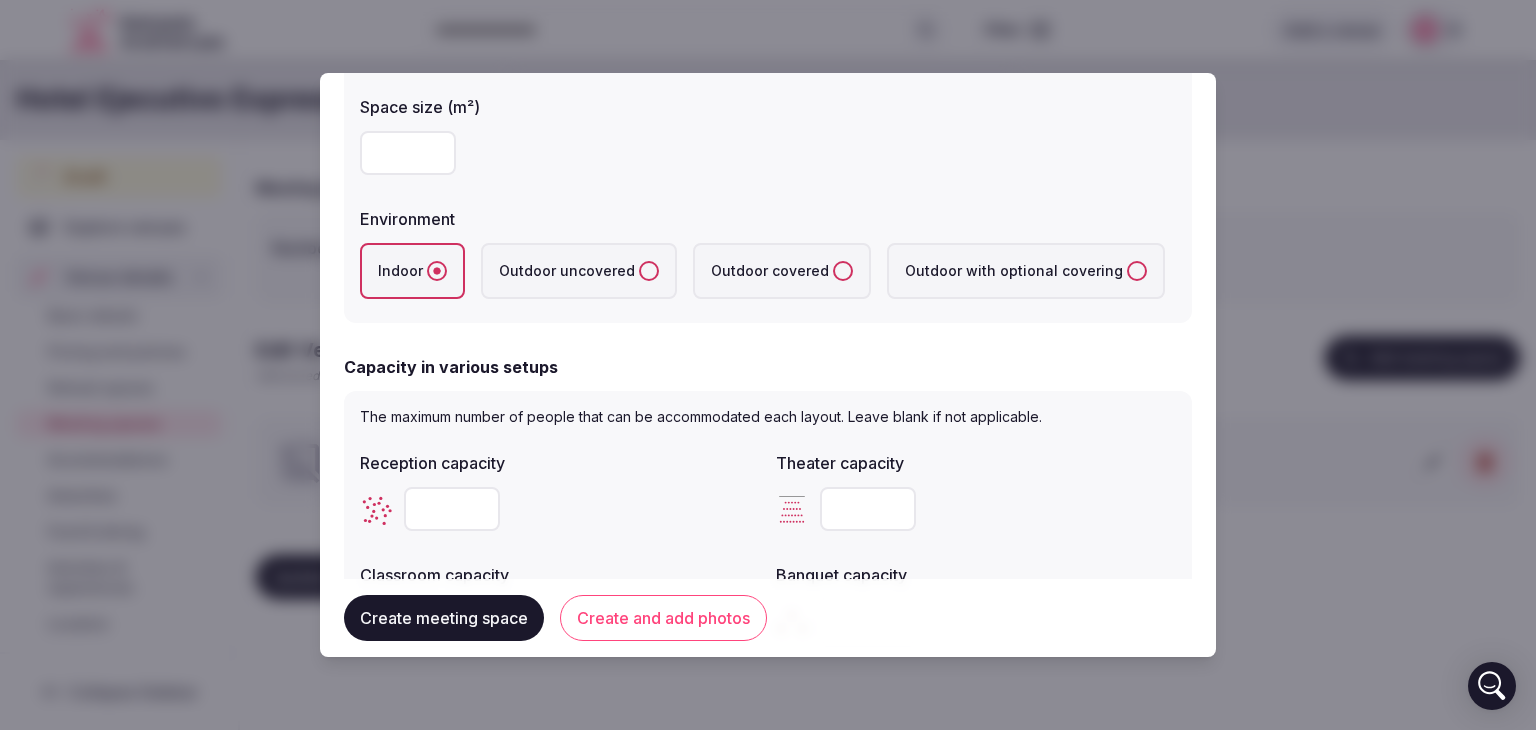 click on "Create meeting space" at bounding box center [444, 618] 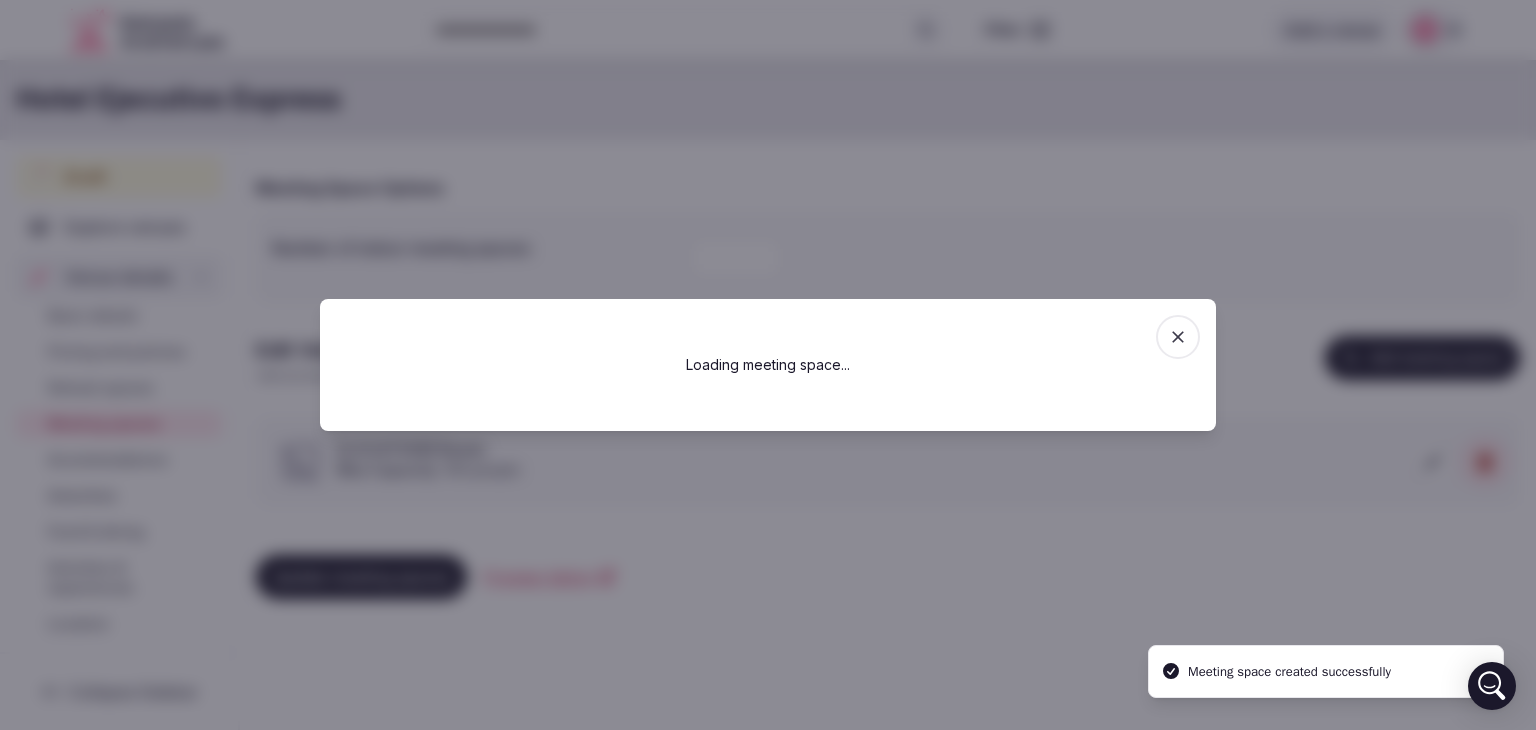 scroll, scrollTop: 0, scrollLeft: 0, axis: both 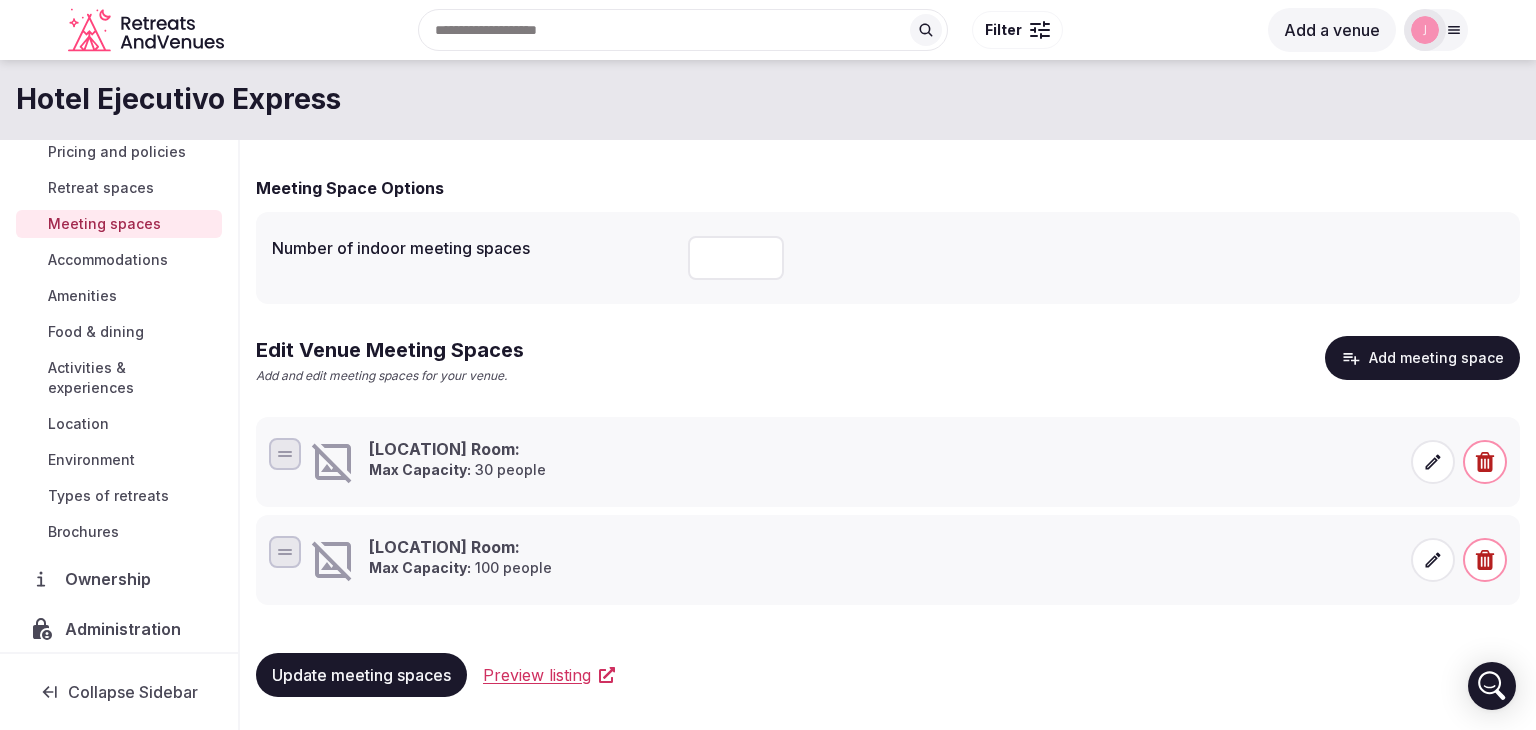 click on "Brochures" at bounding box center [83, 532] 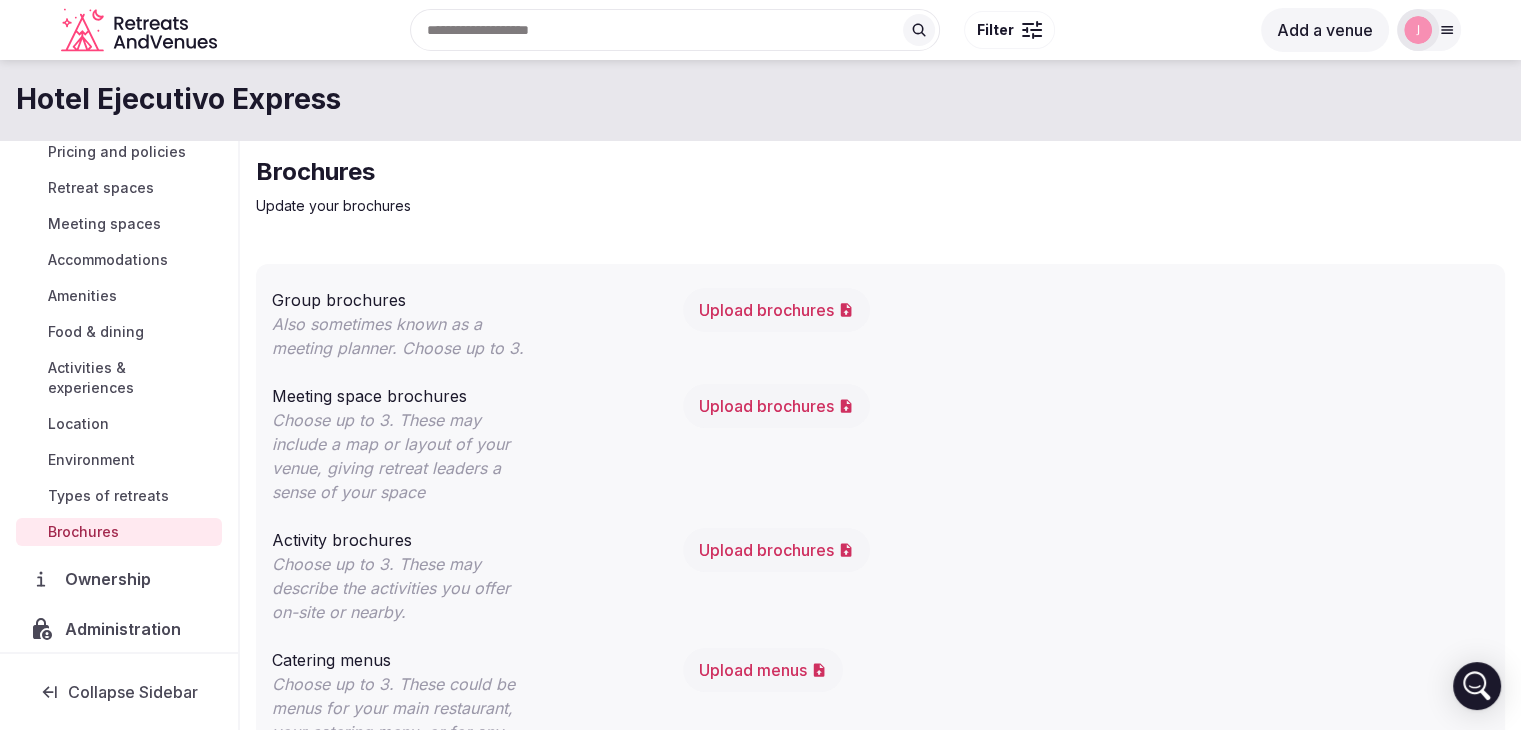 click on "Upload brochures" at bounding box center [776, 406] 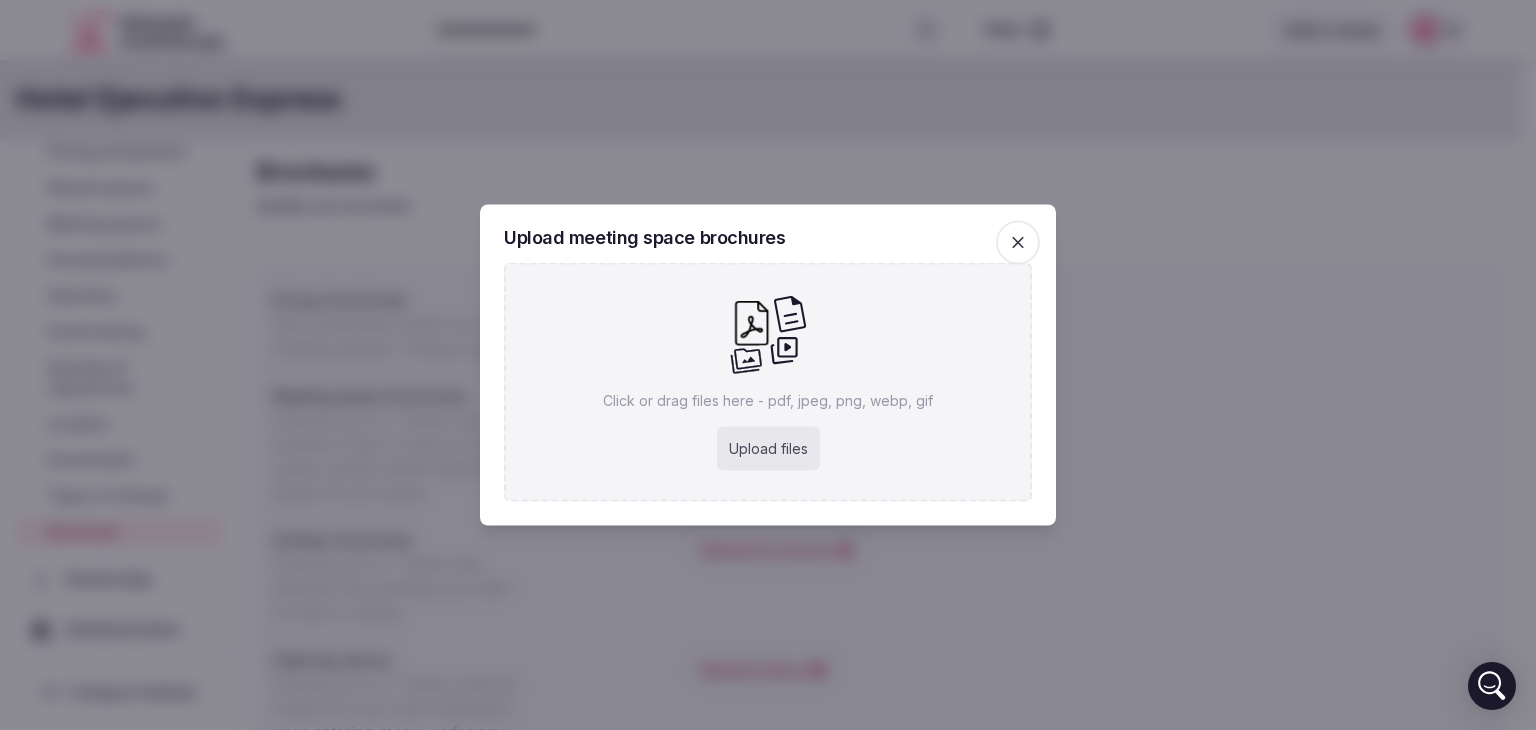 click on "Upload files" at bounding box center [768, 449] 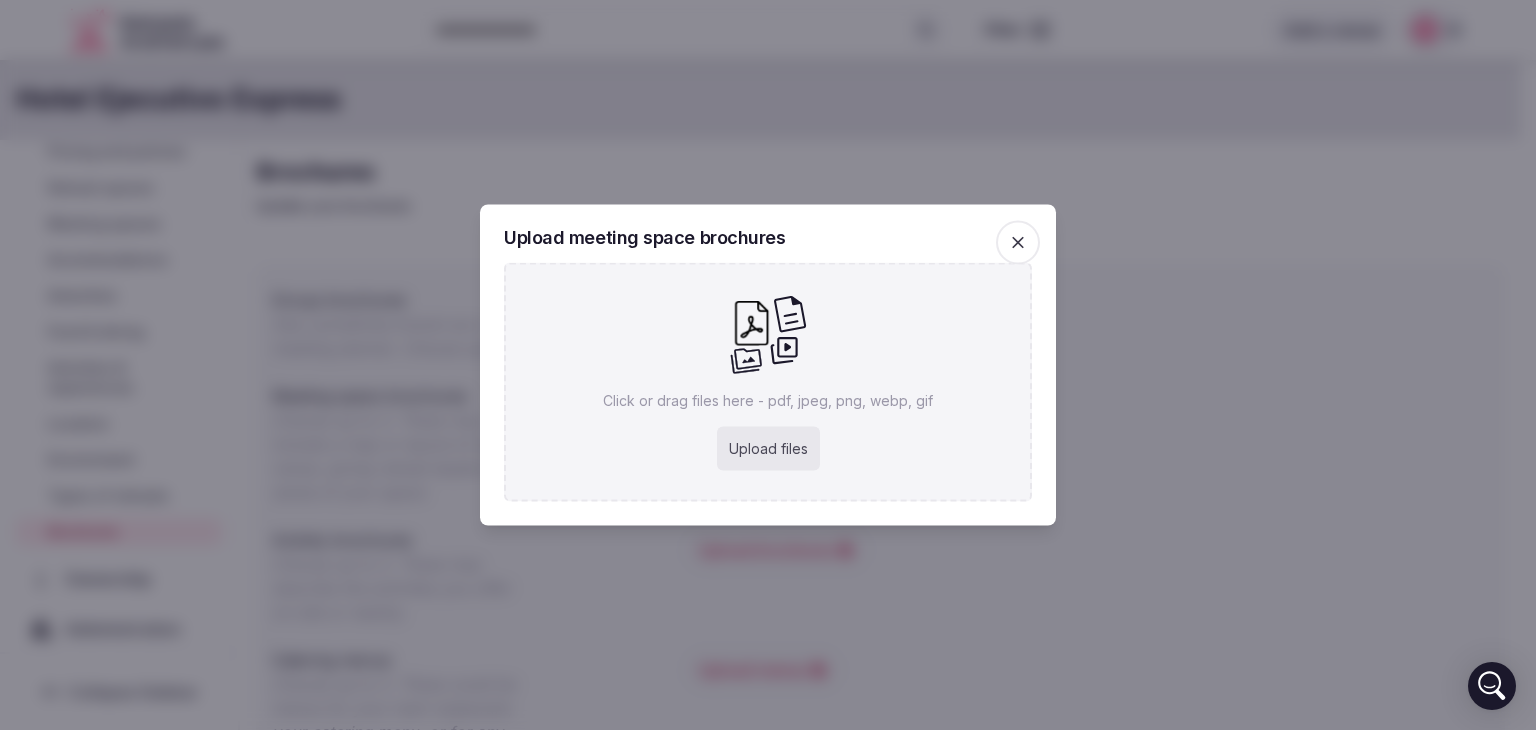 type on "**********" 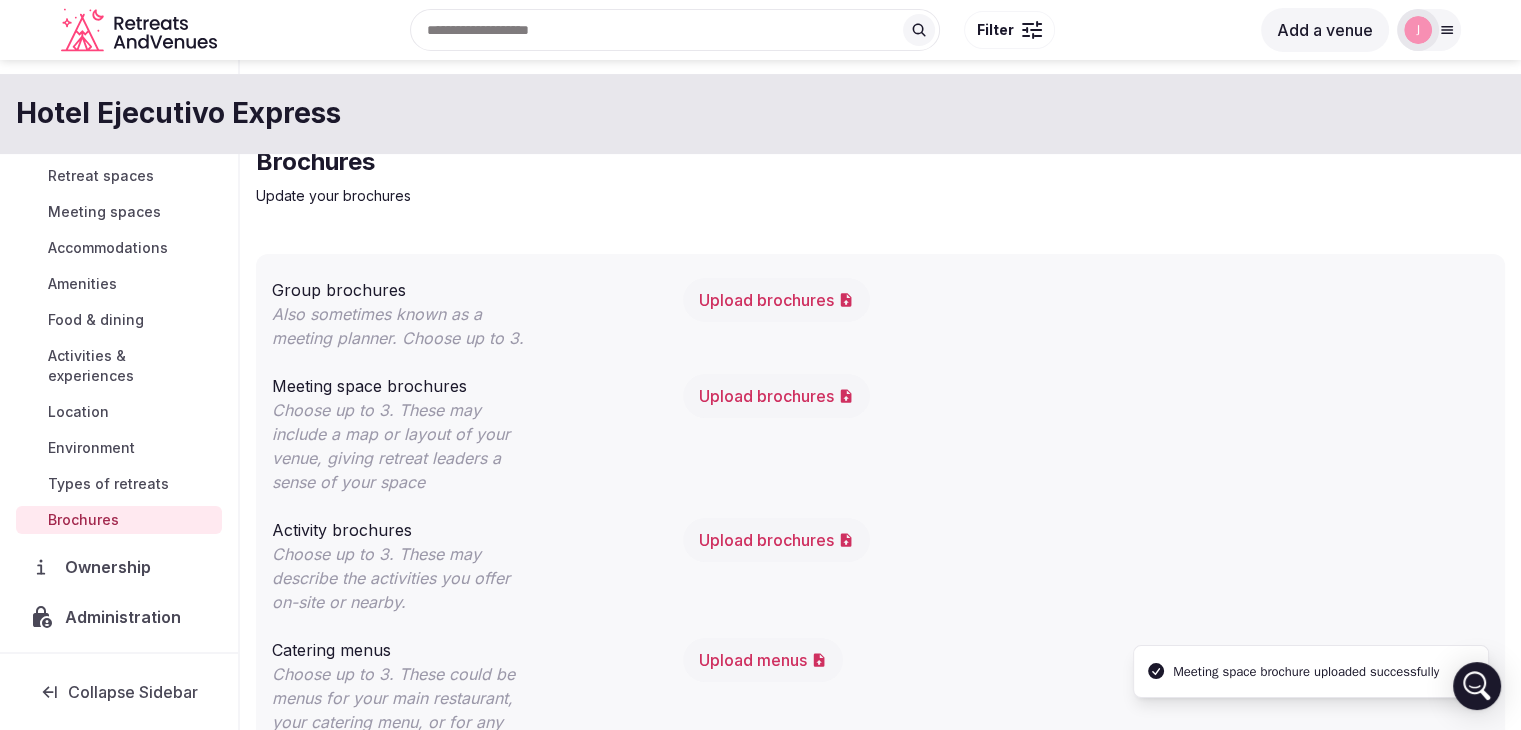 scroll, scrollTop: 0, scrollLeft: 0, axis: both 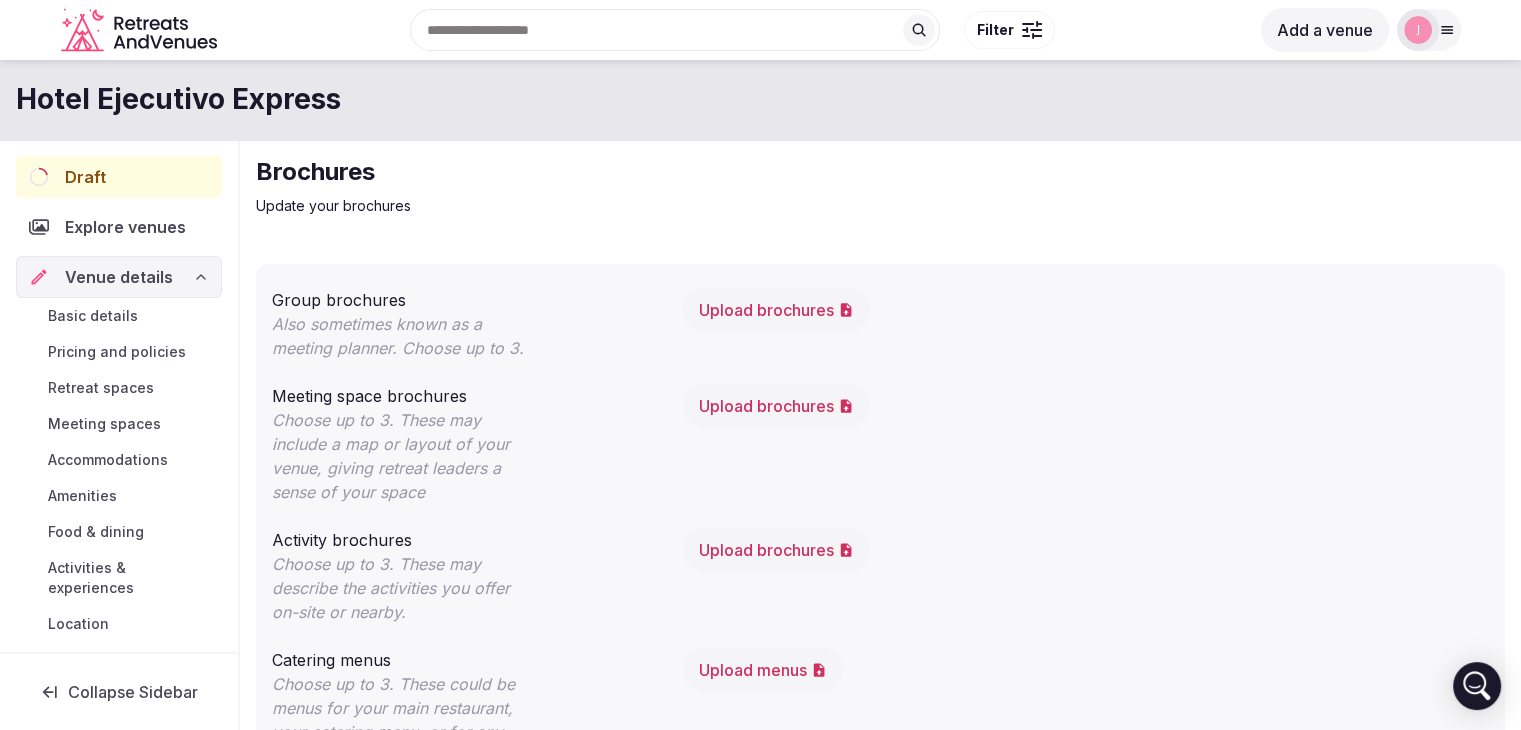 click on "Basic details" at bounding box center (93, 316) 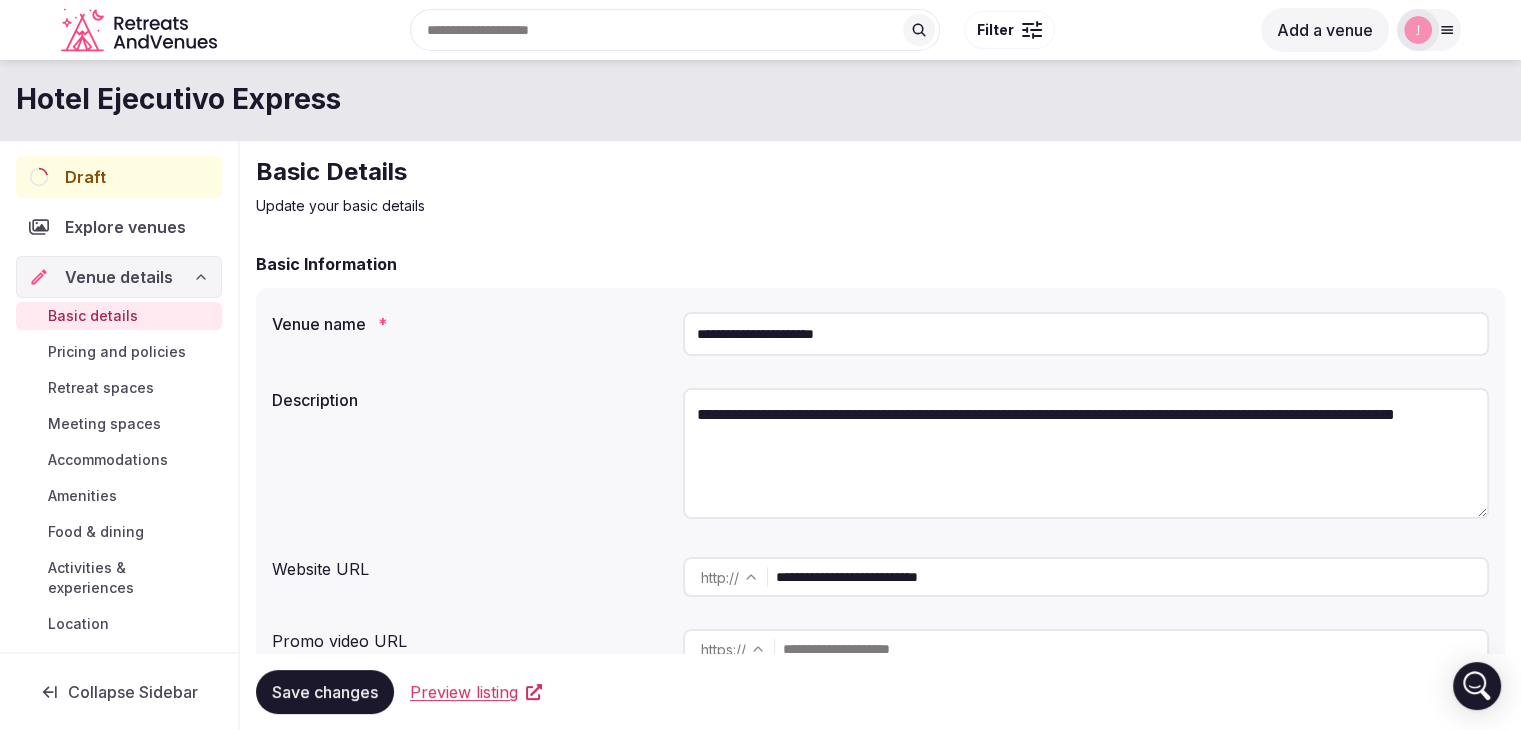 click on "Hotel Ejecutivo Express" at bounding box center (178, 99) 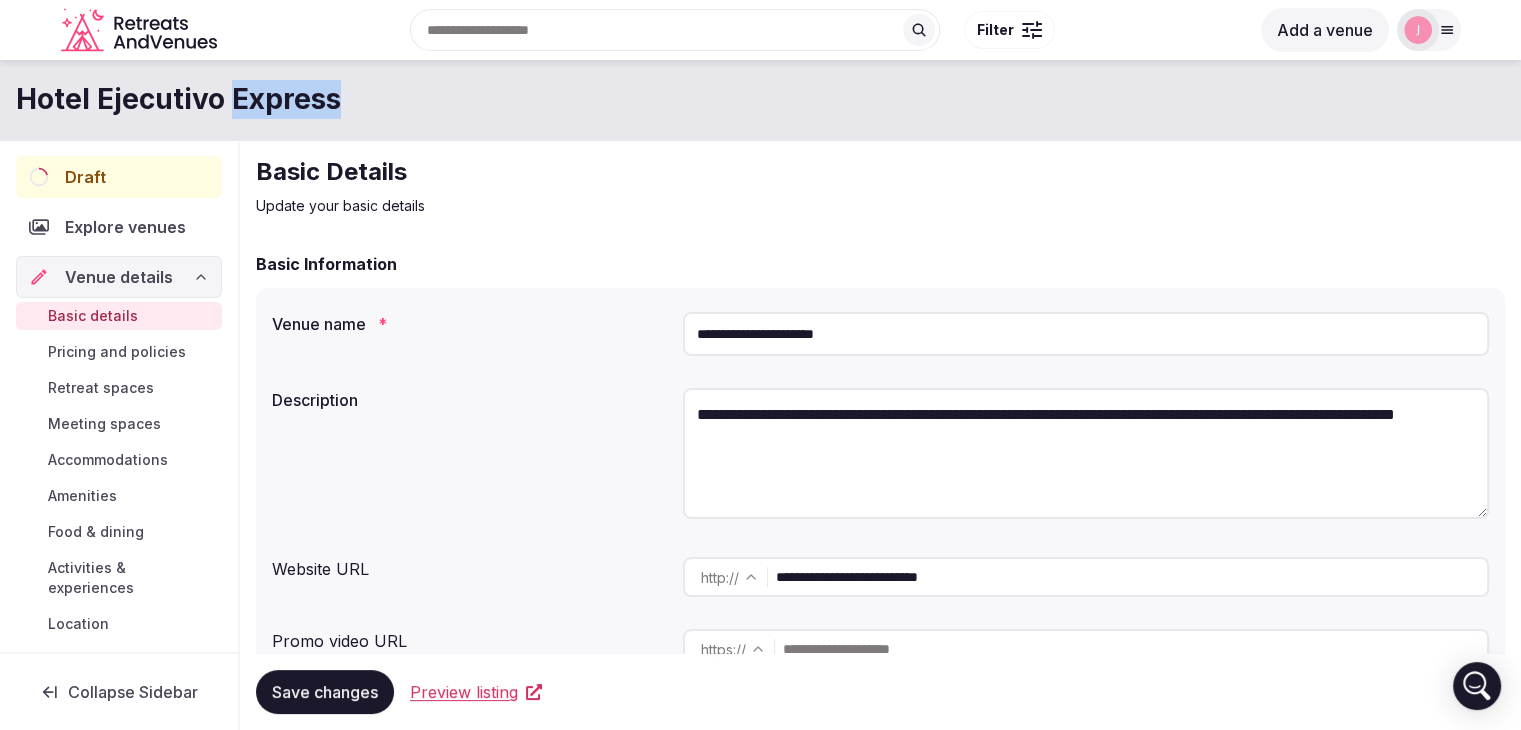 click on "Hotel Ejecutivo Express" at bounding box center (178, 99) 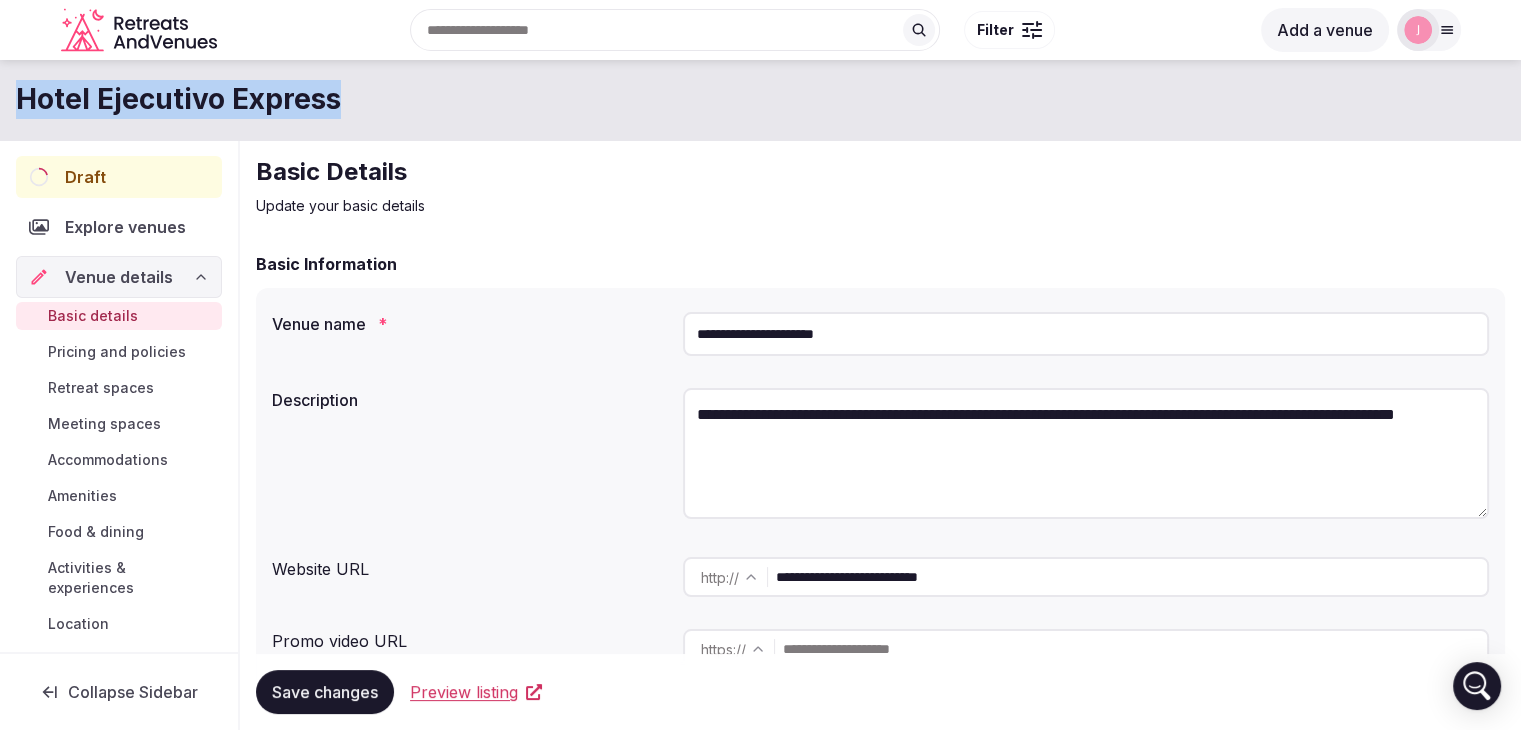 click on "Hotel Ejecutivo Express" at bounding box center [178, 99] 